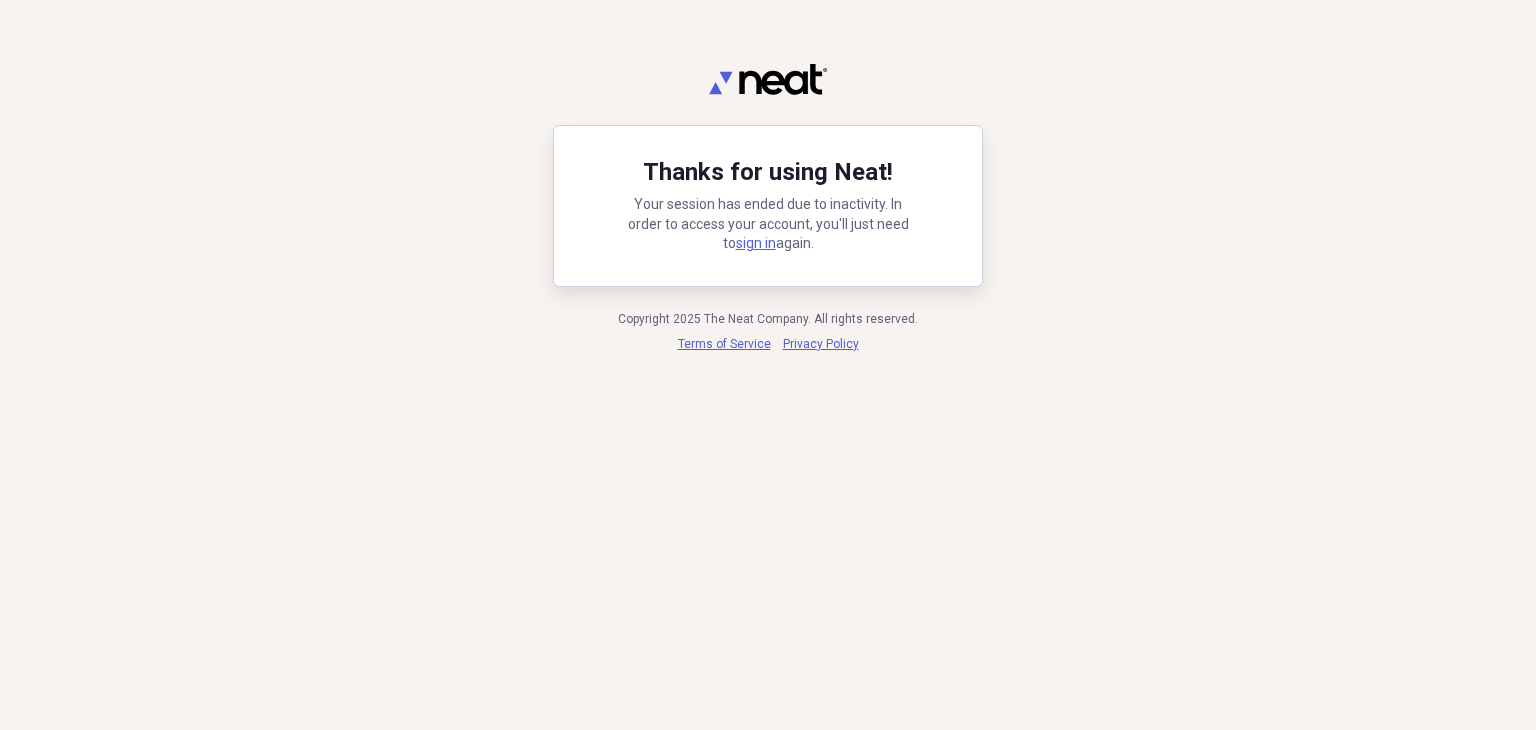 scroll, scrollTop: 0, scrollLeft: 0, axis: both 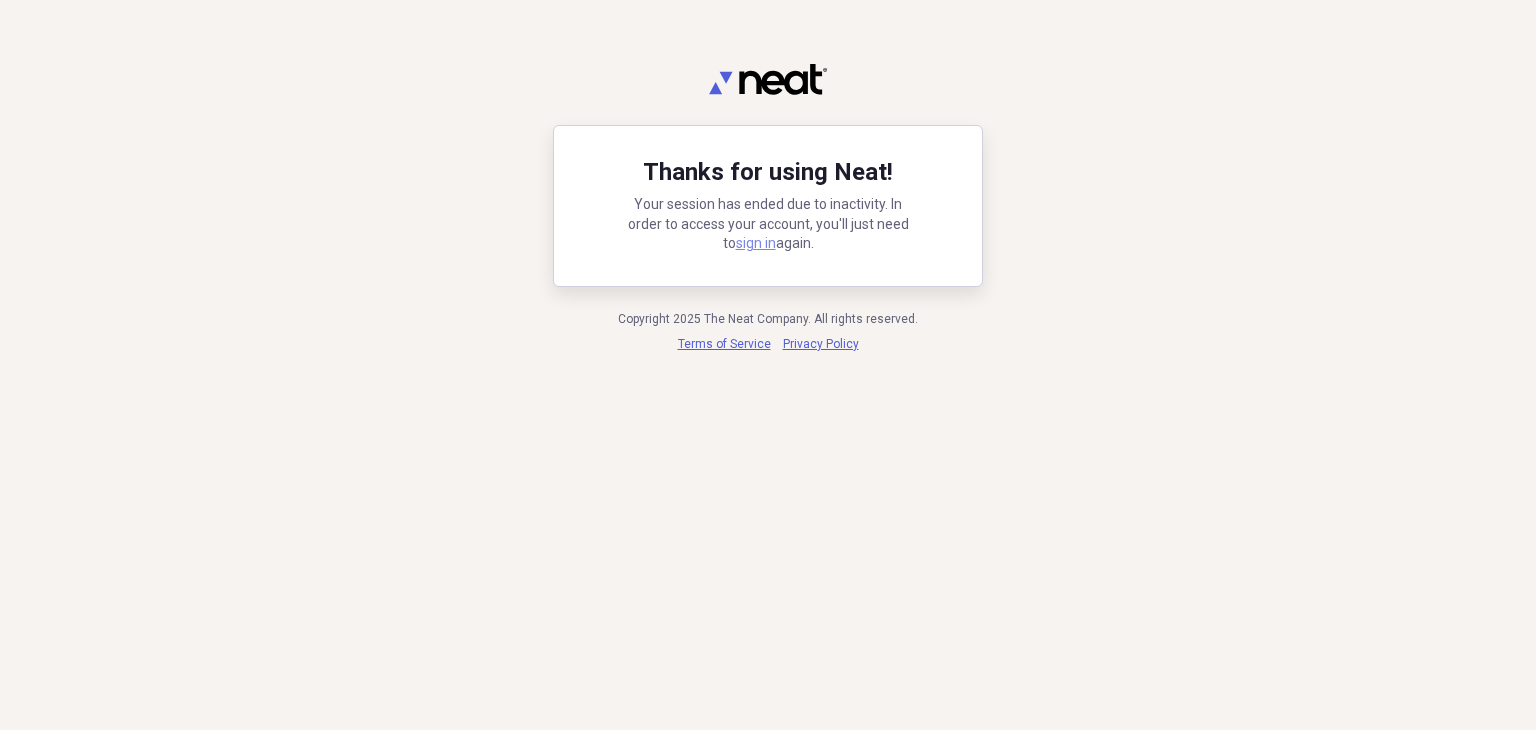 click on "sign in" at bounding box center (756, 243) 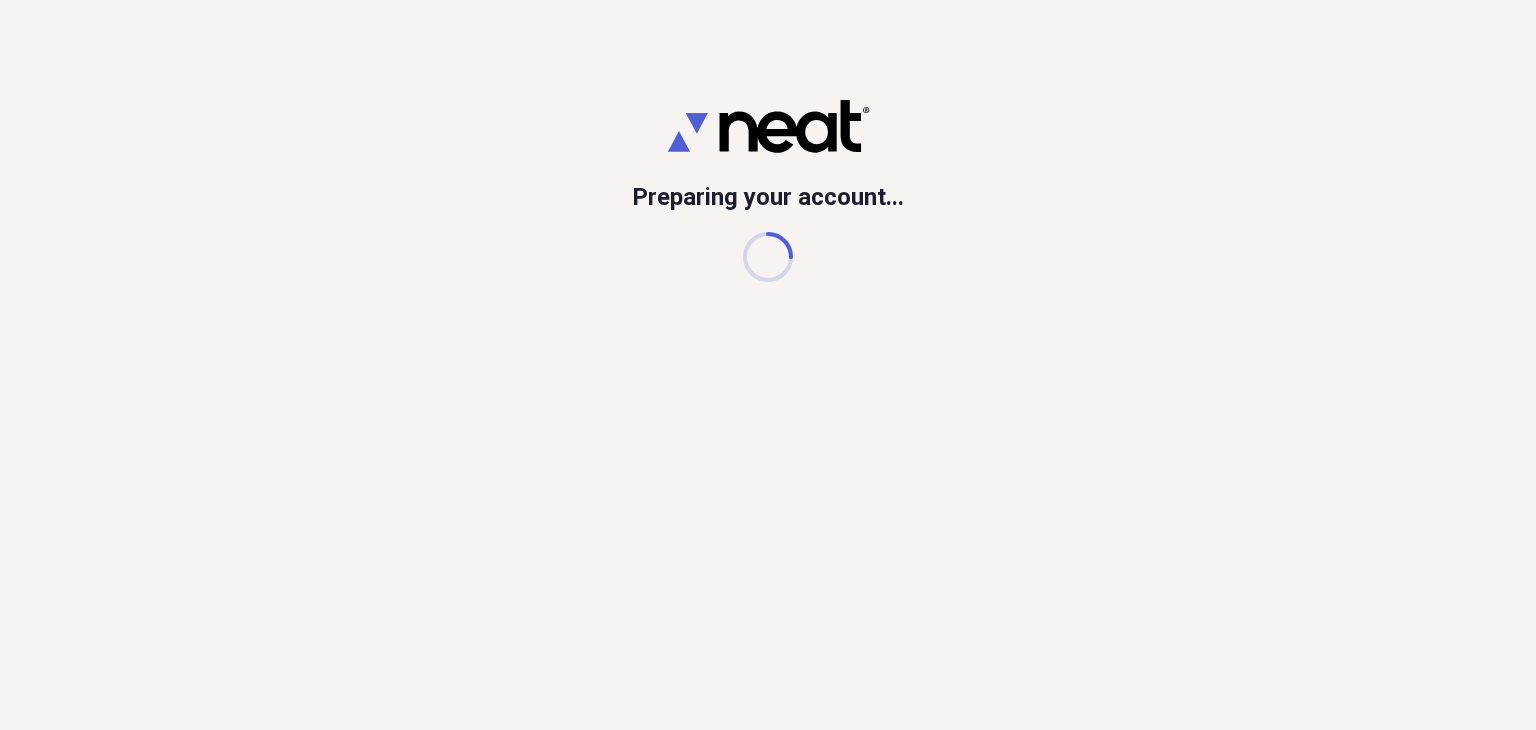 scroll, scrollTop: 0, scrollLeft: 0, axis: both 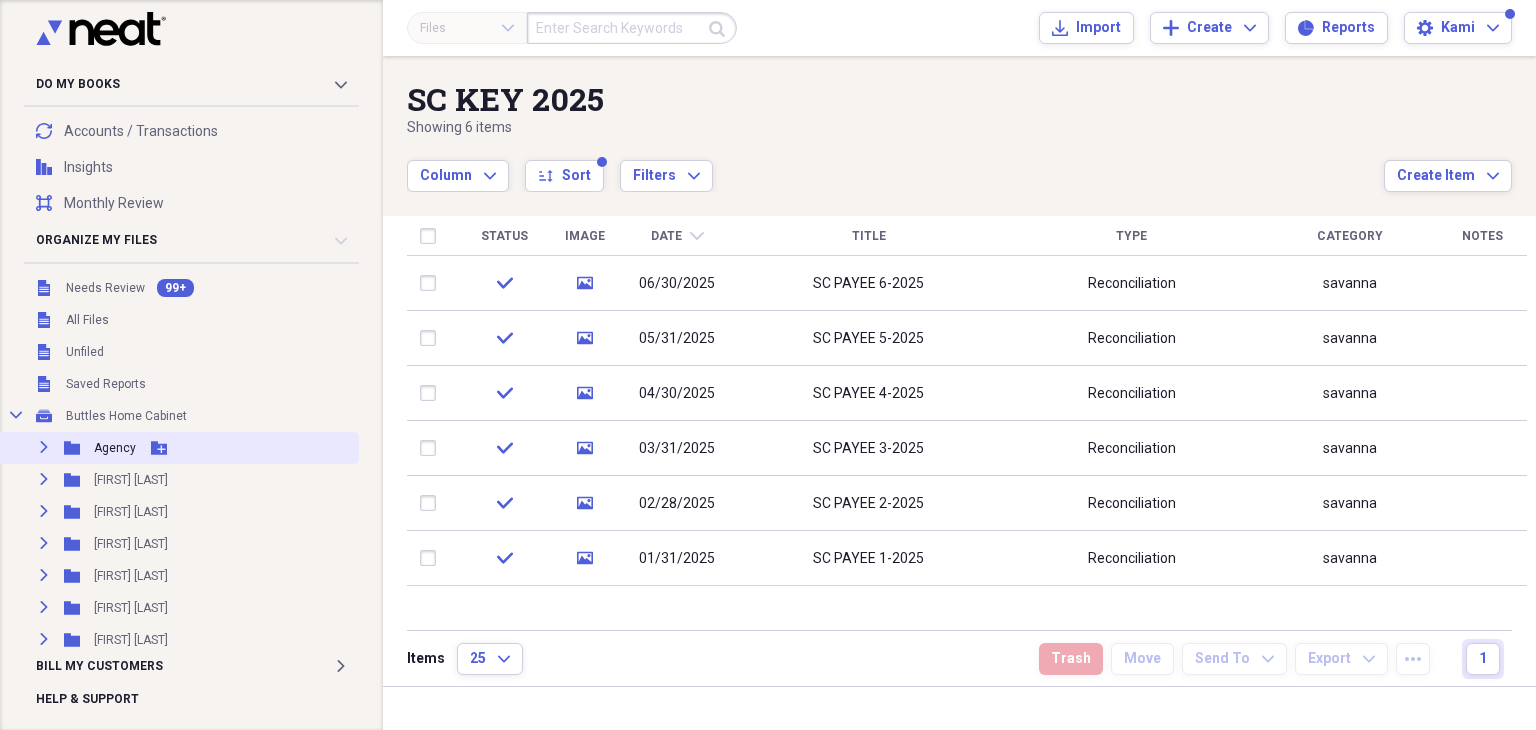 click on "Expand" 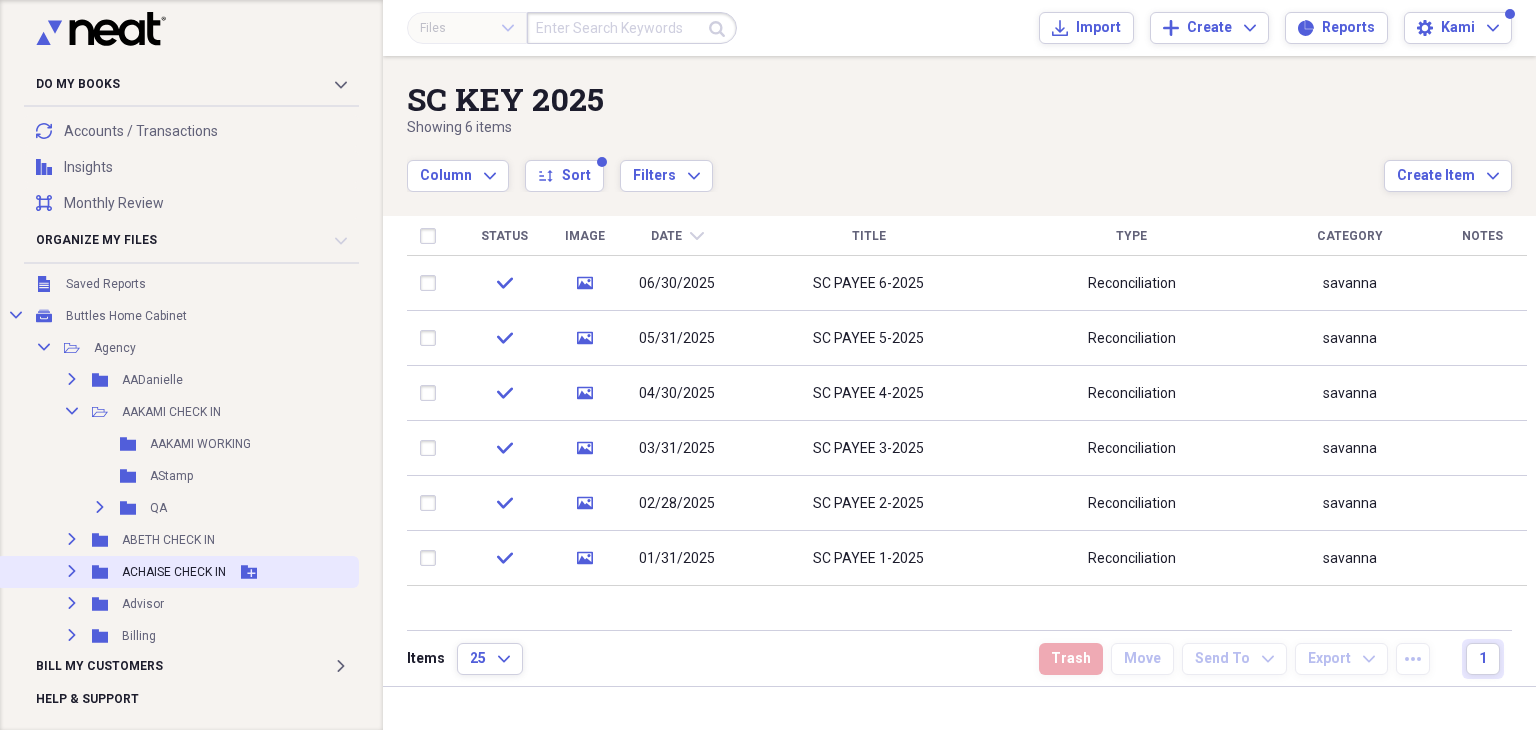 scroll, scrollTop: 200, scrollLeft: 0, axis: vertical 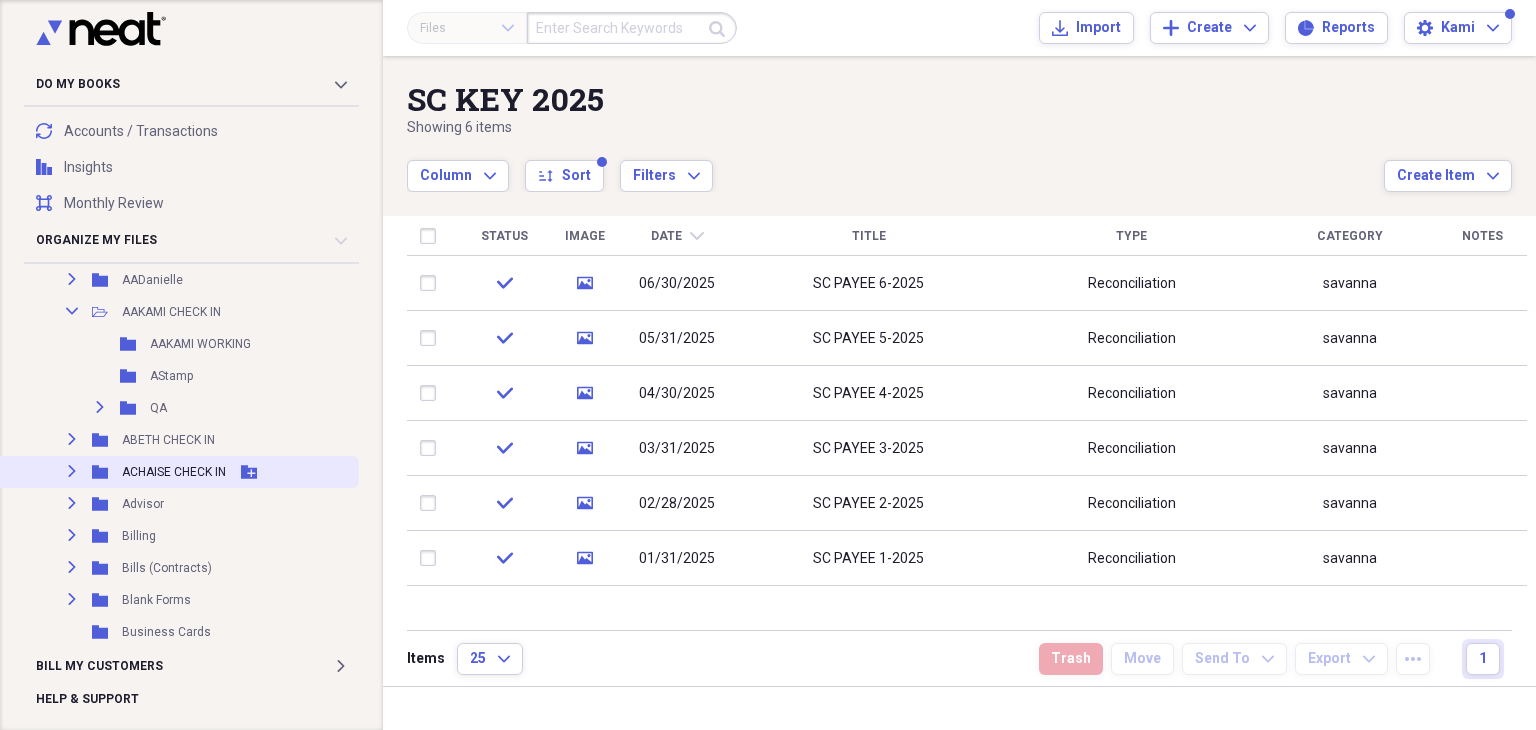 click on "Expand" 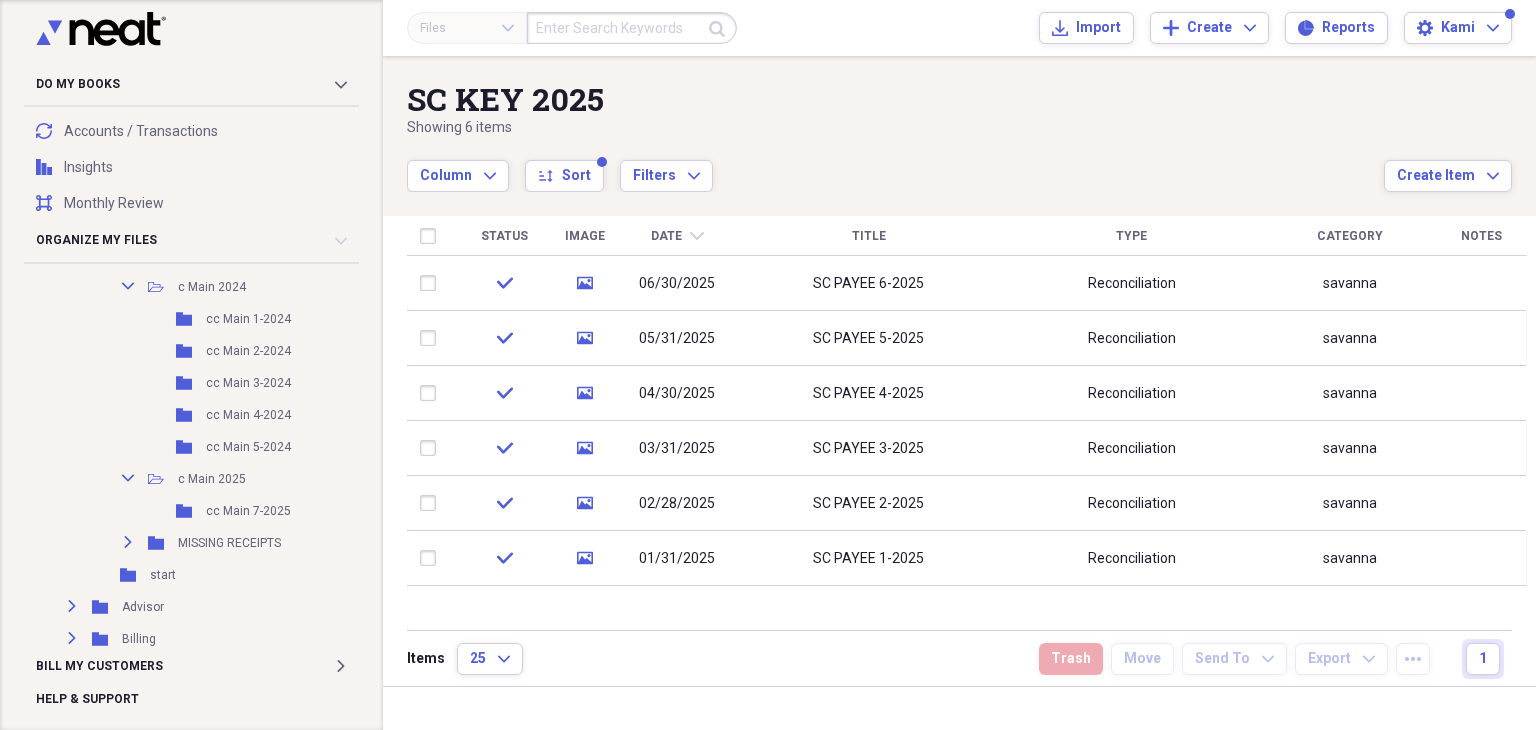 scroll, scrollTop: 600, scrollLeft: 0, axis: vertical 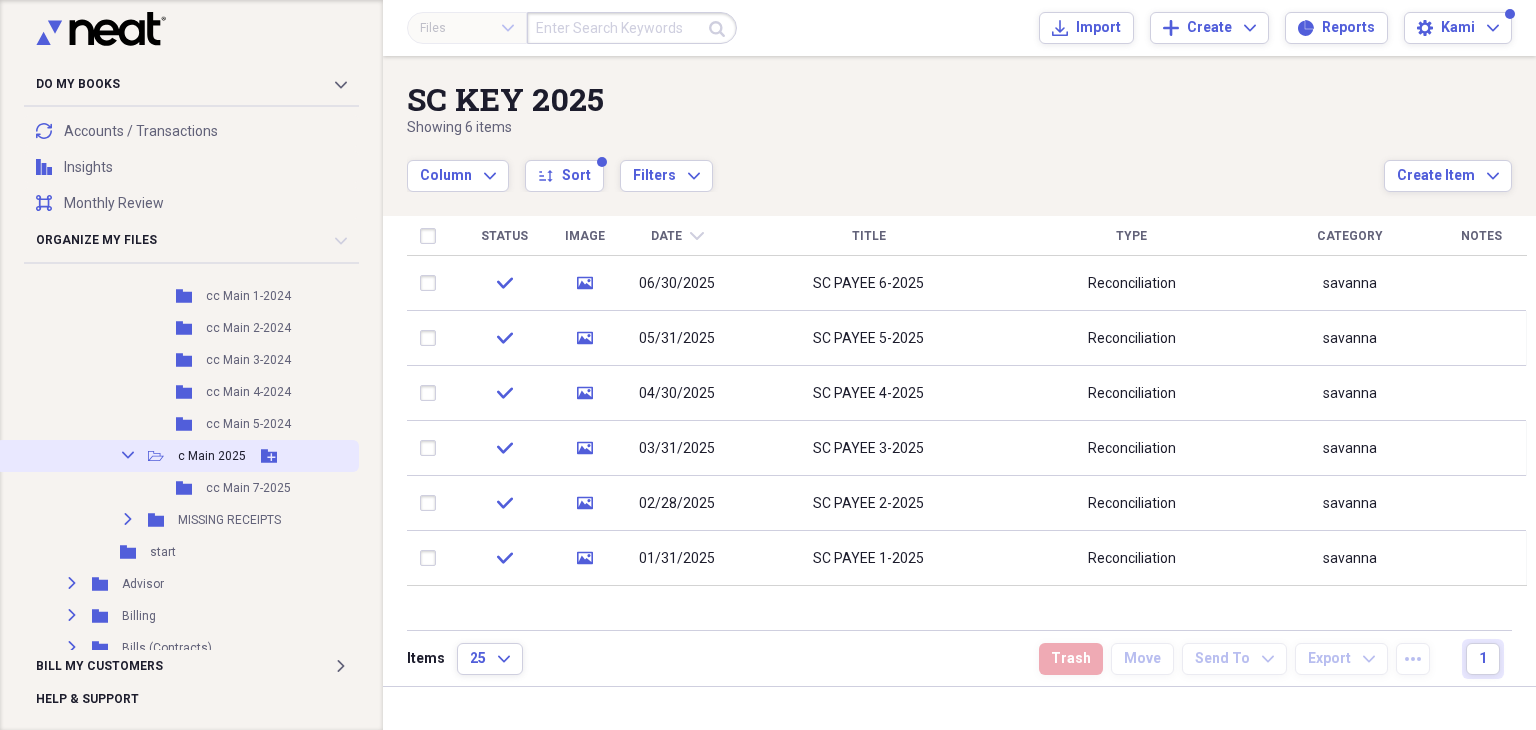 click on "Add Folder" 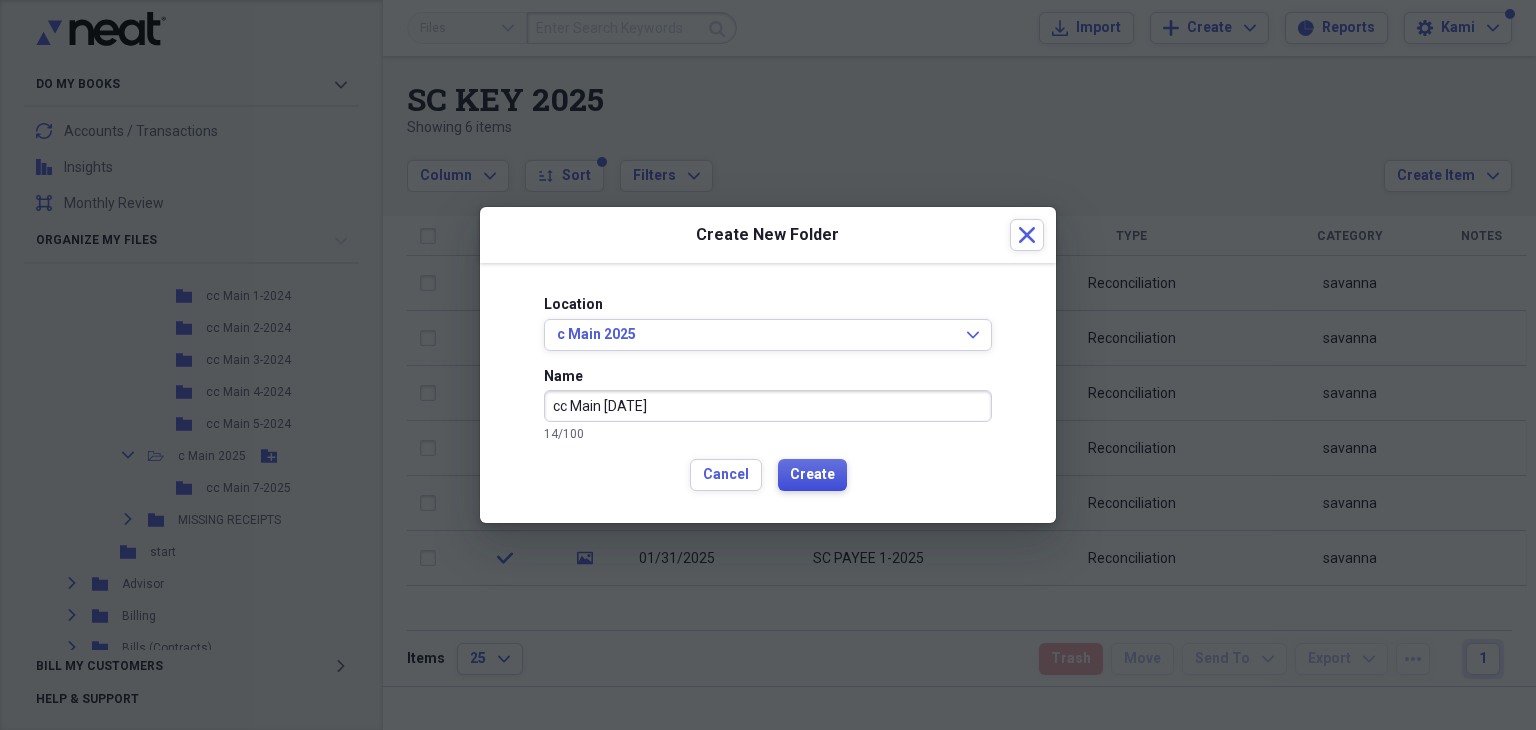 type on "cc Main [DATE]" 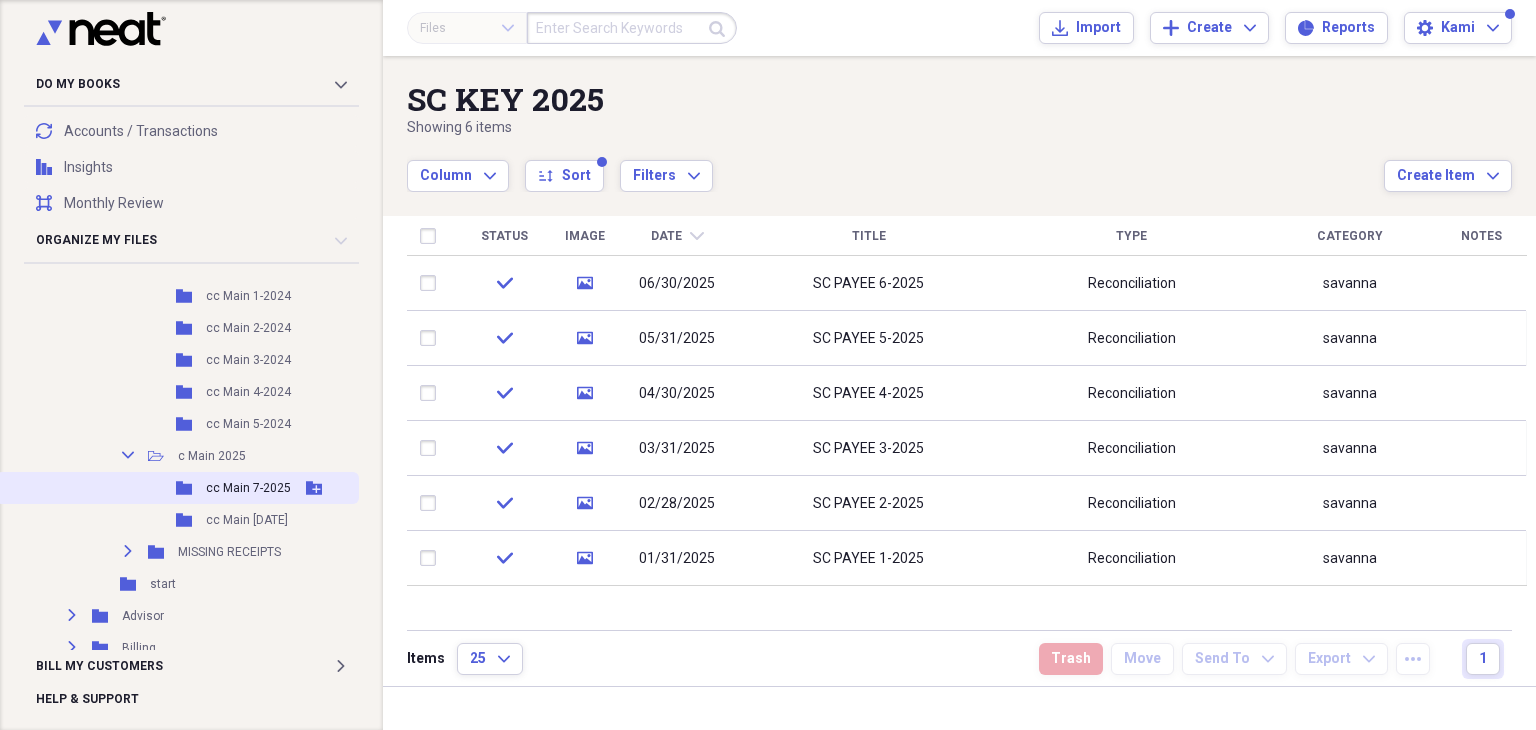 click on "cc Main 7-2025" at bounding box center [248, 488] 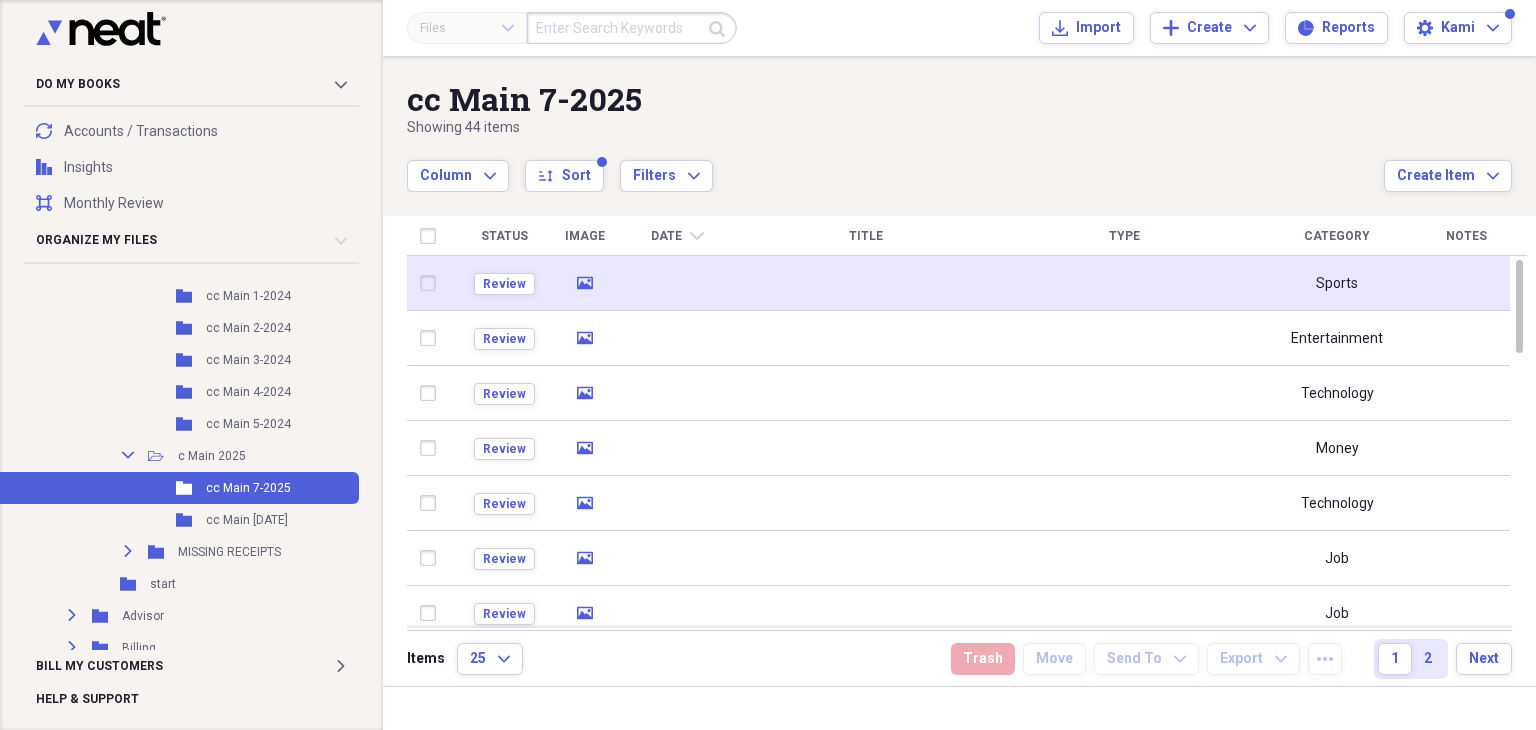 click at bounding box center [677, 283] 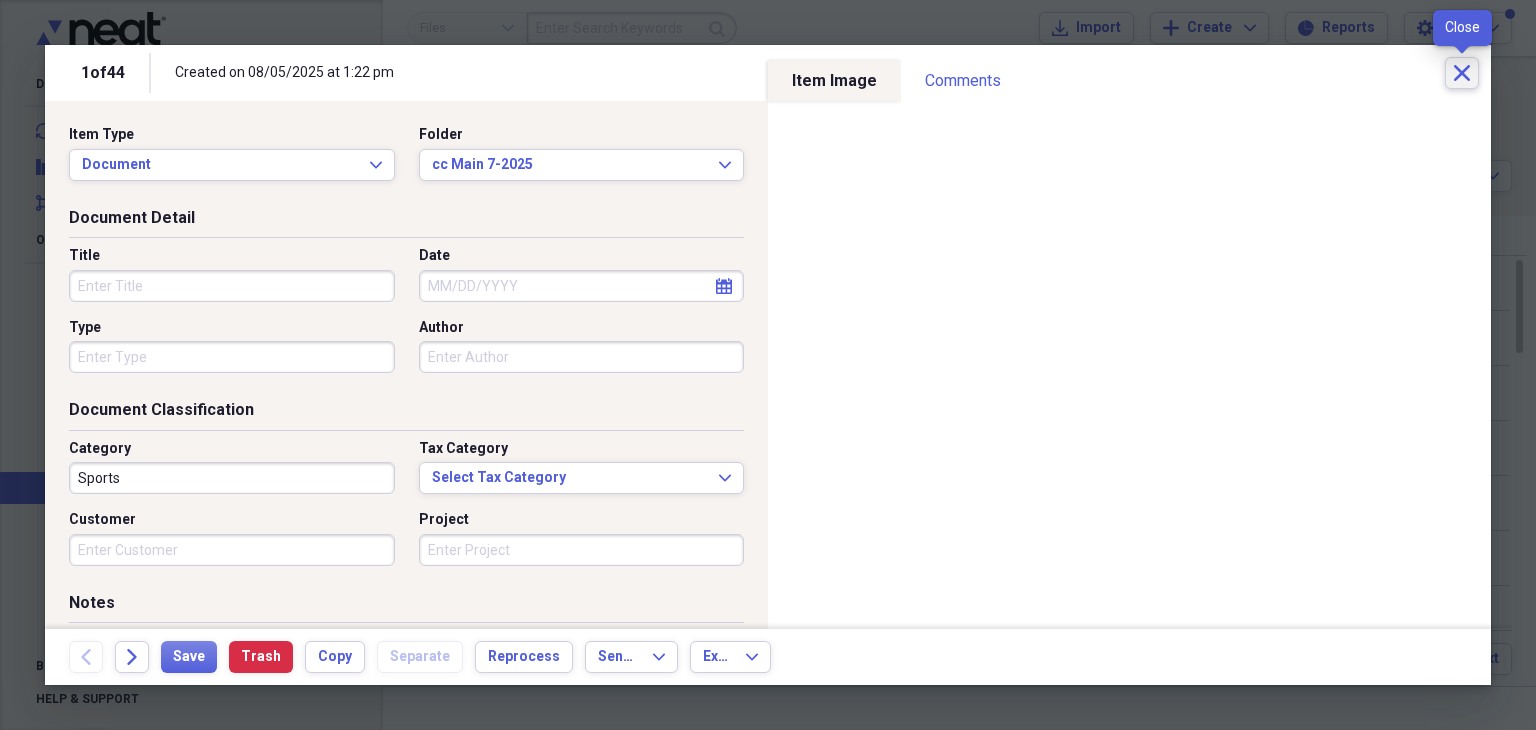 click 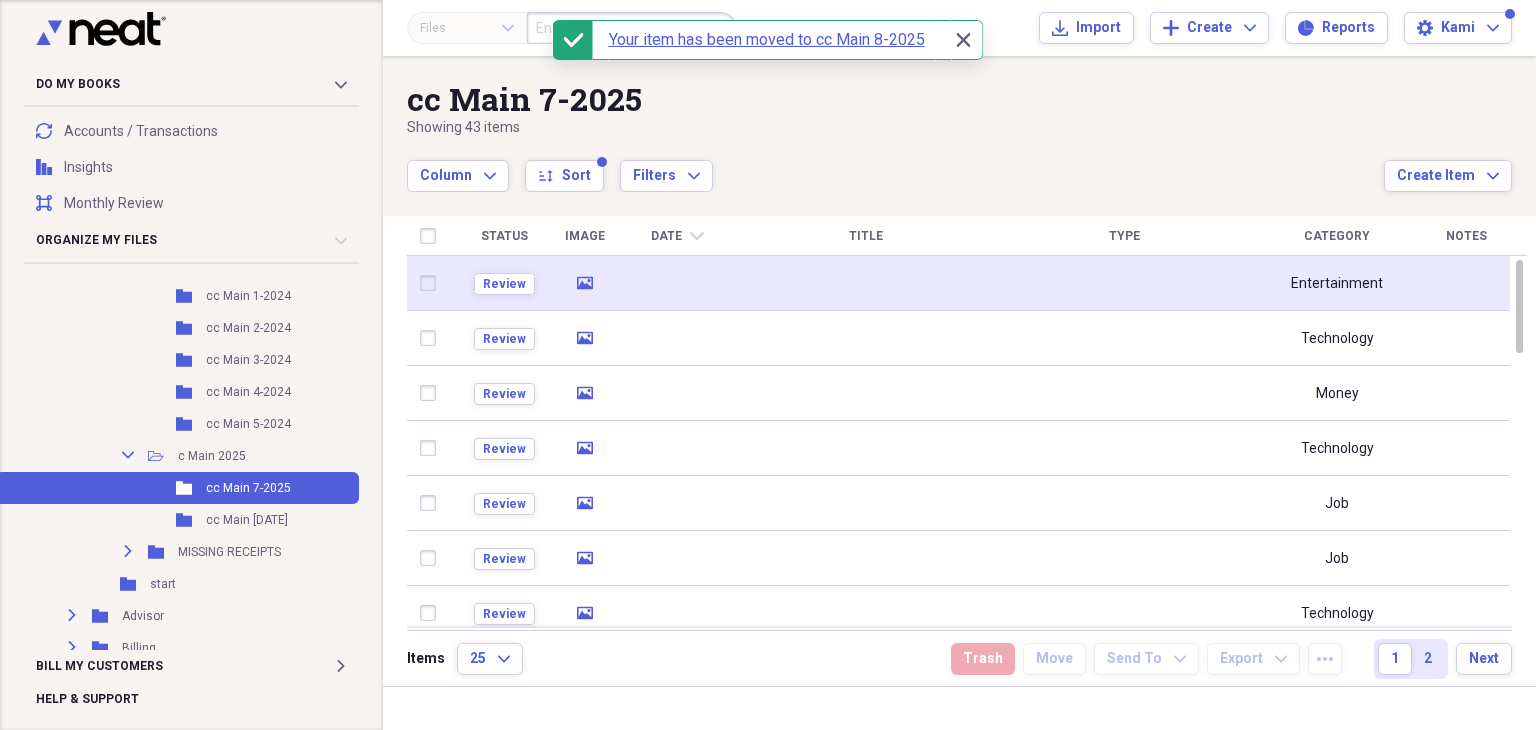 click at bounding box center (677, 283) 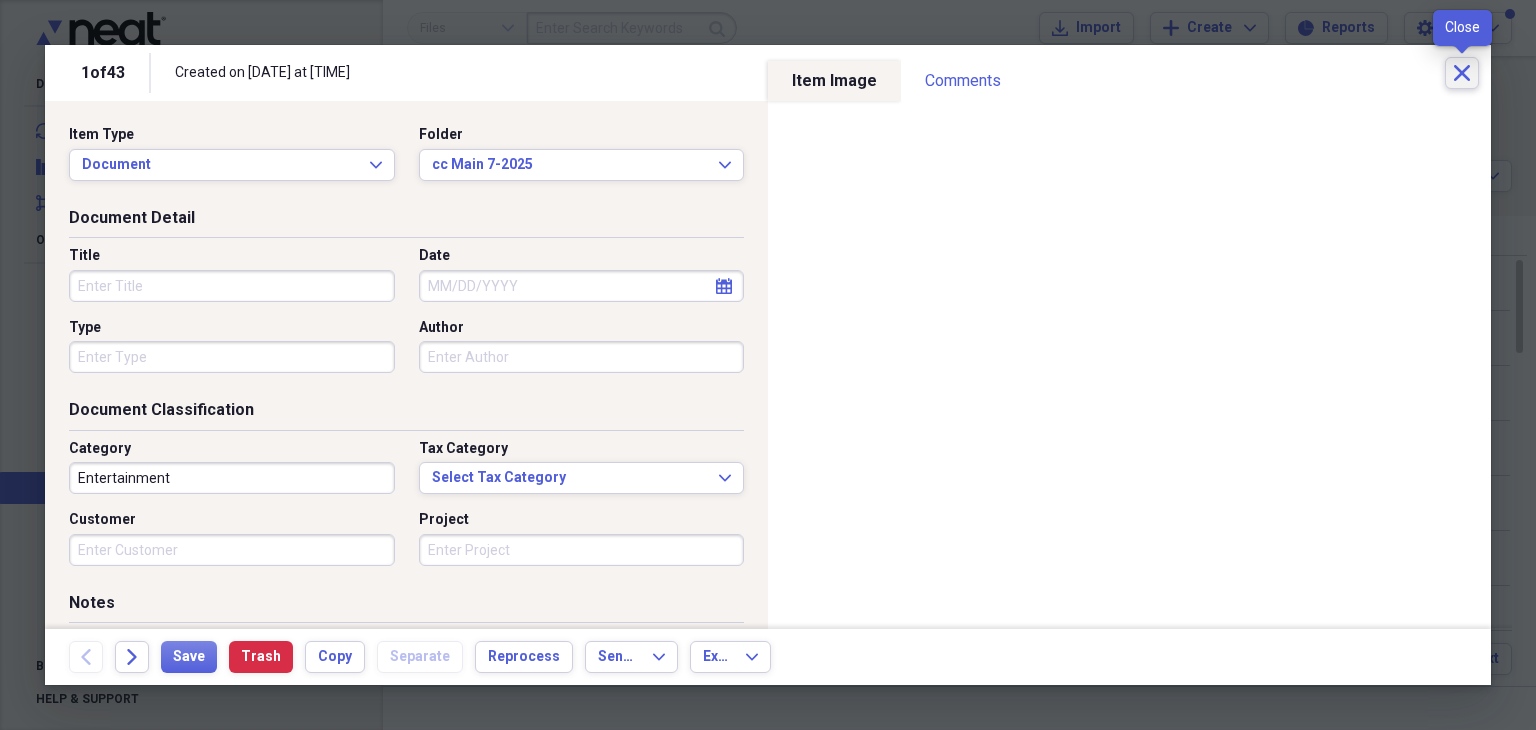 click on "Close" 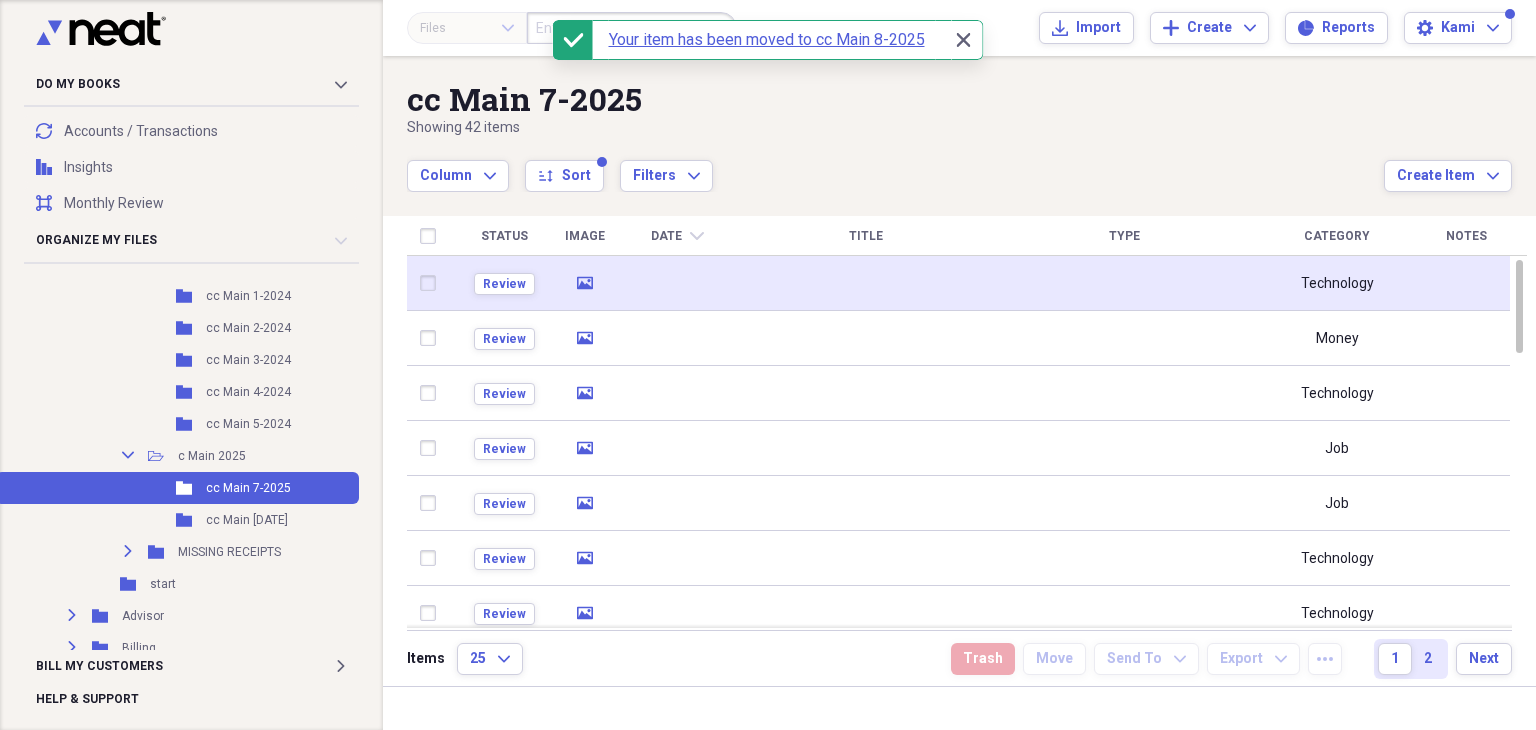 click at bounding box center [677, 283] 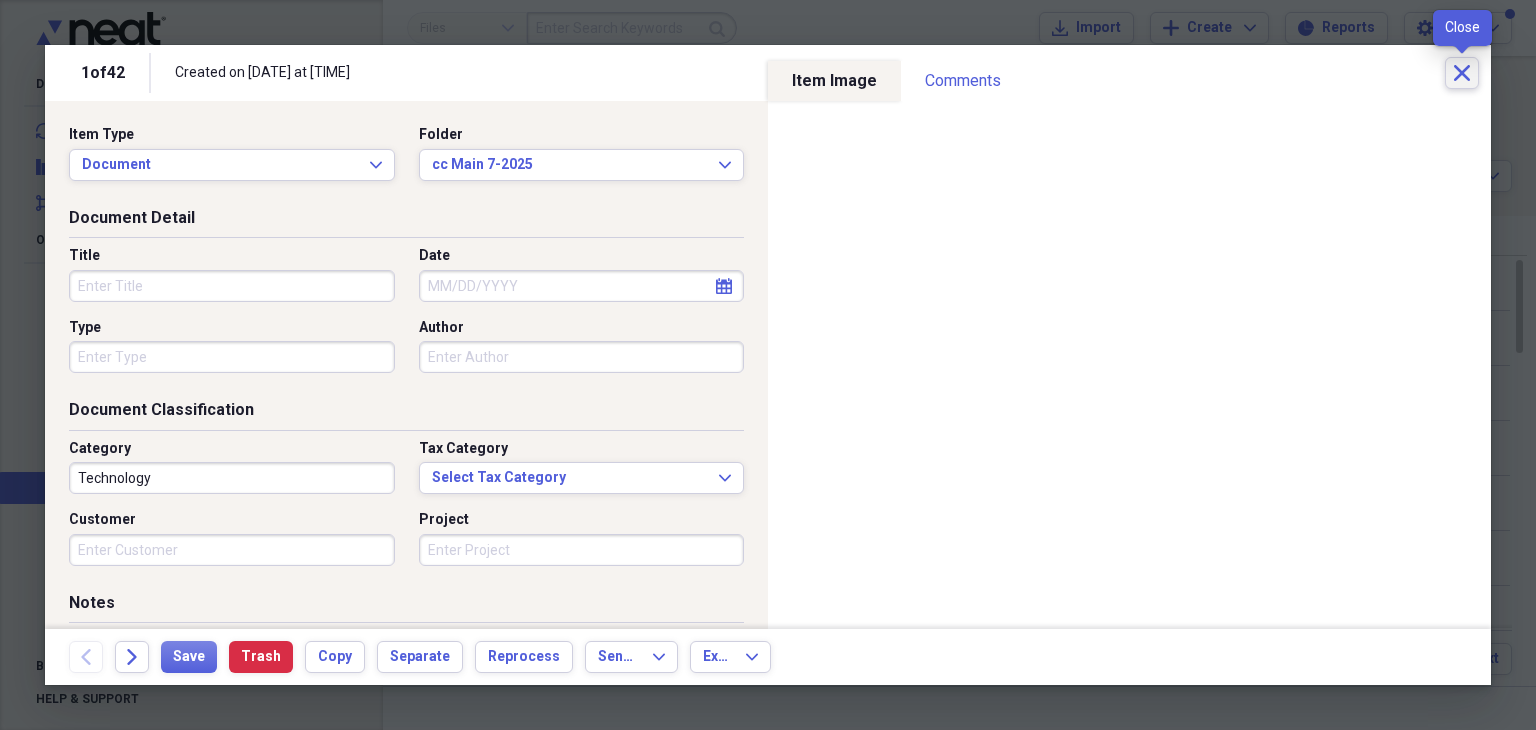 click 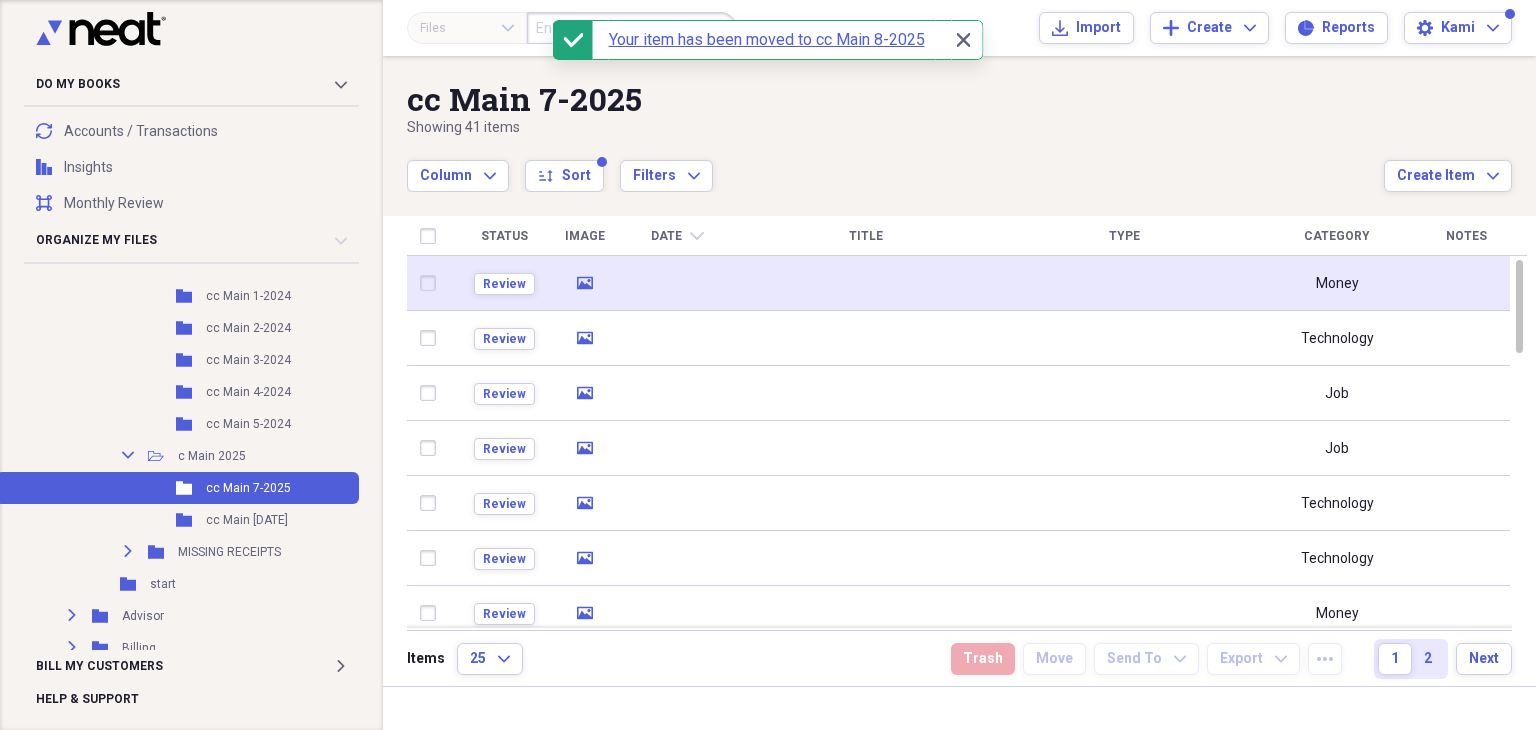 click at bounding box center [677, 283] 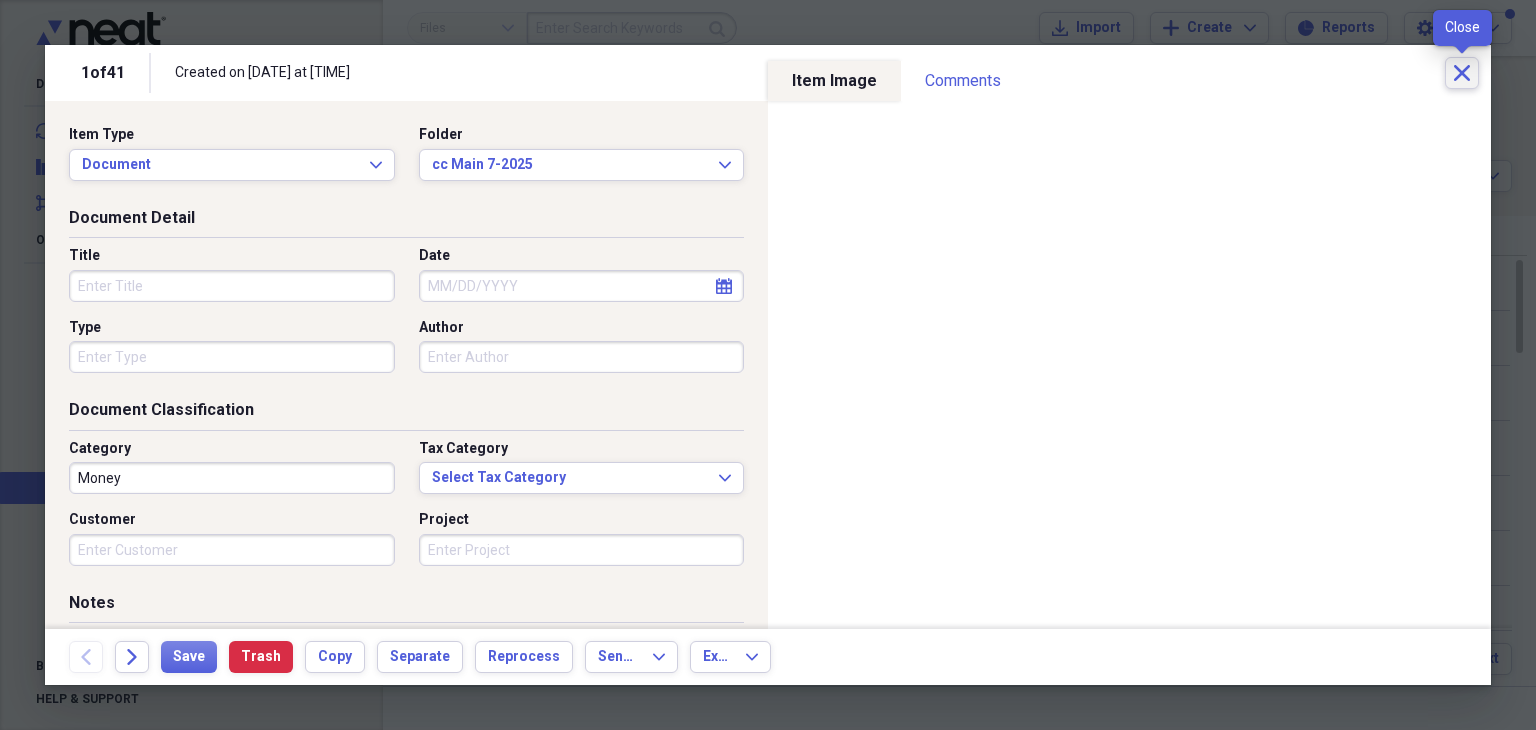 click 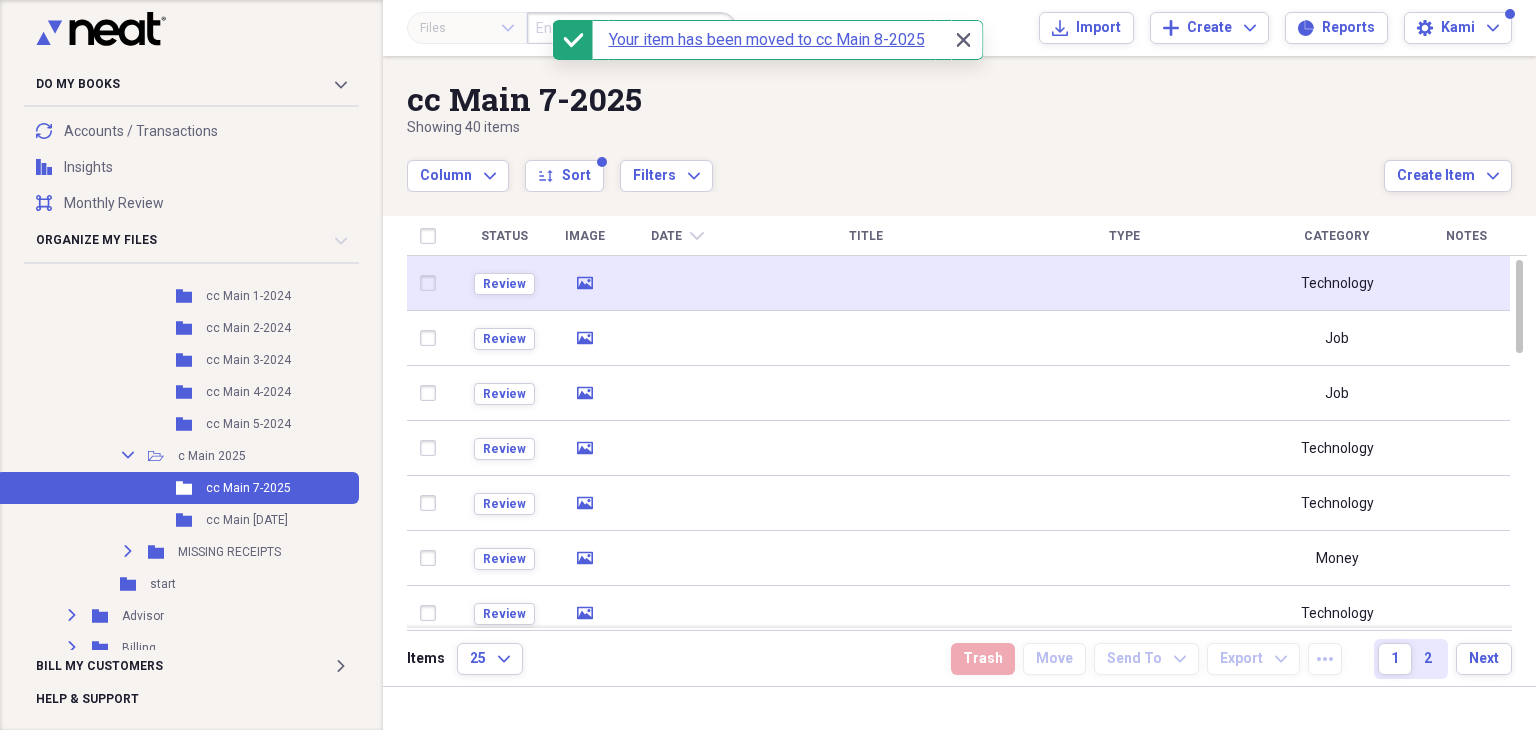 click at bounding box center (677, 283) 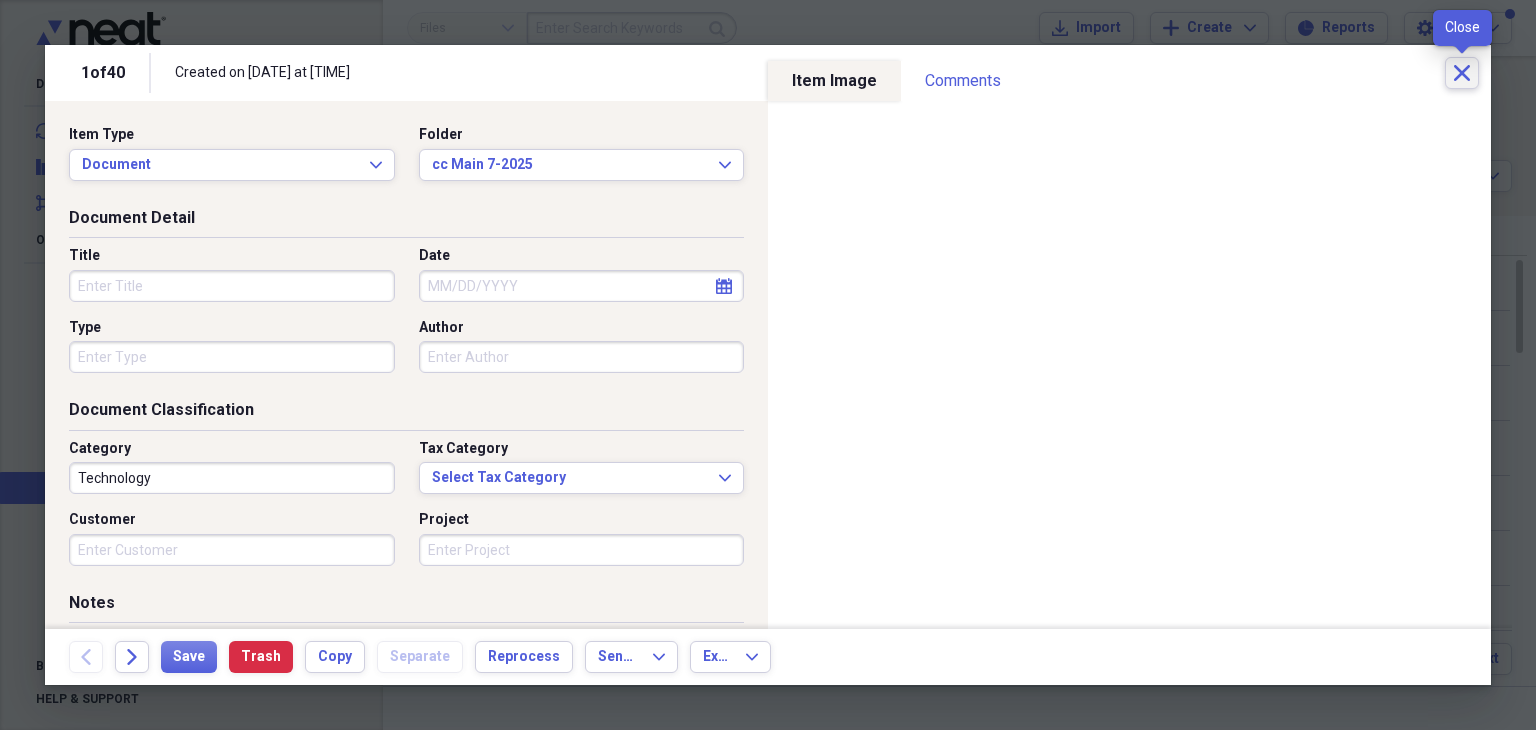 click on "Close" 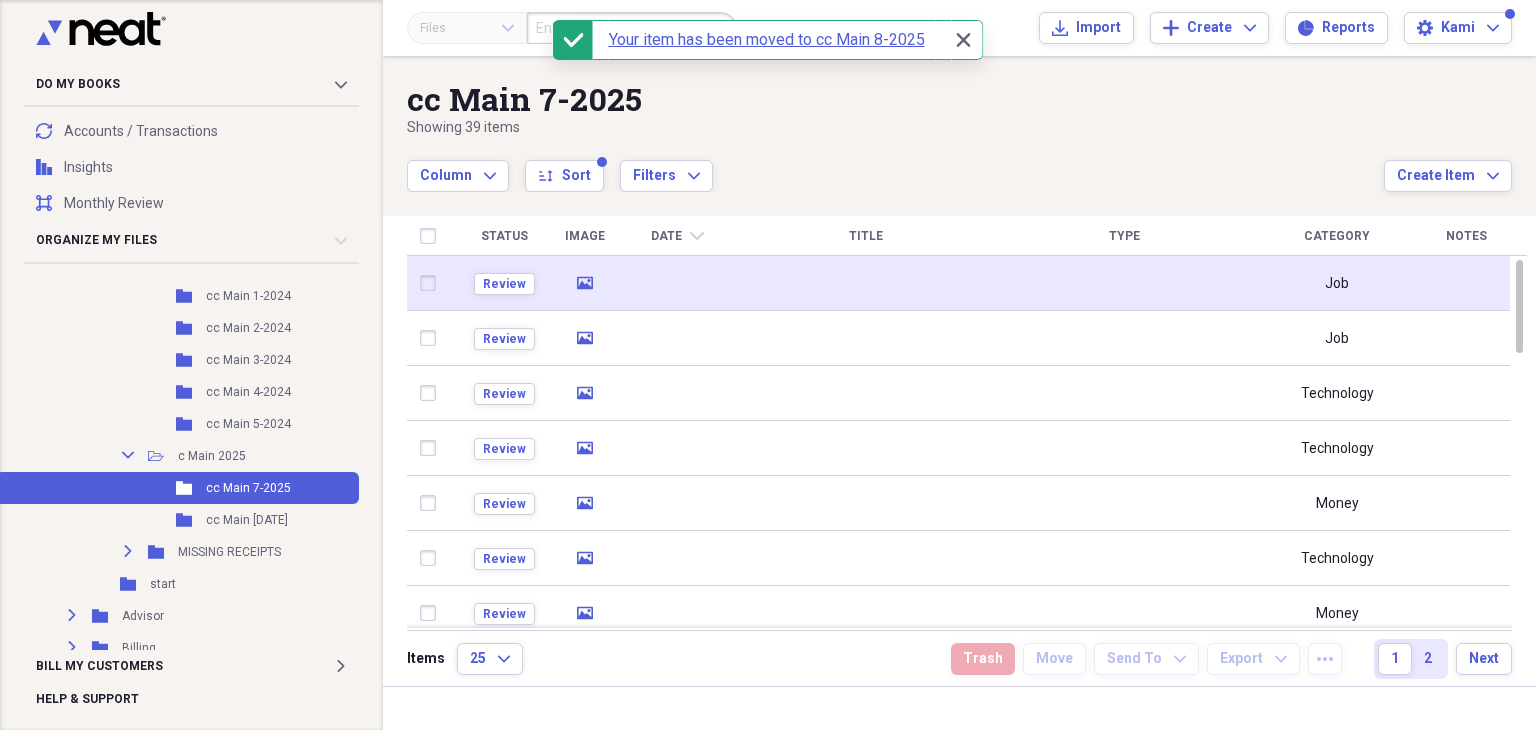 click at bounding box center [677, 283] 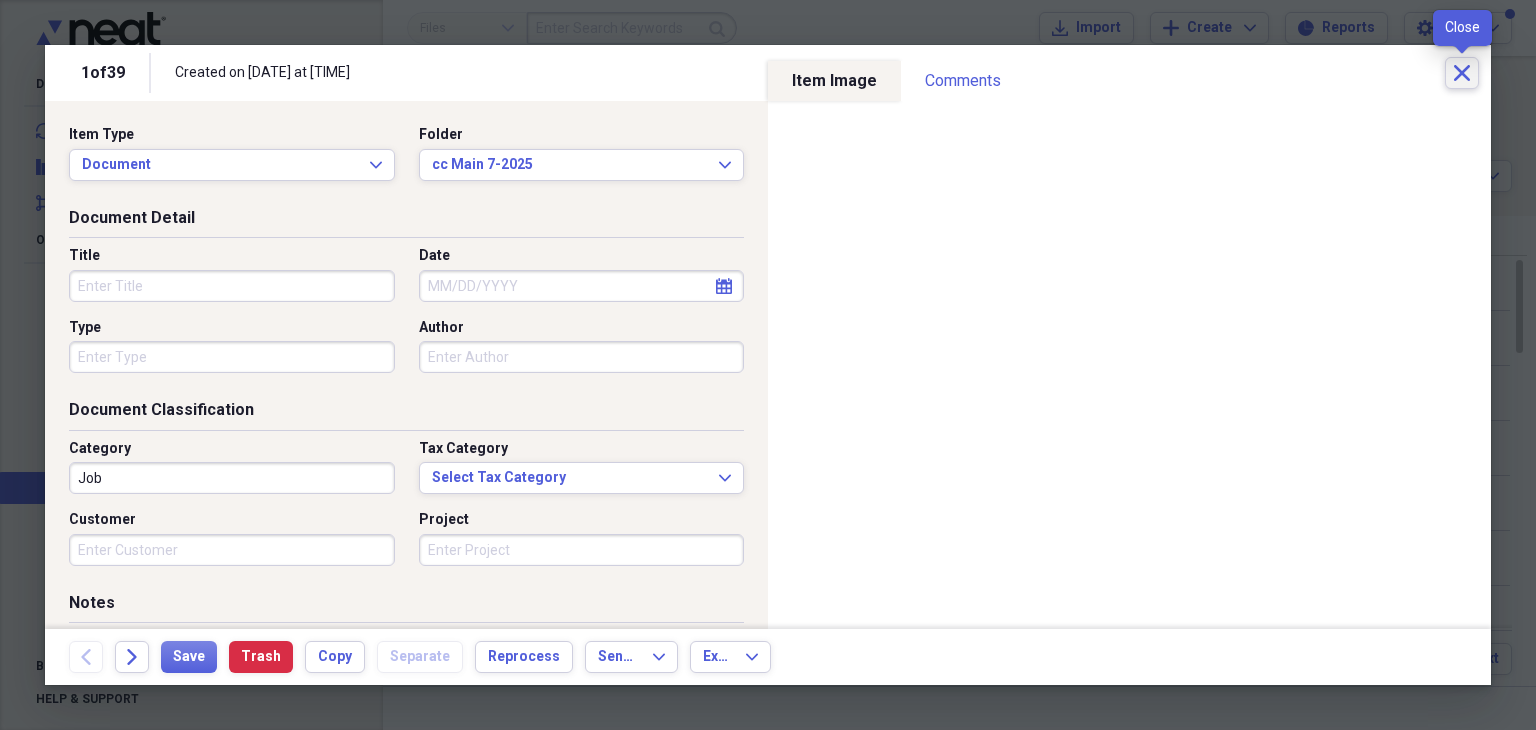 click on "Close" at bounding box center [1462, 73] 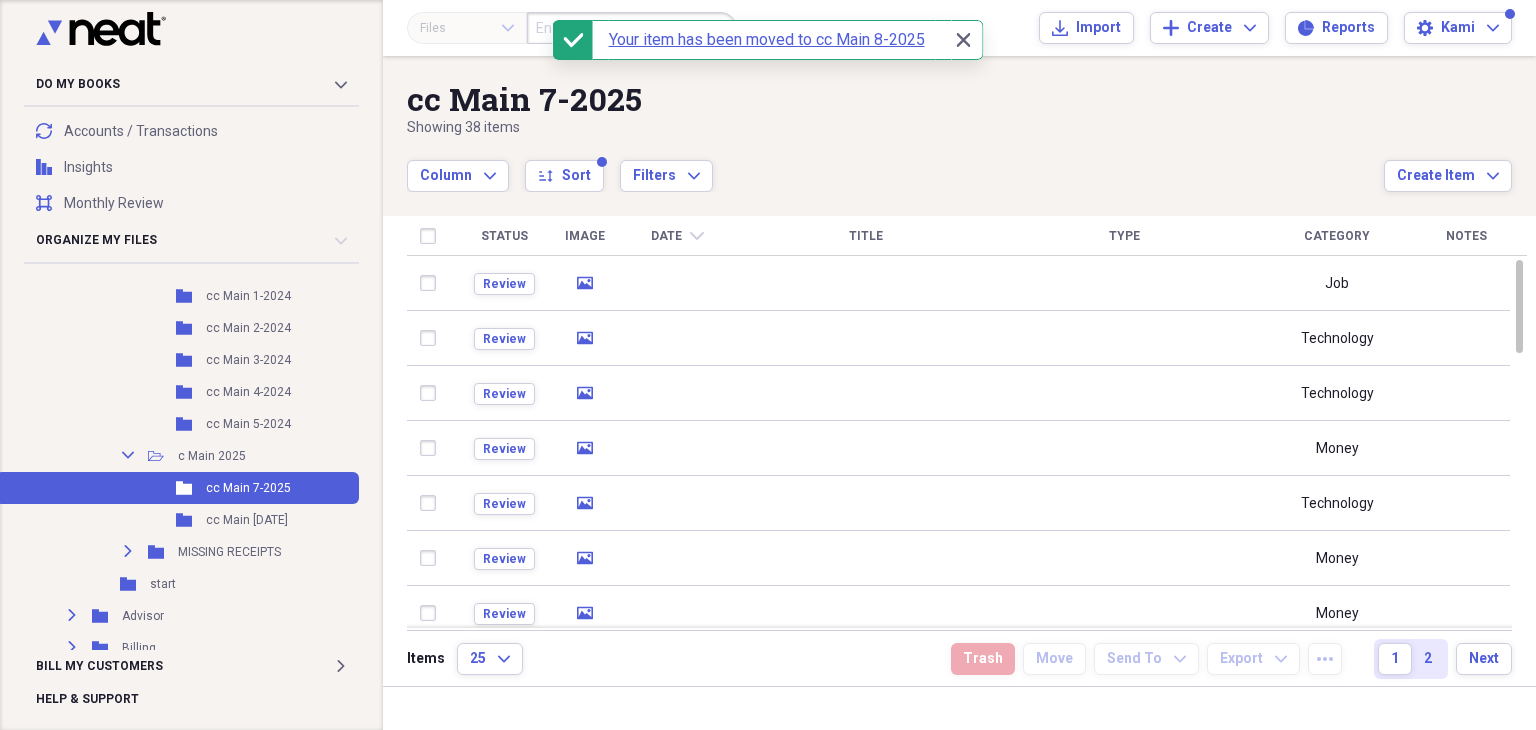 click at bounding box center (677, 283) 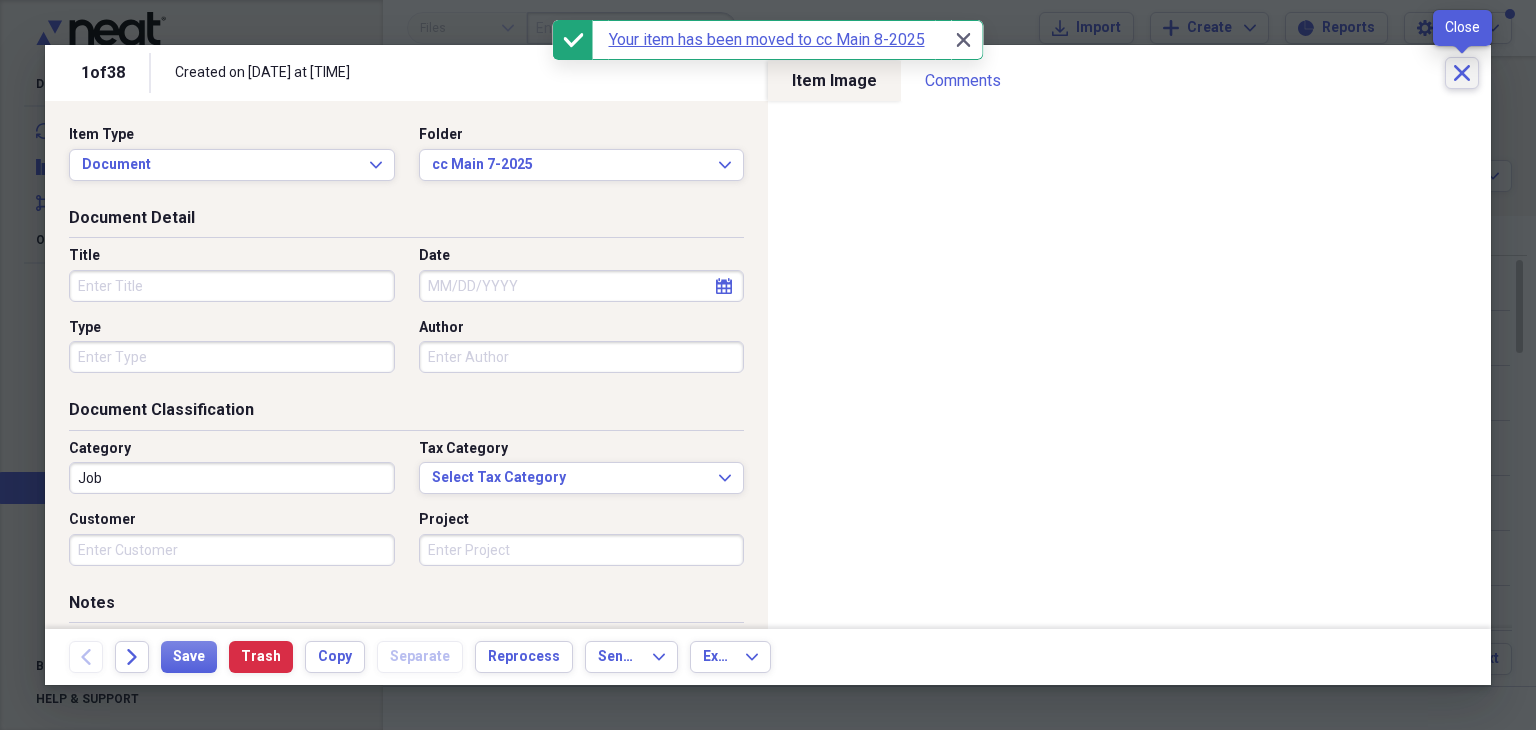 click on "Close" 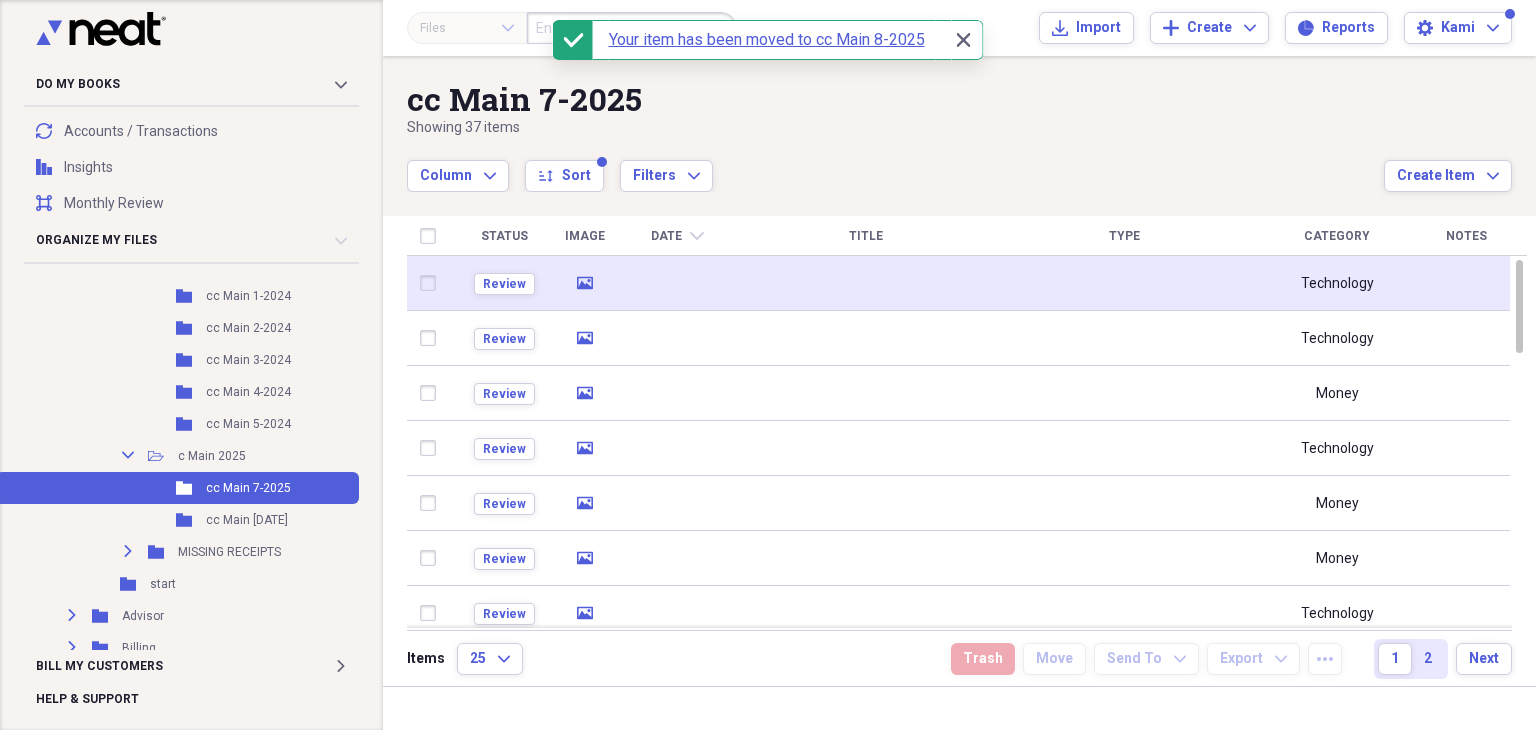 click at bounding box center [677, 283] 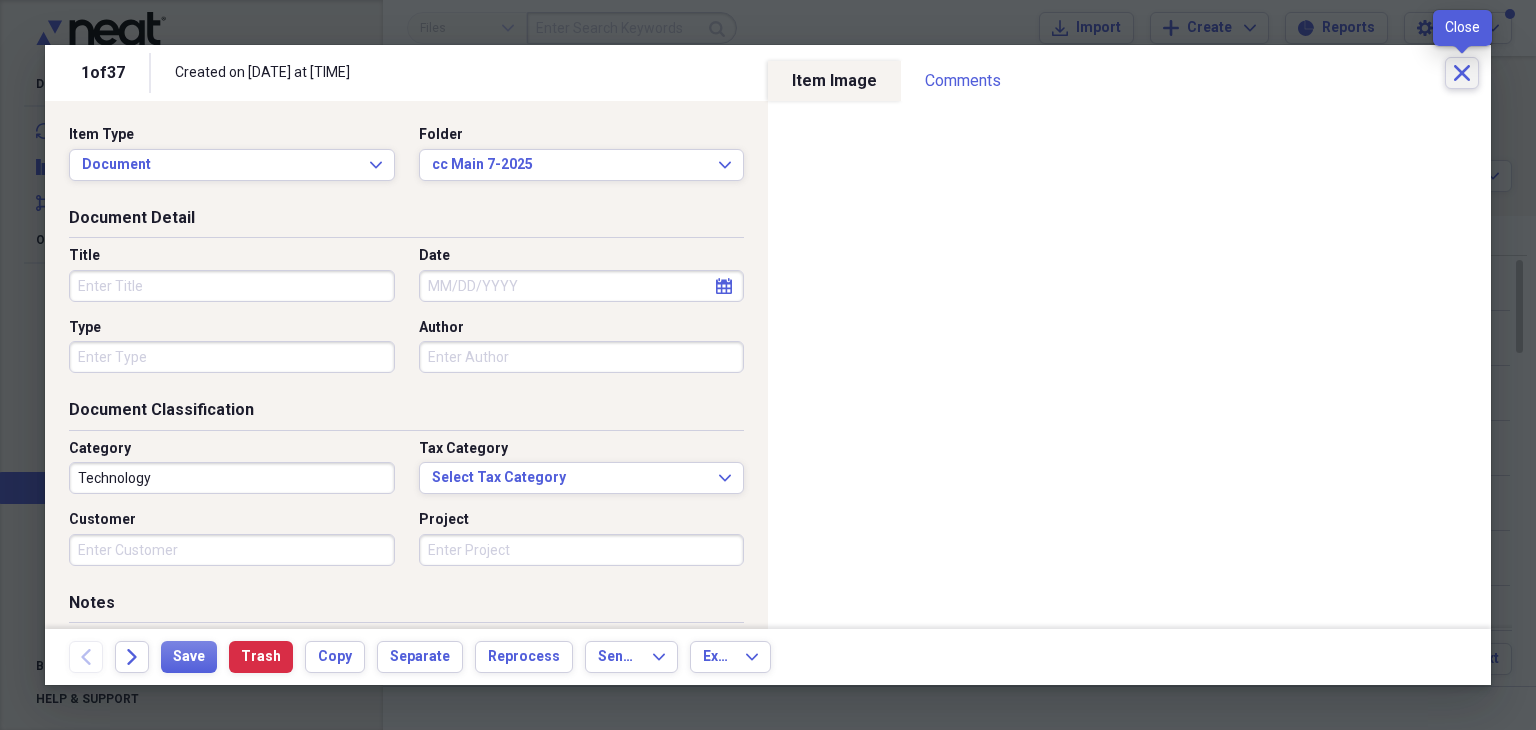 click on "Close" 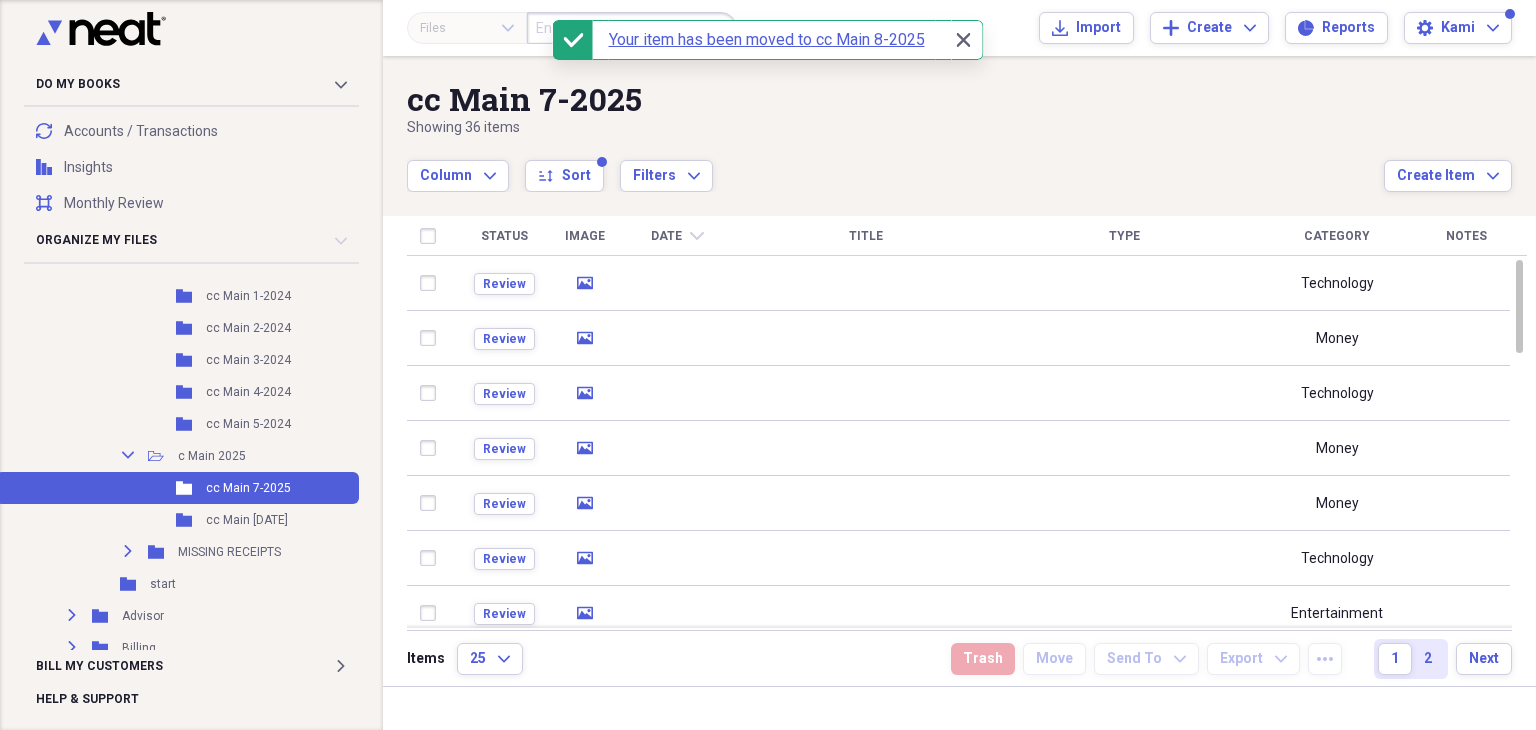 click at bounding box center (677, 283) 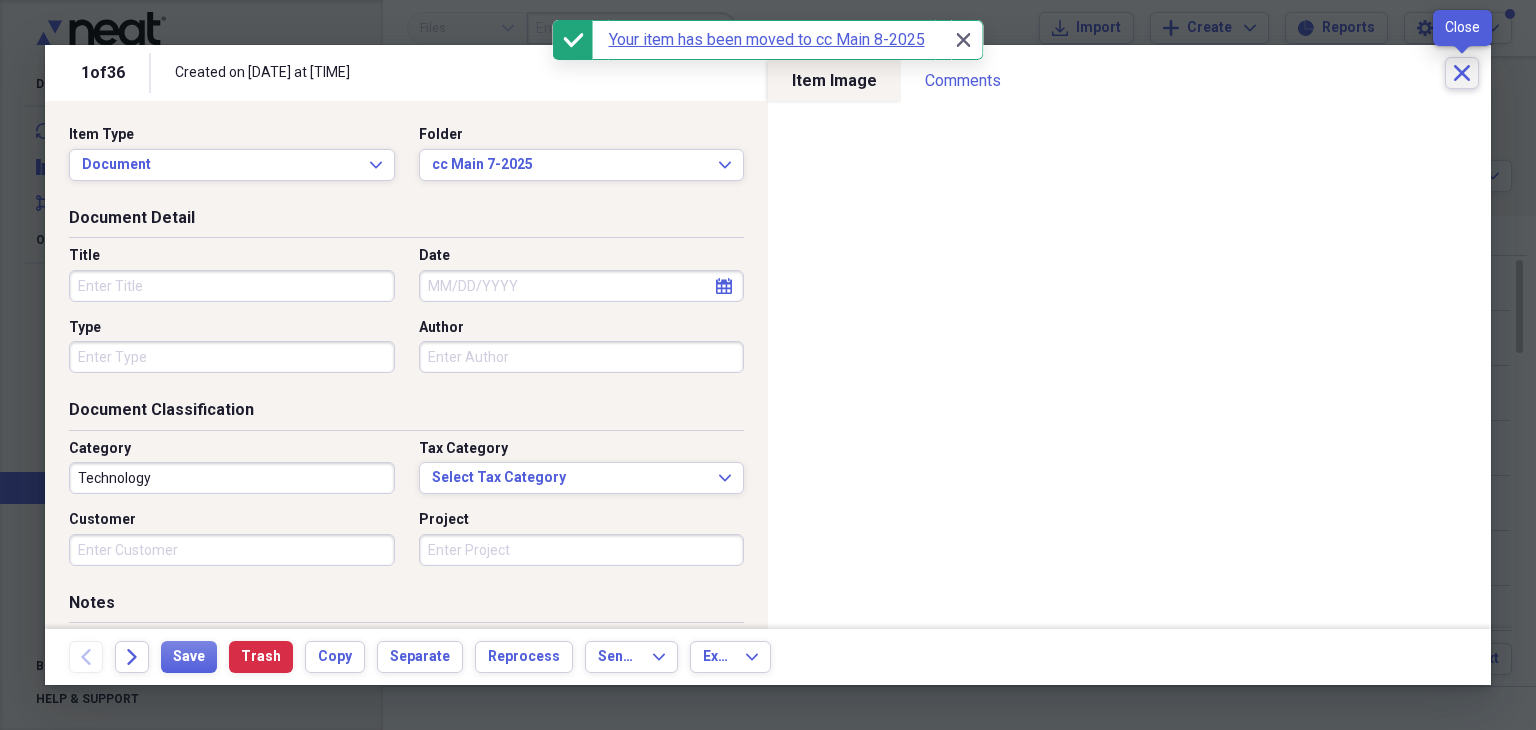 click 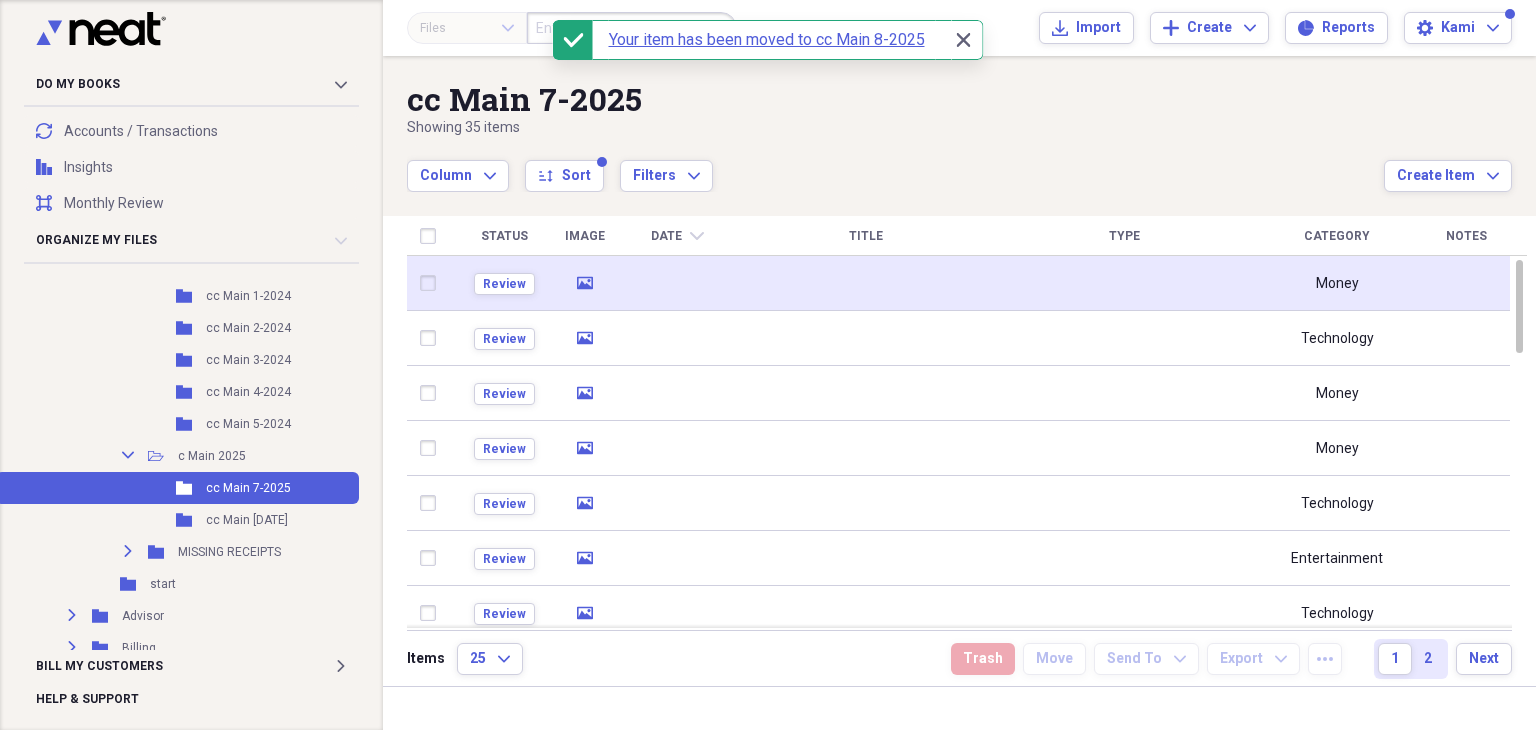 click at bounding box center [677, 283] 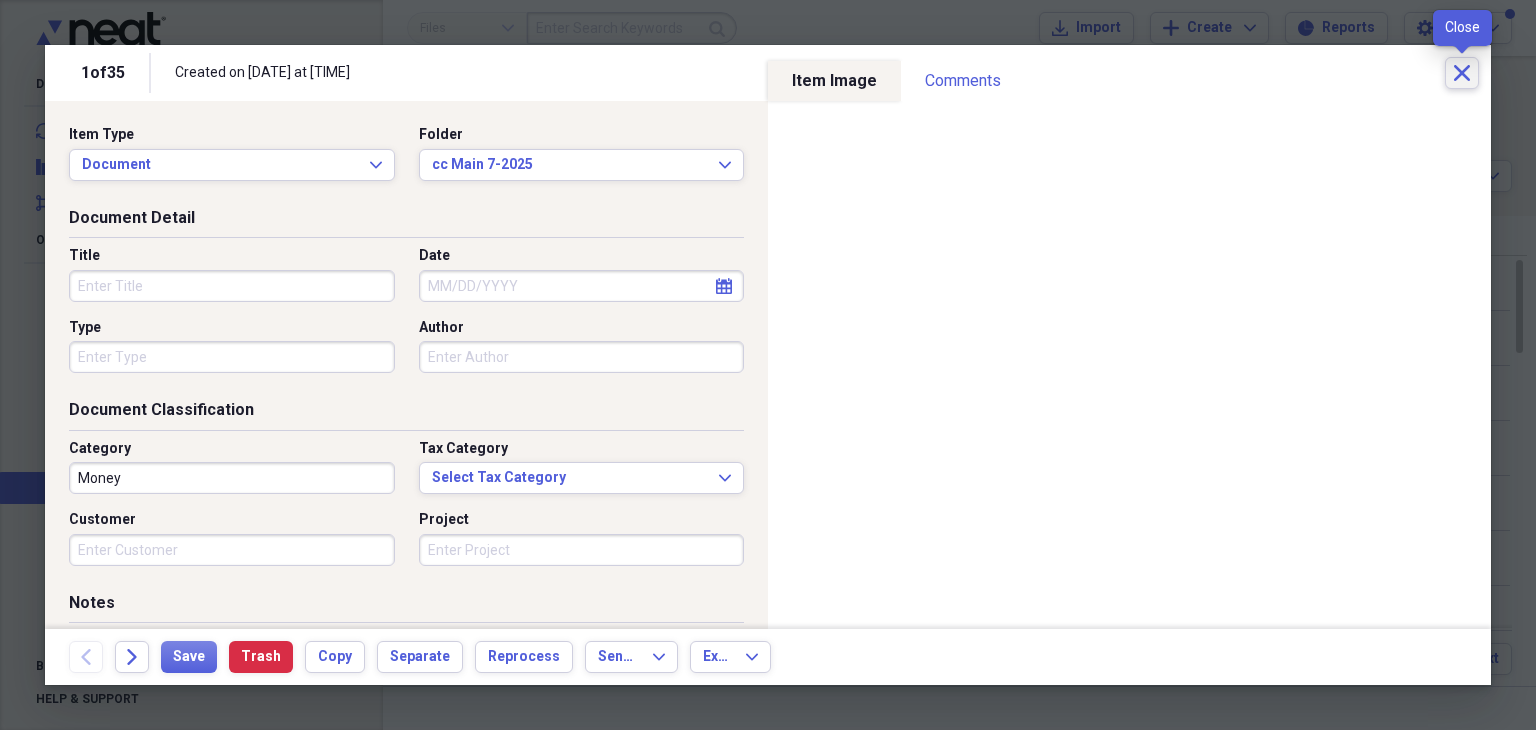 click on "Close" 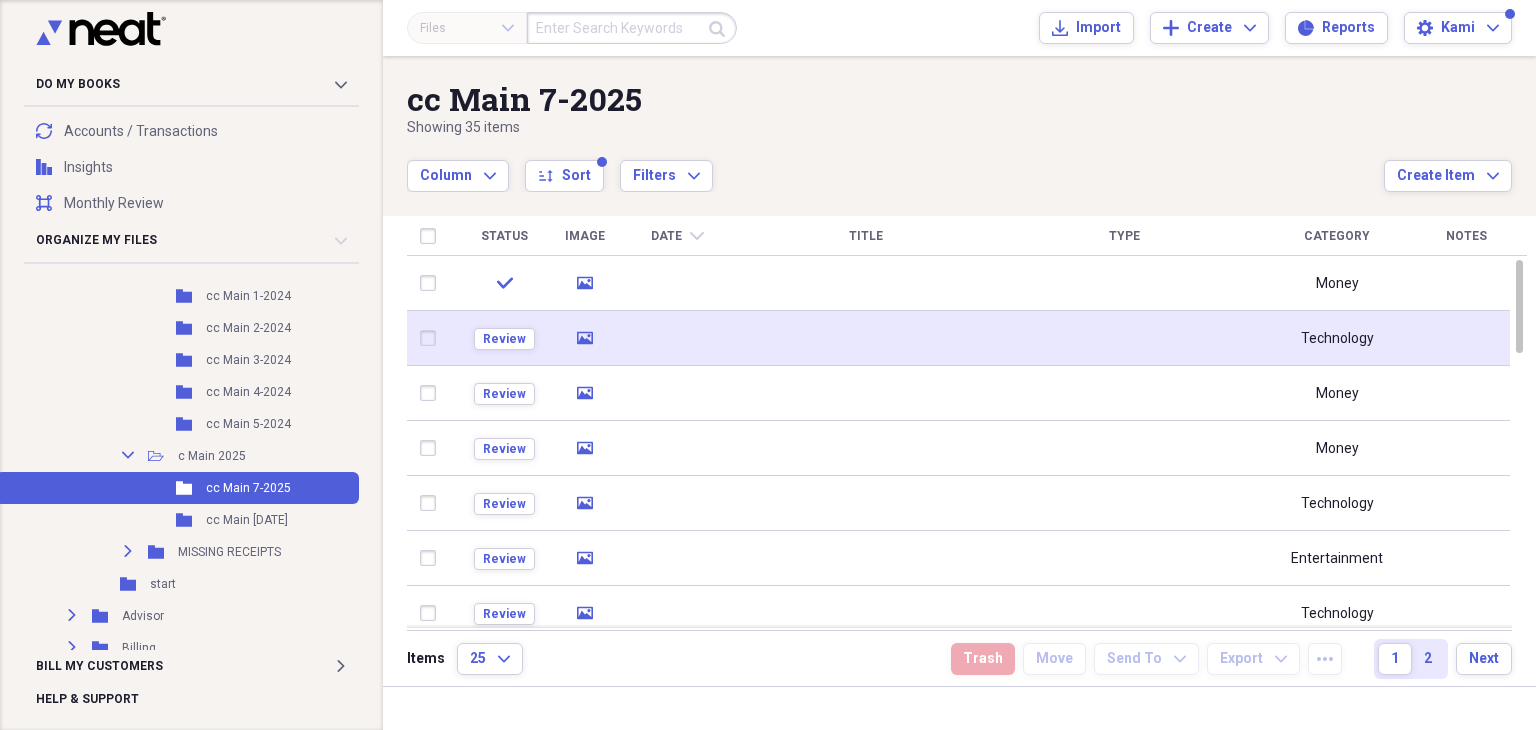 click at bounding box center [677, 338] 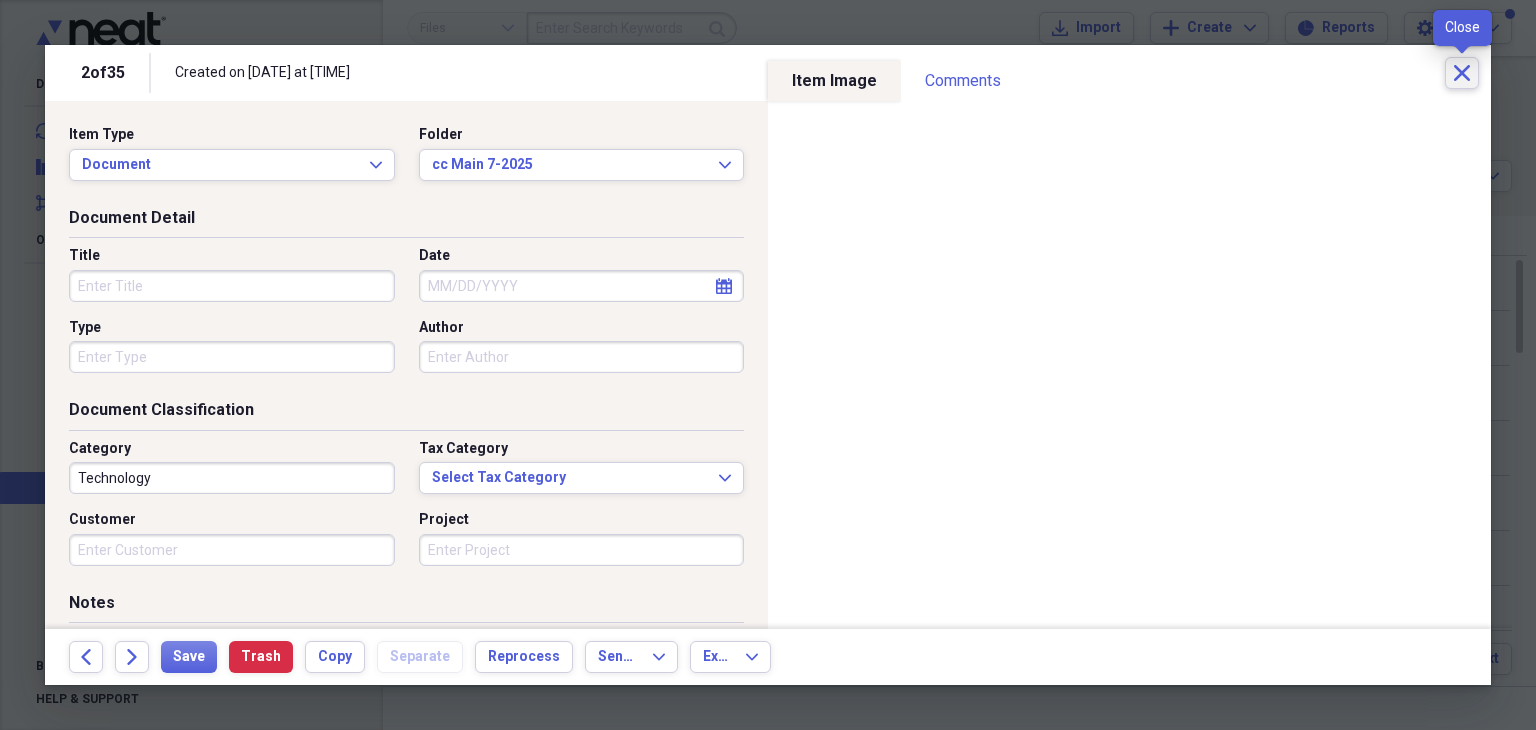click 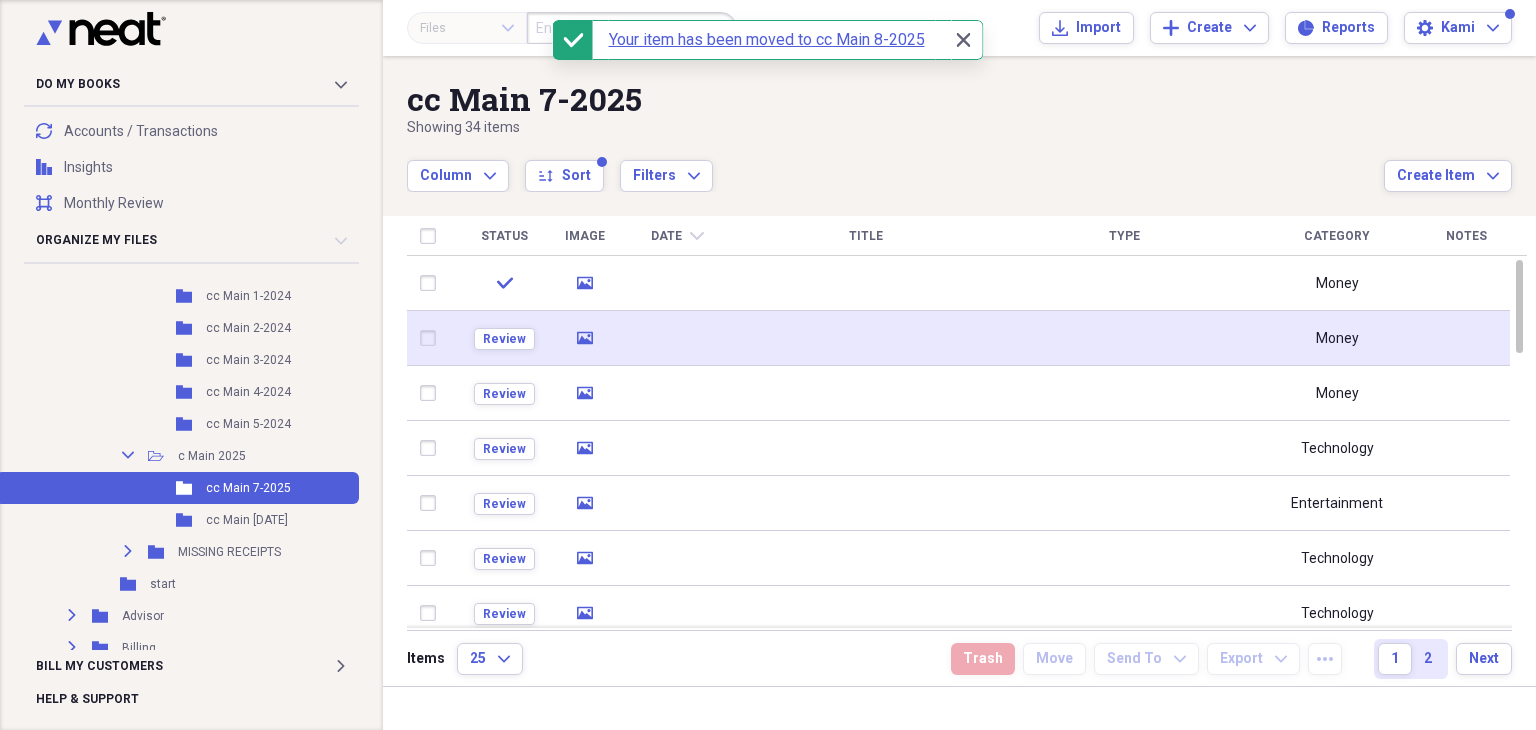 click at bounding box center [677, 338] 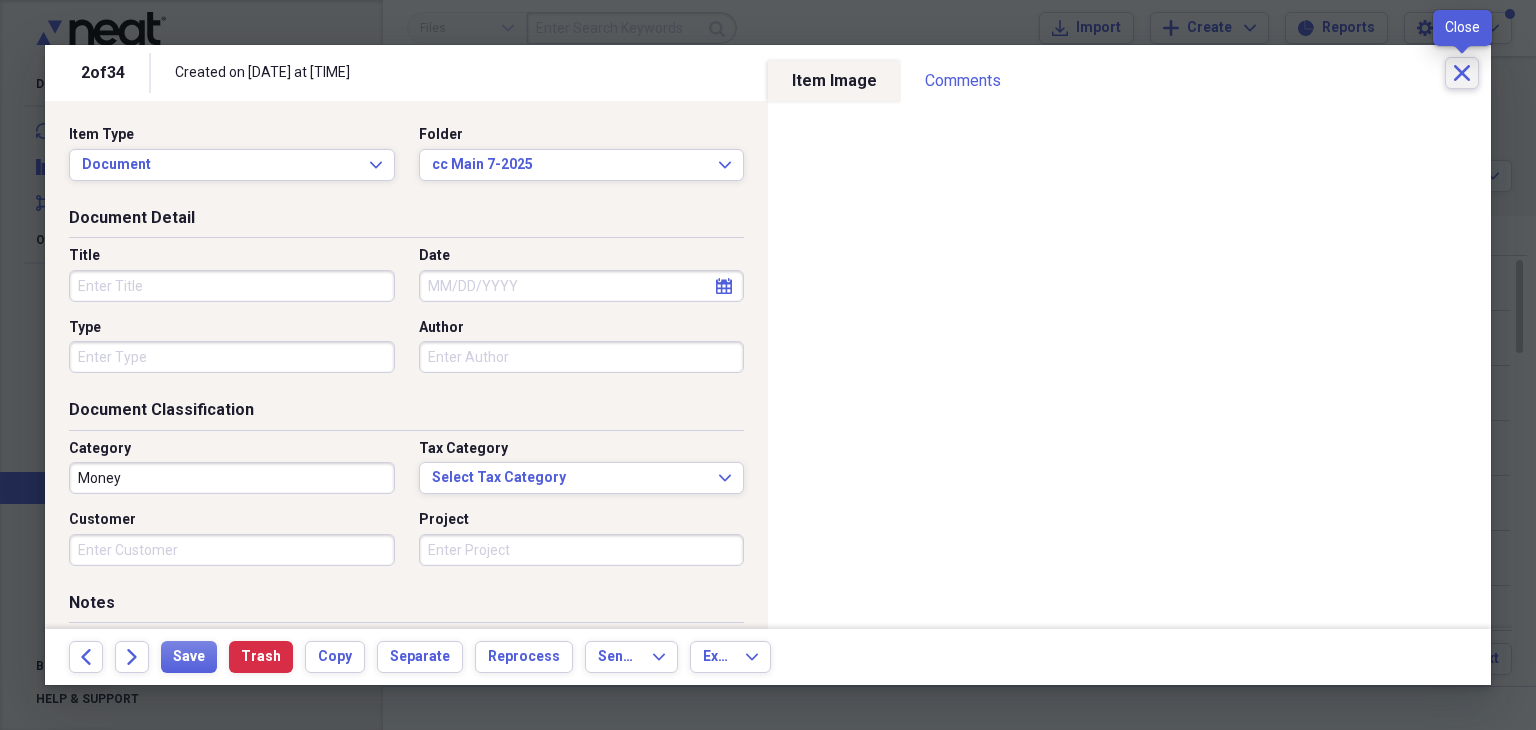click on "Close" 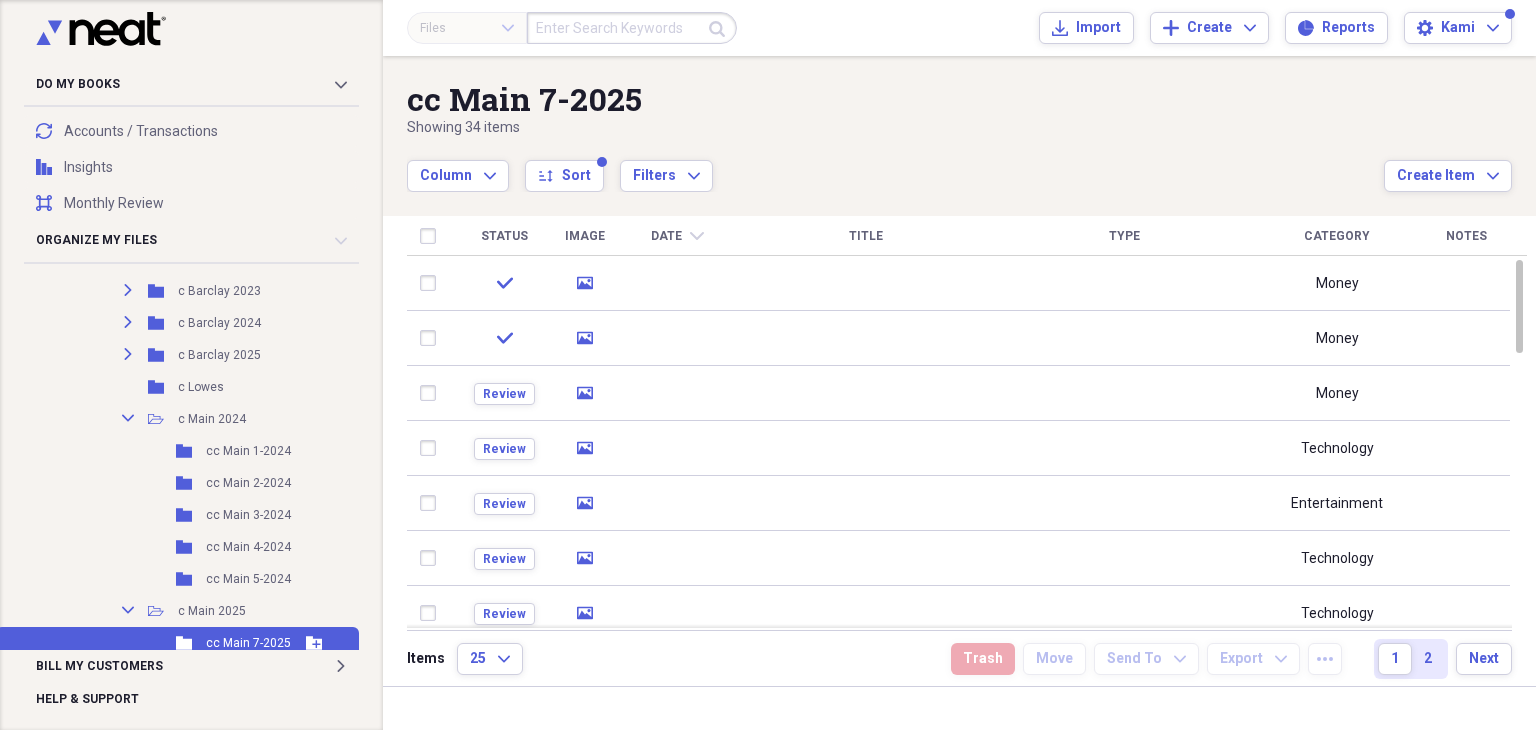scroll, scrollTop: 400, scrollLeft: 0, axis: vertical 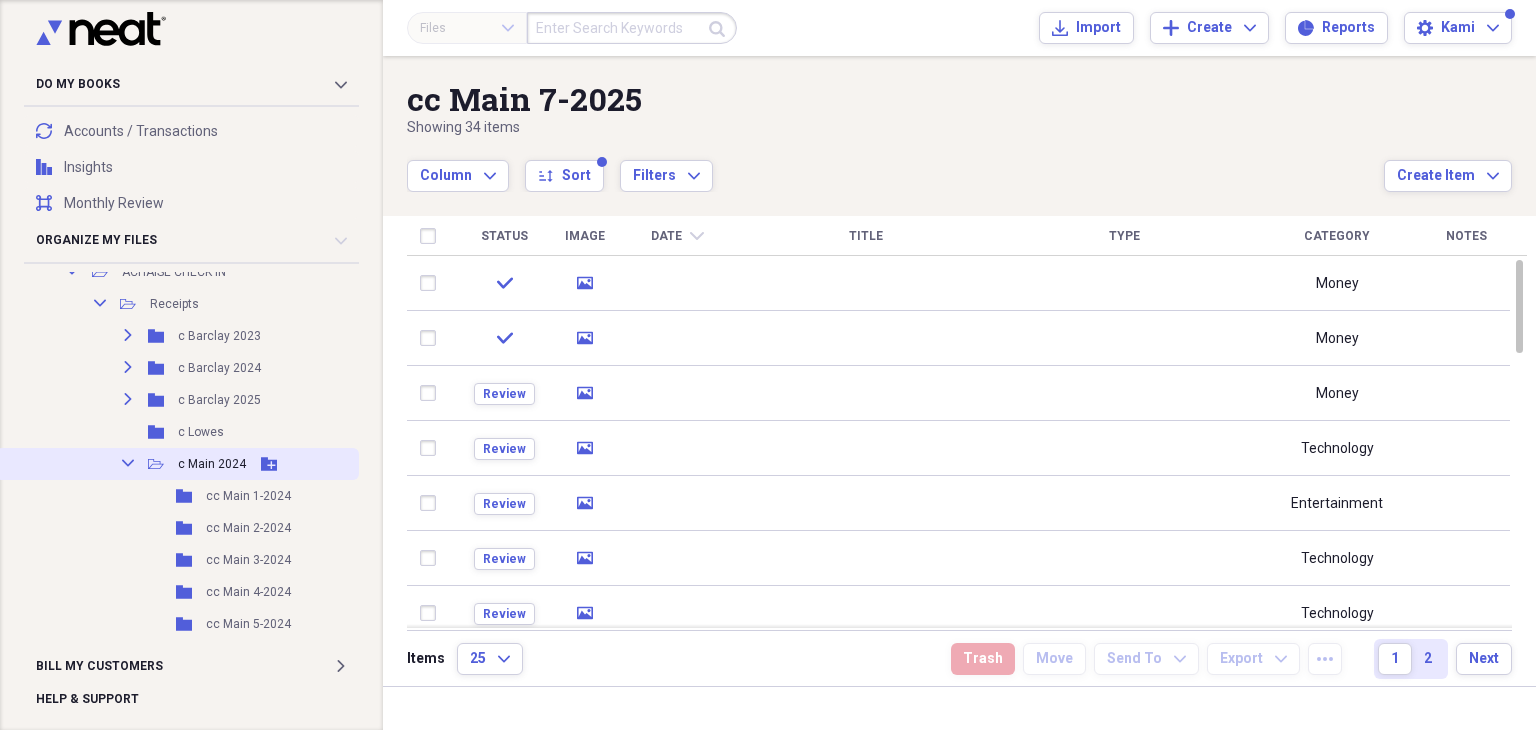 click on "Collapse" 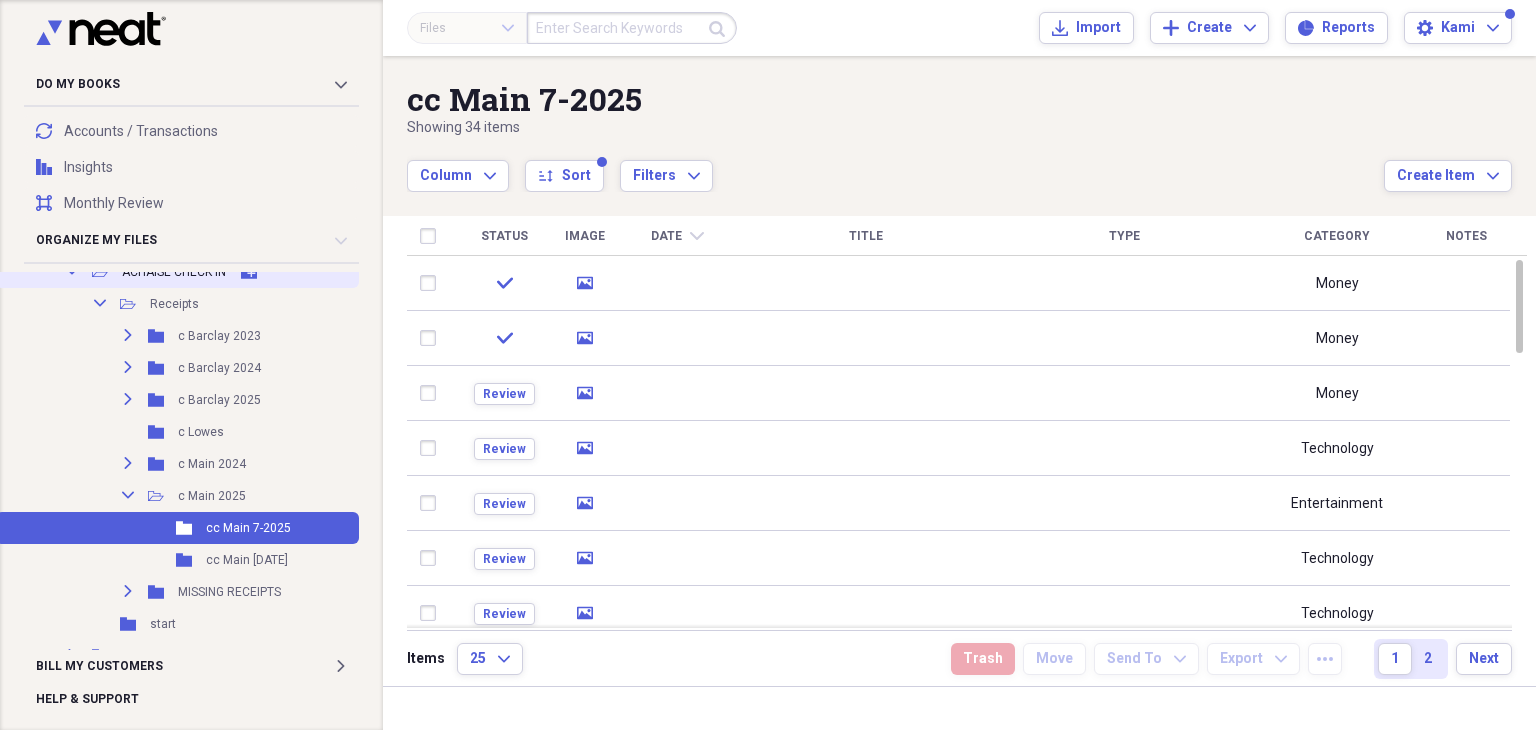 click on "Collapse" 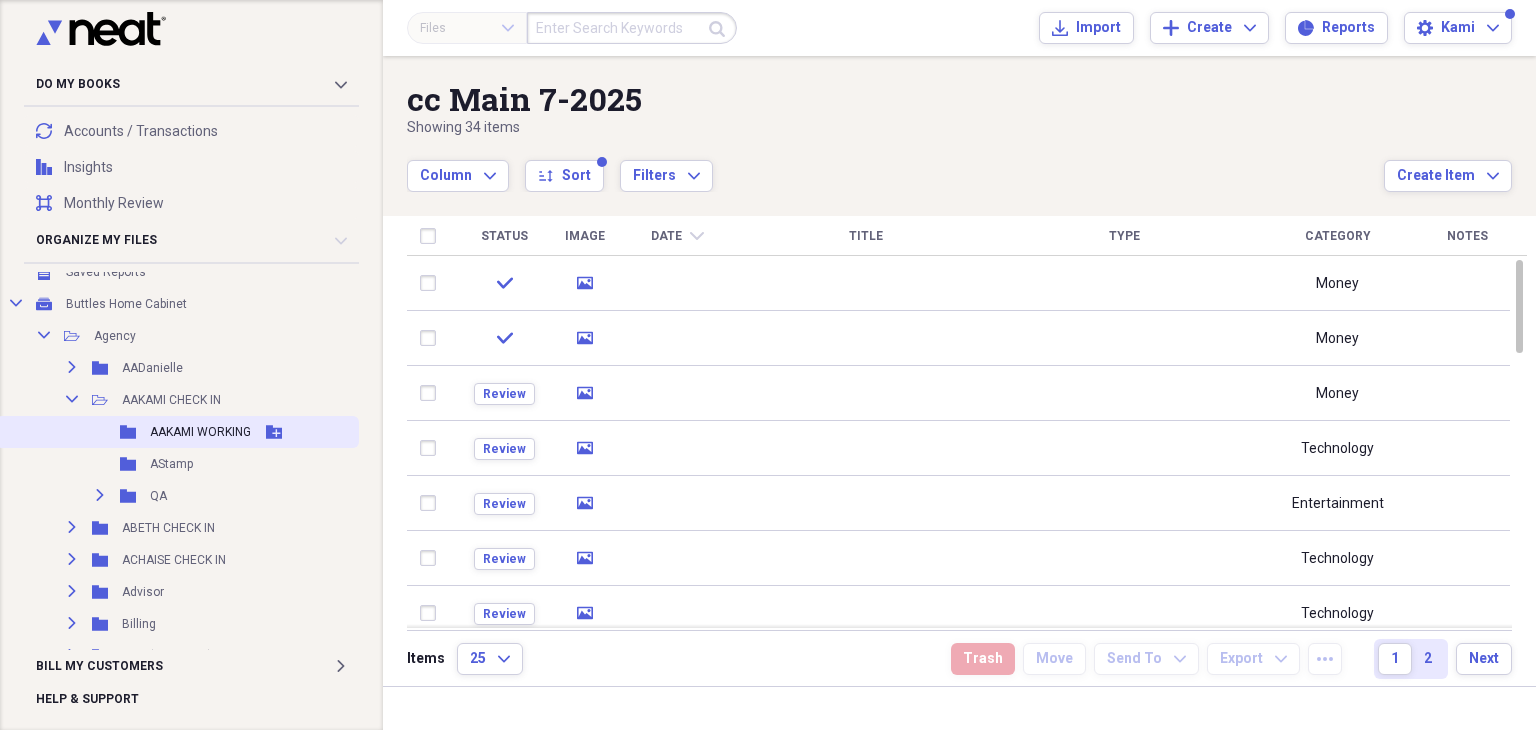 scroll, scrollTop: 100, scrollLeft: 0, axis: vertical 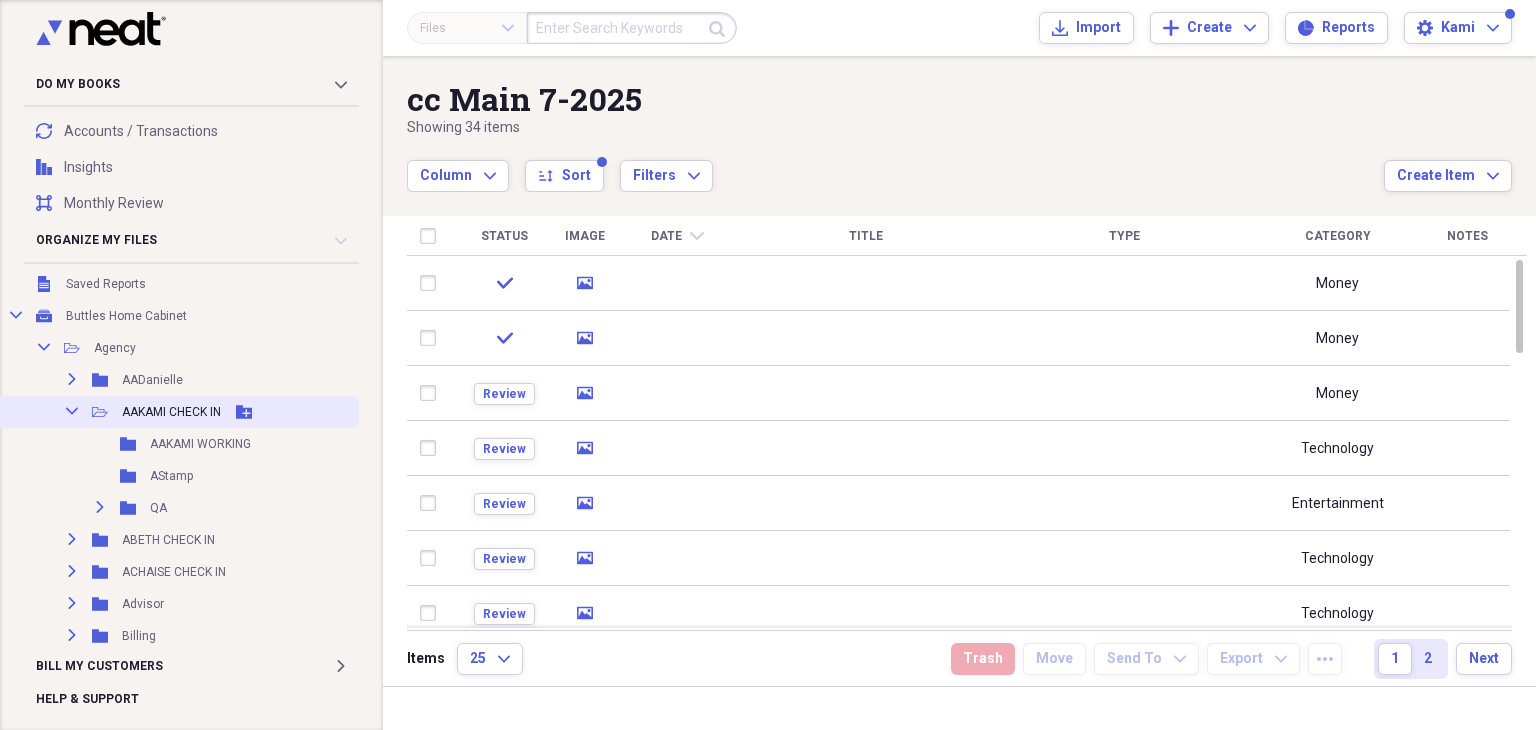 click on "Collapse Open Folder AAKAMI CHECK IN Add Folder" at bounding box center [177, 412] 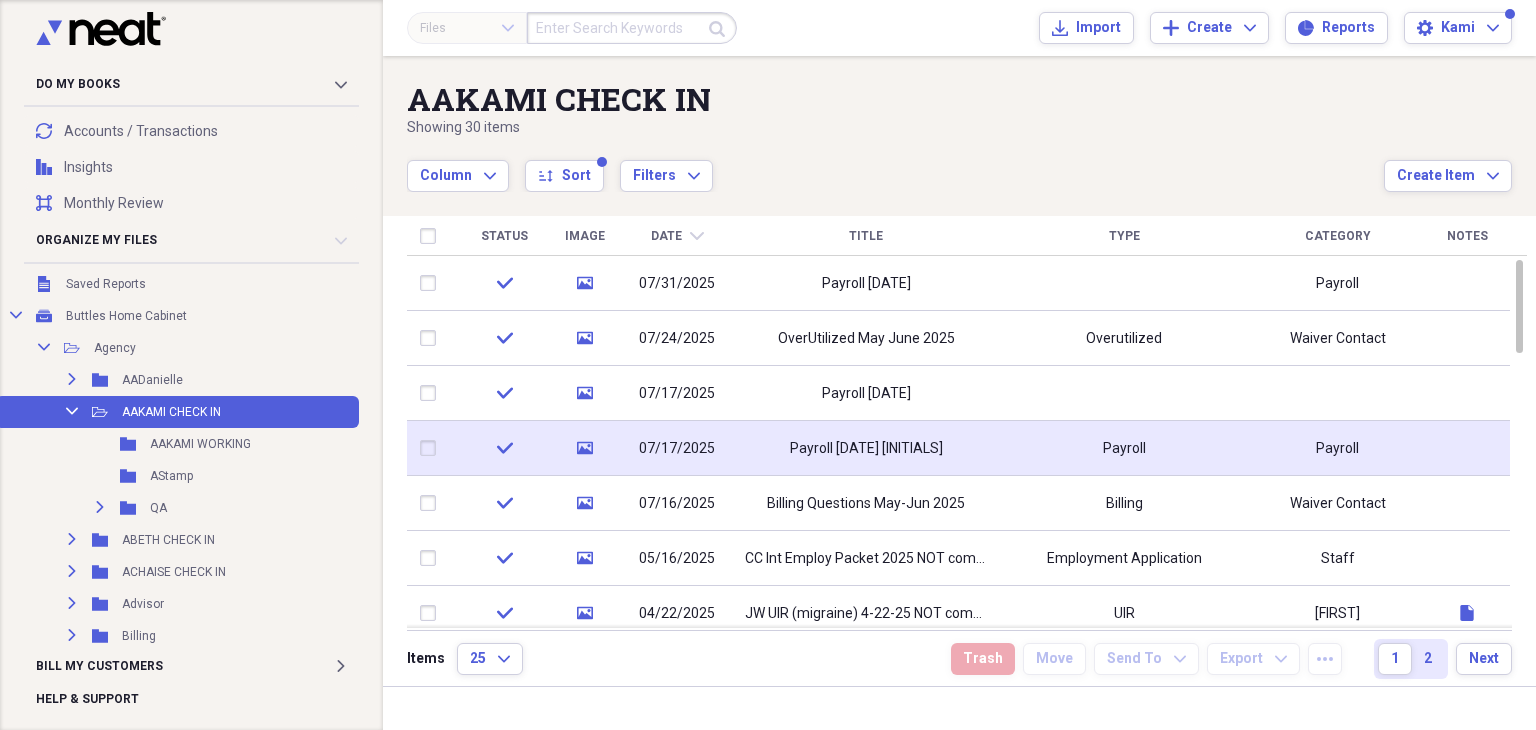 click at bounding box center (432, 448) 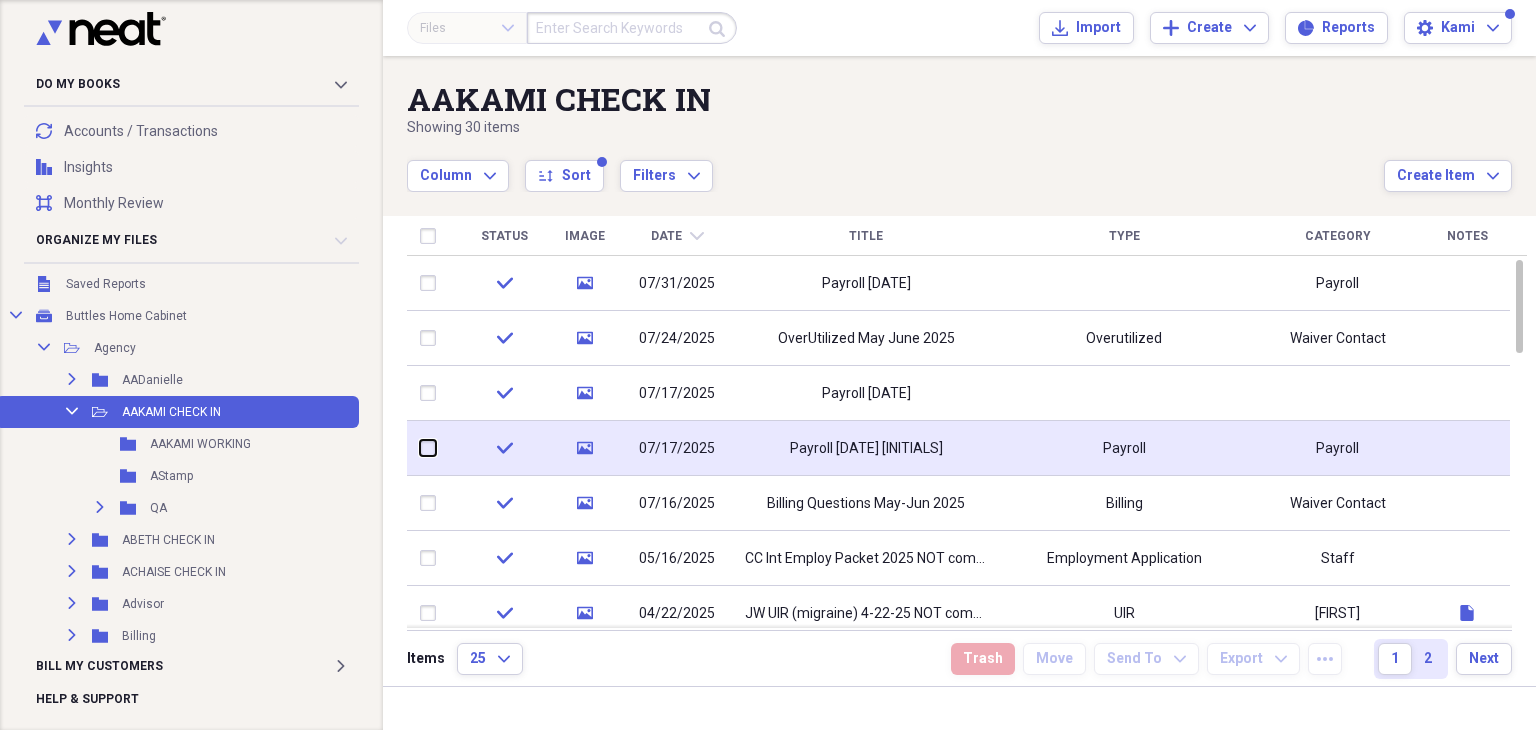 click at bounding box center [420, 448] 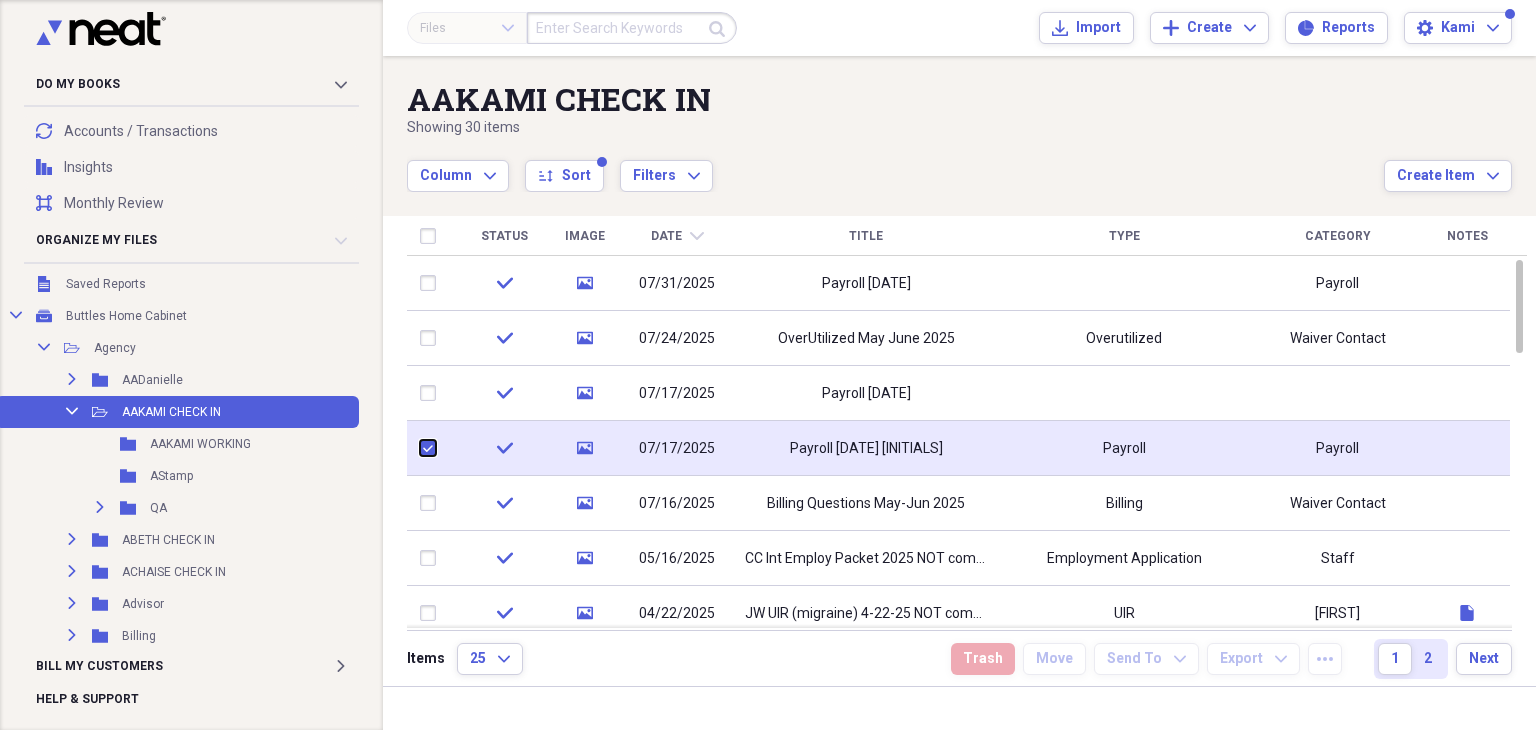 checkbox on "true" 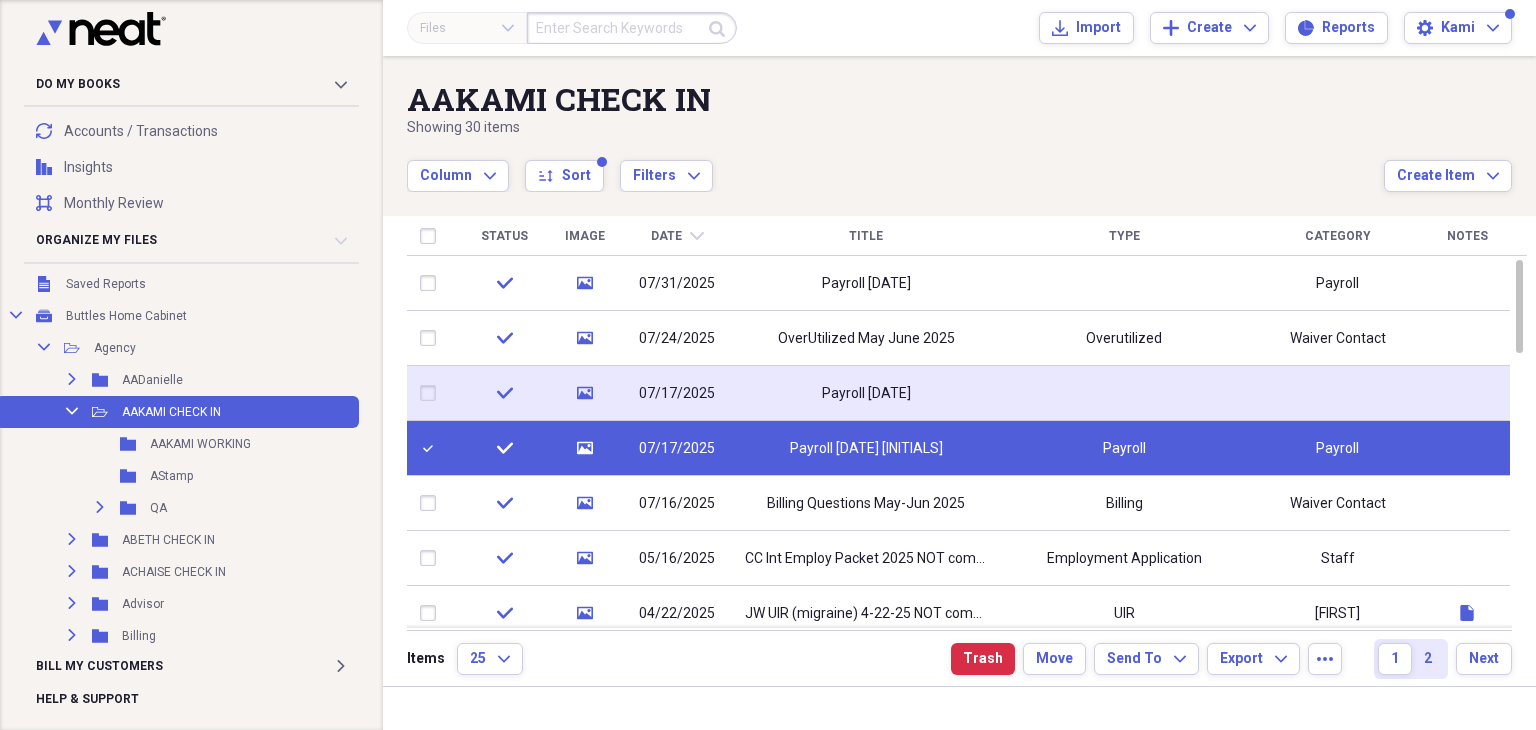 click at bounding box center (432, 393) 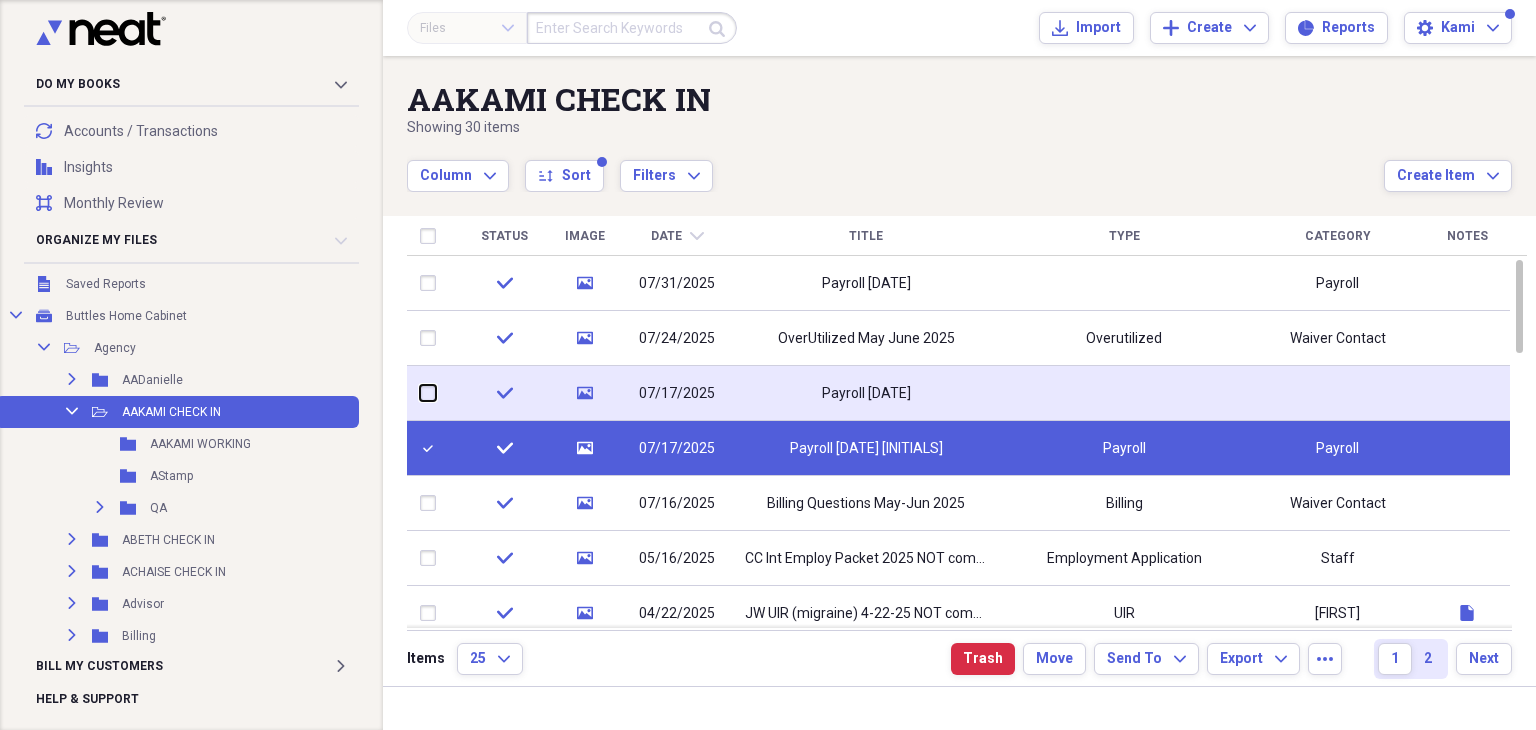 click at bounding box center [420, 393] 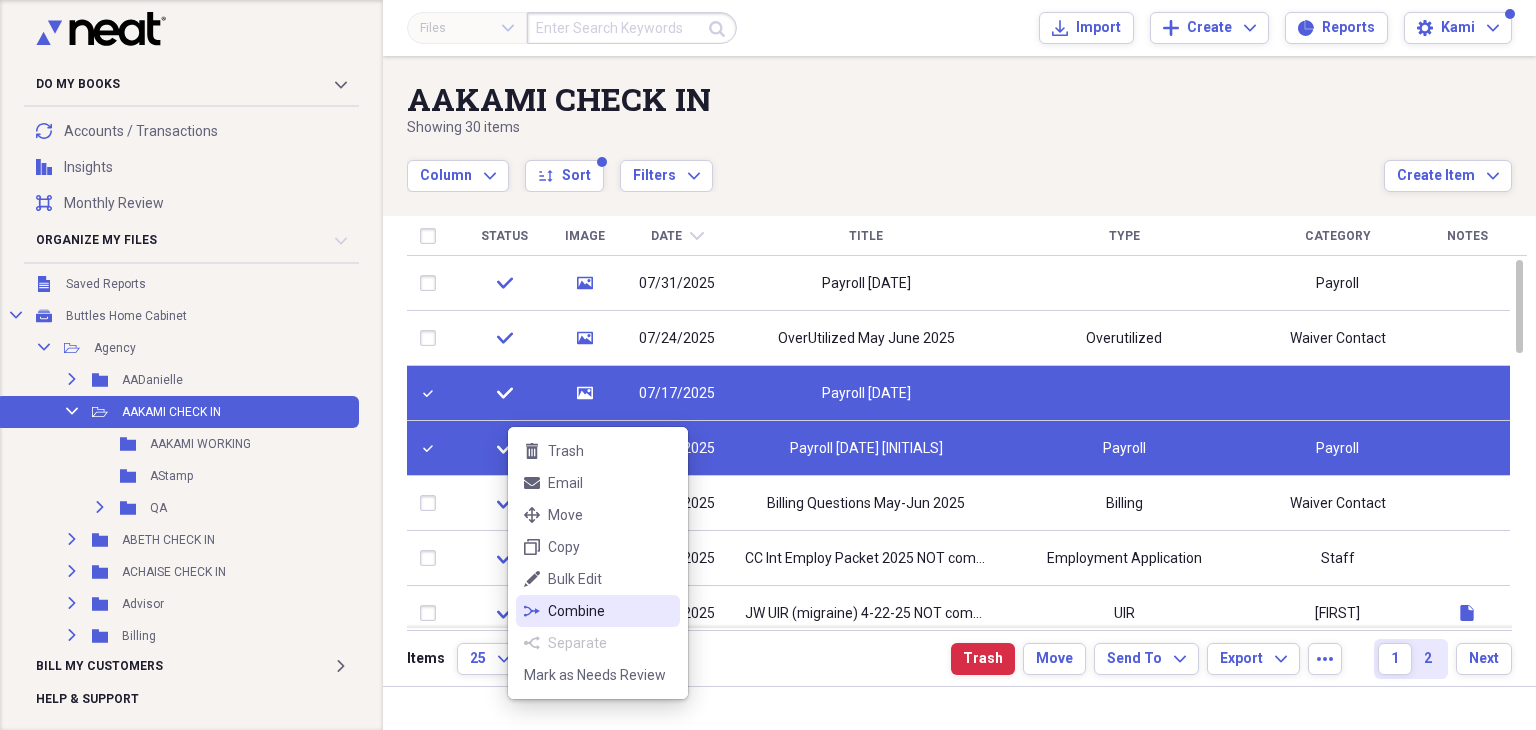 click on "Combine" at bounding box center [610, 611] 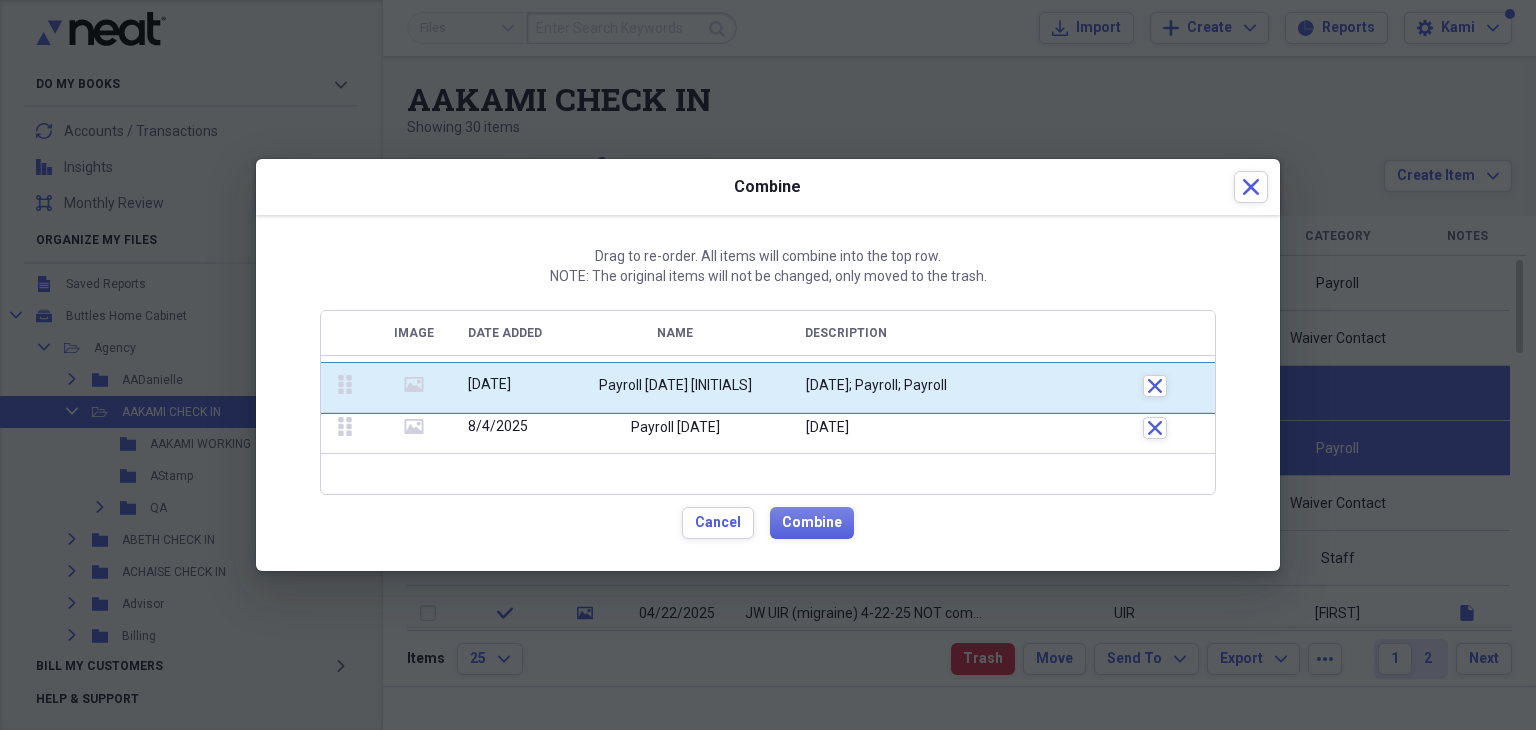 drag, startPoint x: 345, startPoint y: 431, endPoint x: 328, endPoint y: 378, distance: 55.65968 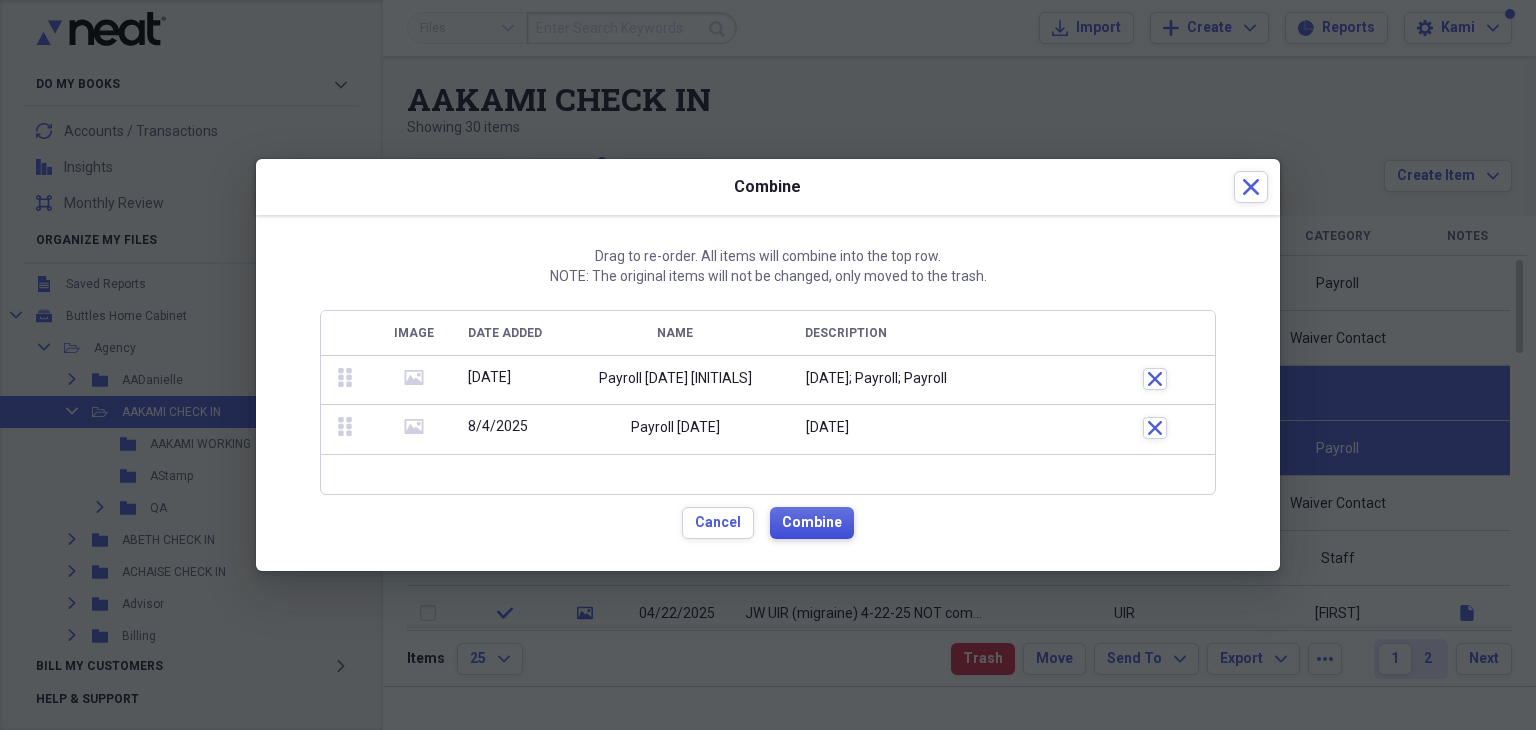 click on "Combine" at bounding box center (812, 523) 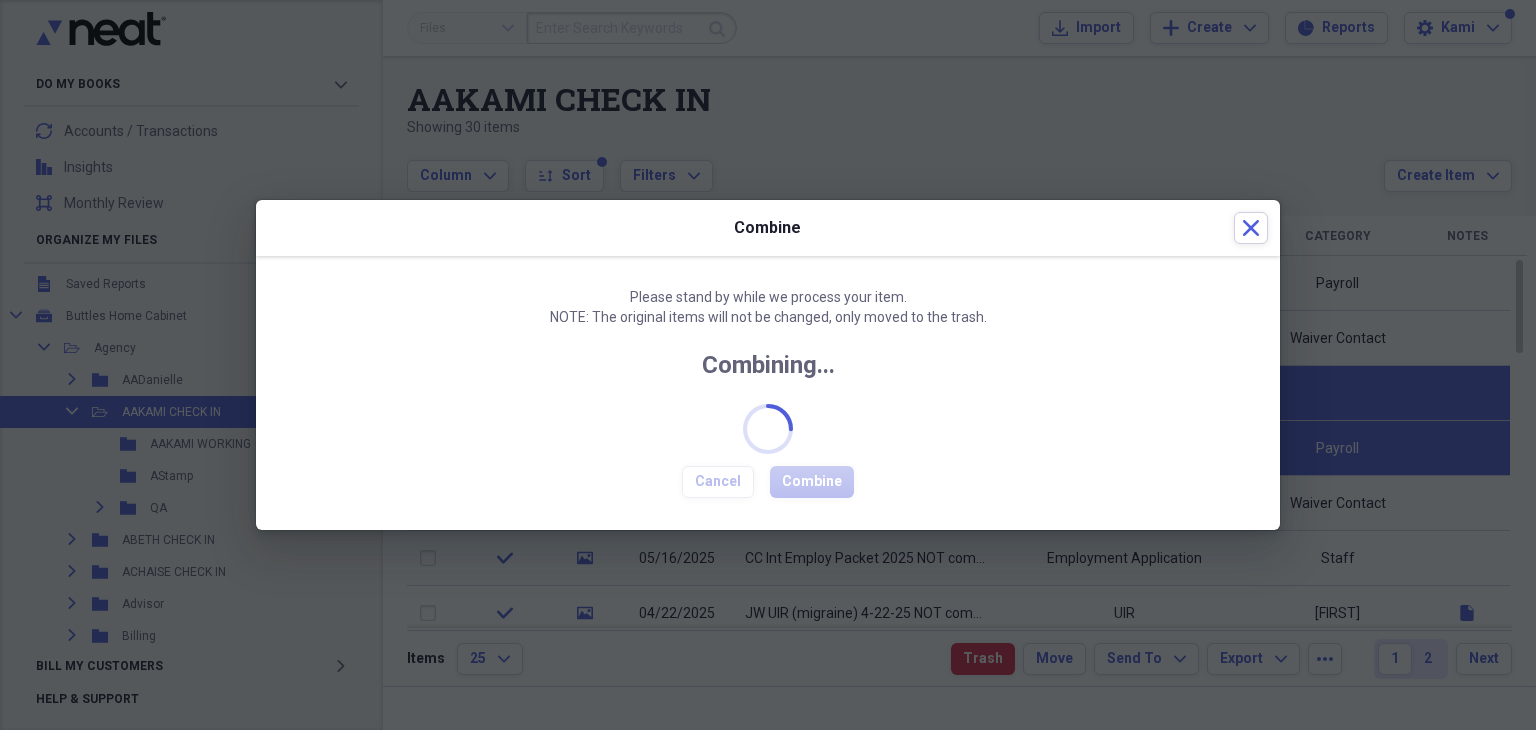 checkbox on "false" 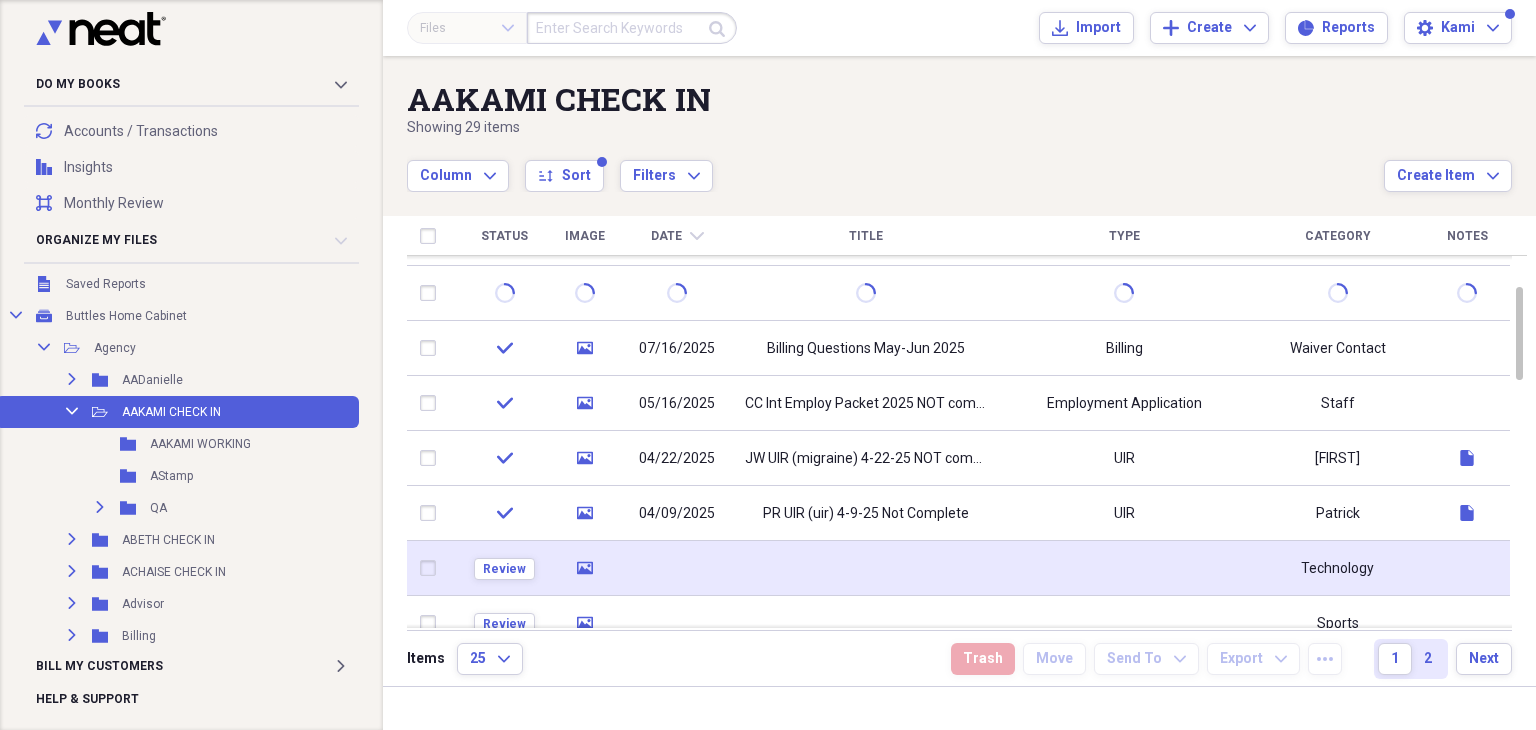 click at bounding box center (866, 568) 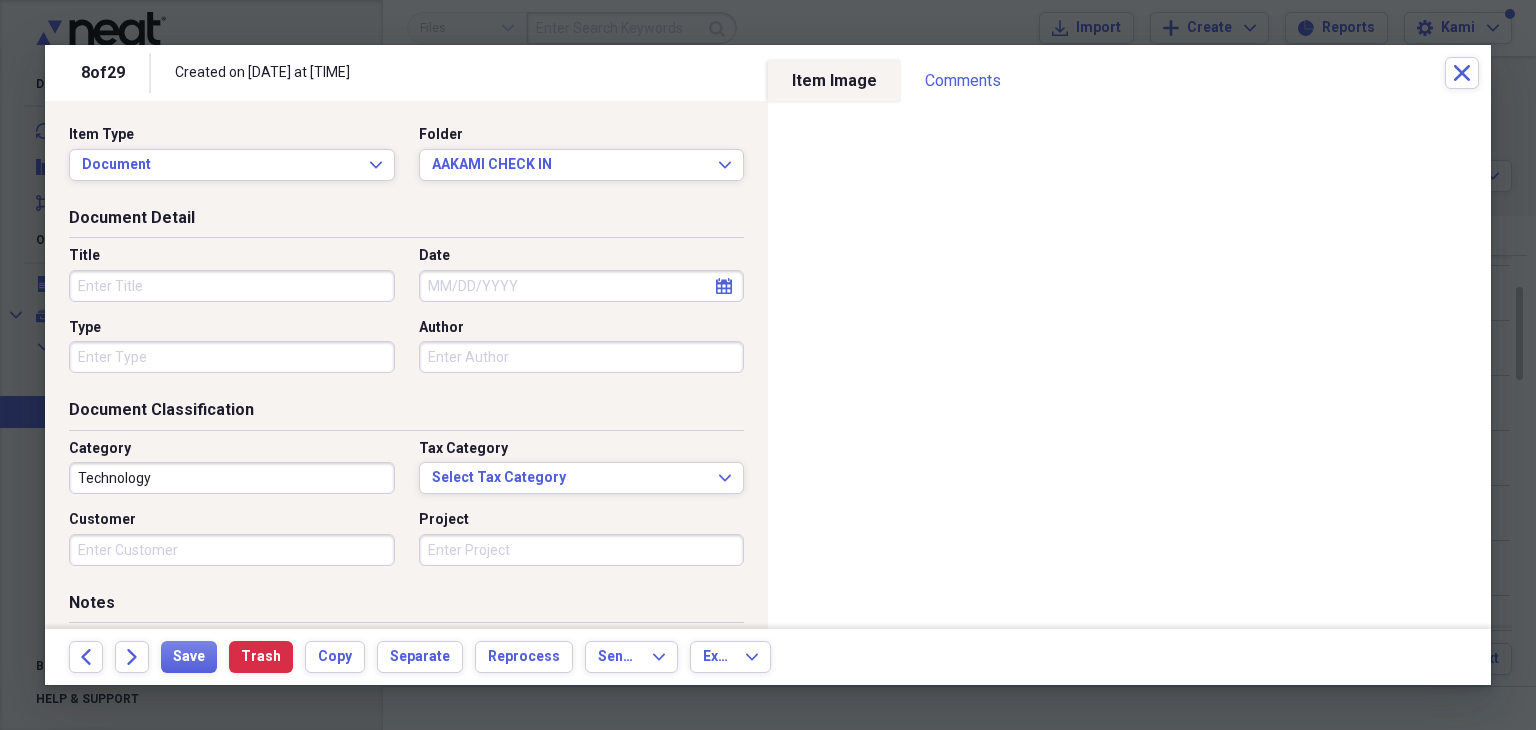 click on "Title" at bounding box center [232, 286] 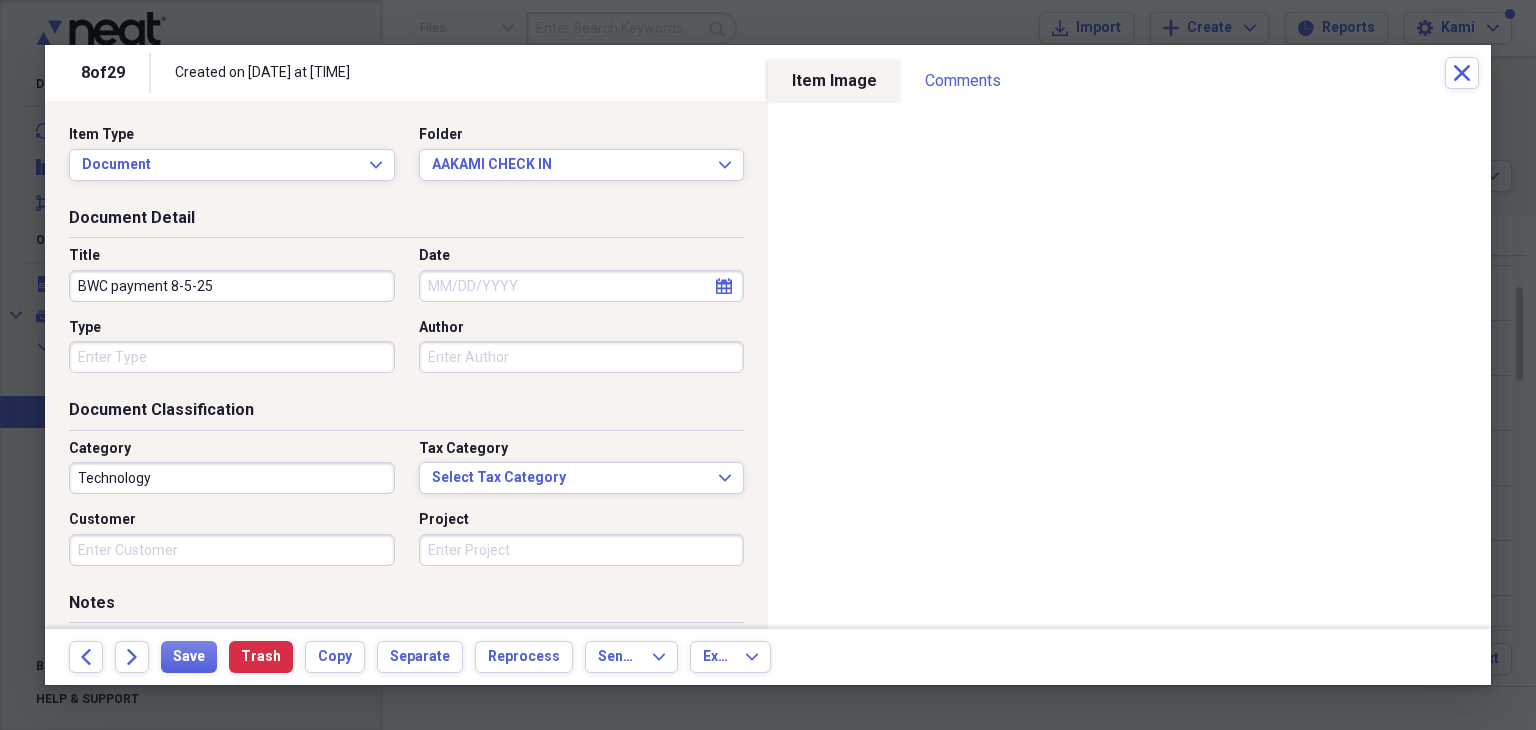 type on "BWC payment 8-5-25" 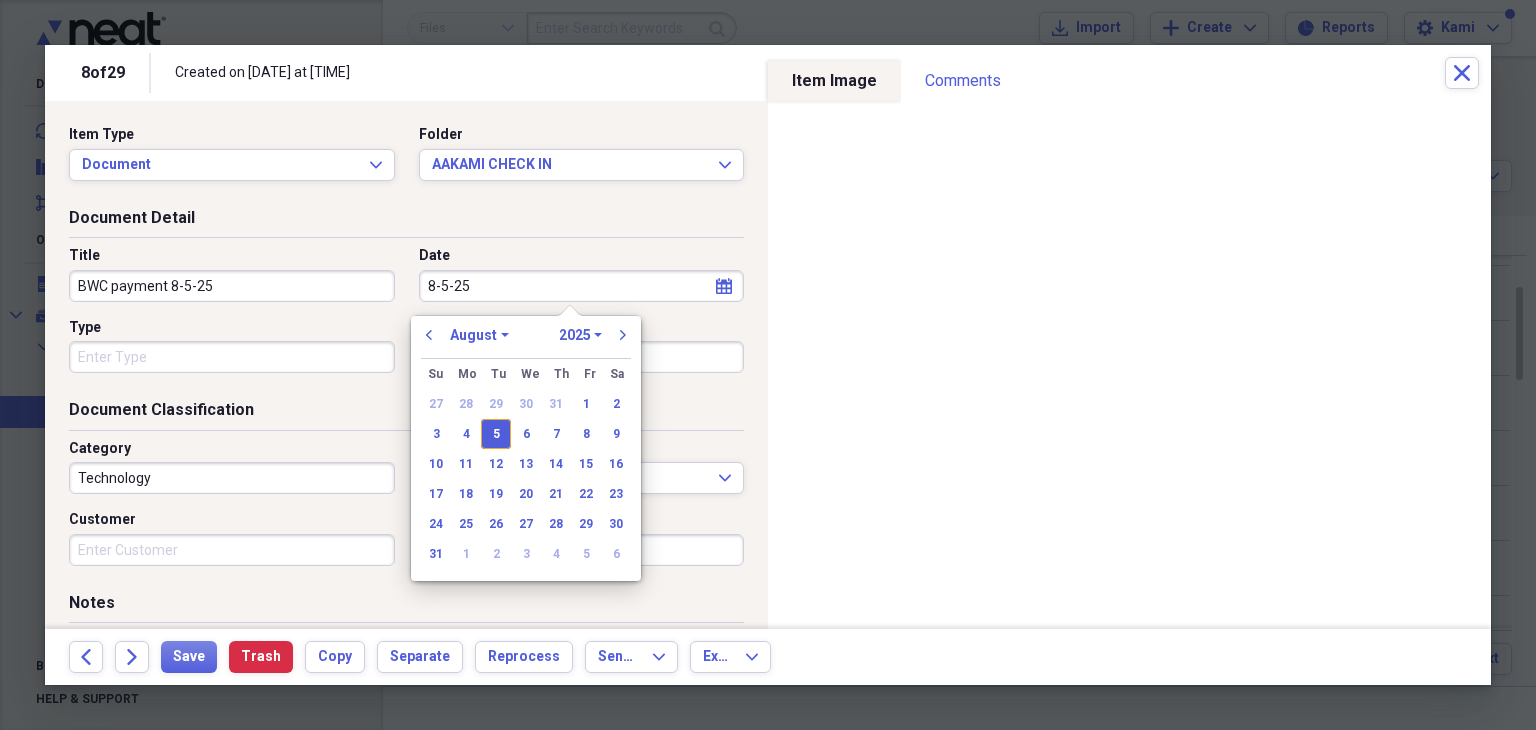 type on "08/05/2025" 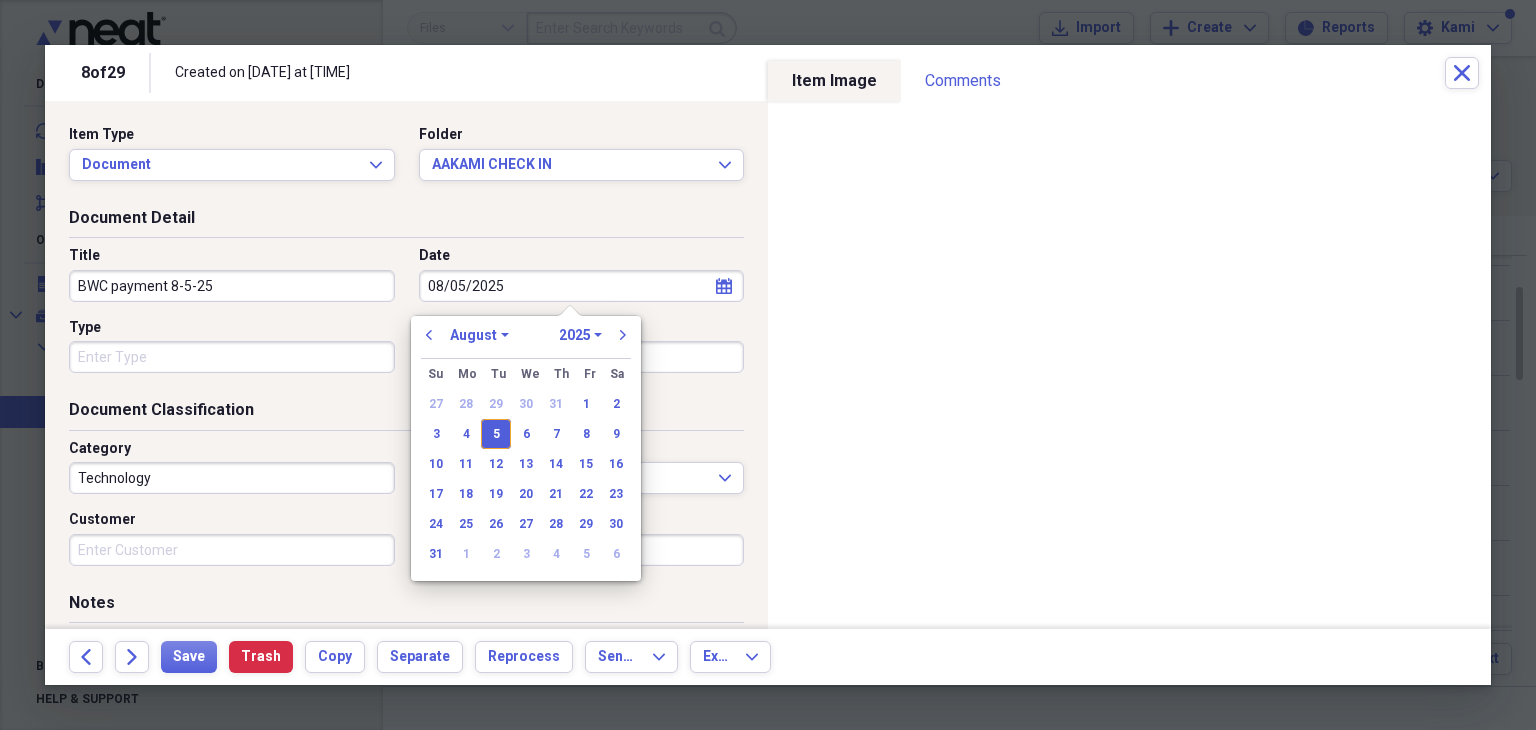 click on "5" at bounding box center [496, 434] 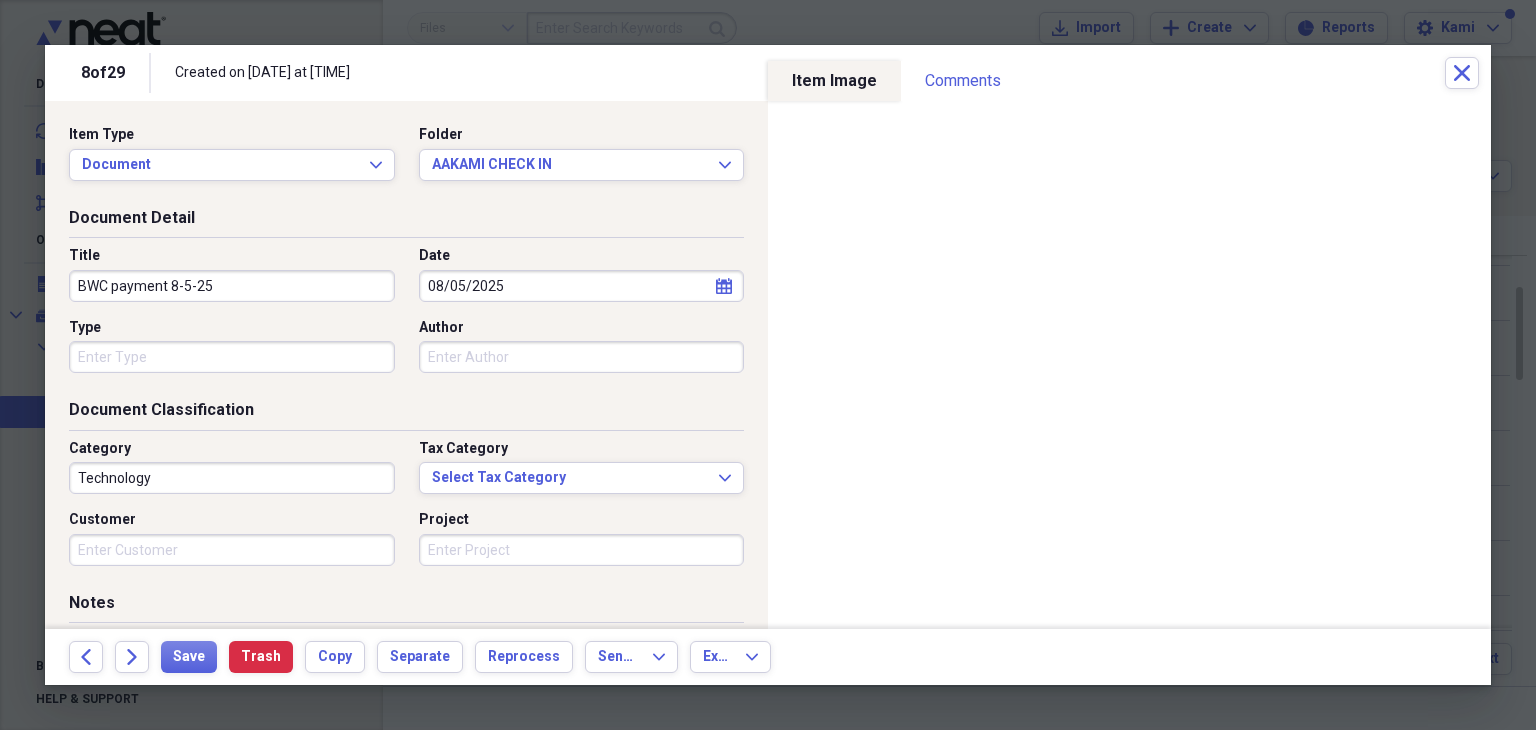 click on "Type" at bounding box center (232, 357) 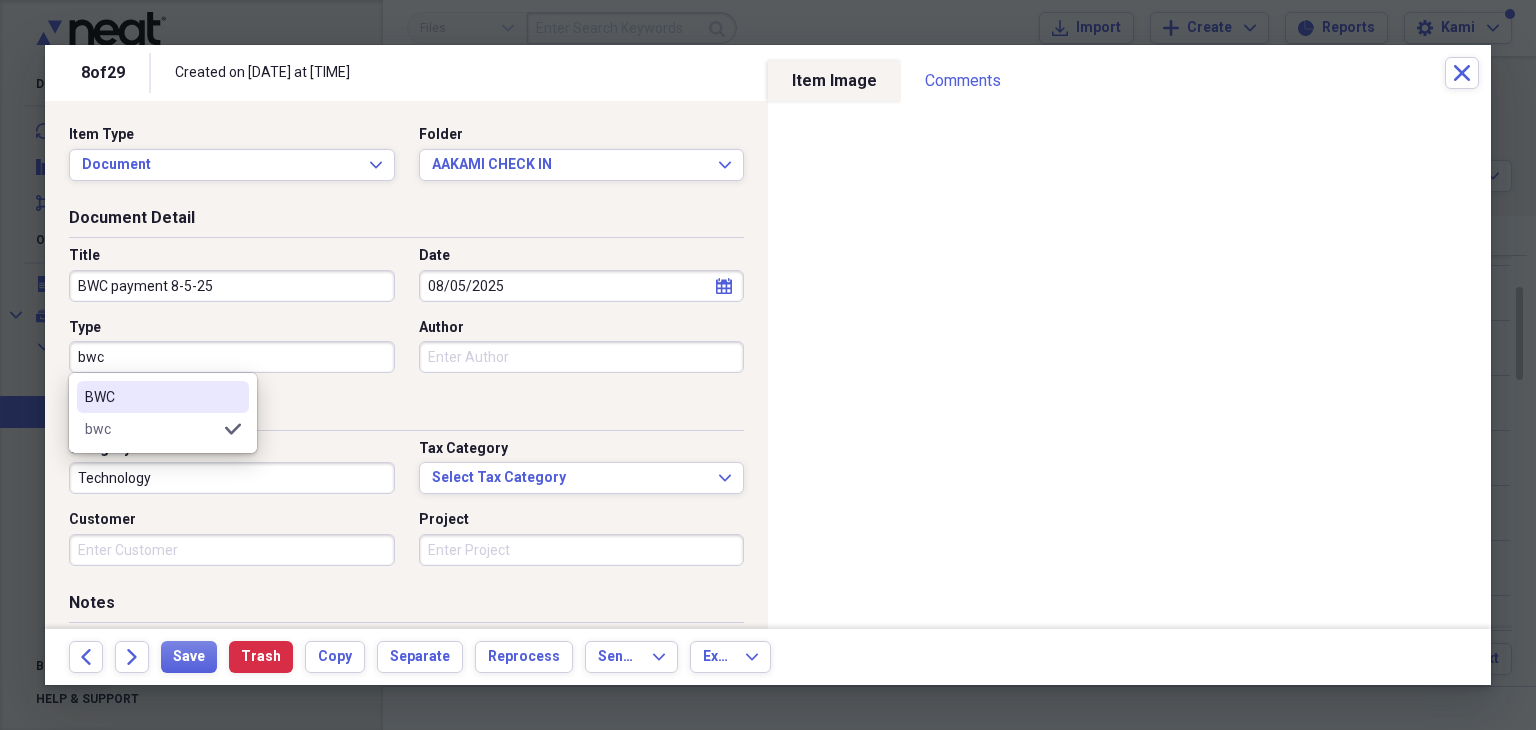 click on "BWC" at bounding box center [151, 397] 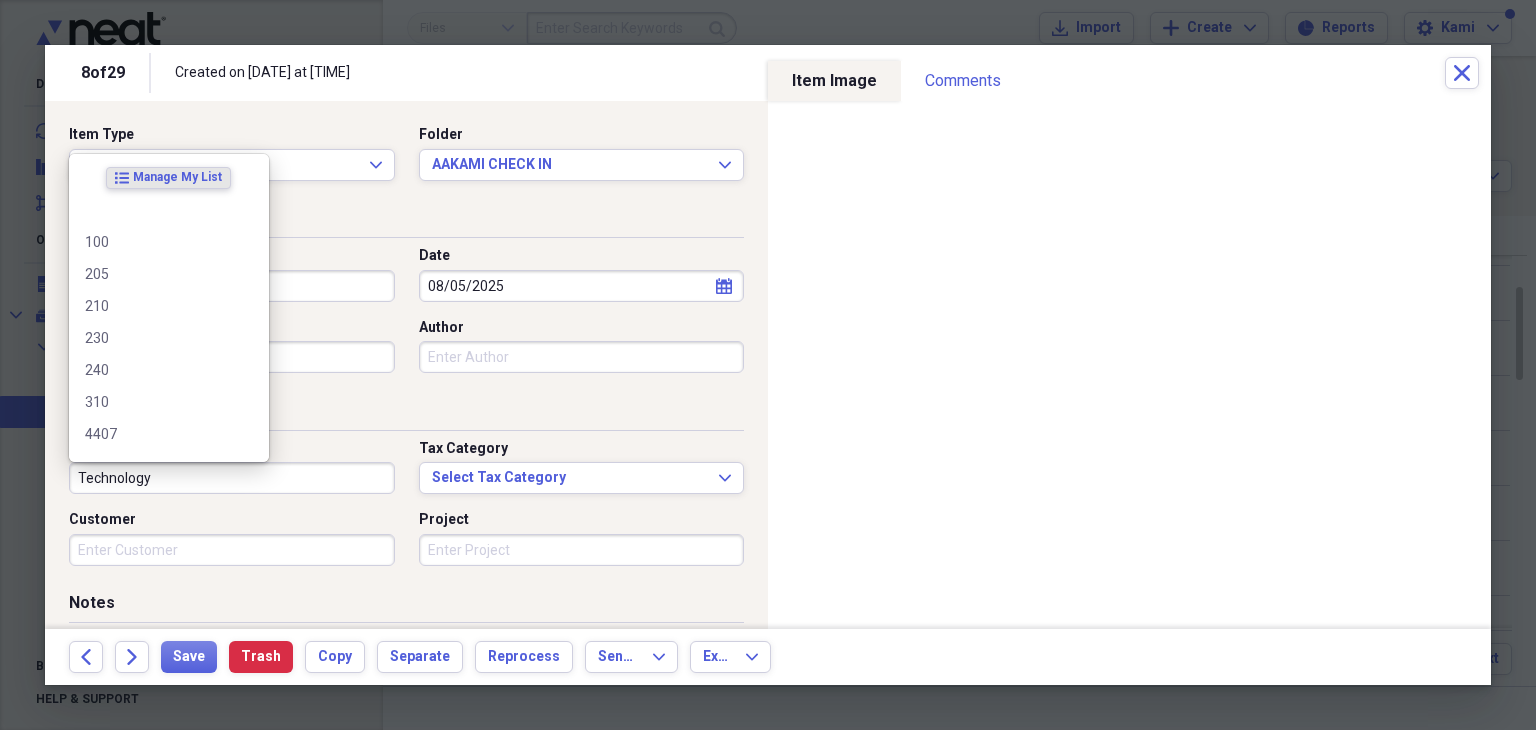 click on "Technology" at bounding box center [232, 478] 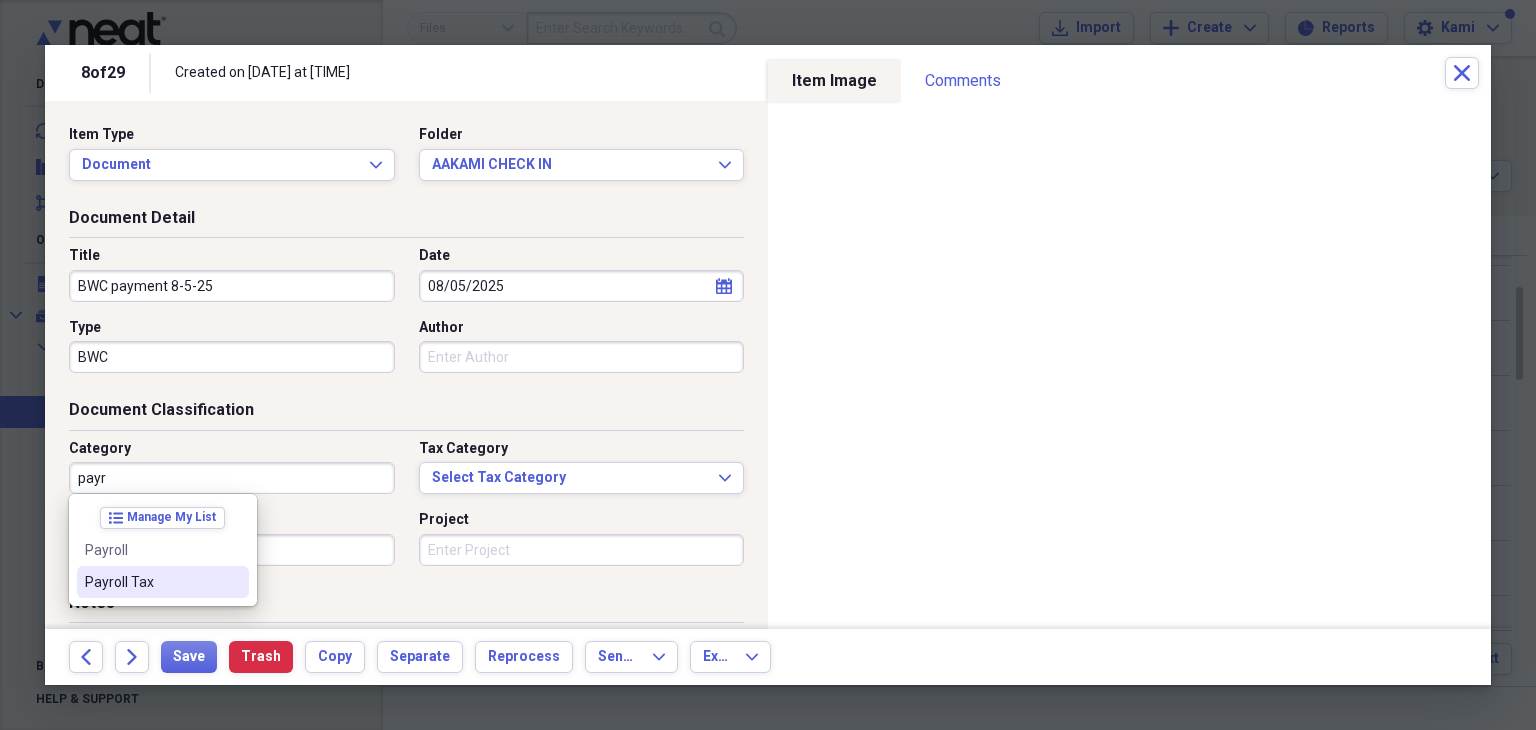 click on "Payroll Tax" at bounding box center [151, 582] 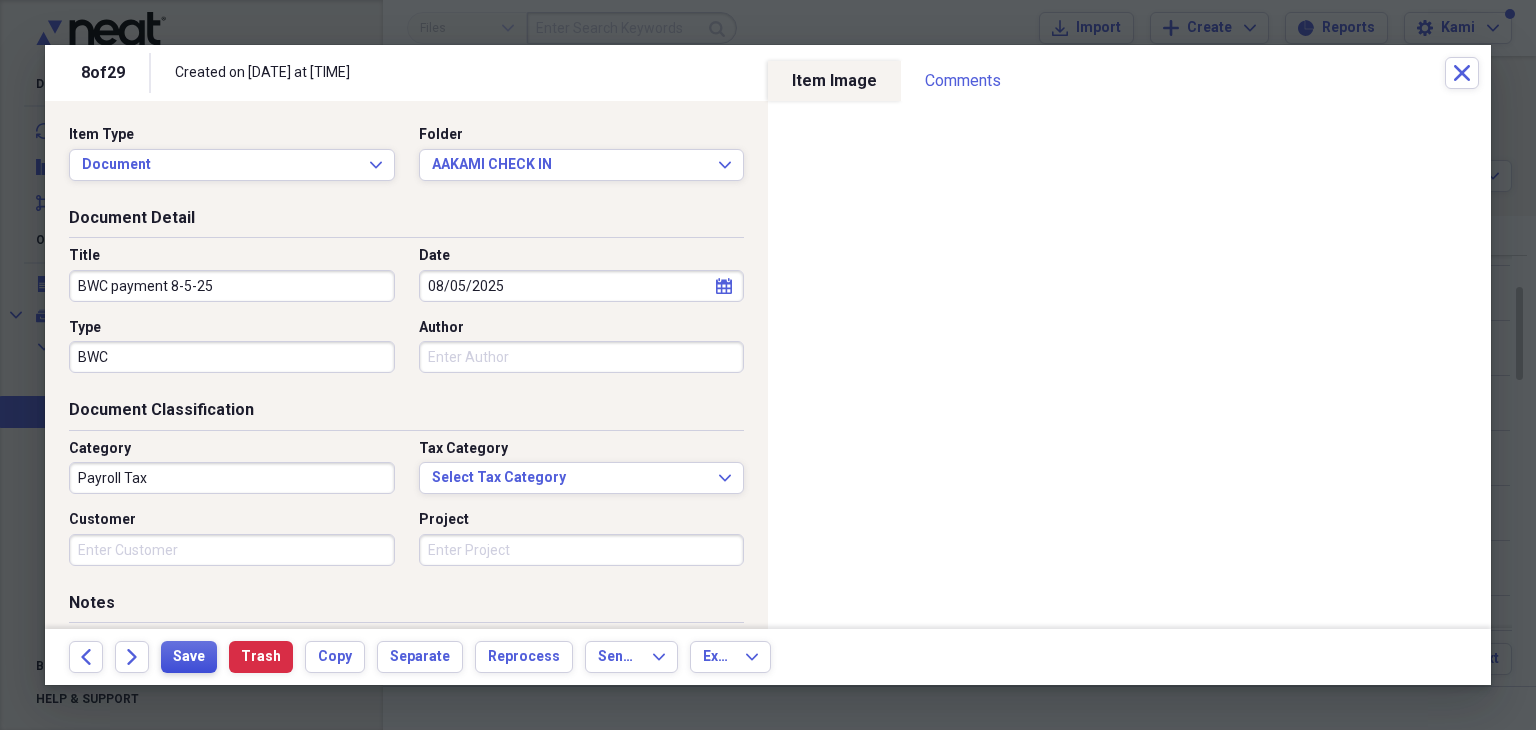 click on "Save" at bounding box center (189, 657) 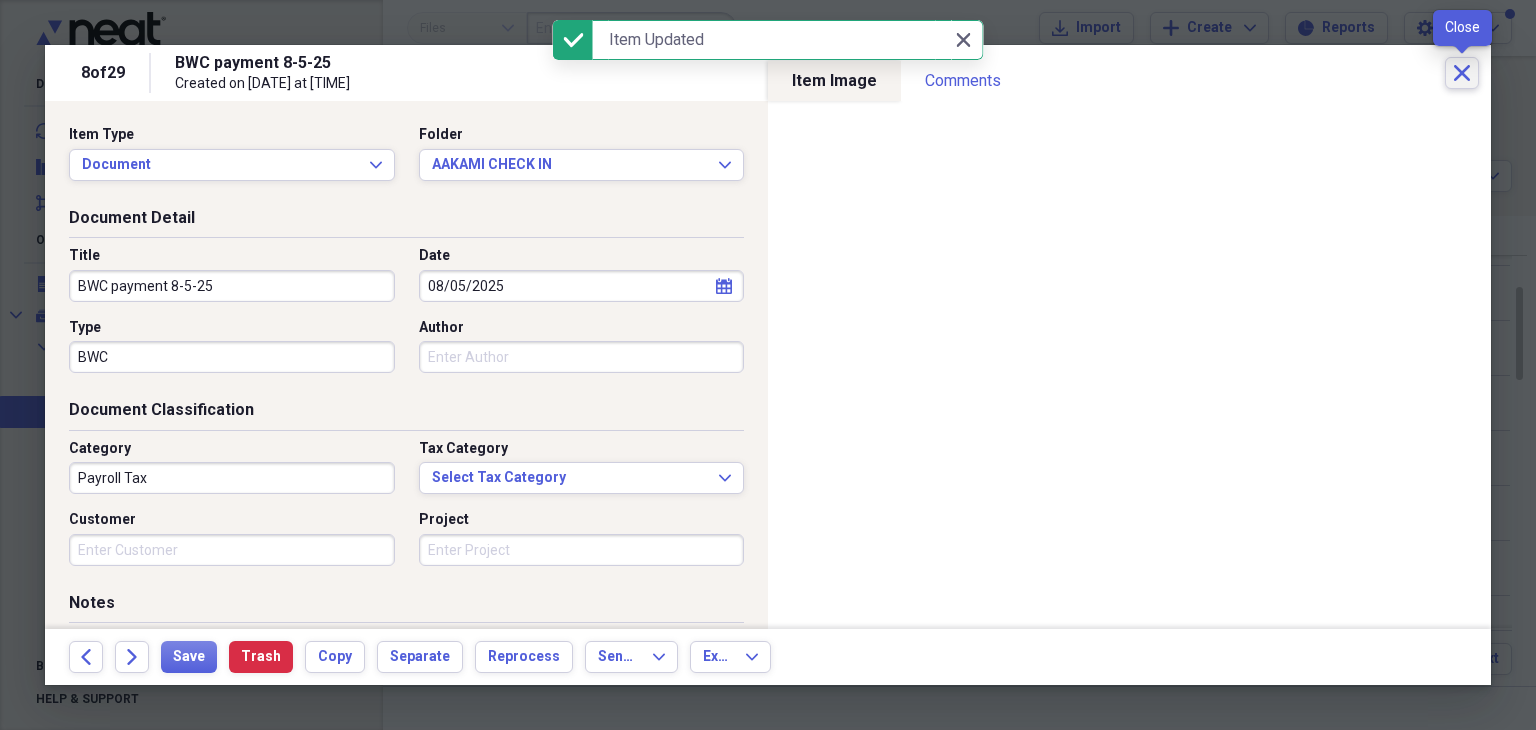 click on "Close" 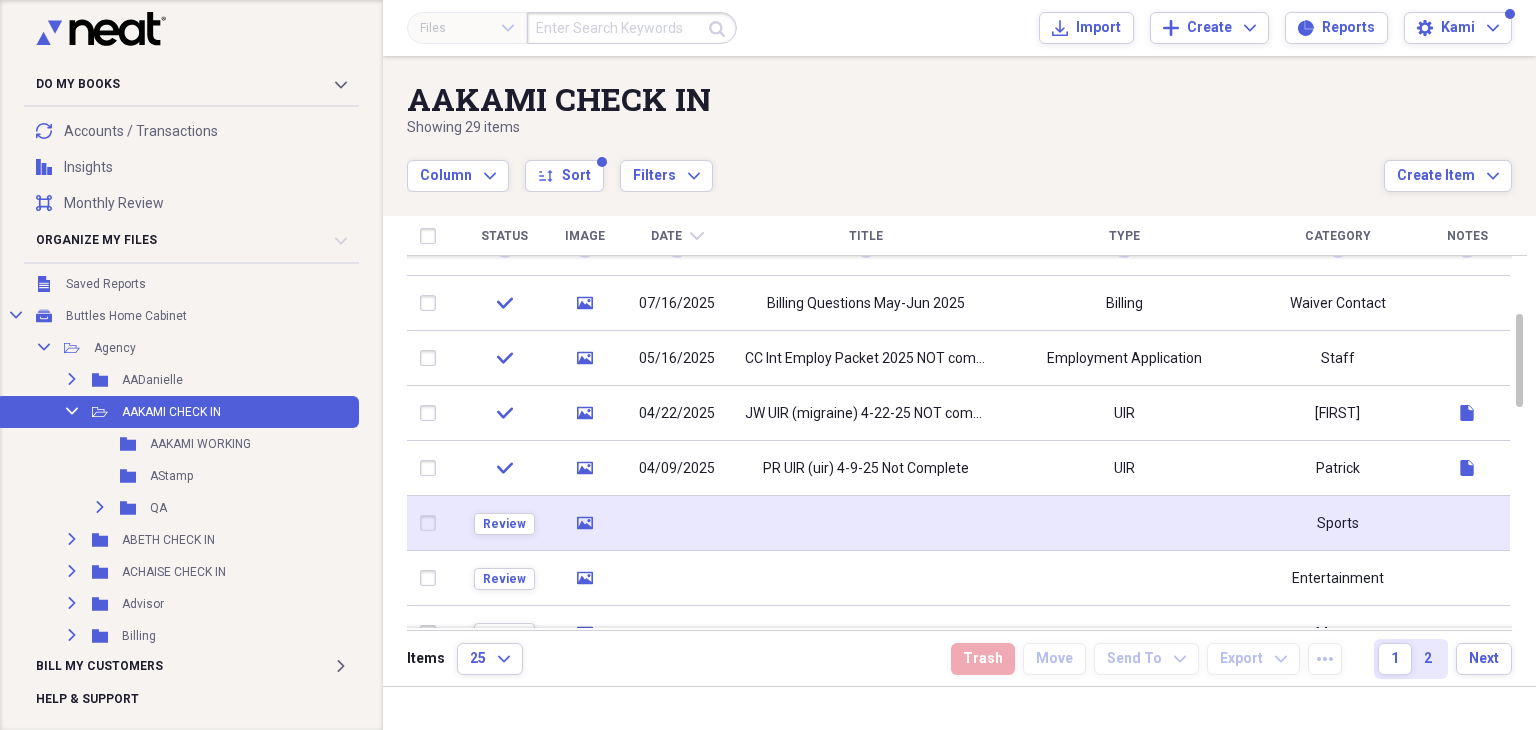 click at bounding box center [866, 523] 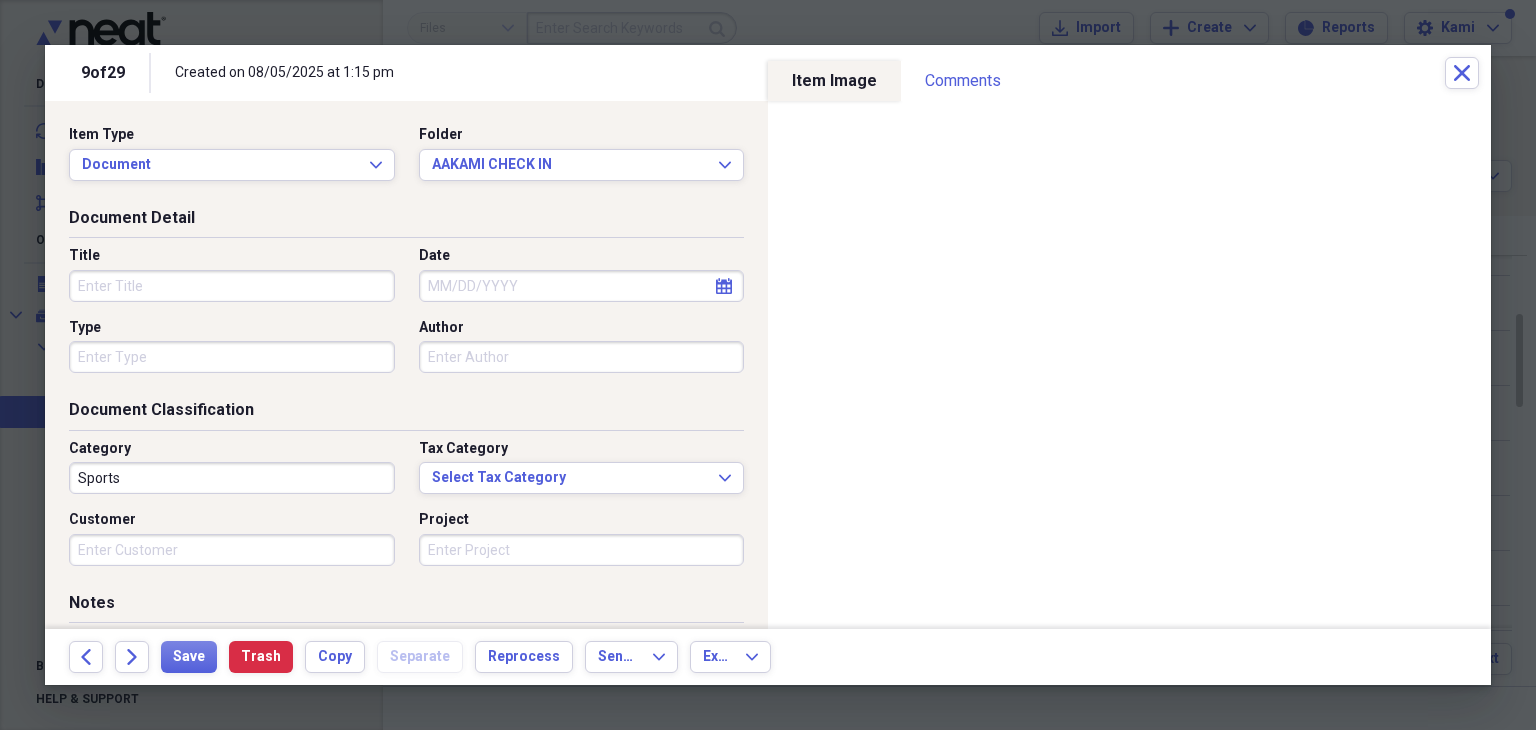 click on "Title" at bounding box center (232, 286) 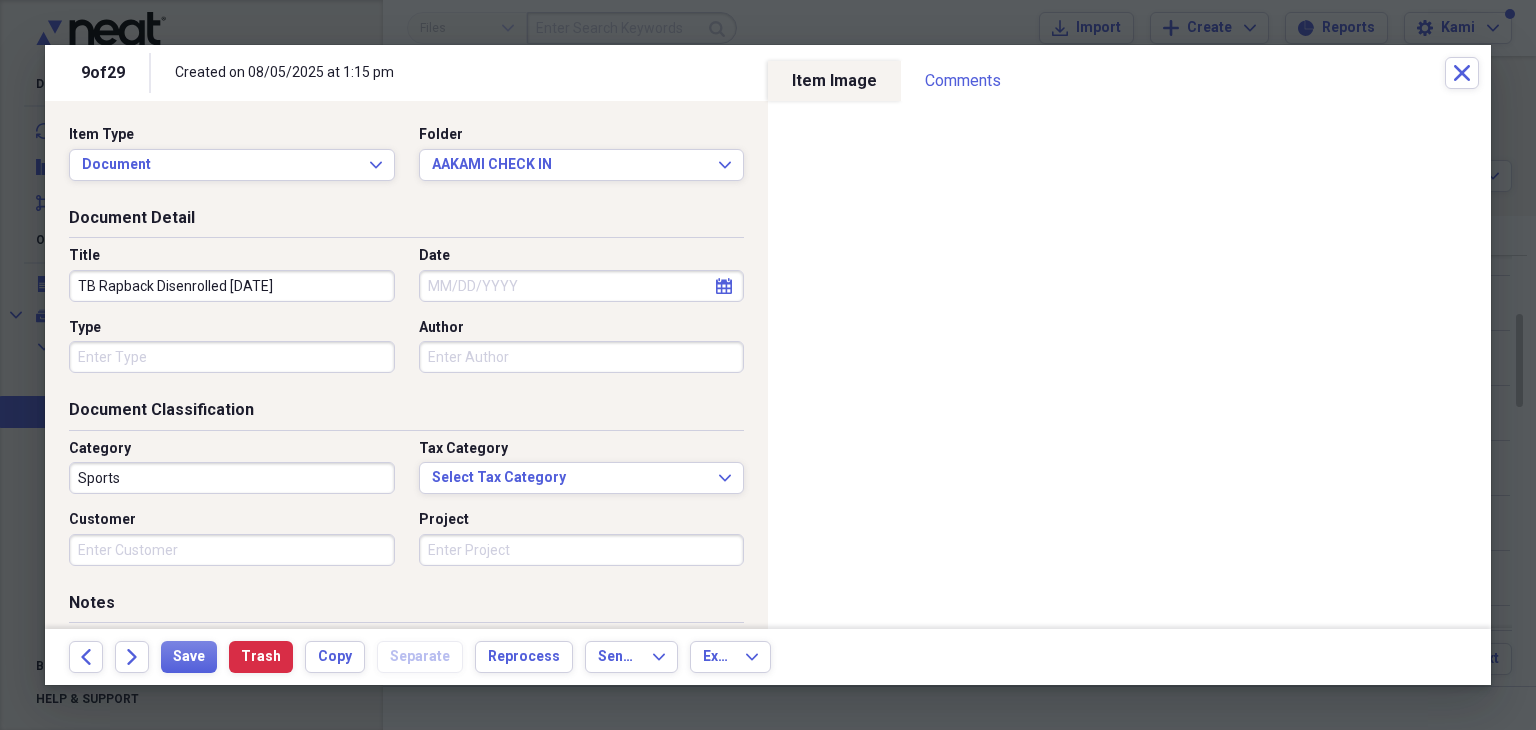 type on "TB Rapback Disenrolled [DATE]" 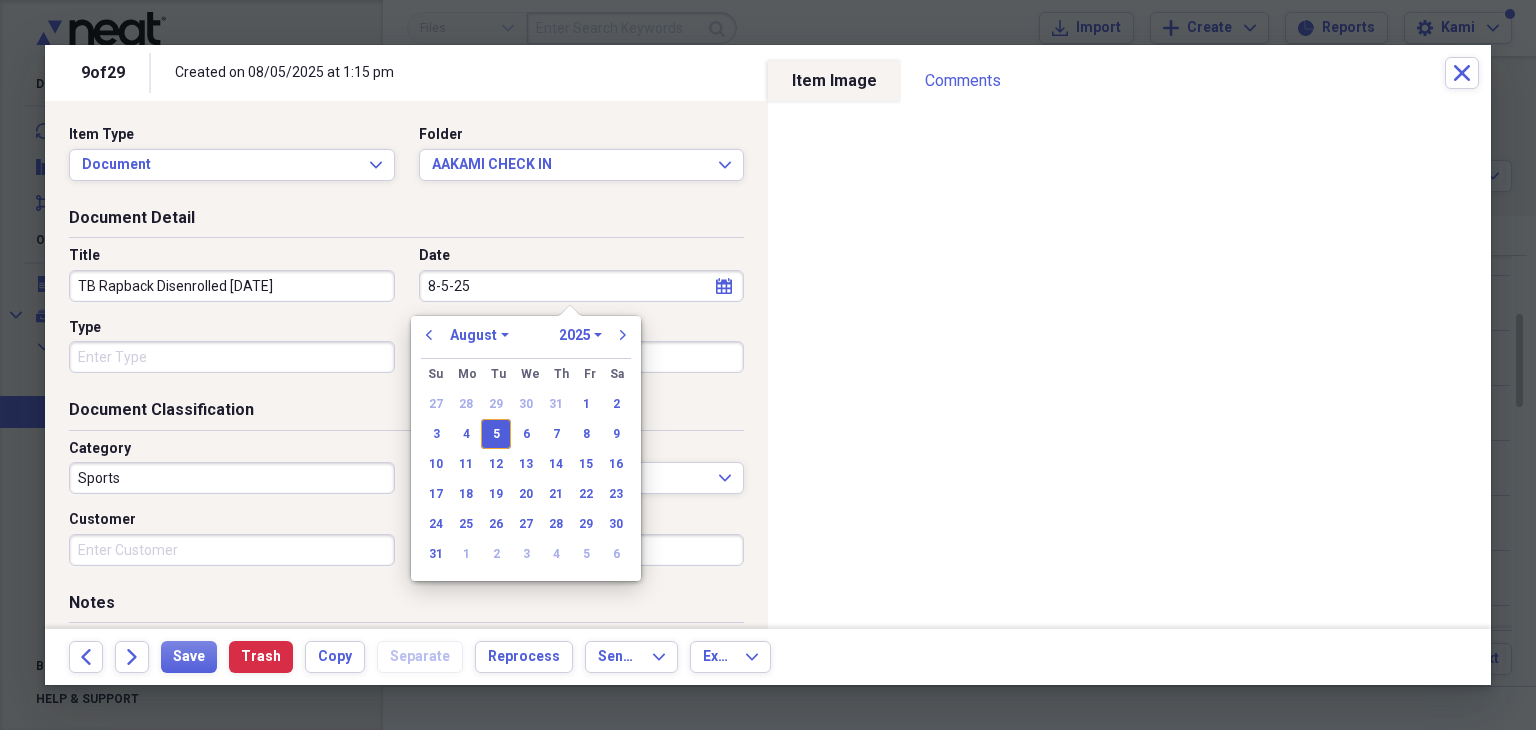 type on "08/05/2025" 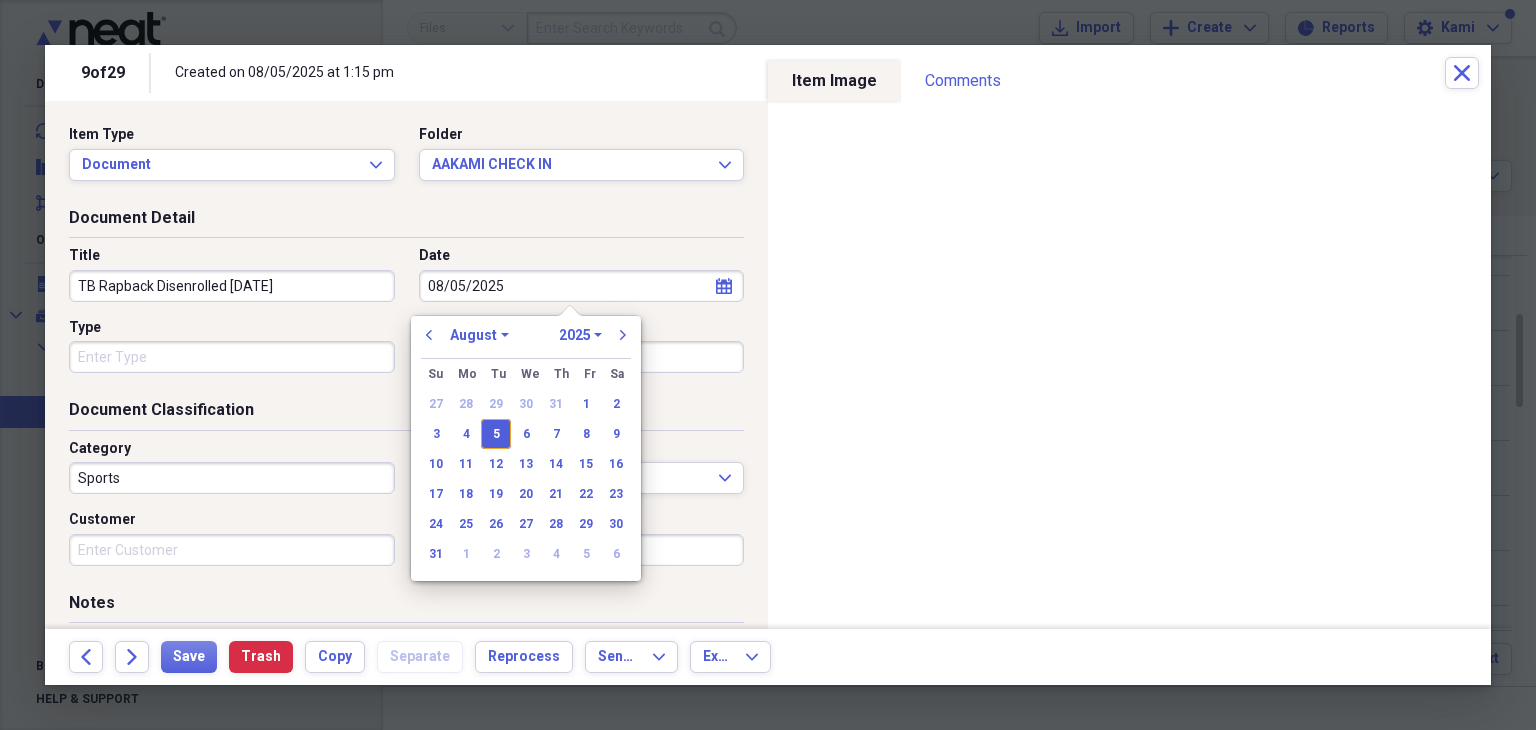 click on "5" at bounding box center (496, 434) 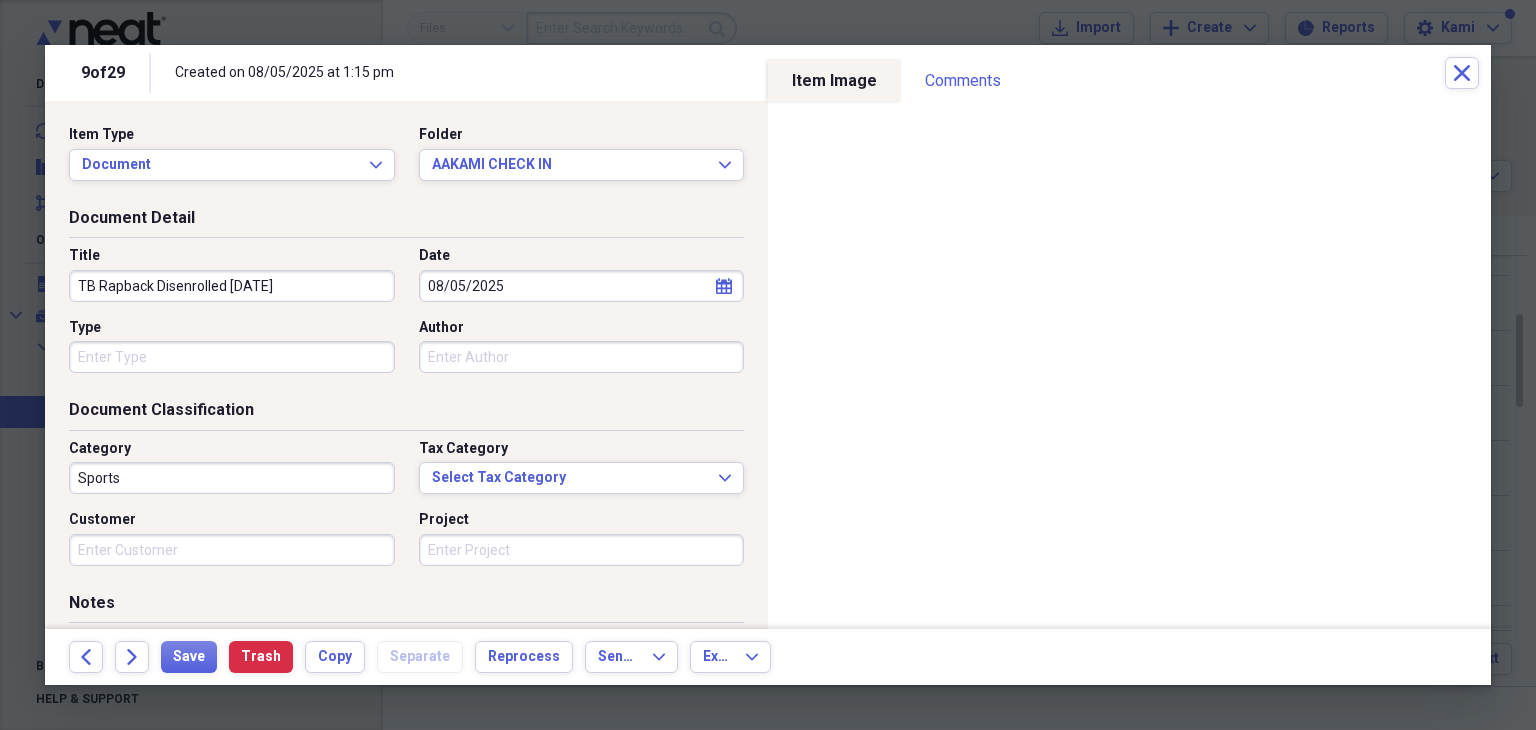 click on "Type" at bounding box center [232, 357] 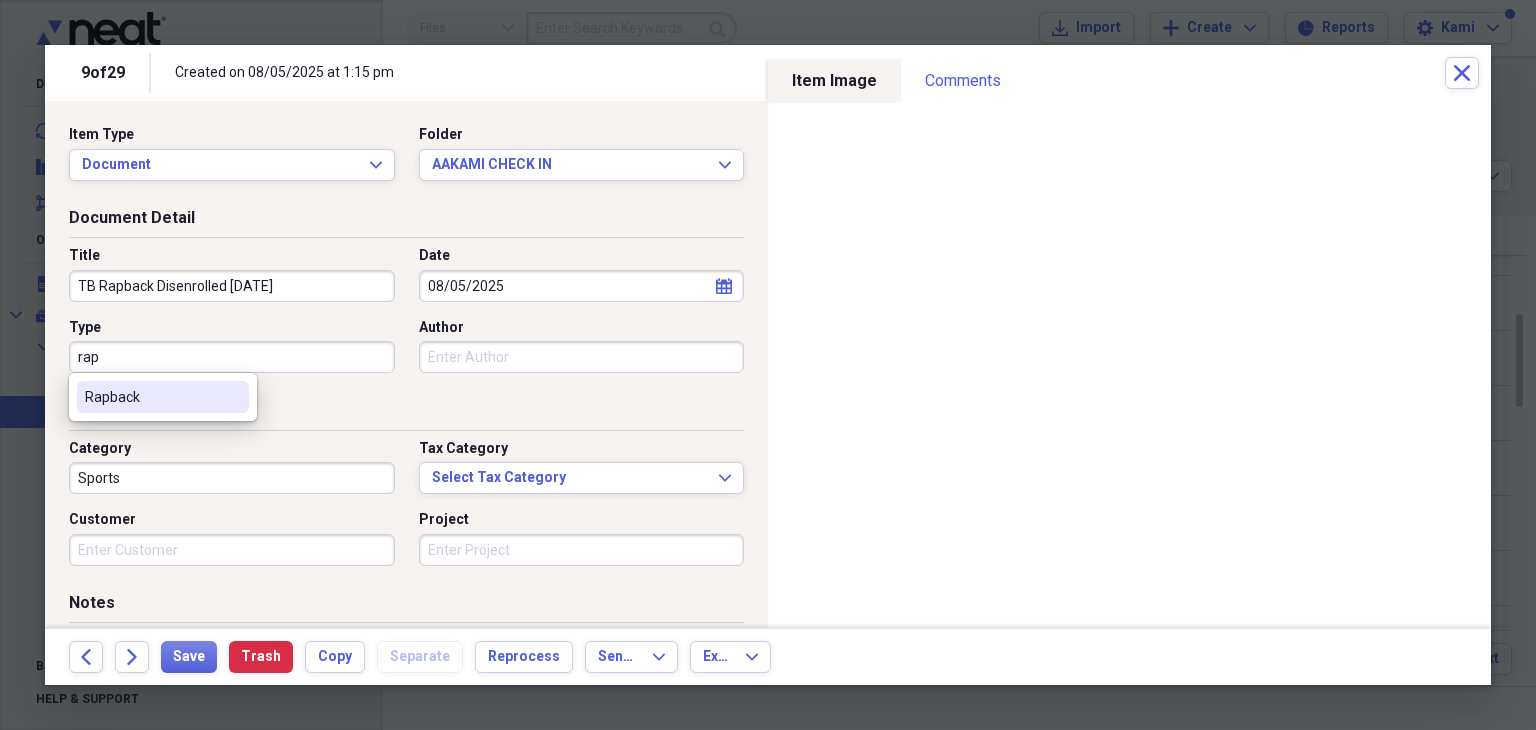 click on "Rapback" at bounding box center [151, 397] 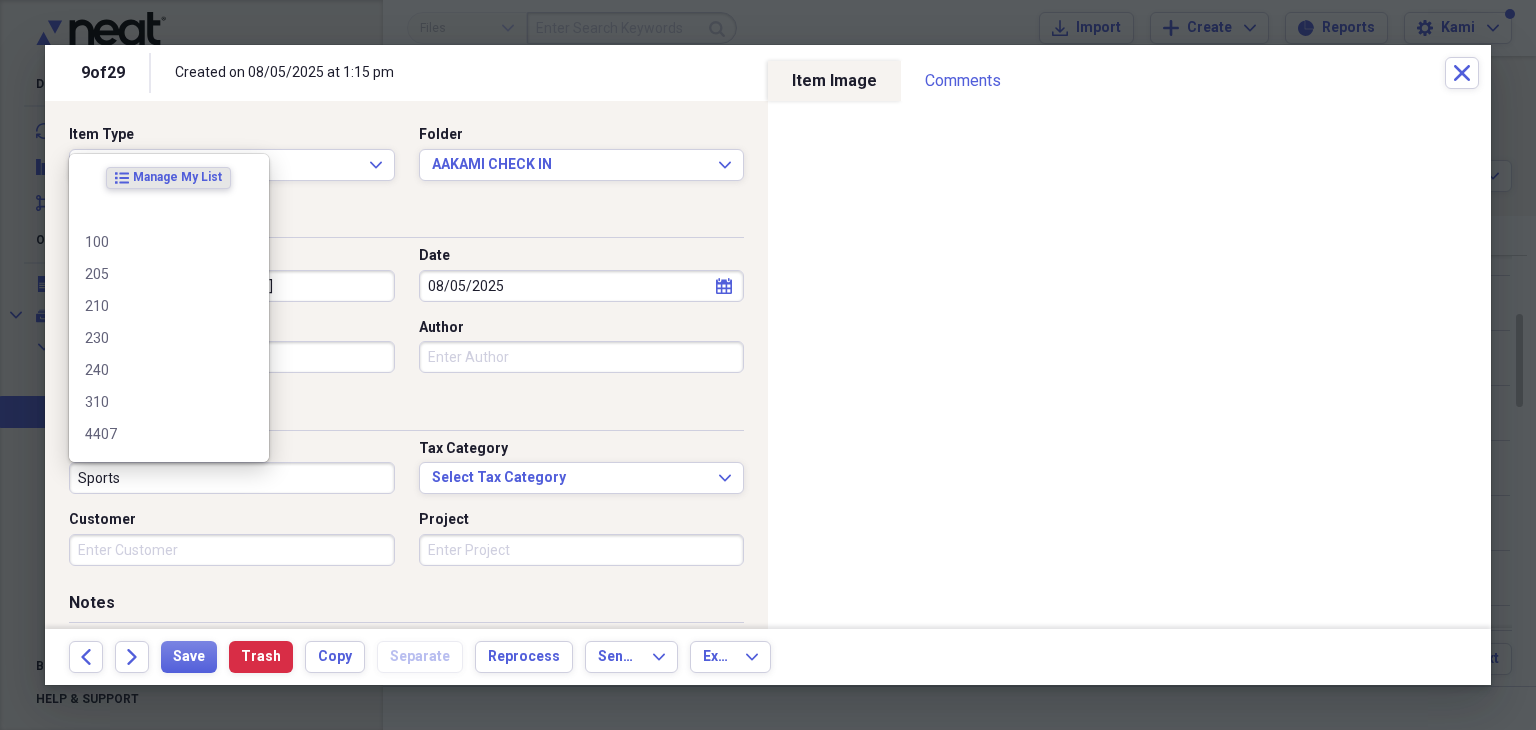 click on "Sports" at bounding box center [232, 478] 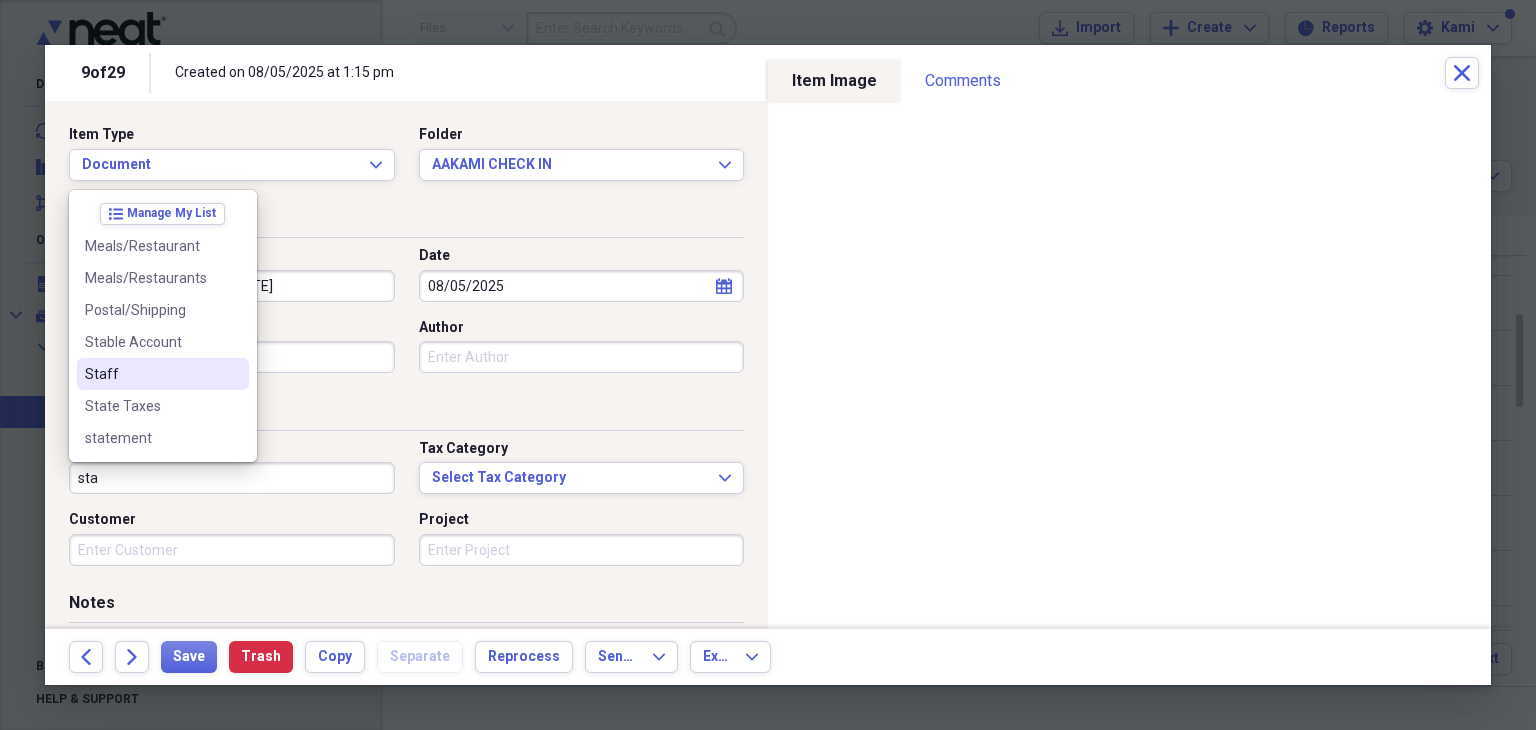 click on "Staff" at bounding box center (151, 374) 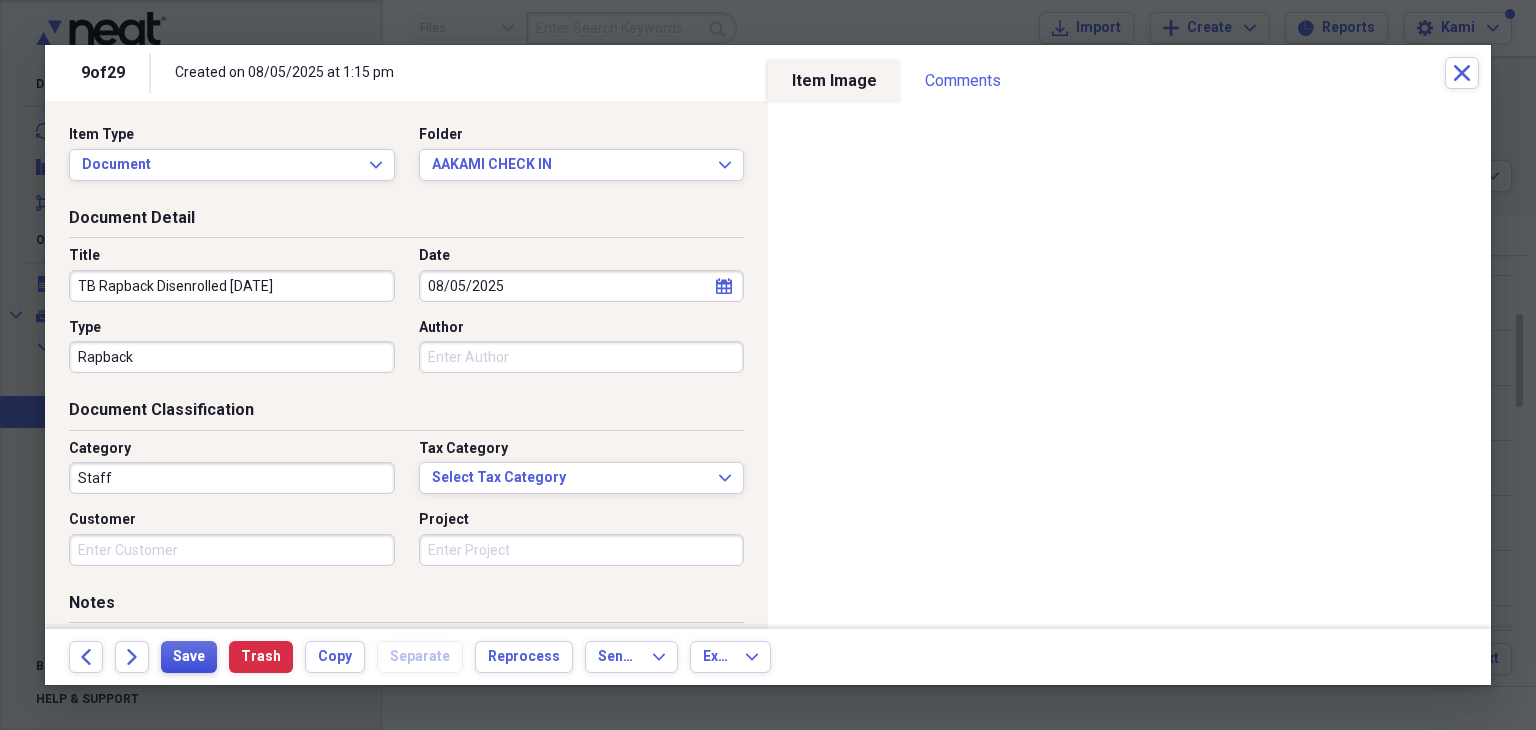 click on "Save" at bounding box center (189, 657) 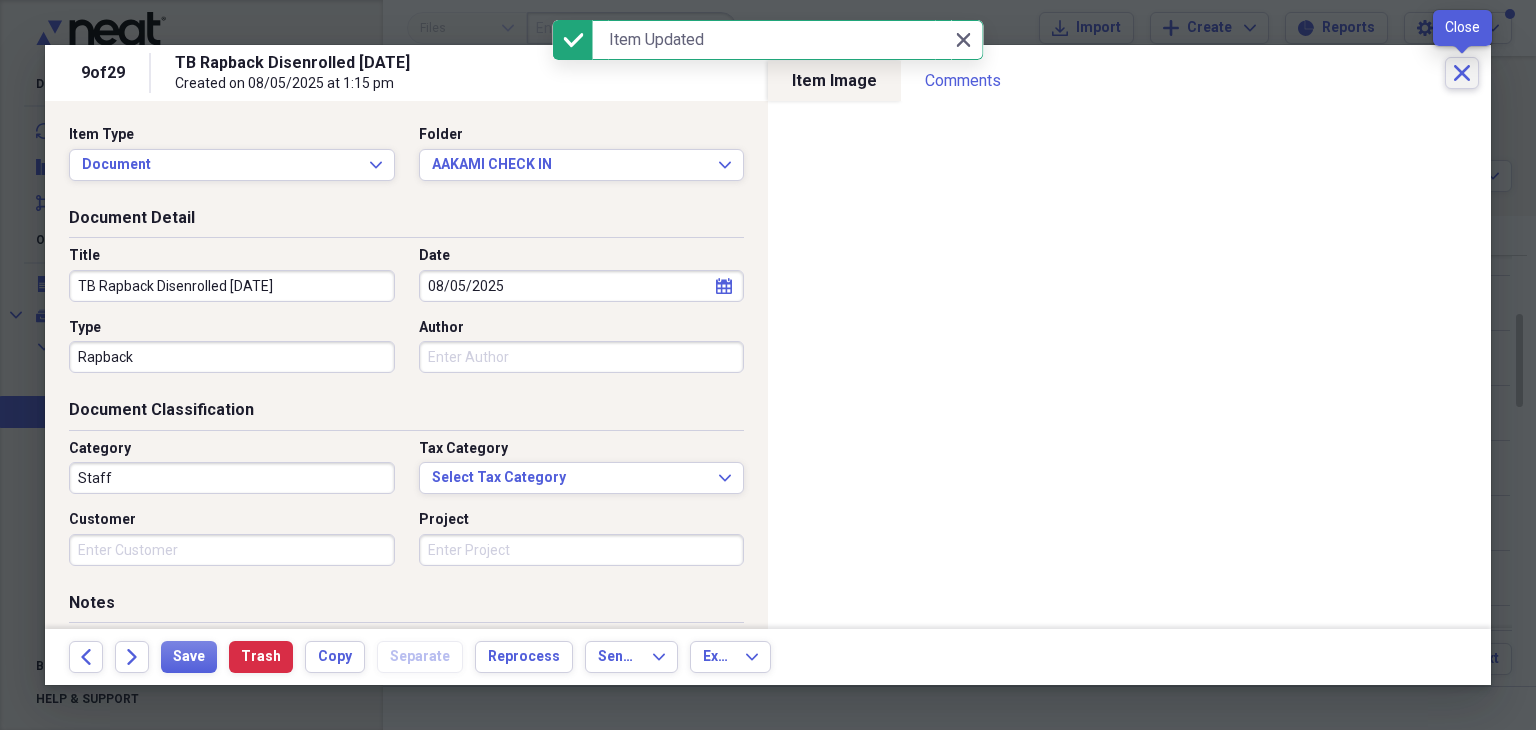 click on "Close" 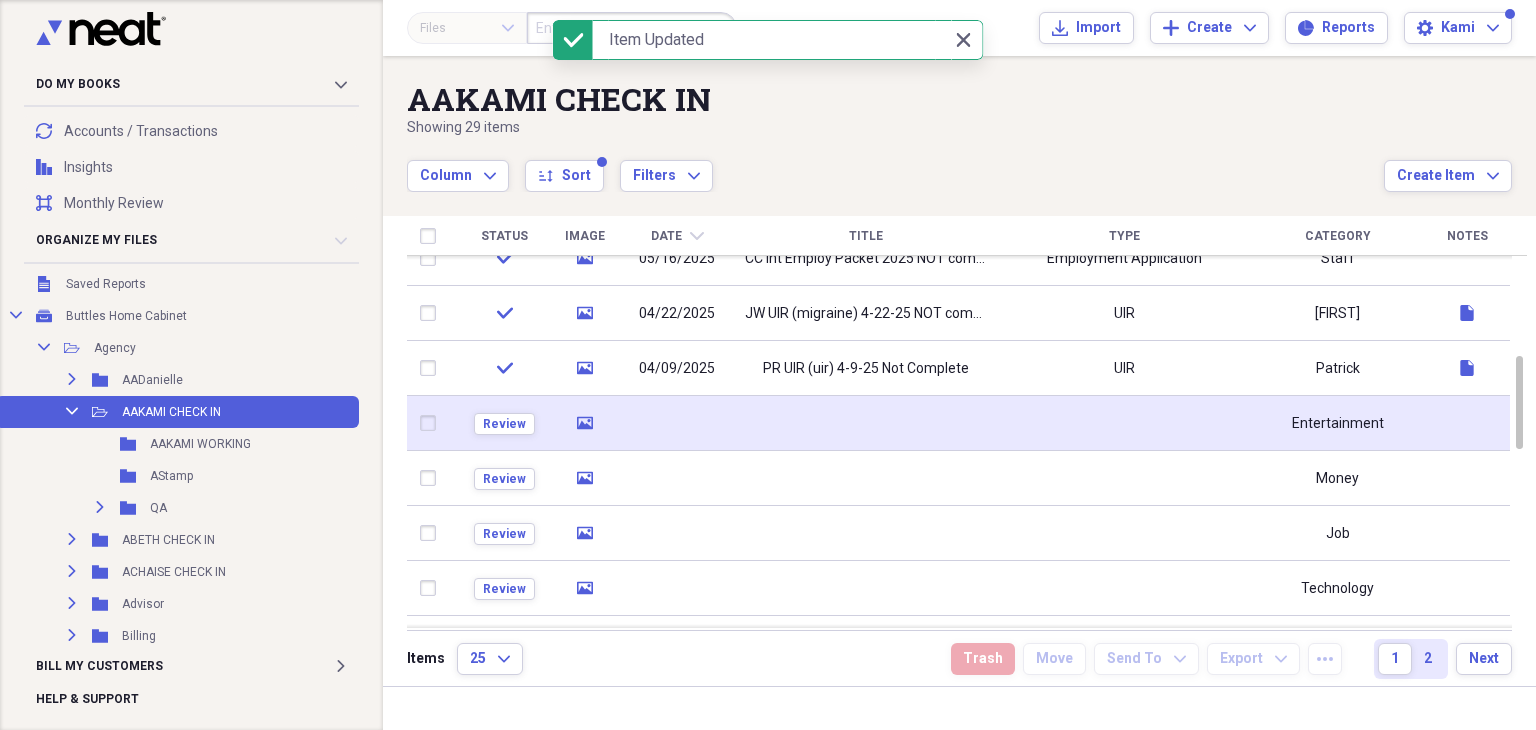 click at bounding box center [866, 423] 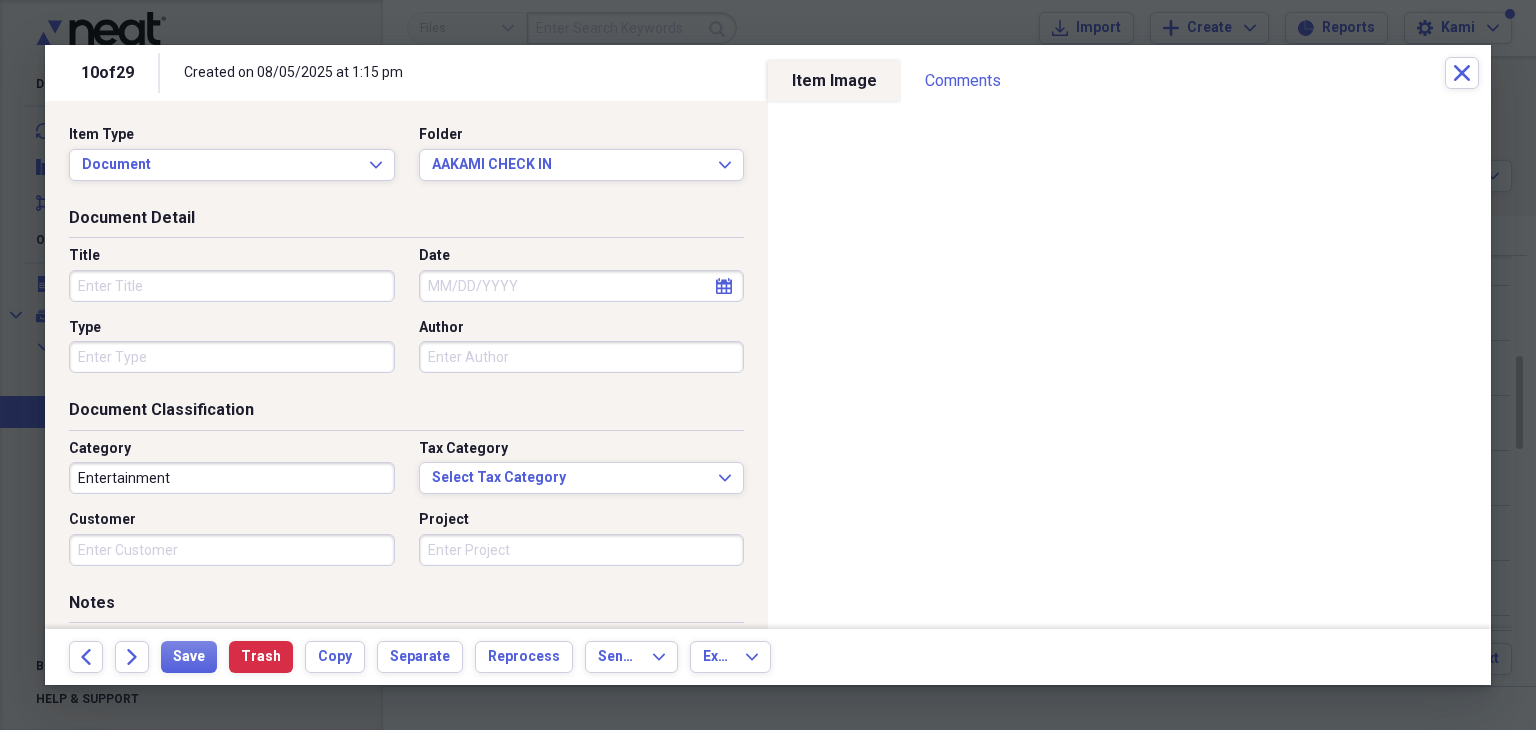 click on "Title" at bounding box center [232, 286] 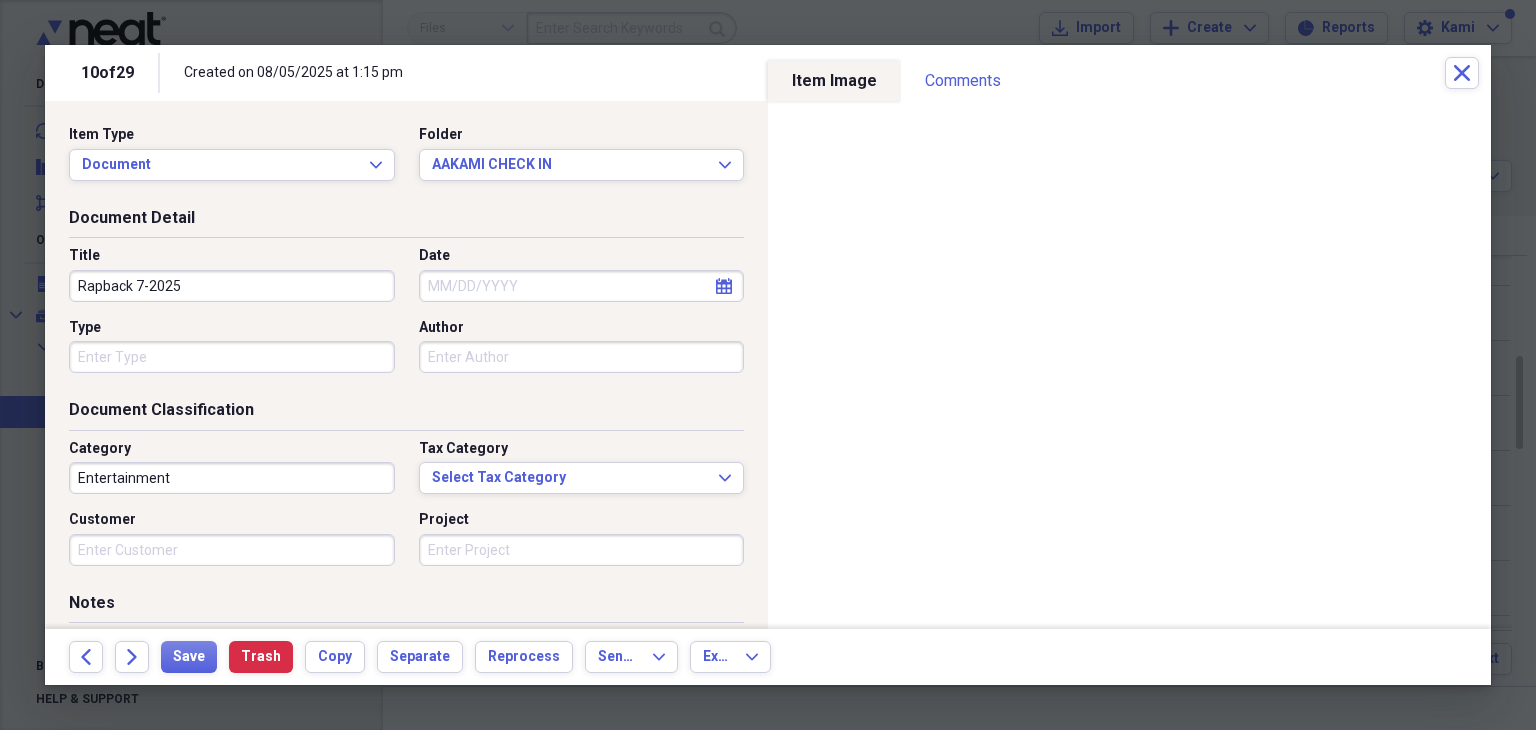 type on "Rapback 7-2025" 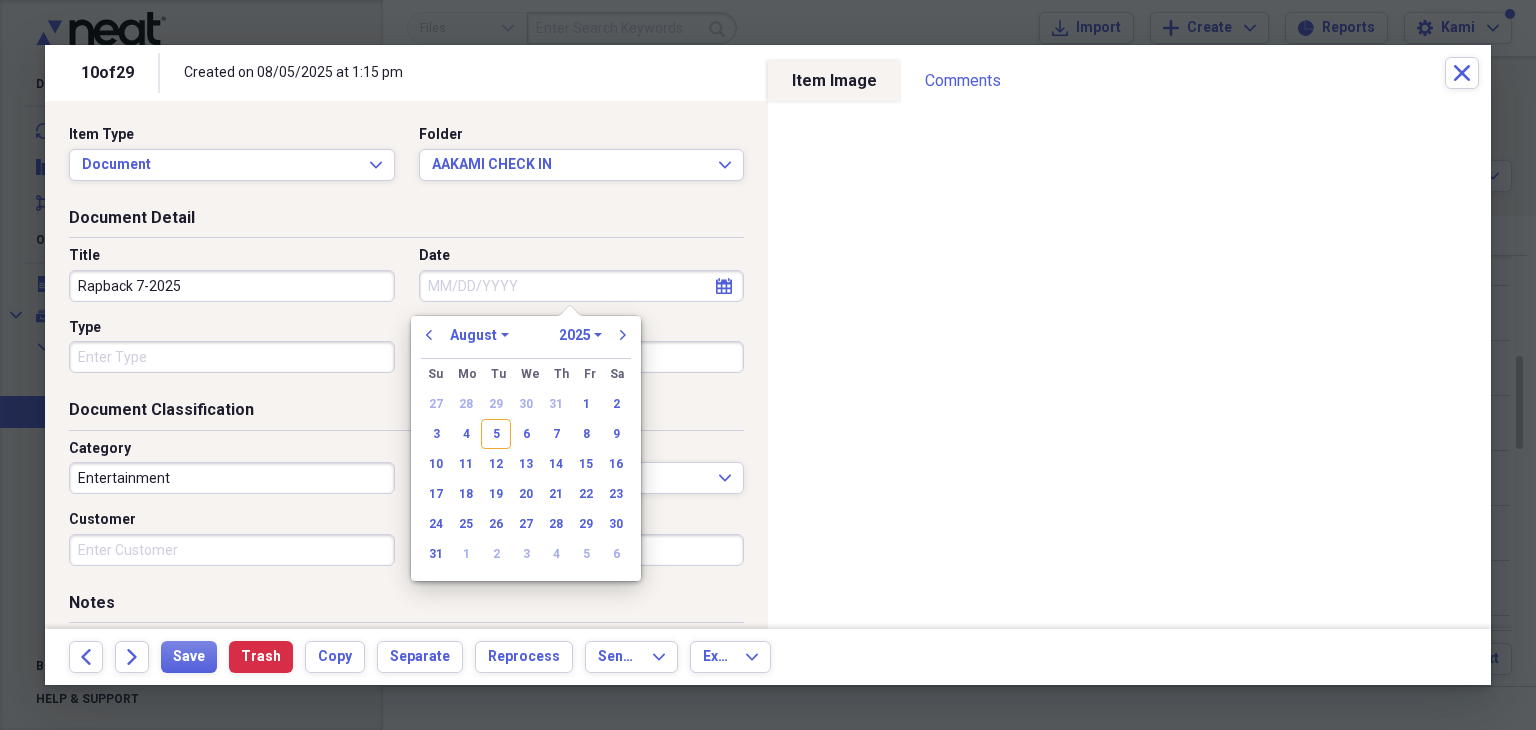 click on "Date" at bounding box center [582, 286] 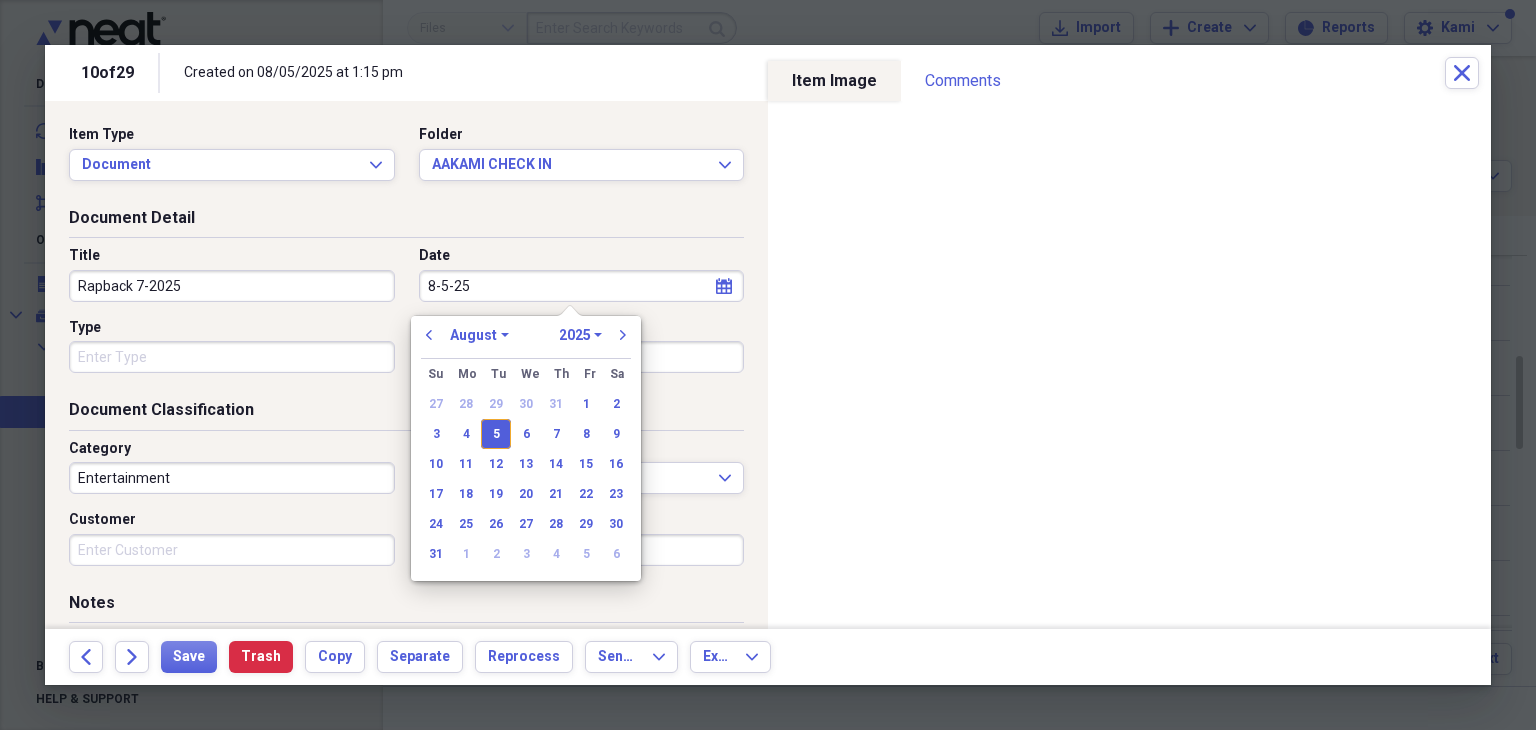 type on "08/05/2025" 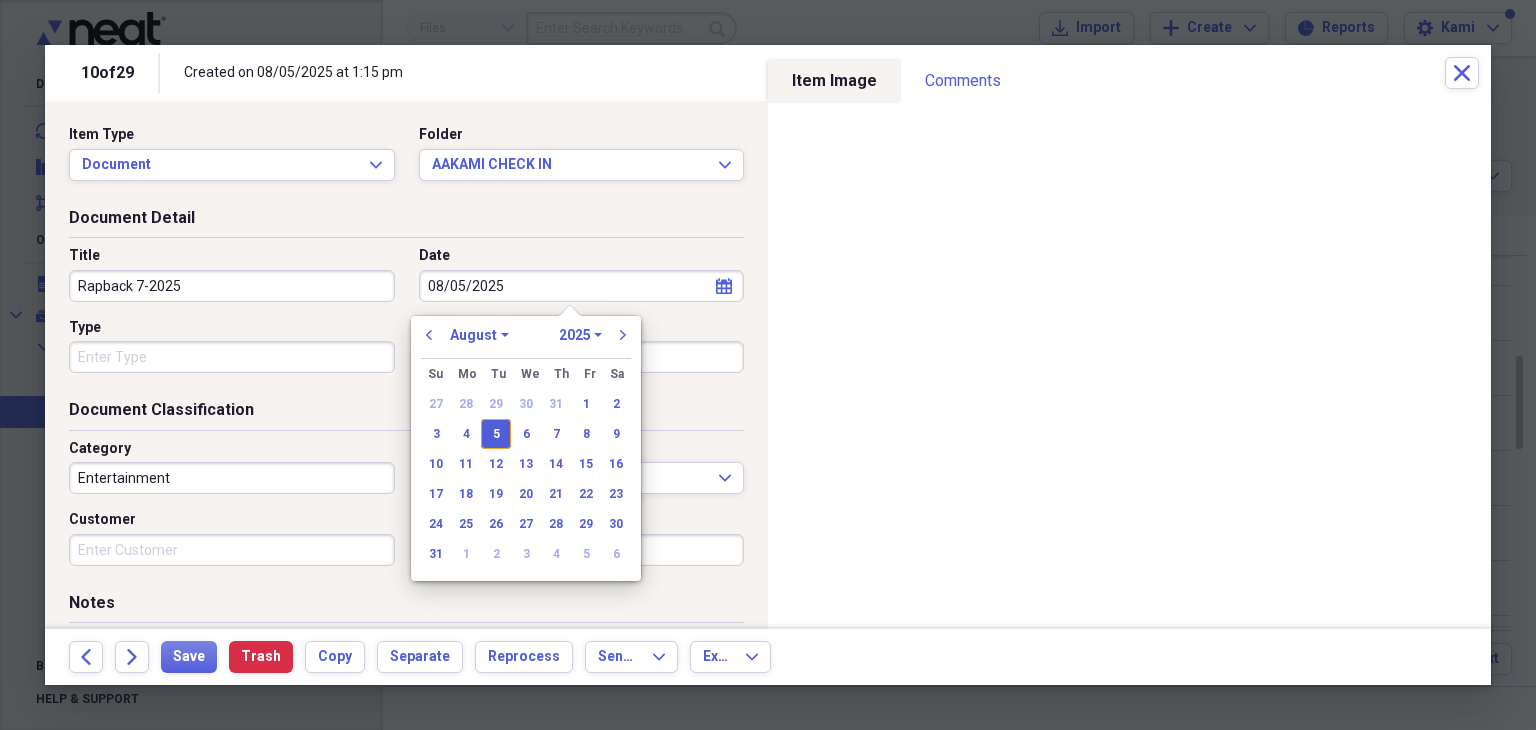click on "5" at bounding box center (496, 434) 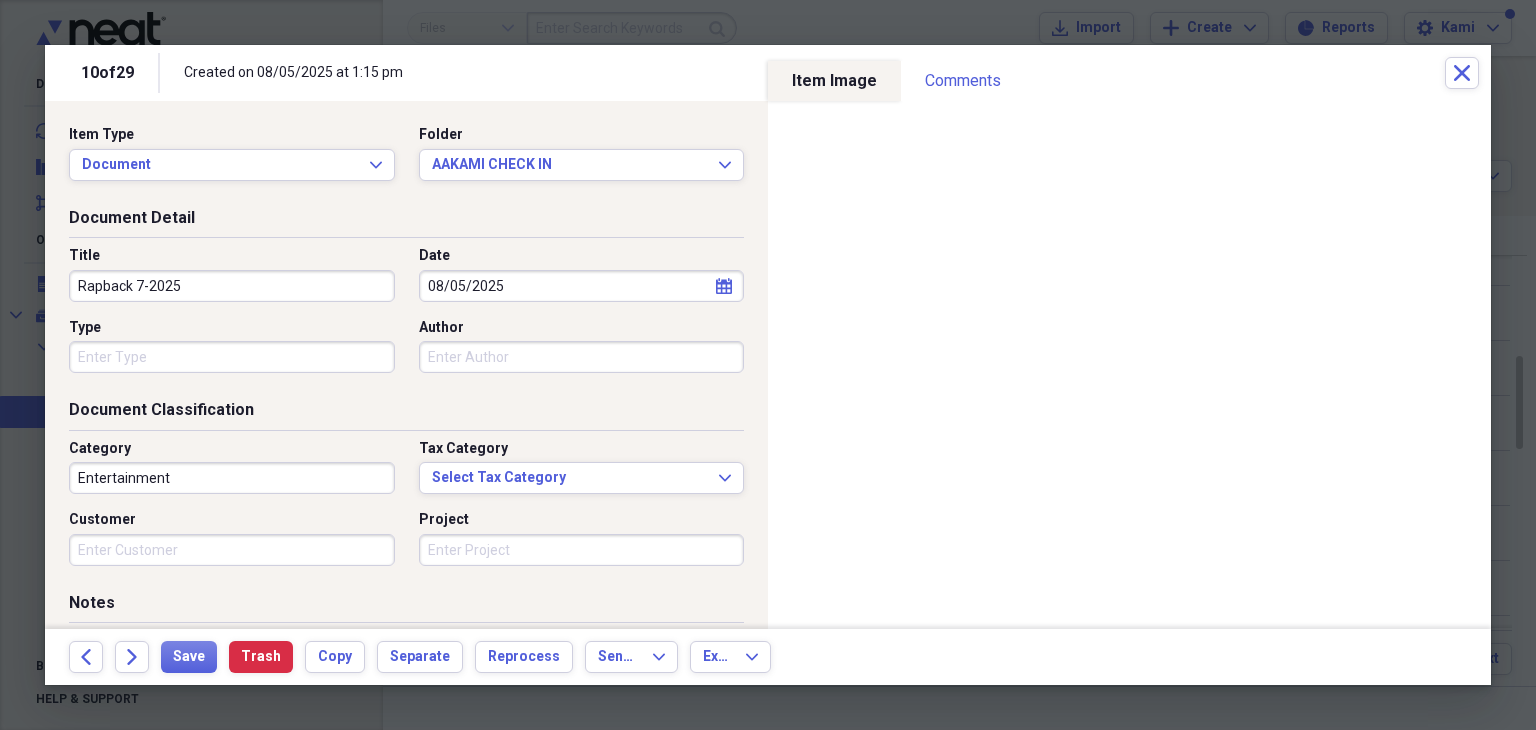 click on "Type" at bounding box center [232, 357] 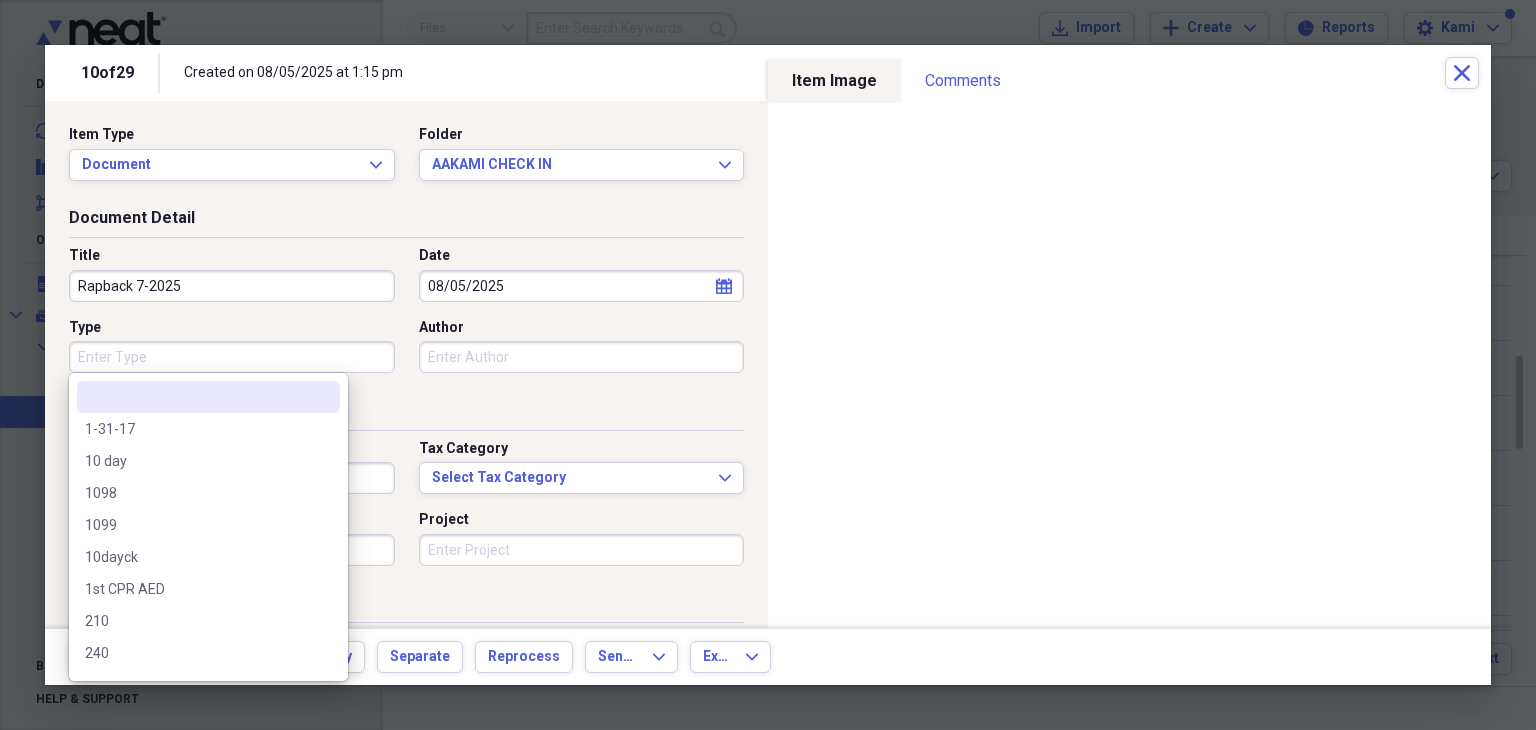 drag, startPoint x: 316, startPoint y: 350, endPoint x: 120, endPoint y: 353, distance: 196.02296 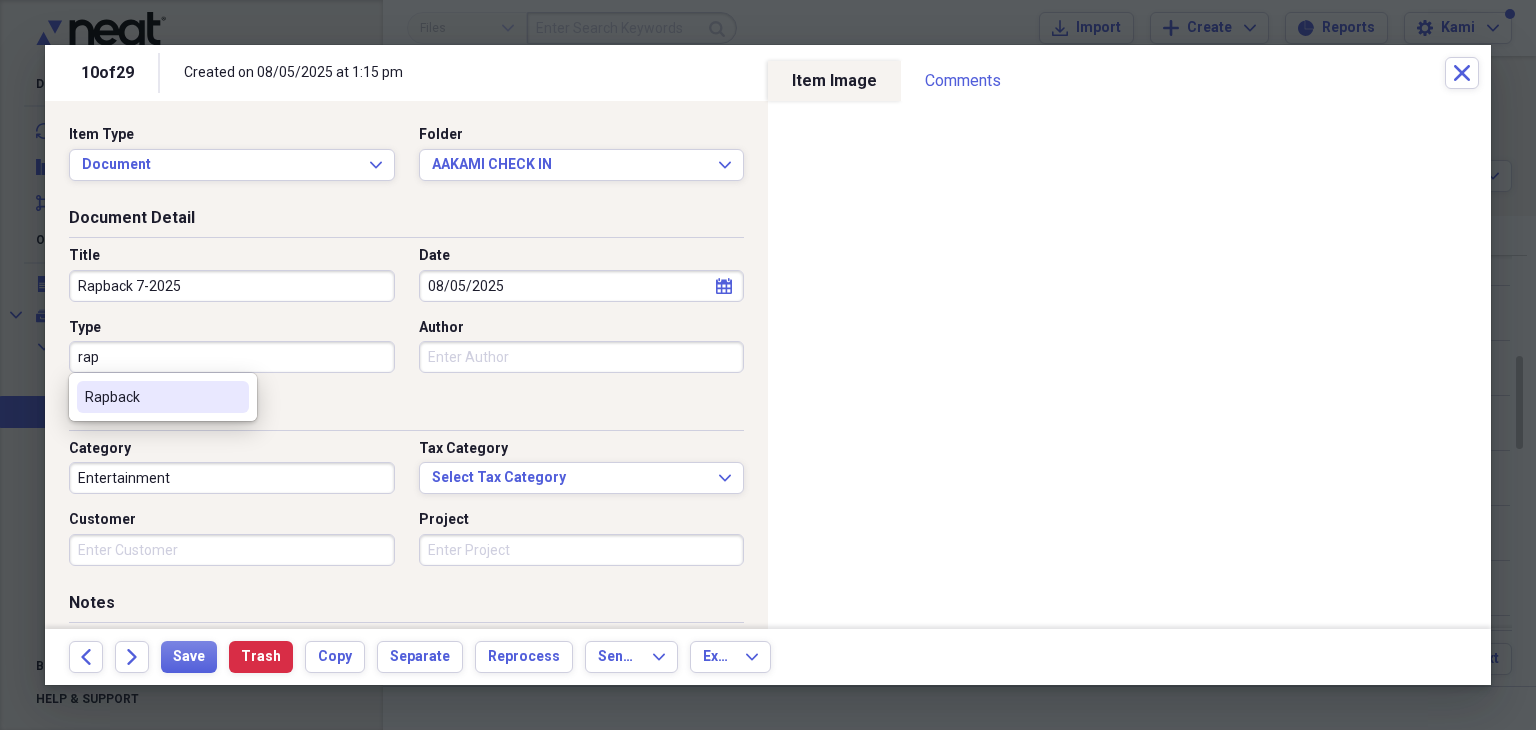 click on "Rapback" at bounding box center [151, 397] 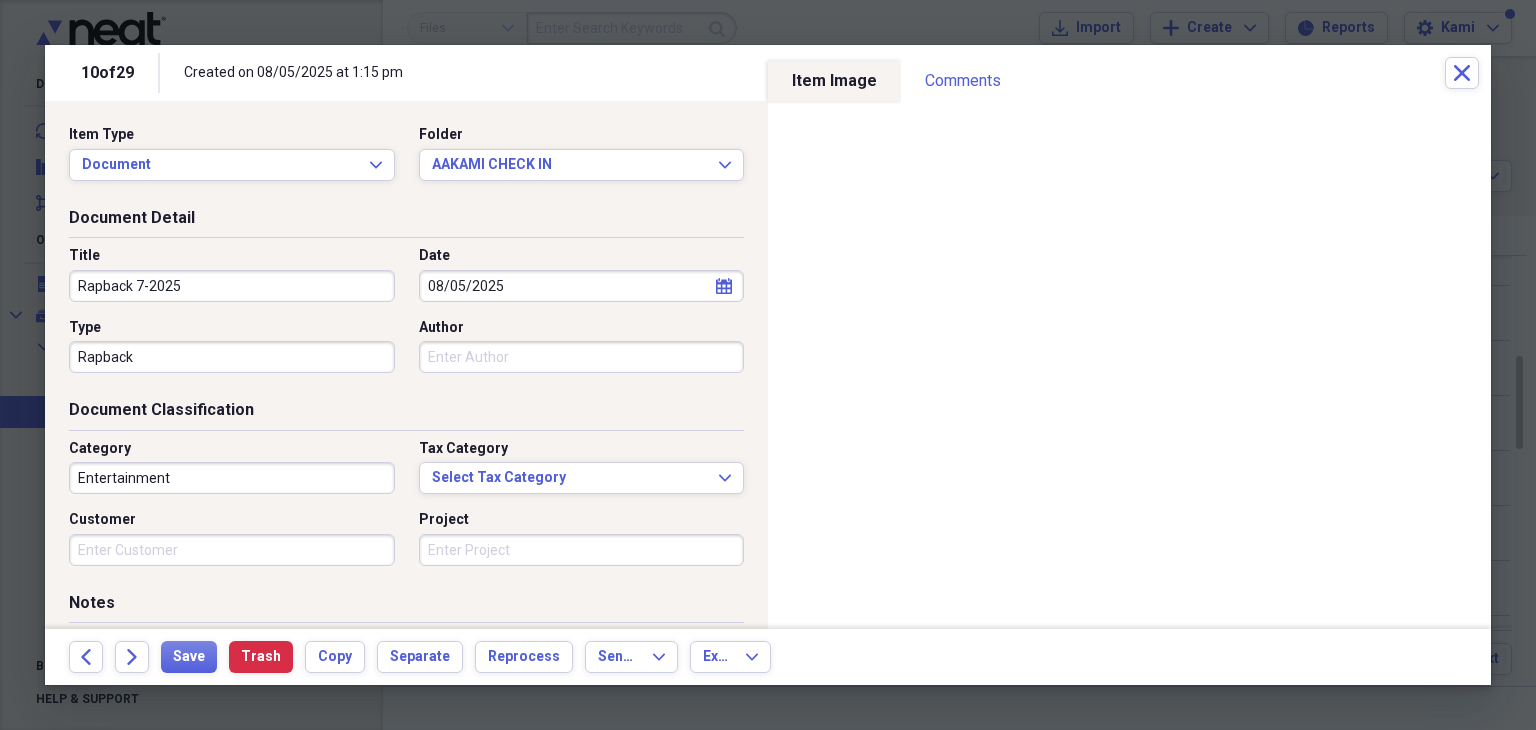 click on "Entertainment" at bounding box center (232, 478) 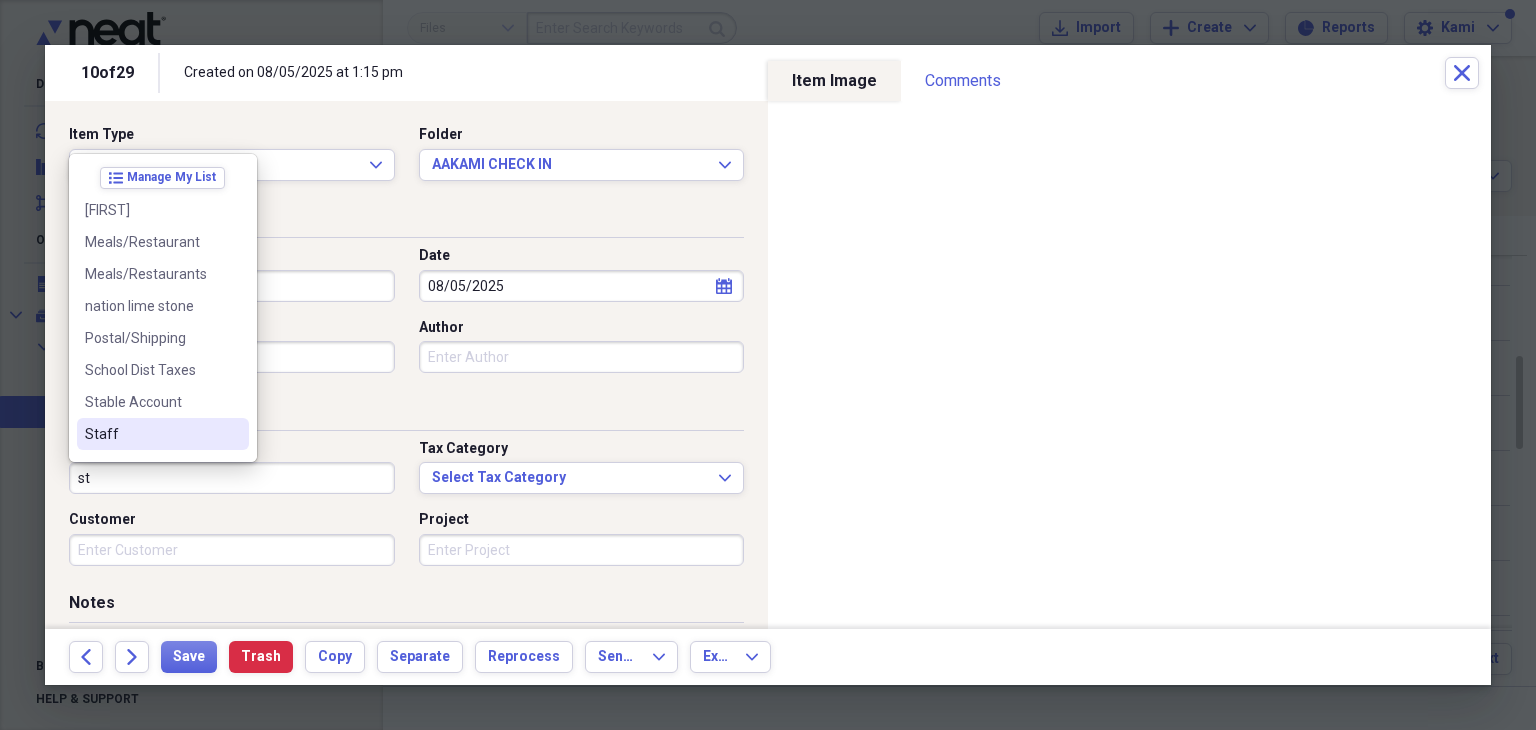 click on "Staff" at bounding box center [151, 434] 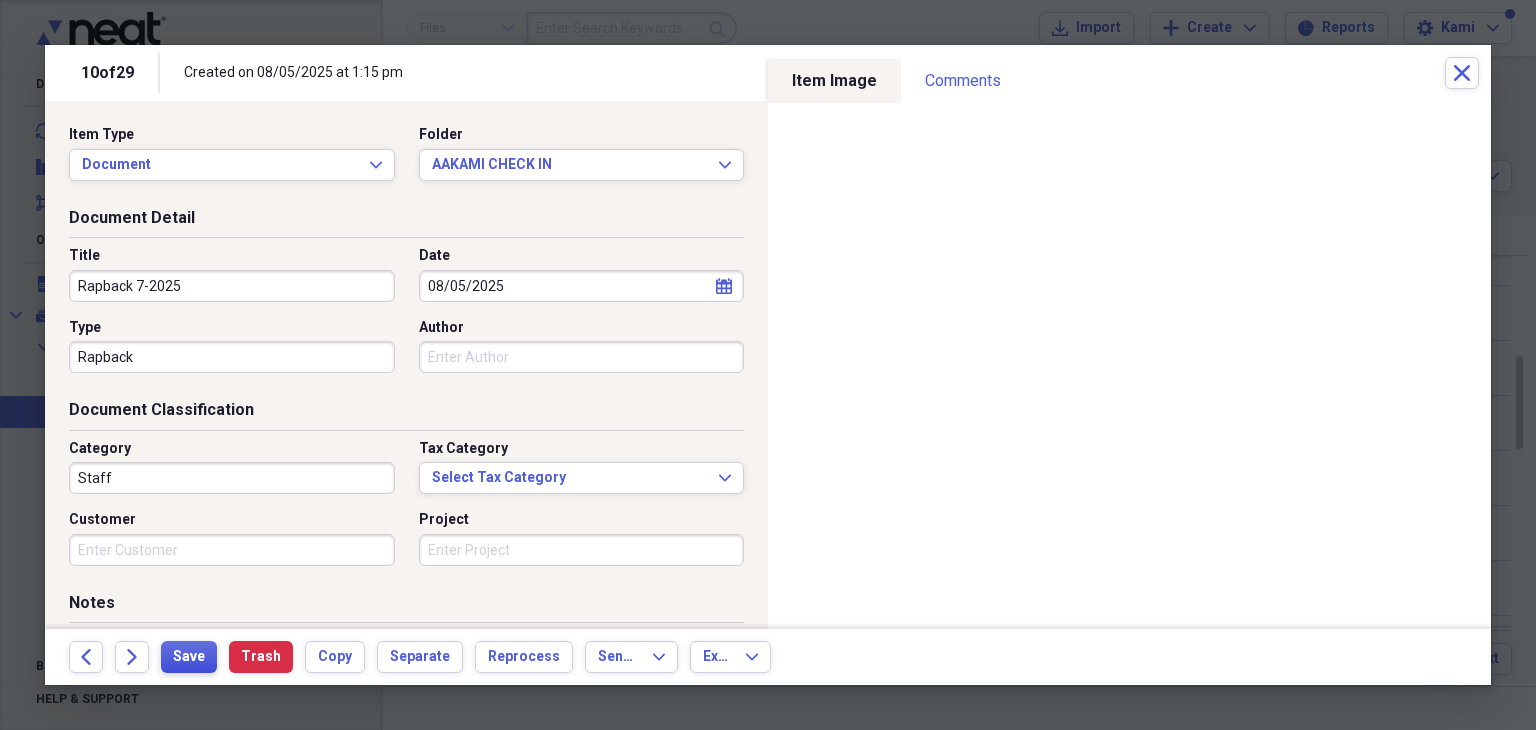 click on "Save" at bounding box center (189, 657) 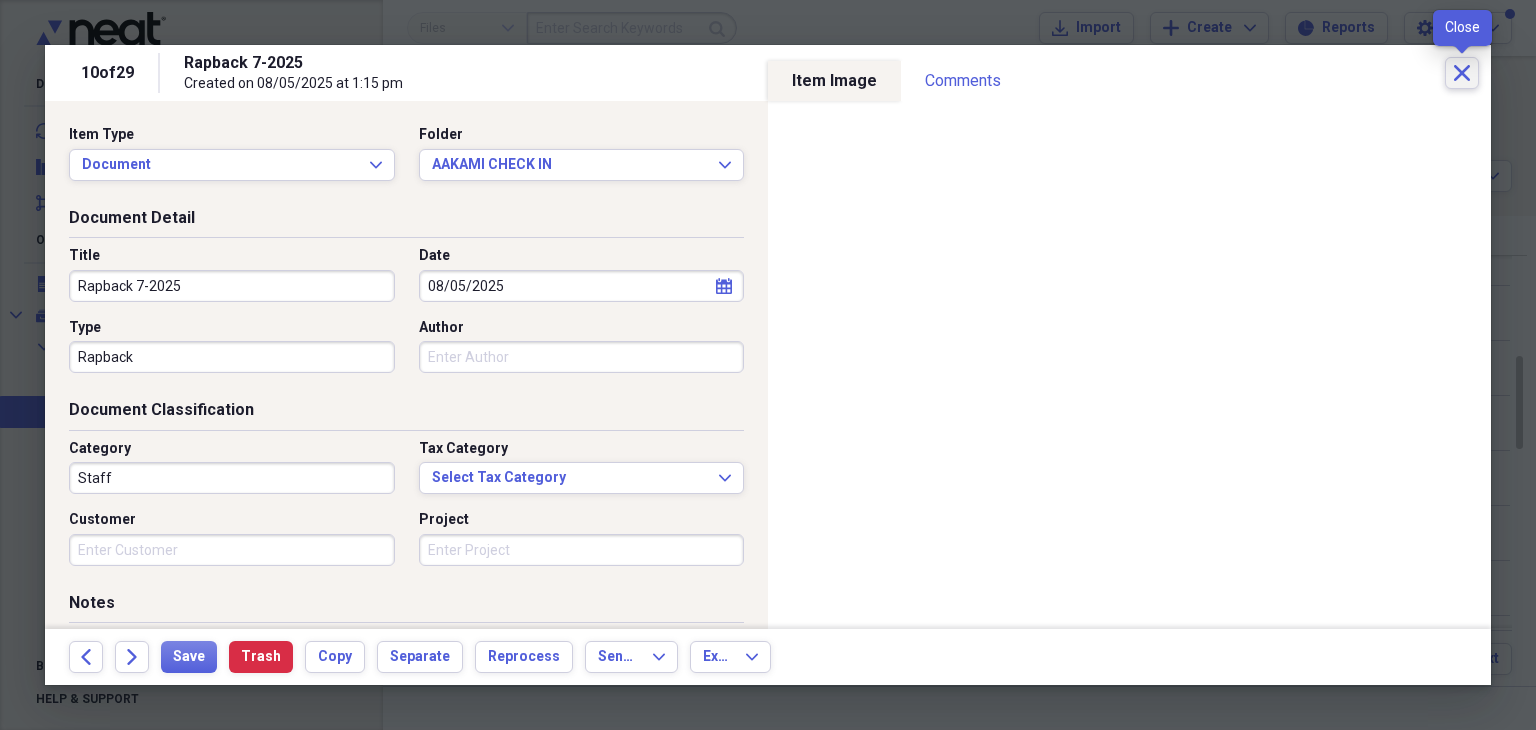 click on "Close" 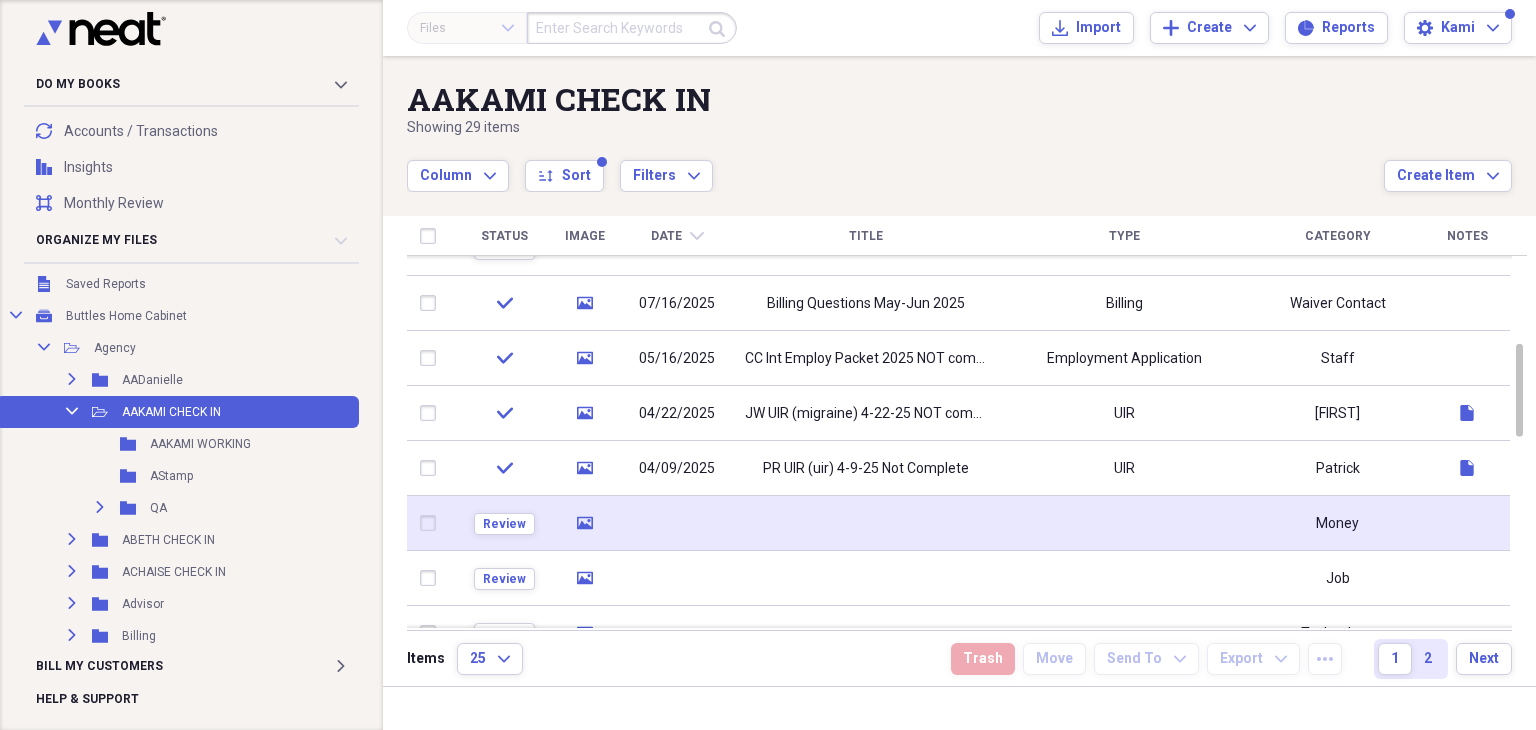 click at bounding box center (677, 523) 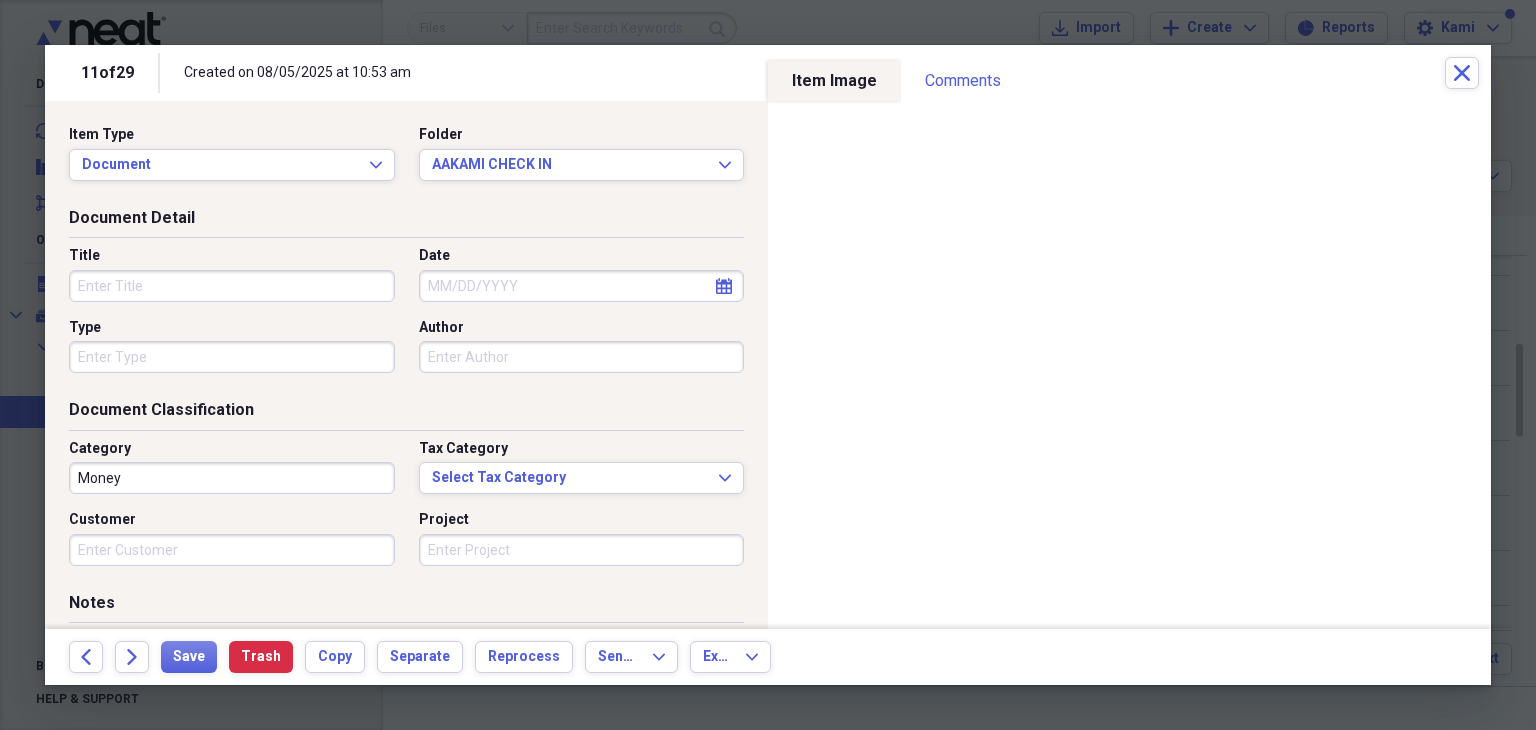 click on "Title" at bounding box center (232, 286) 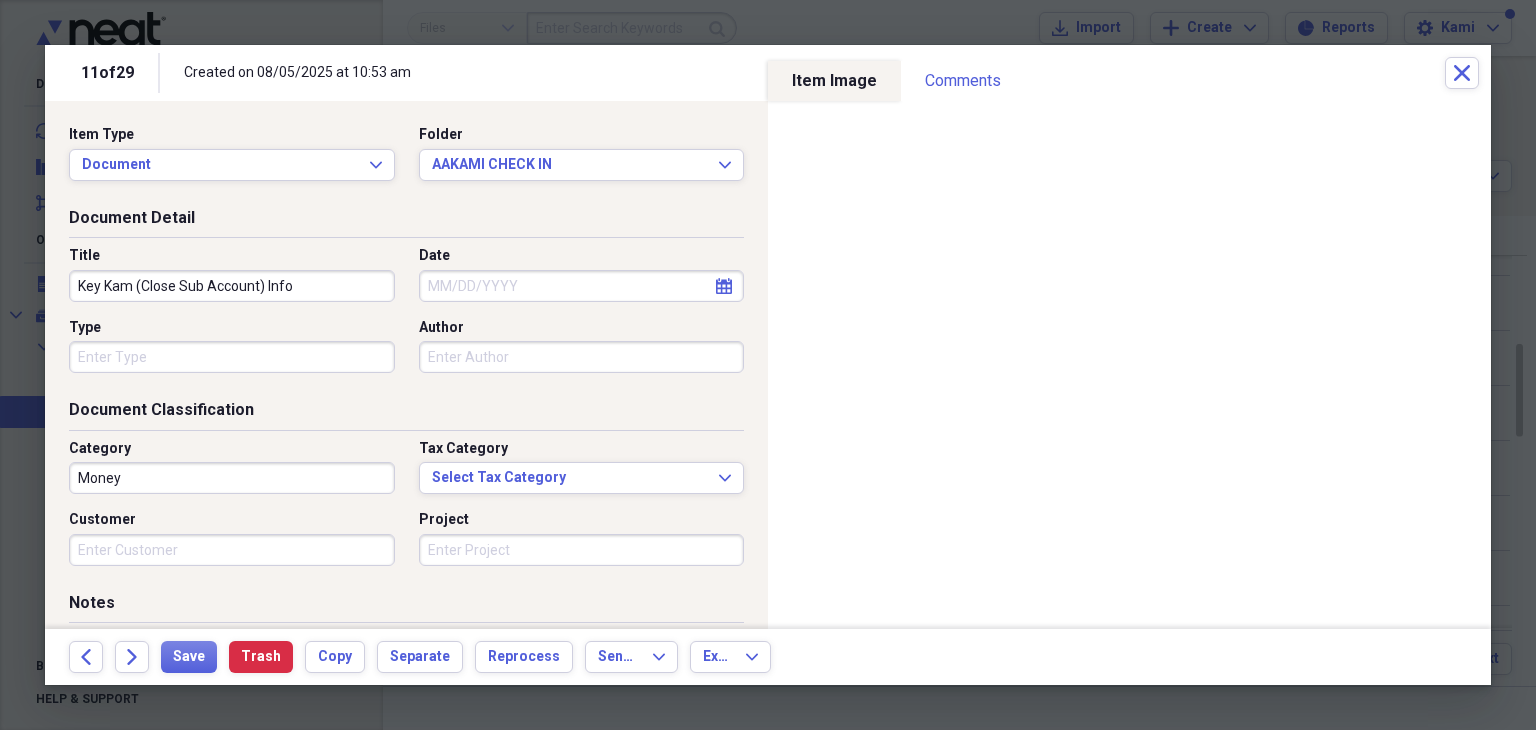 type on "Key Kam (Close Sub Account) Info" 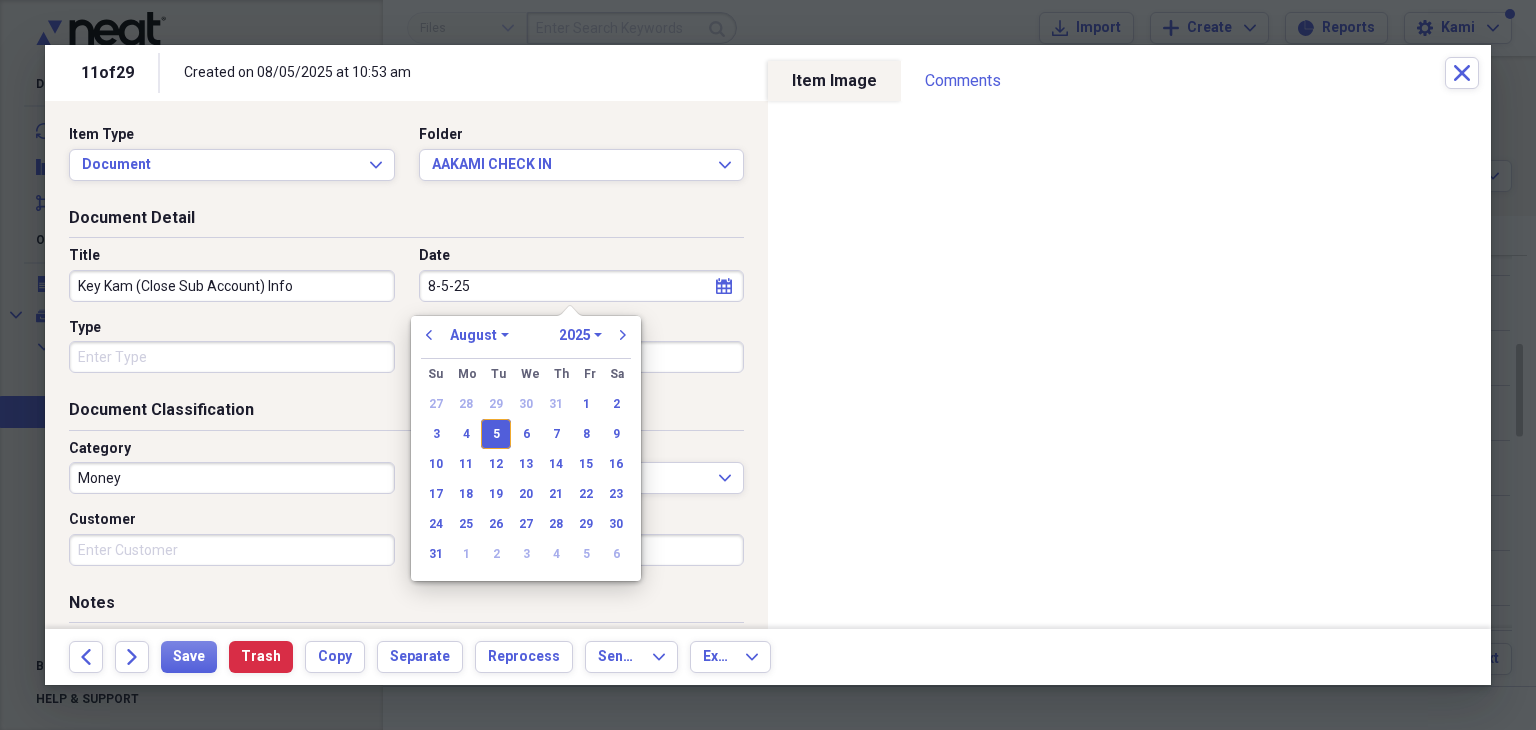 type on "08/05/2025" 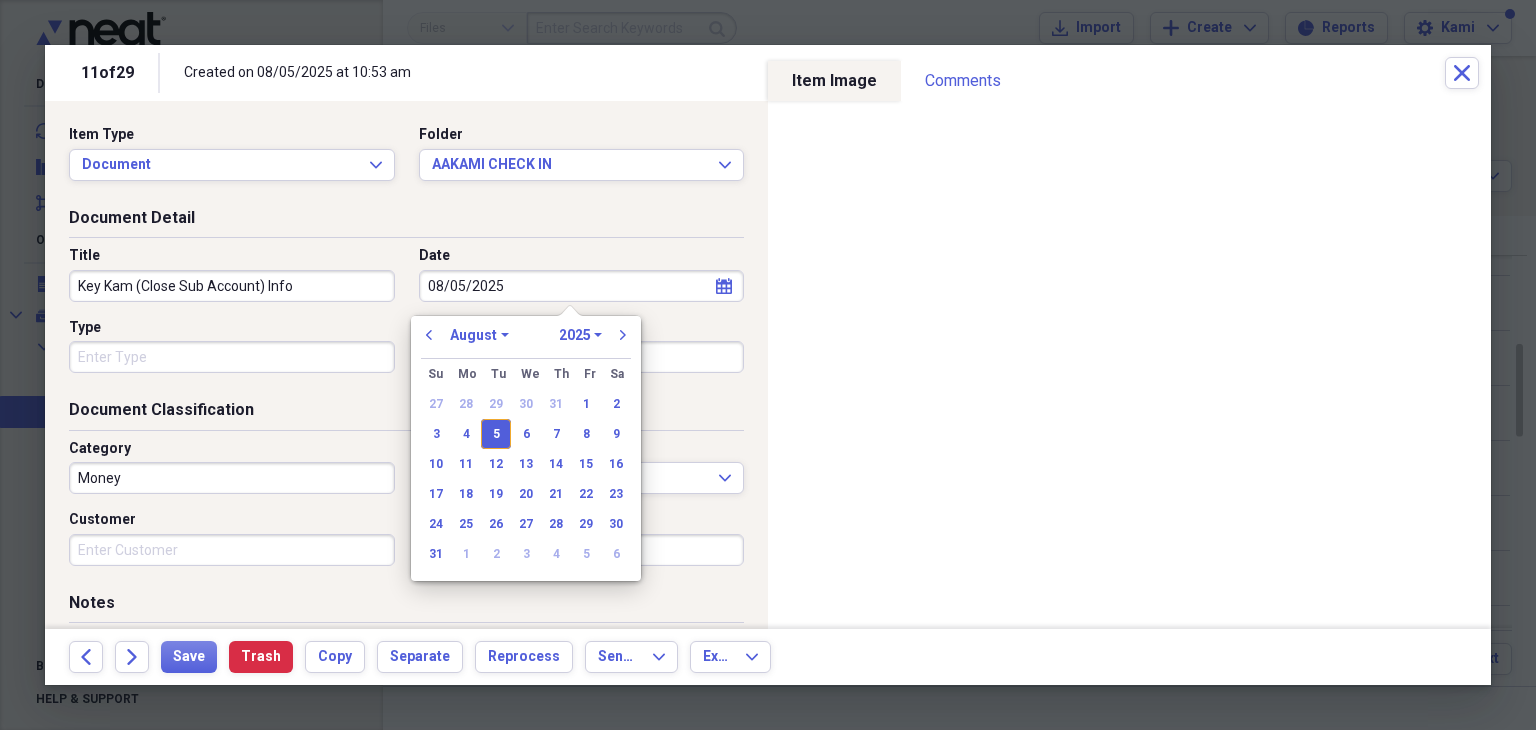 click on "5" at bounding box center (496, 434) 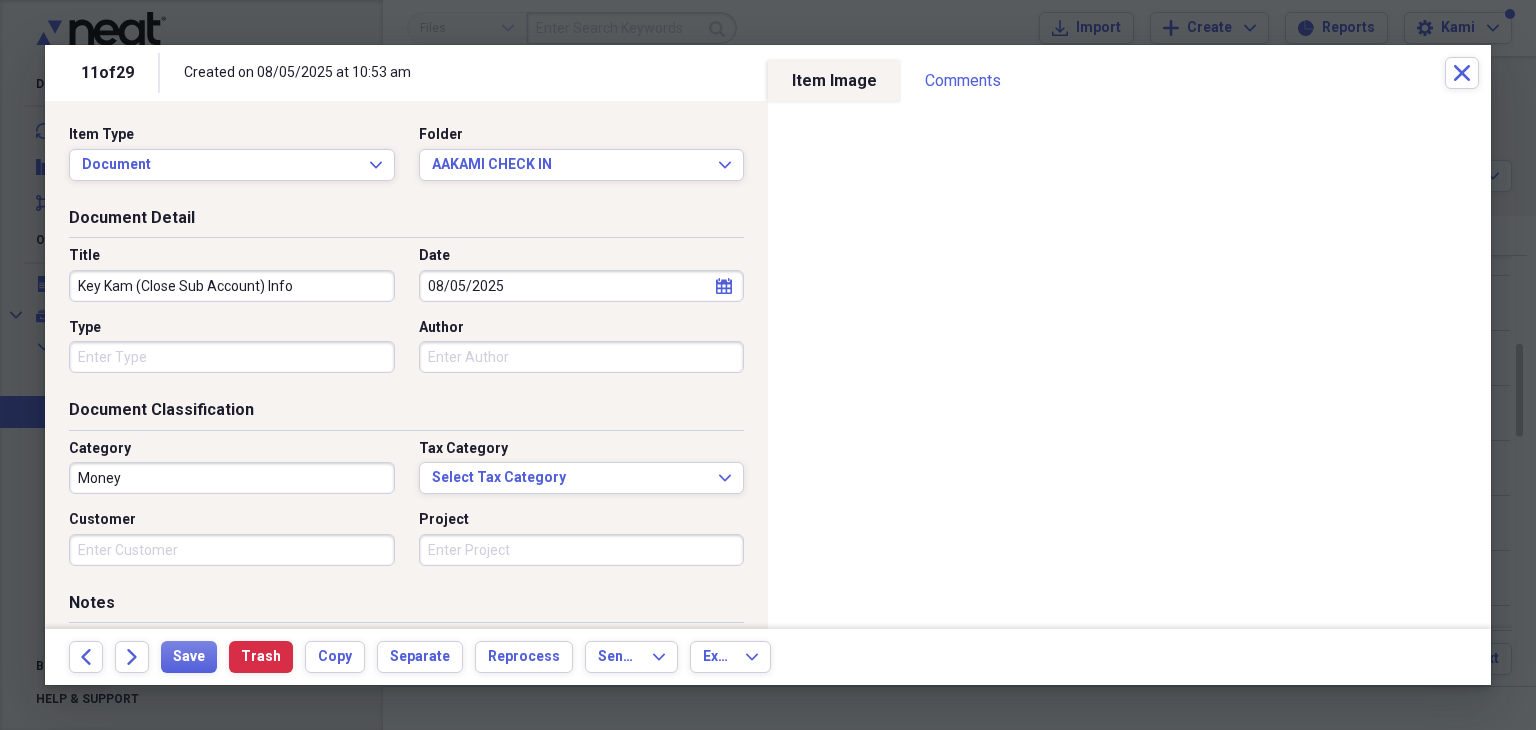 click on "Type" at bounding box center [232, 357] 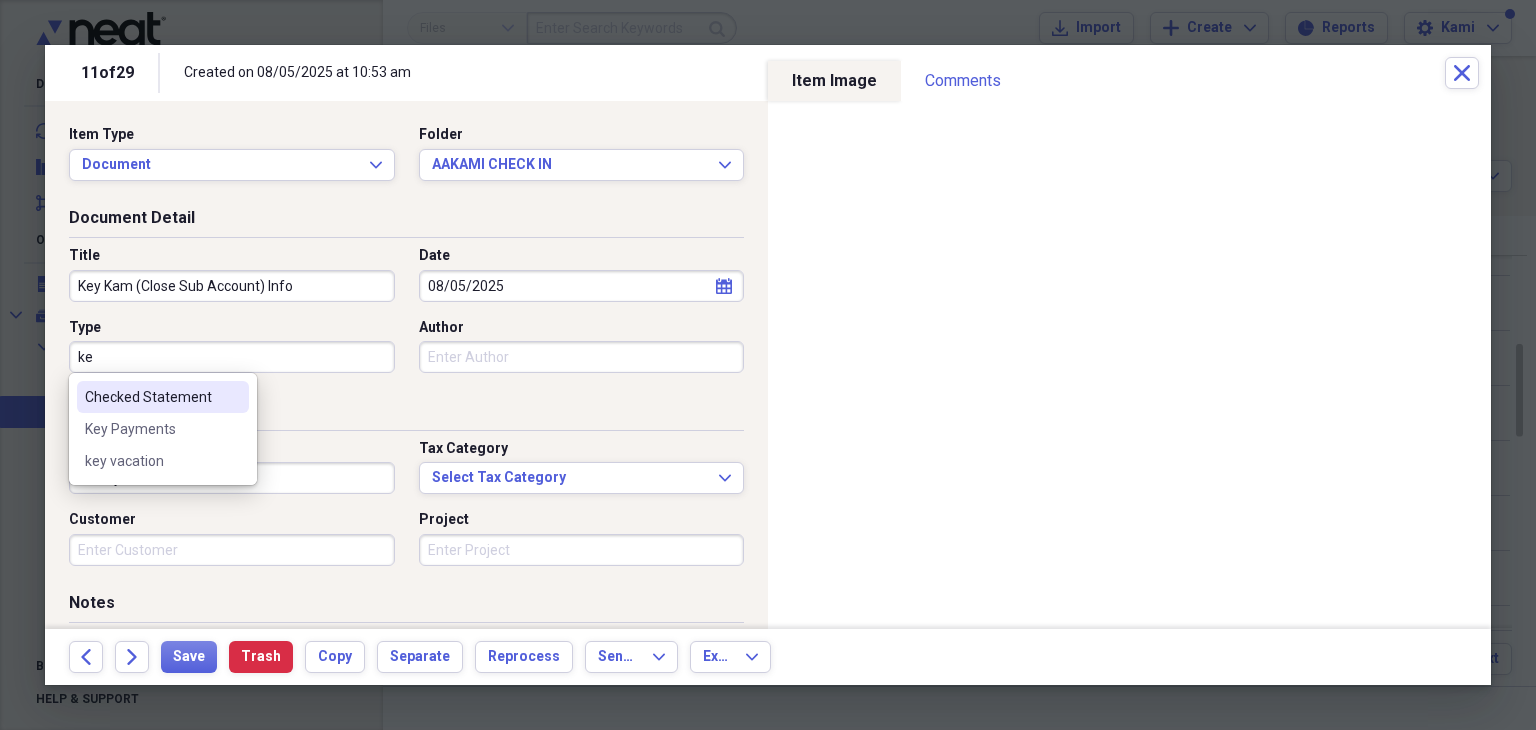 type on "k" 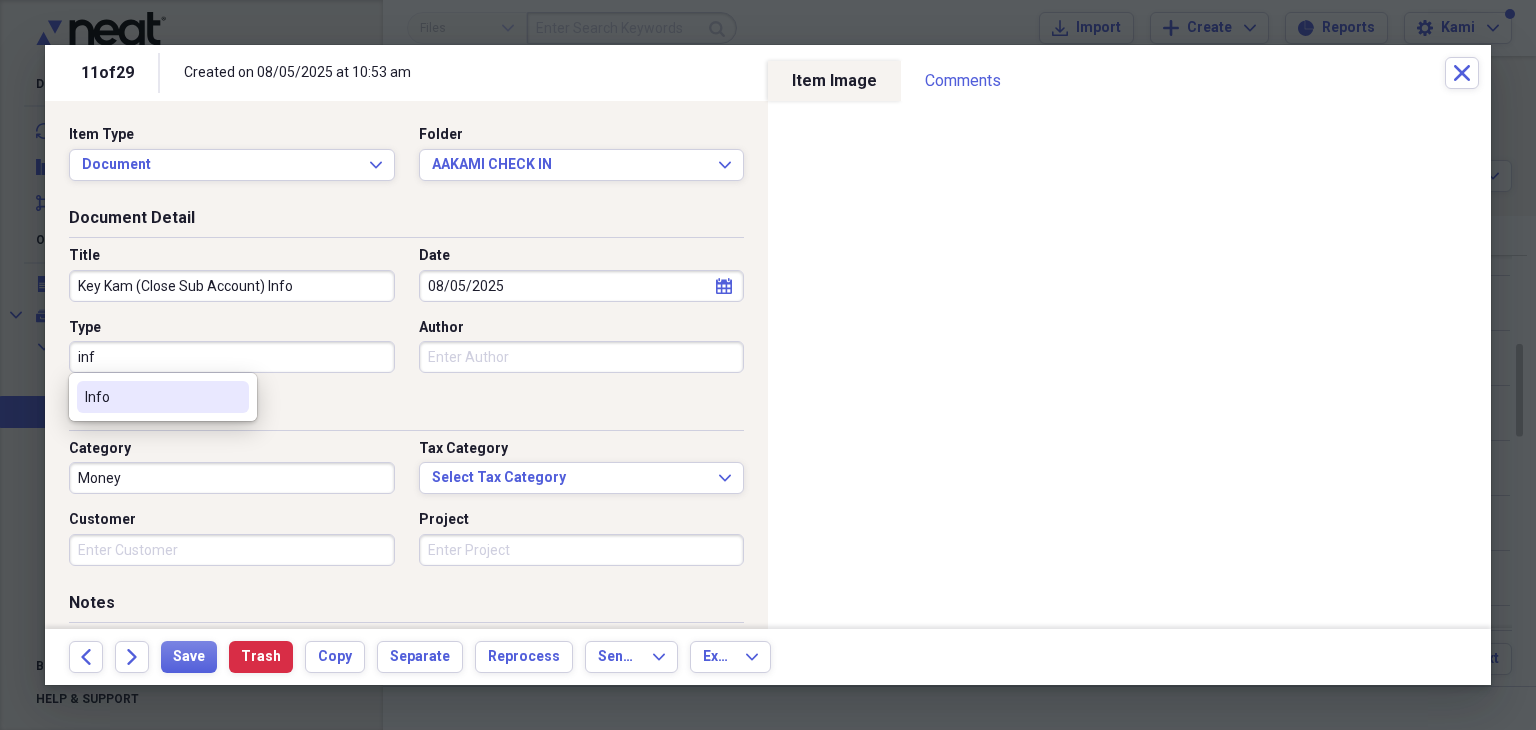 click on "Info" at bounding box center [151, 397] 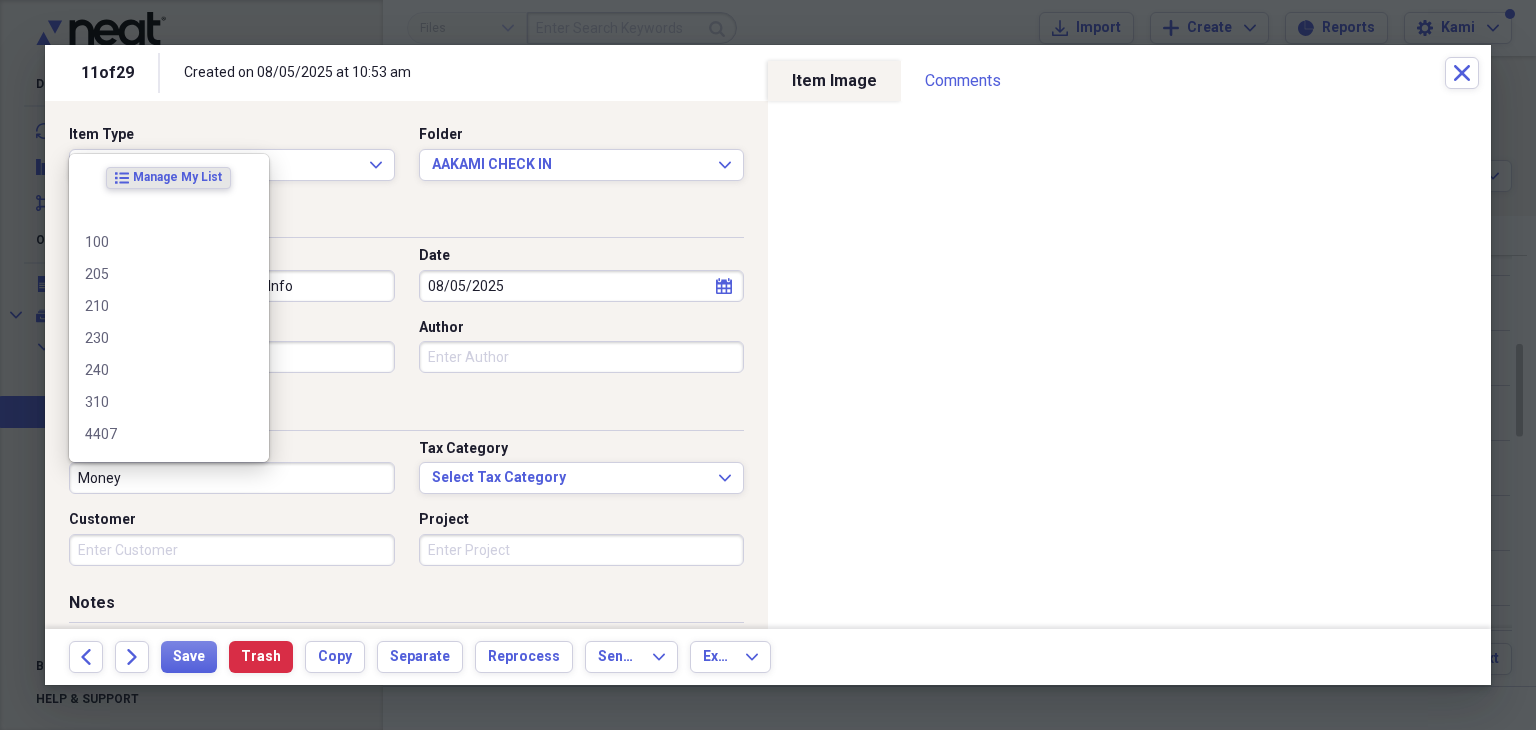 click on "Money" at bounding box center (232, 478) 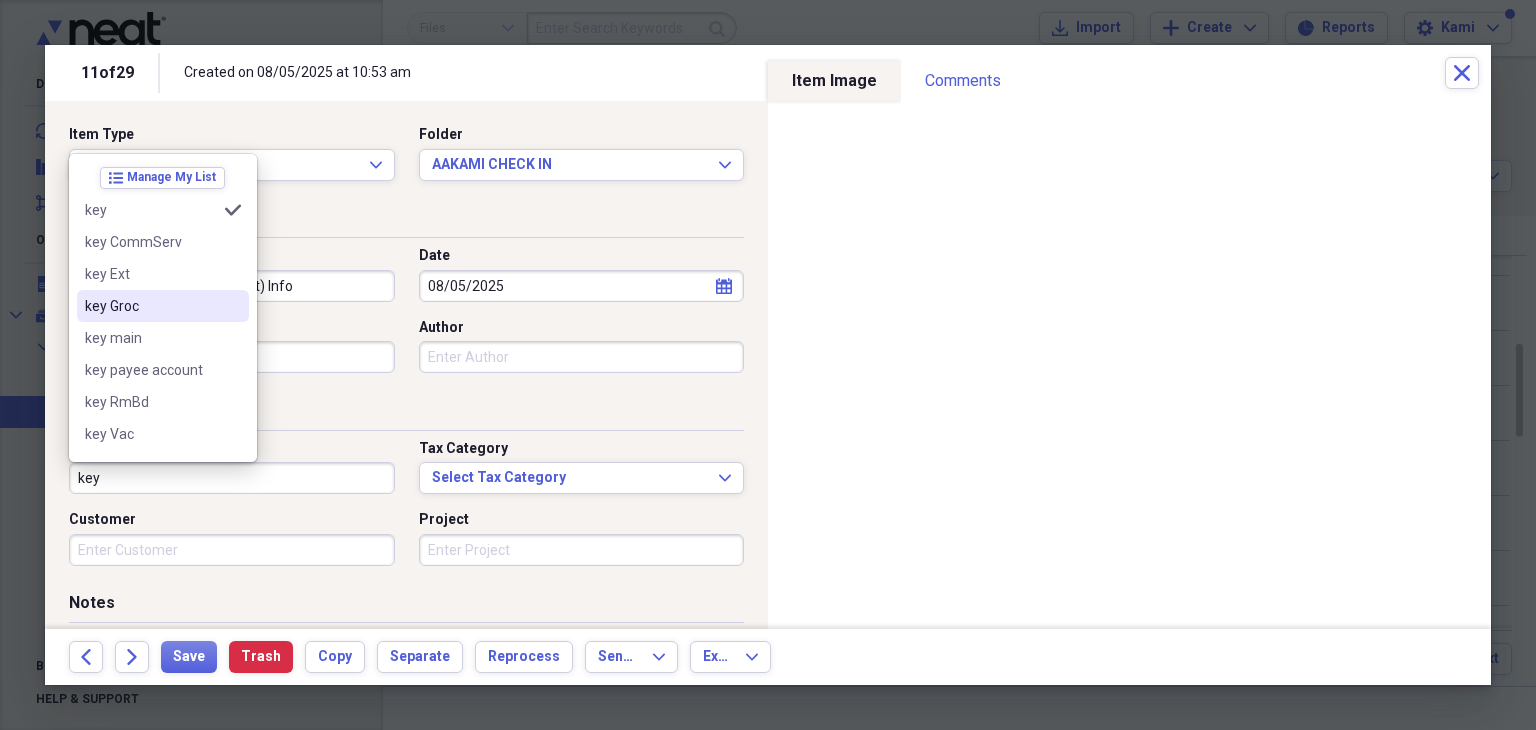 scroll, scrollTop: 28, scrollLeft: 0, axis: vertical 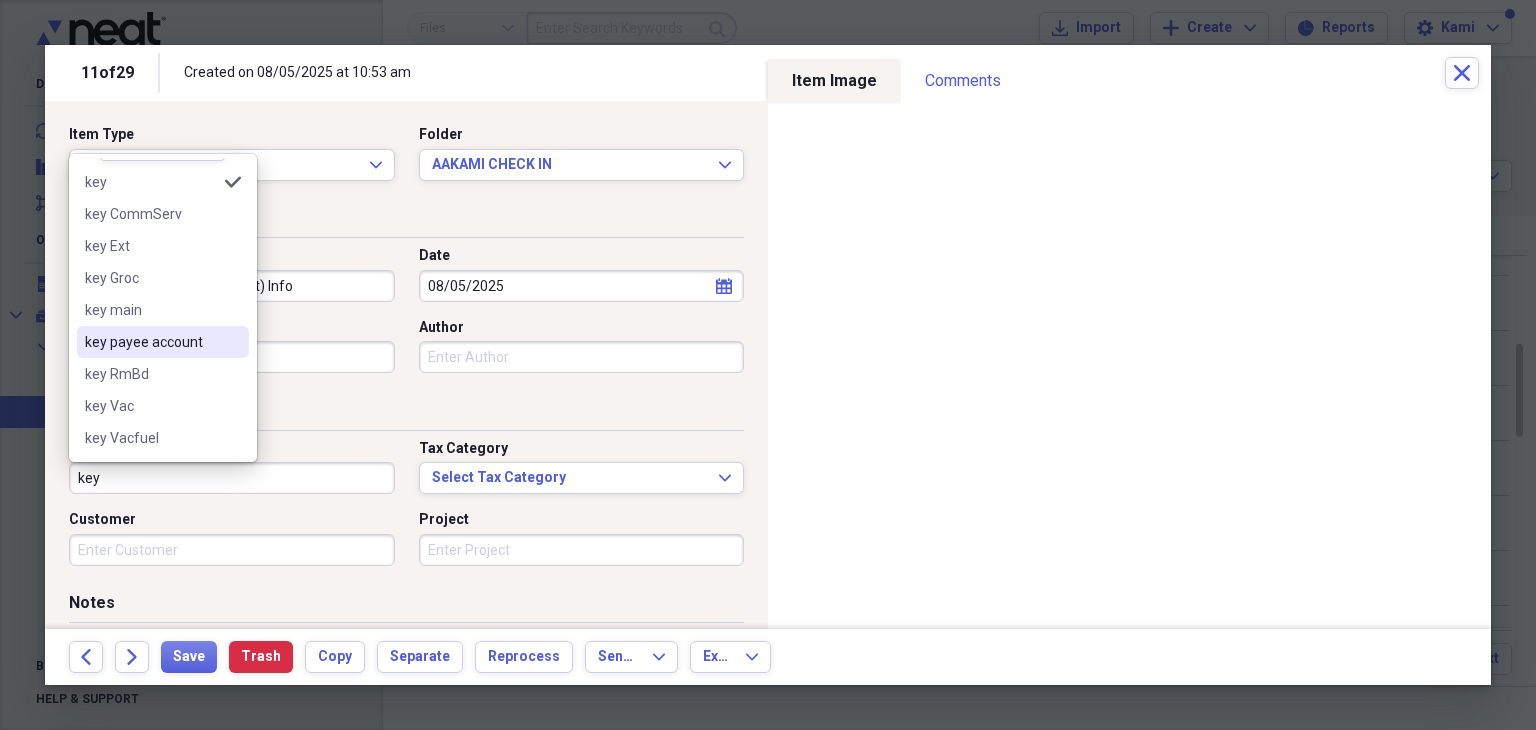 click on "key payee account" at bounding box center (151, 342) 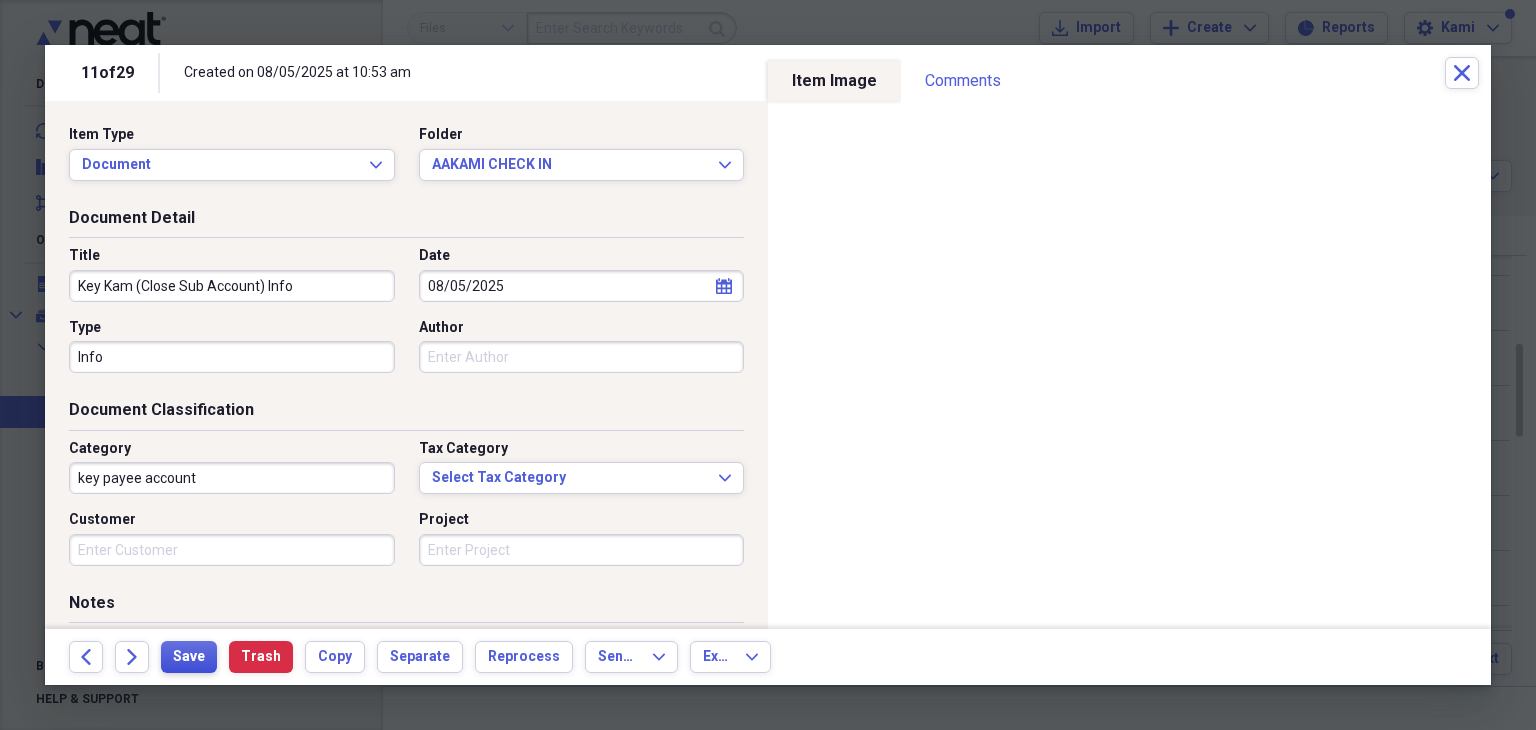 click on "Save" at bounding box center [189, 657] 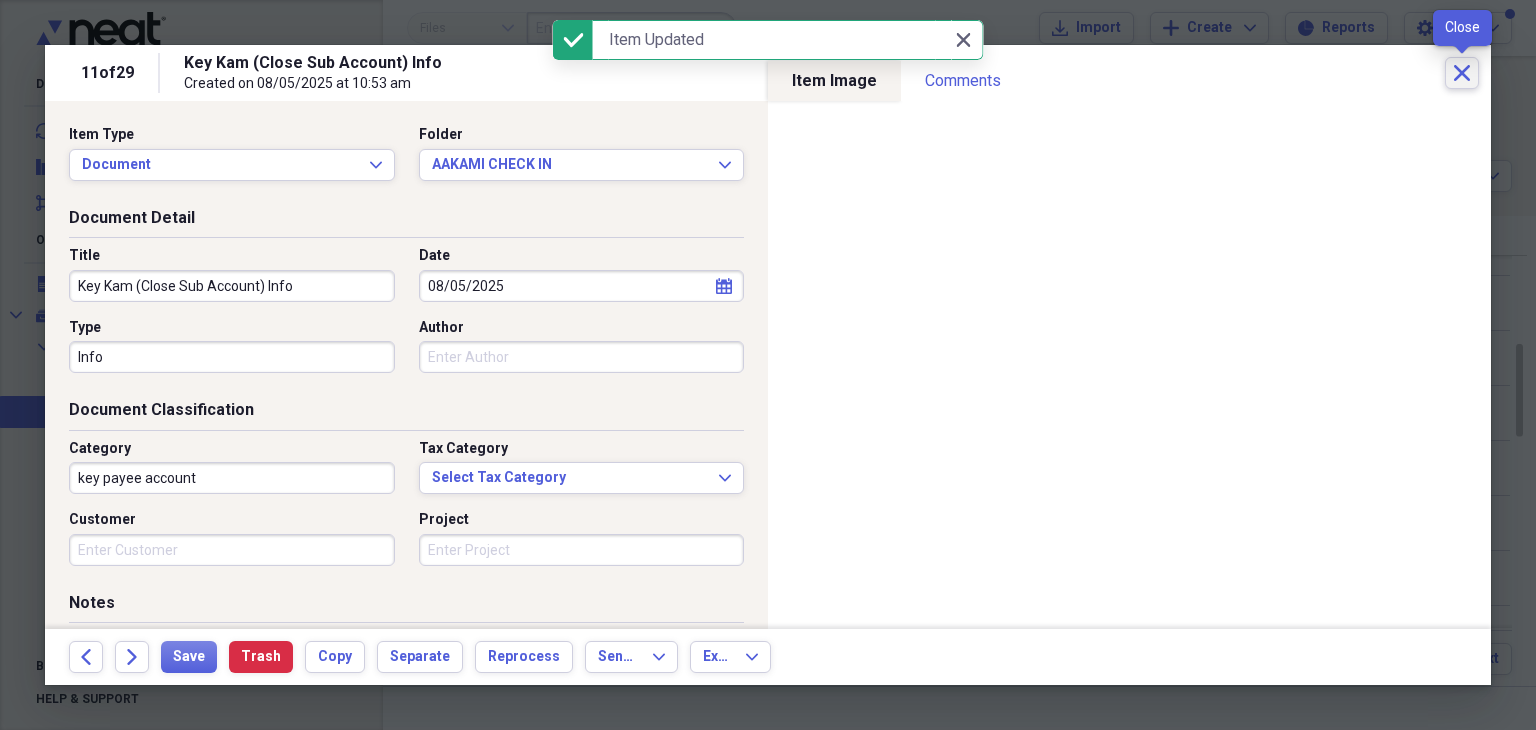 click 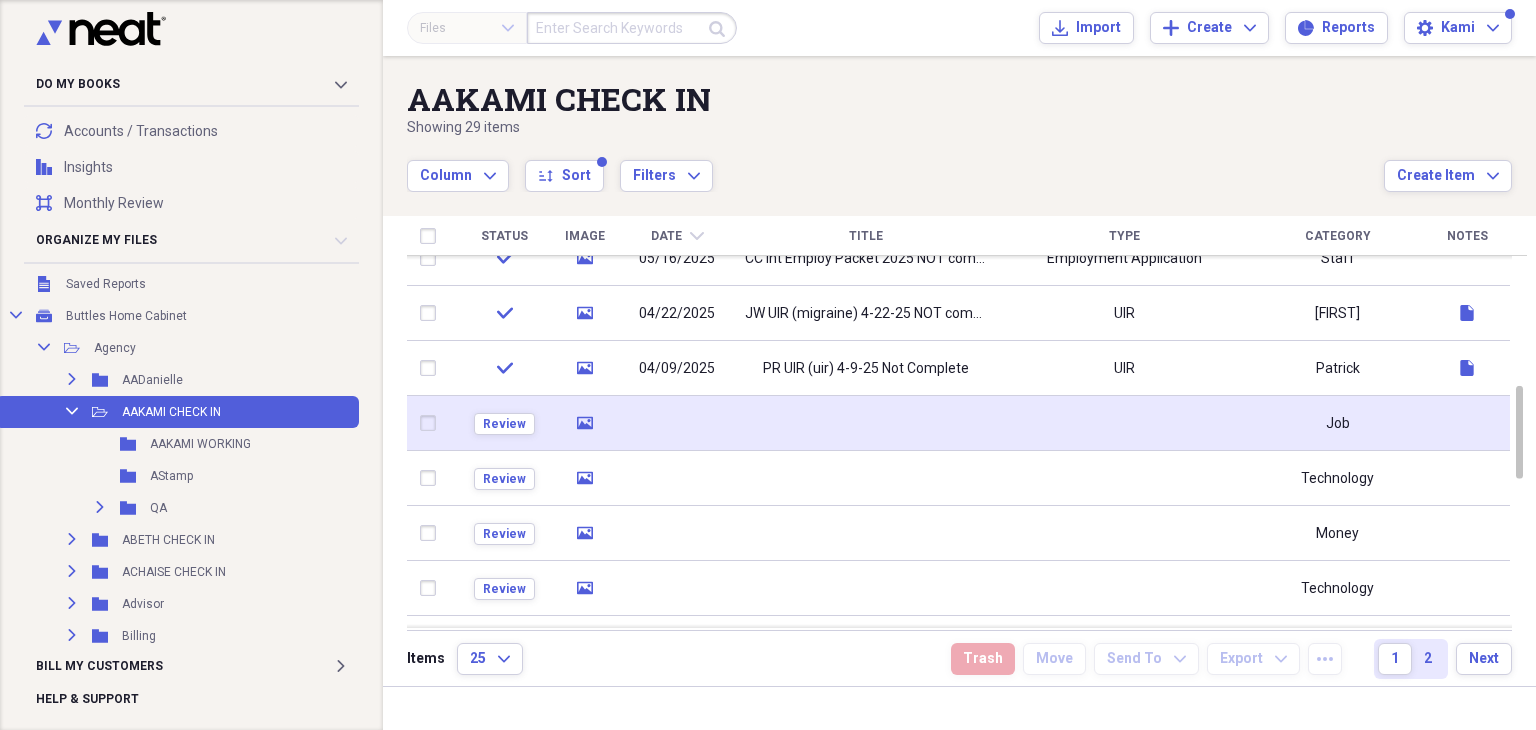 click at bounding box center (677, 423) 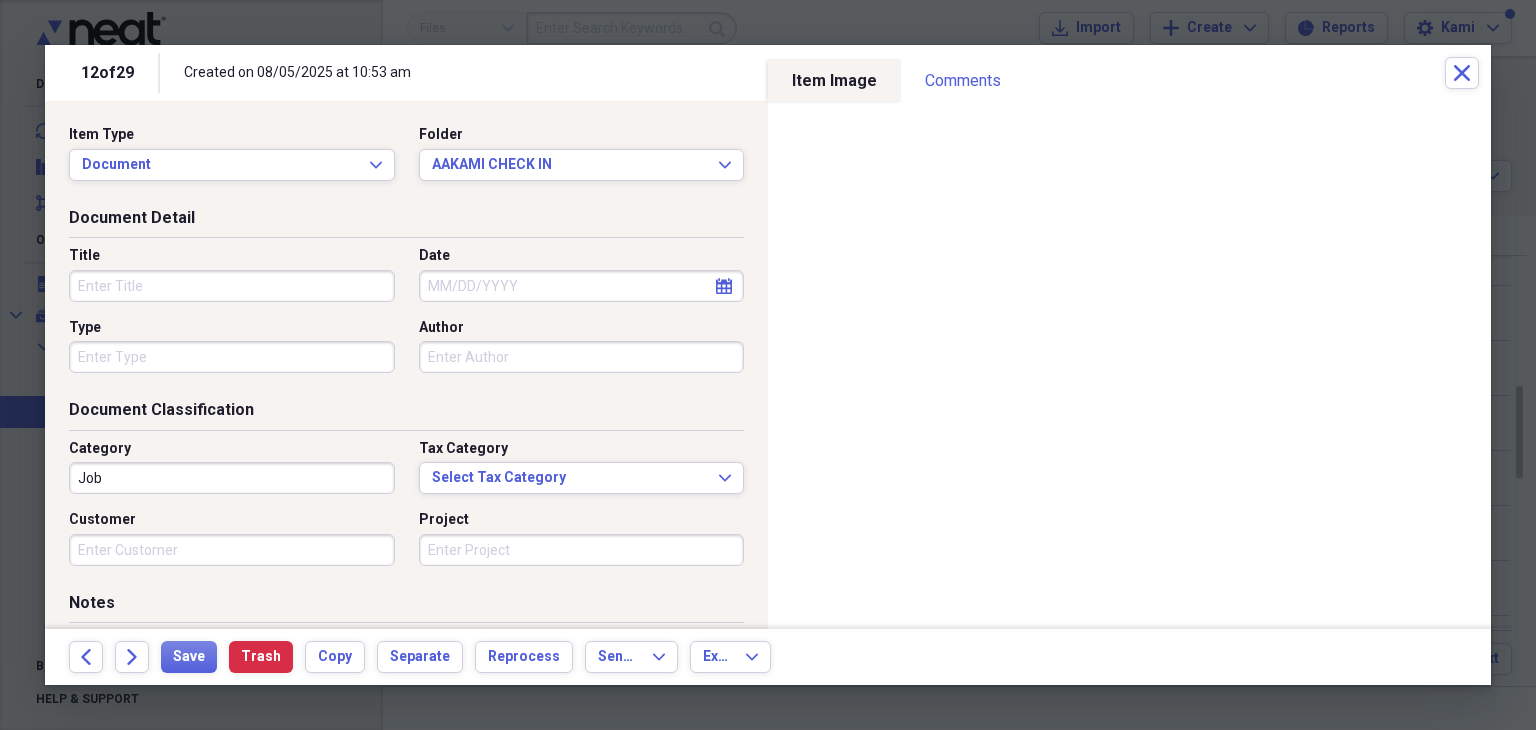 click on "Title" at bounding box center [232, 286] 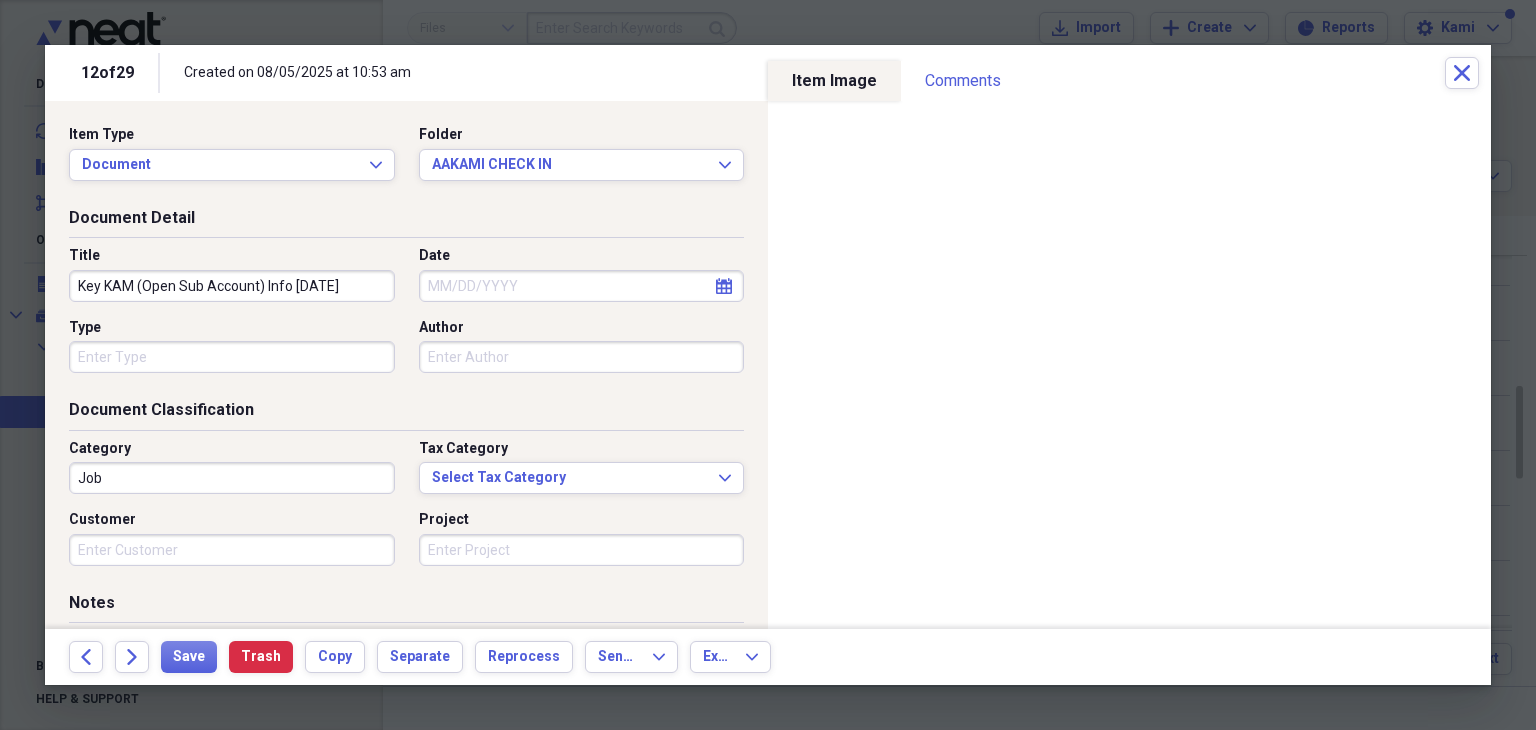 type on "Key KAM (Open Sub Account) Info [DATE]" 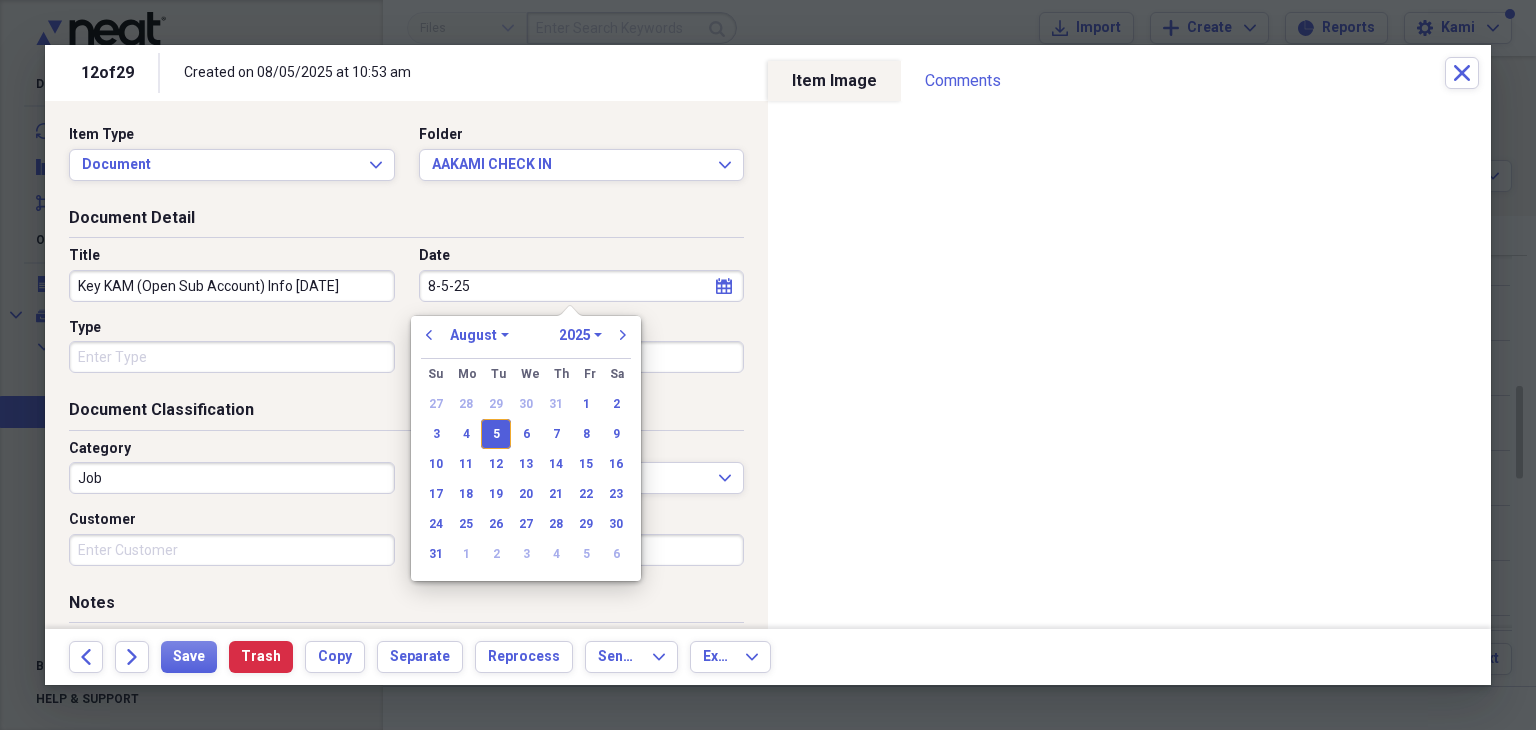 type on "08/05/2025" 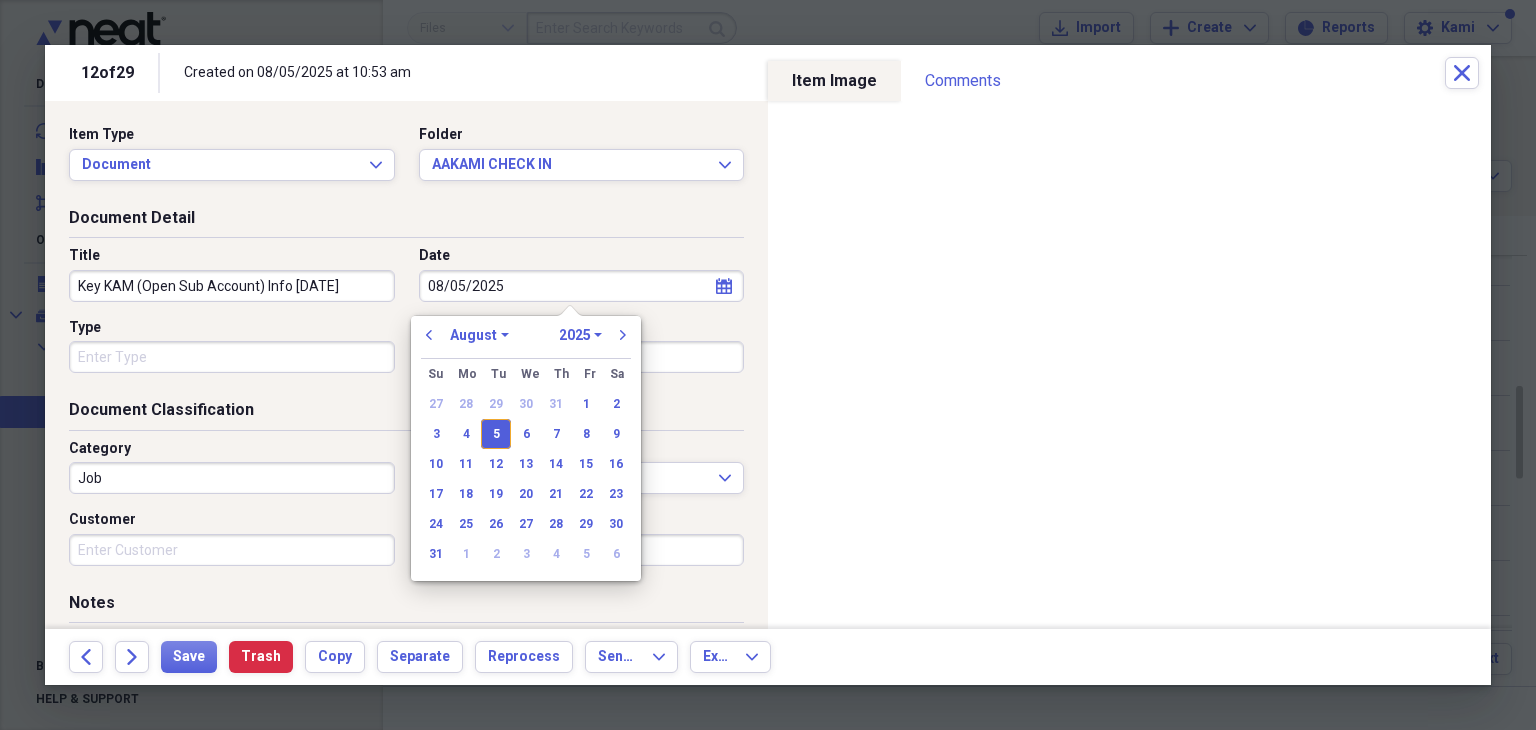 click on "5" at bounding box center [496, 434] 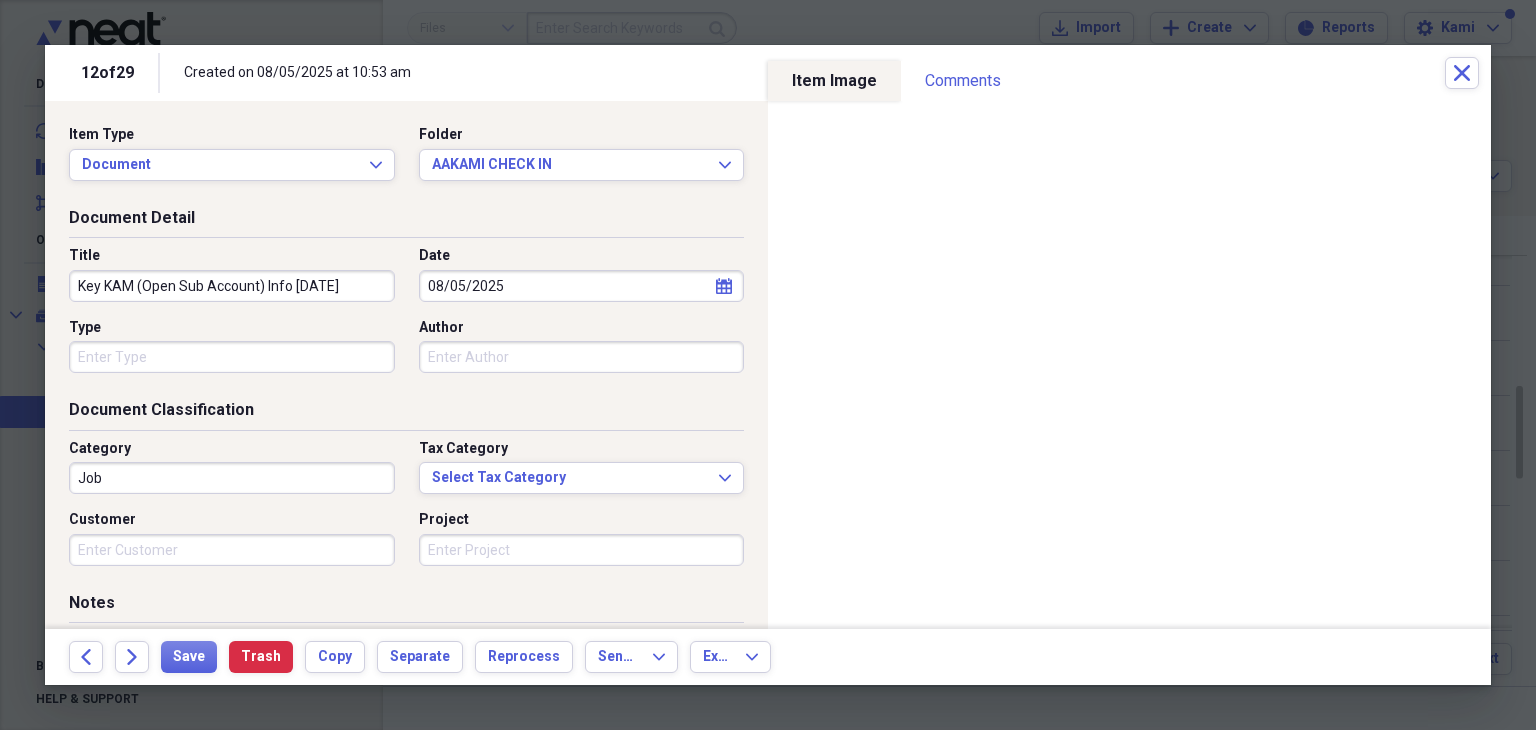 click on "Type" at bounding box center (232, 357) 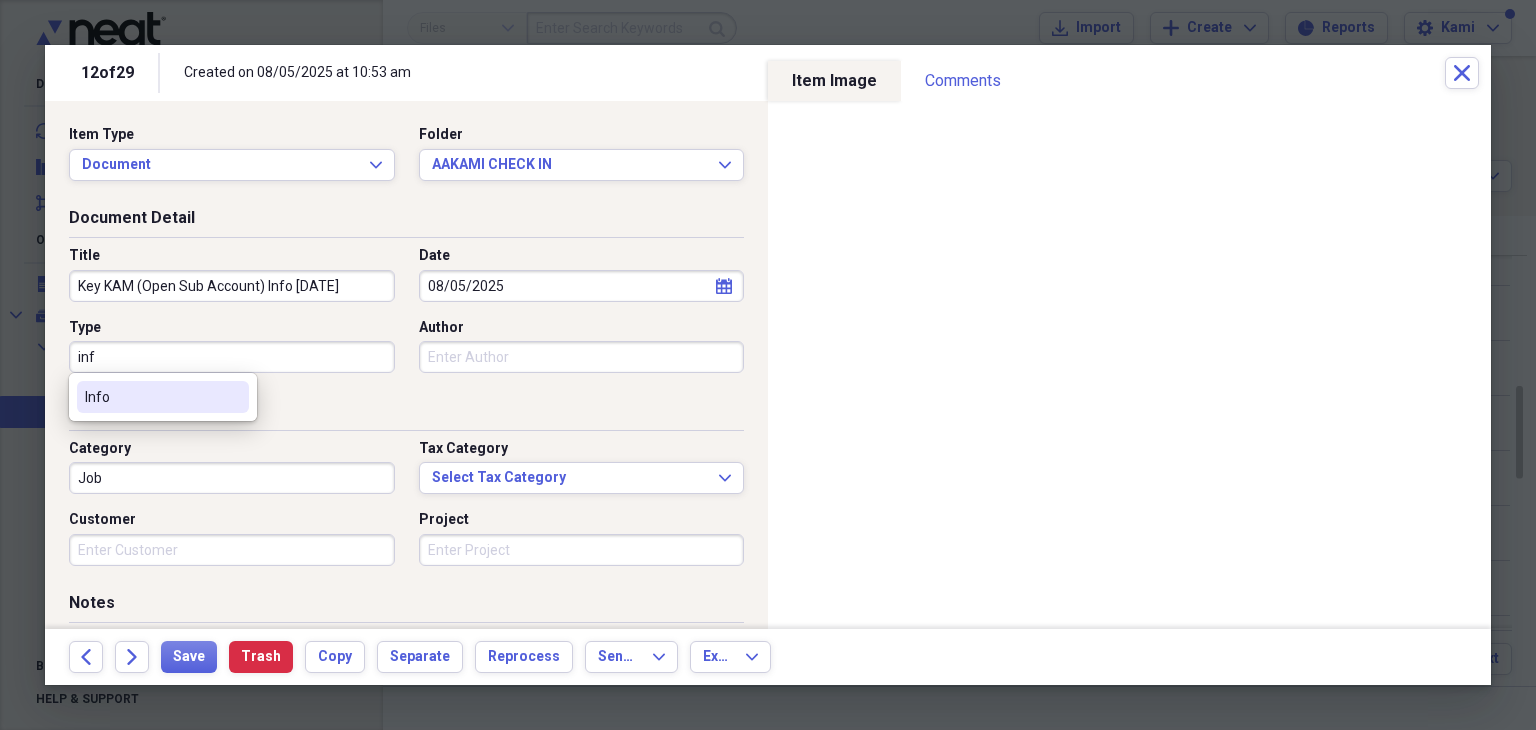 click on "Info" at bounding box center [163, 397] 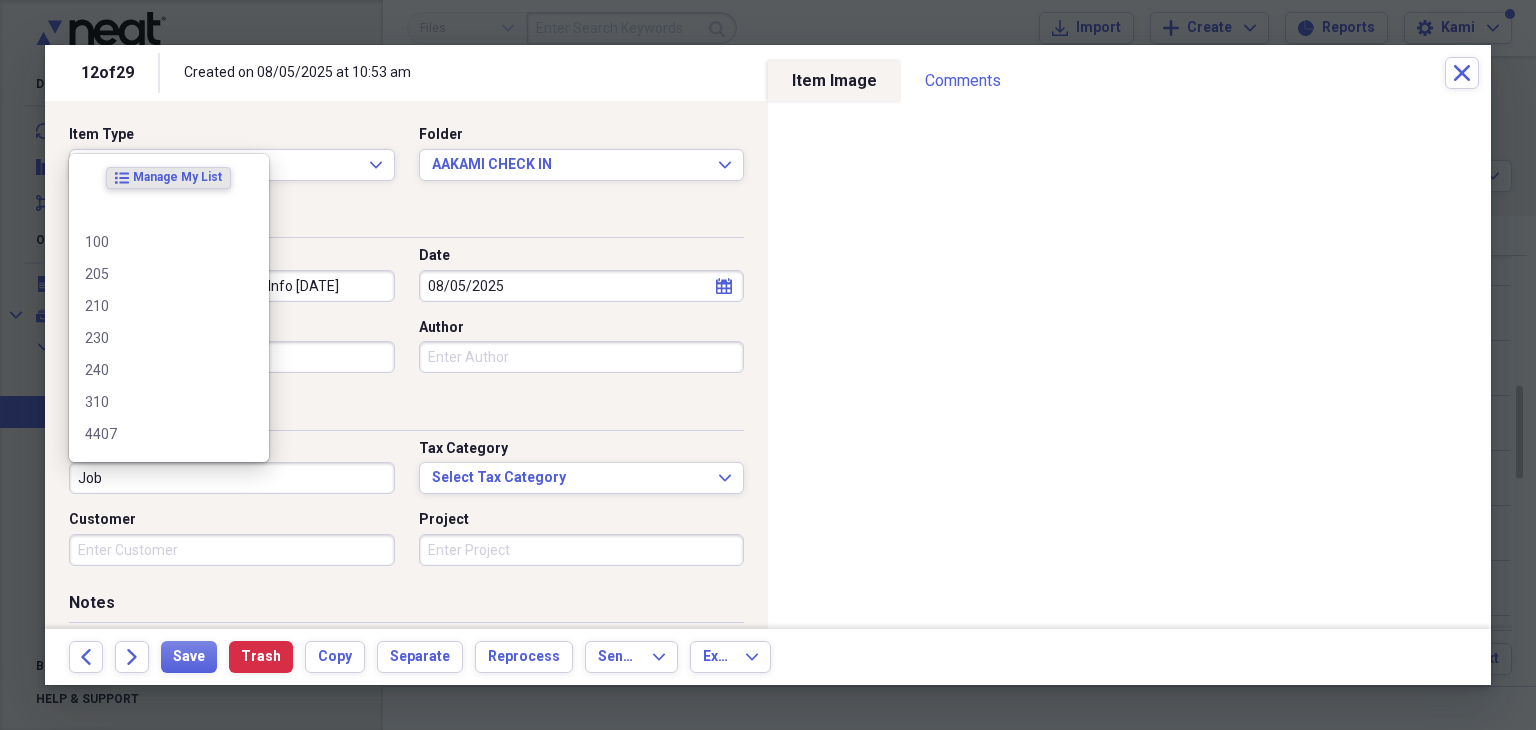 click on "Job" at bounding box center (232, 478) 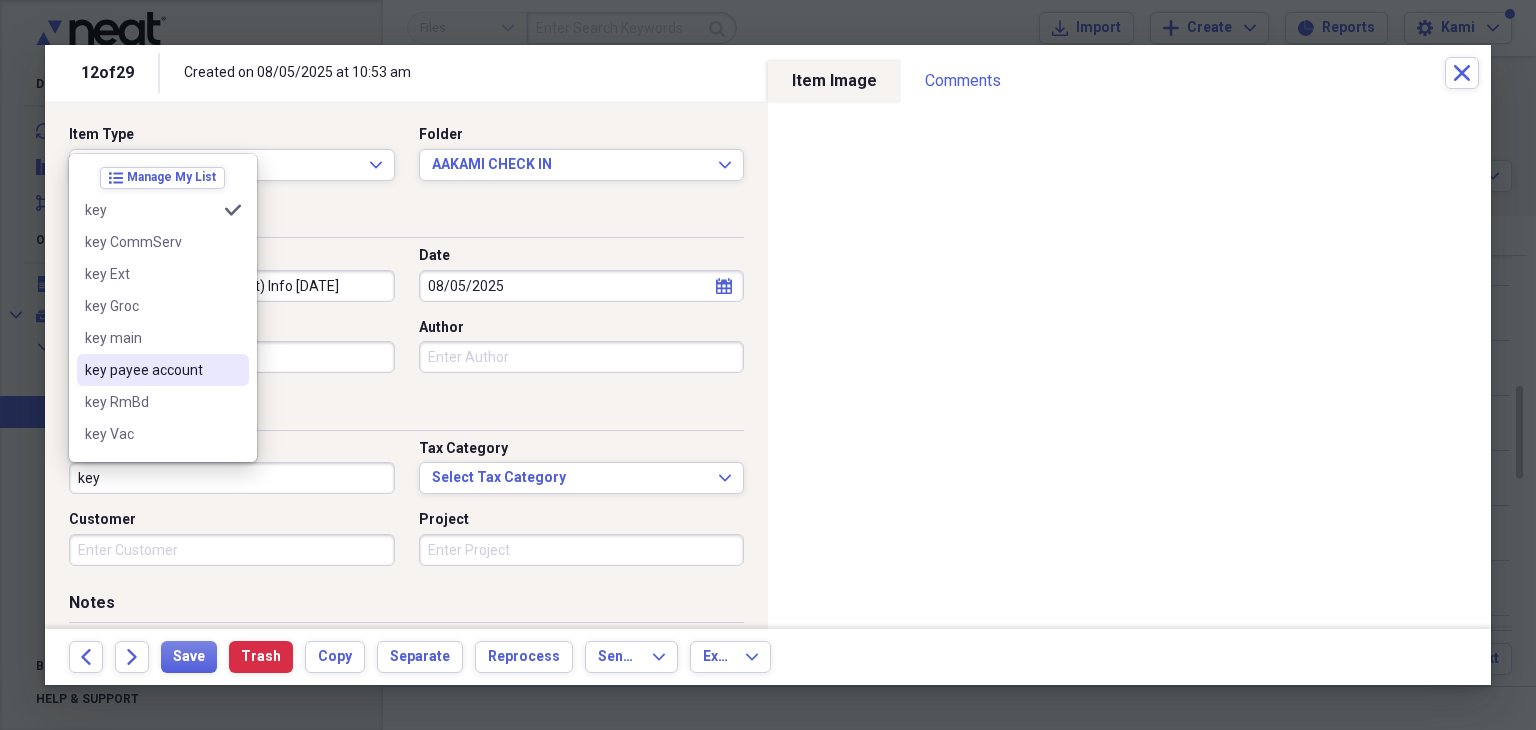 click on "key payee account" at bounding box center (151, 370) 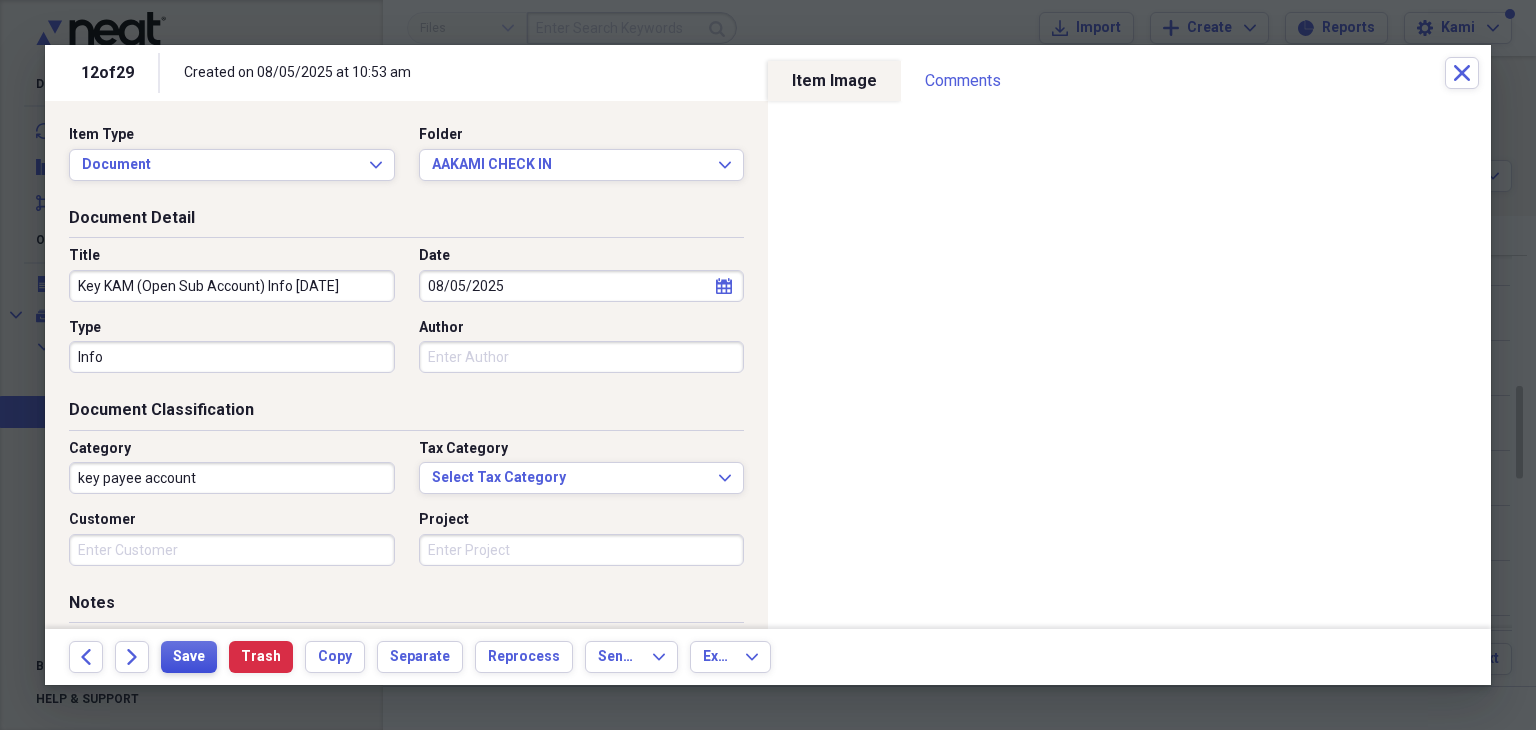 click on "Save" at bounding box center [189, 657] 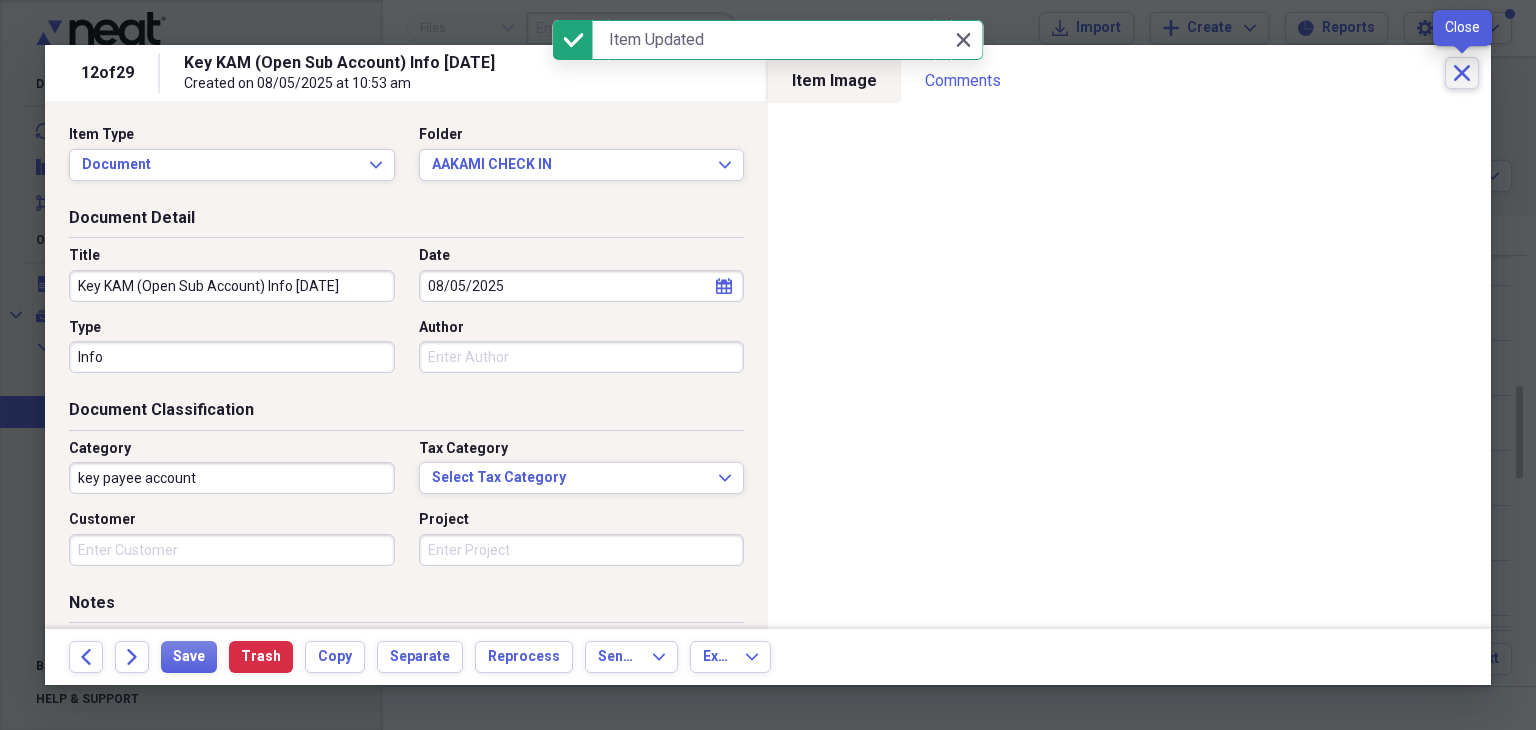 click on "Close" 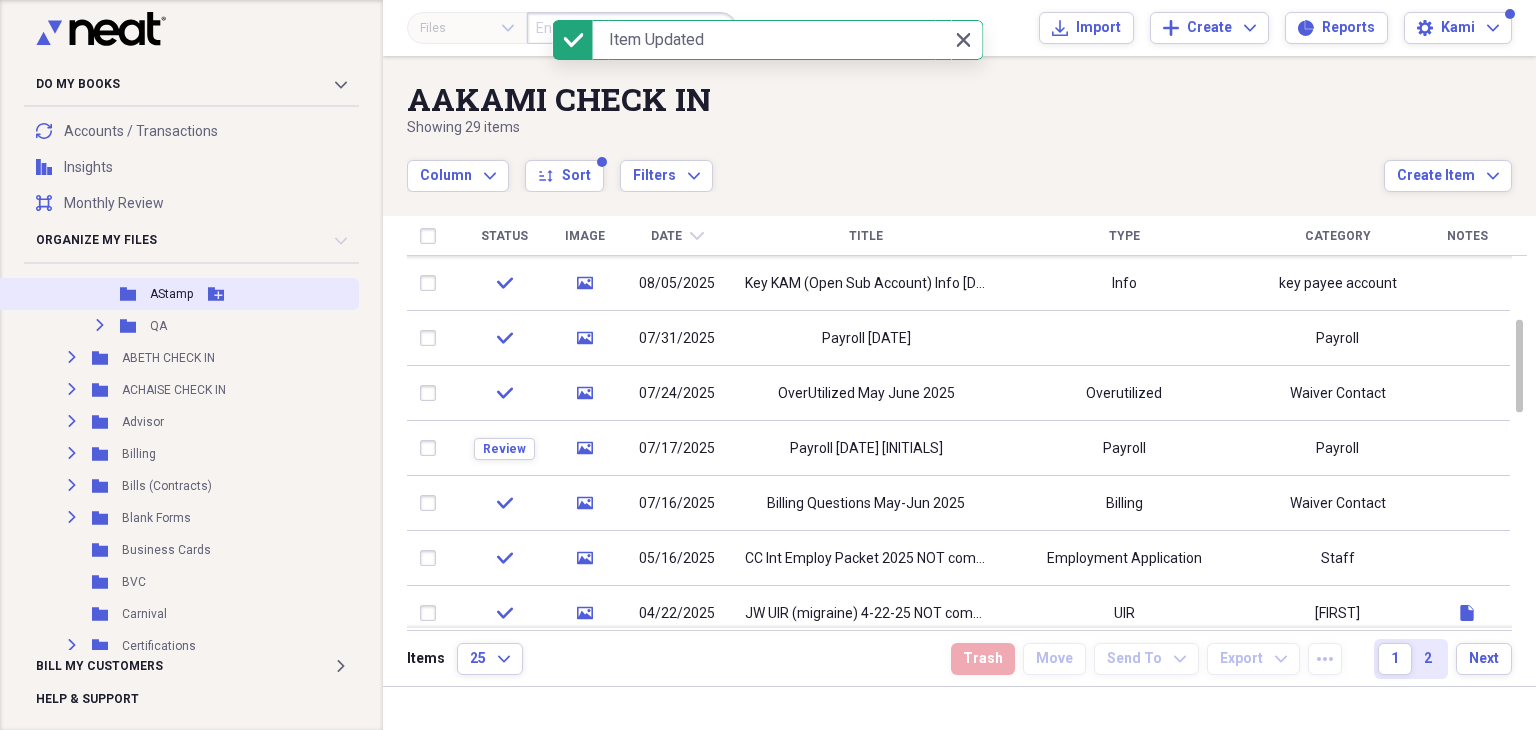 scroll, scrollTop: 300, scrollLeft: 0, axis: vertical 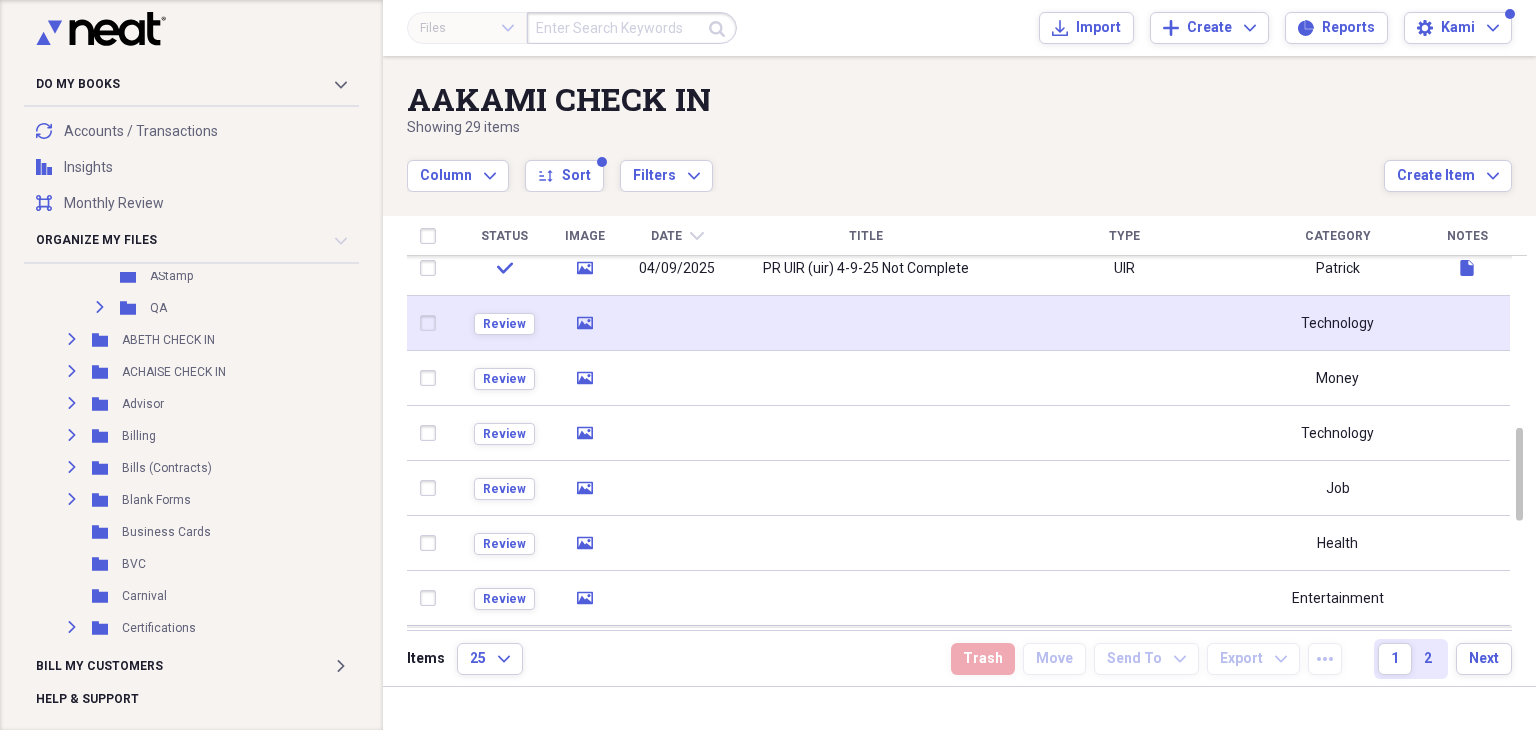 click at bounding box center [677, 323] 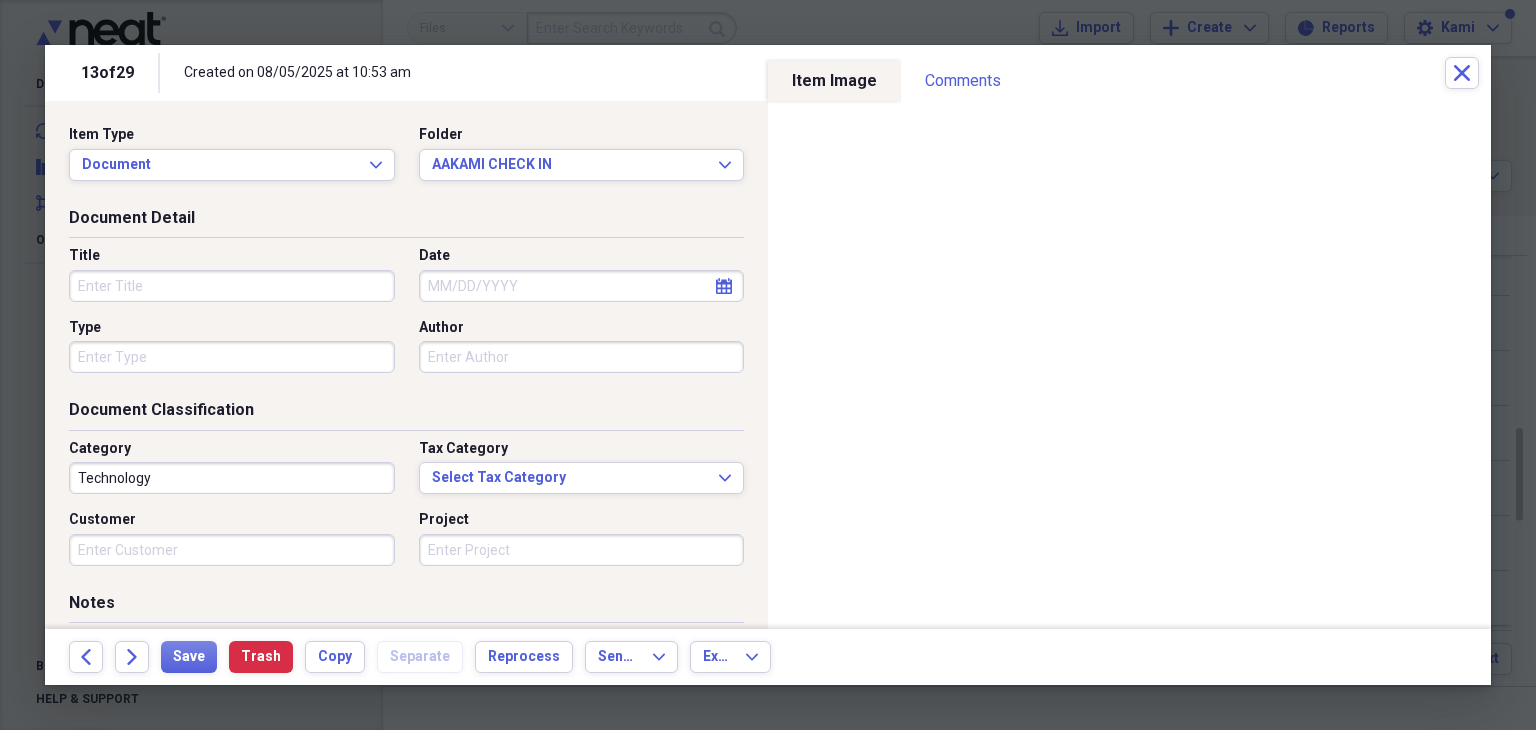 click on "Title" at bounding box center (232, 286) 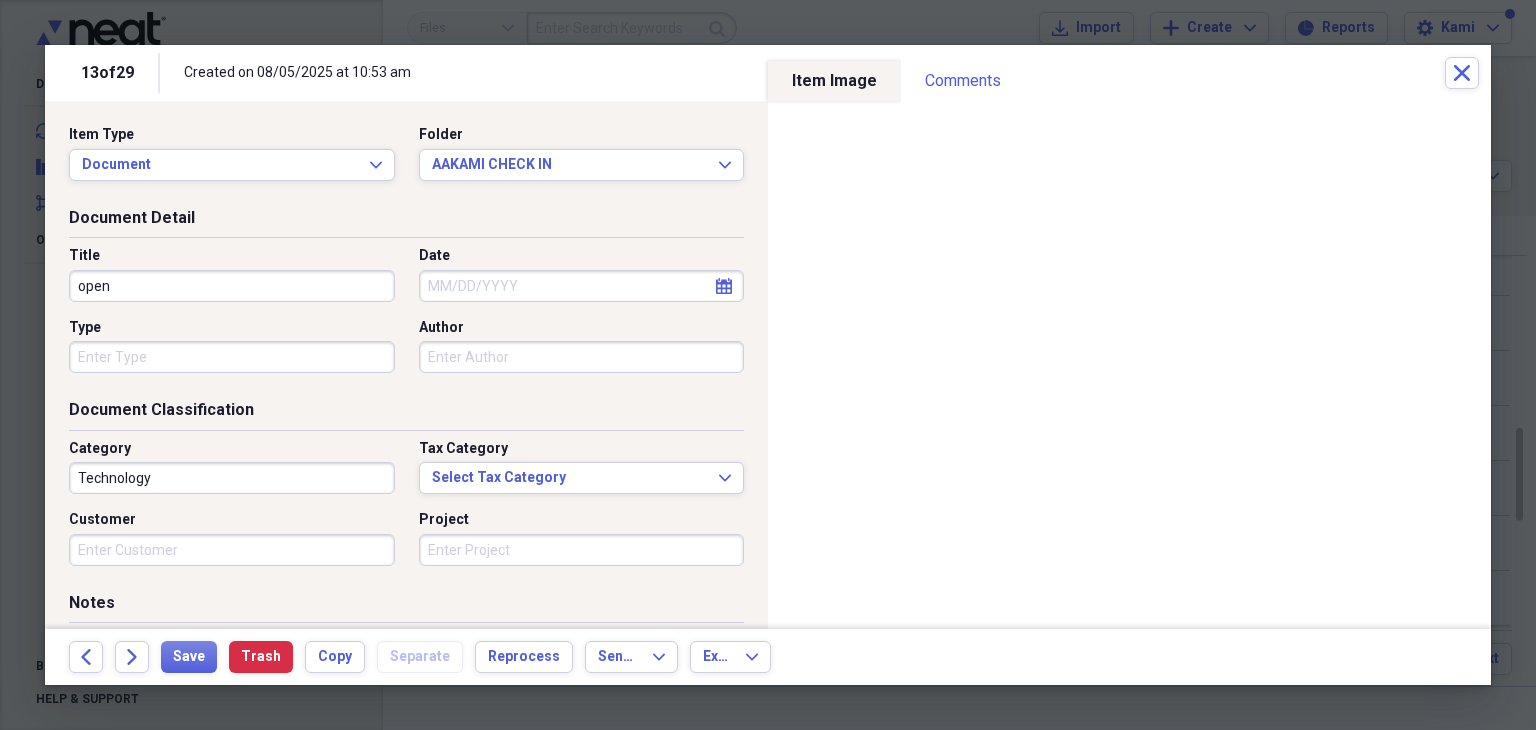 type on "open" 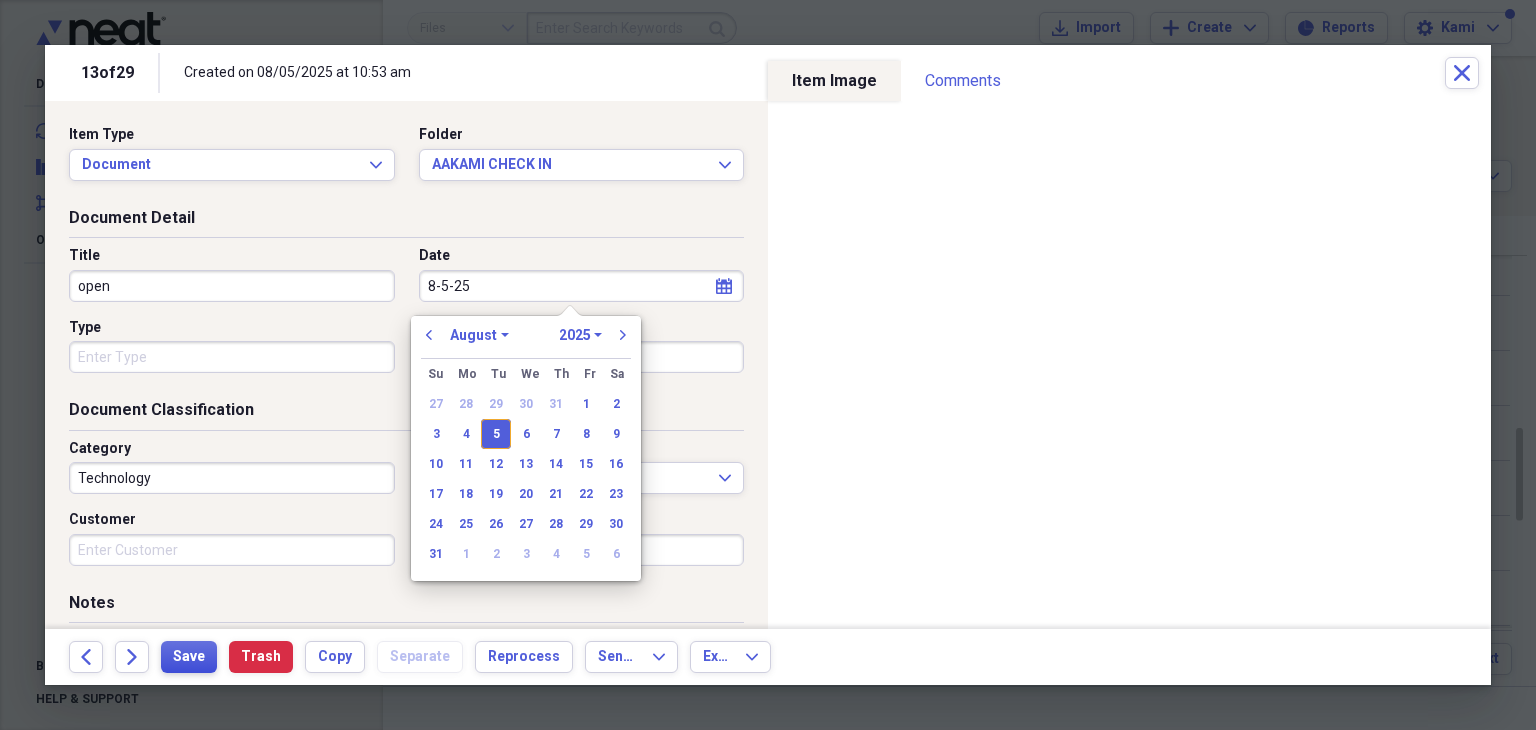 type on "08/05/2025" 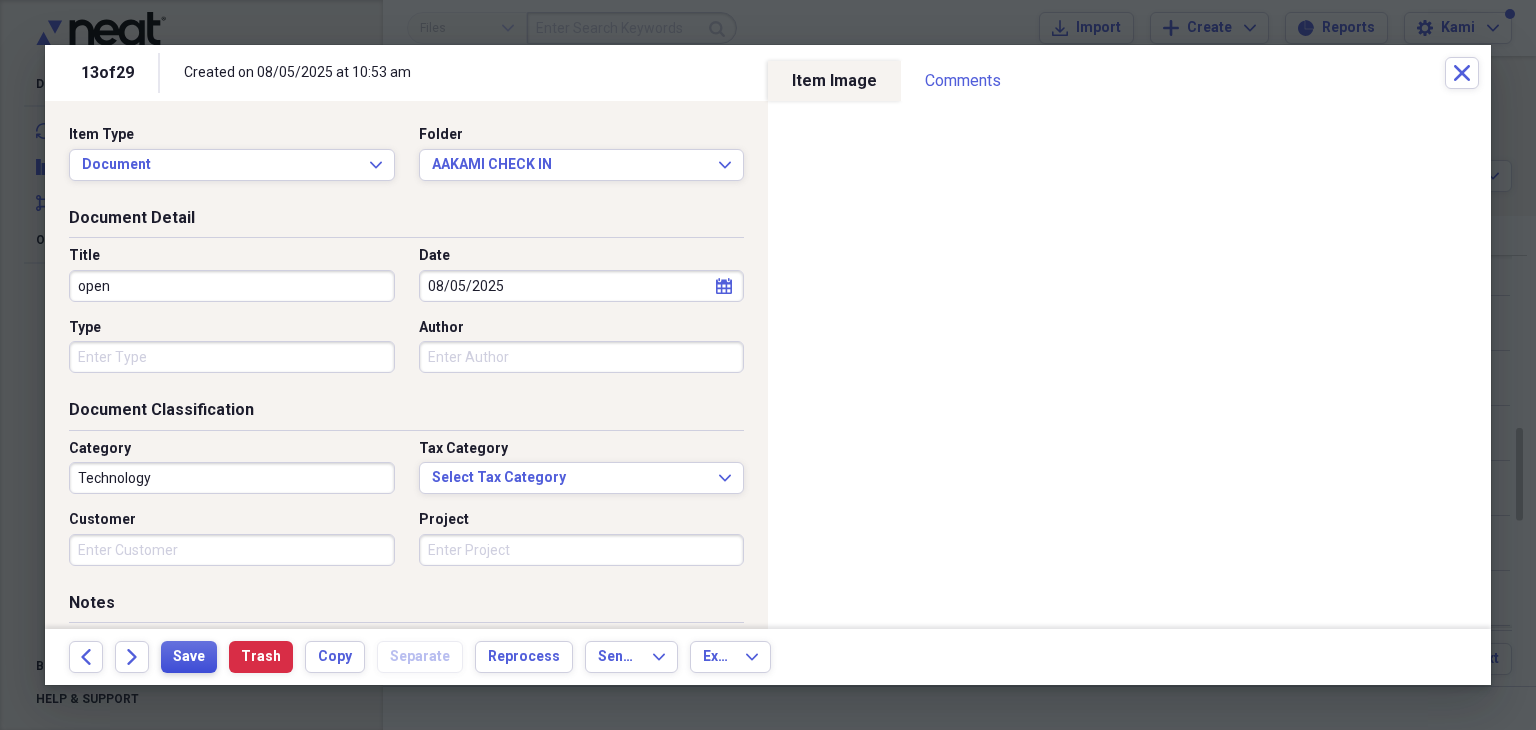 click on "Save" at bounding box center [189, 657] 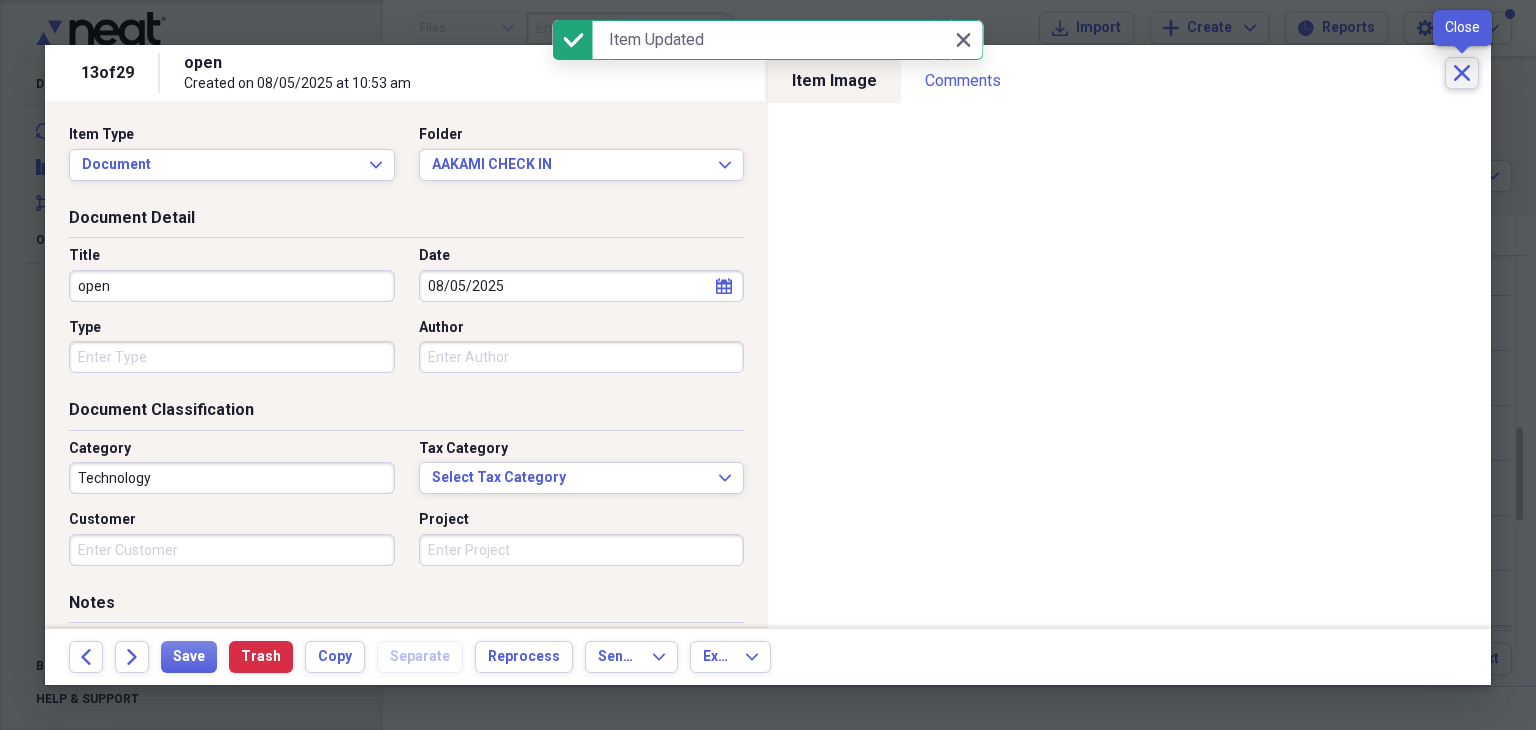 click on "Close" 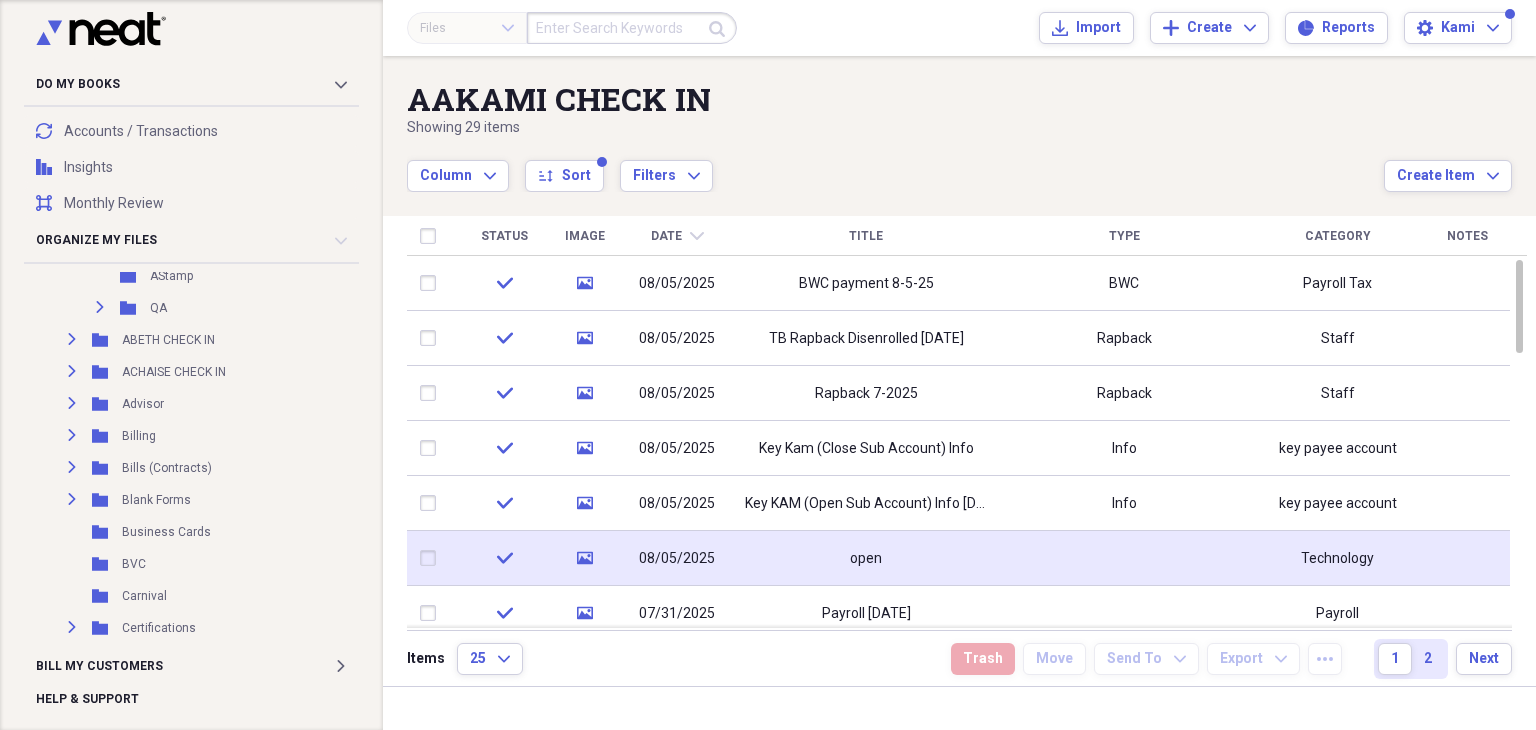 click at bounding box center [432, 558] 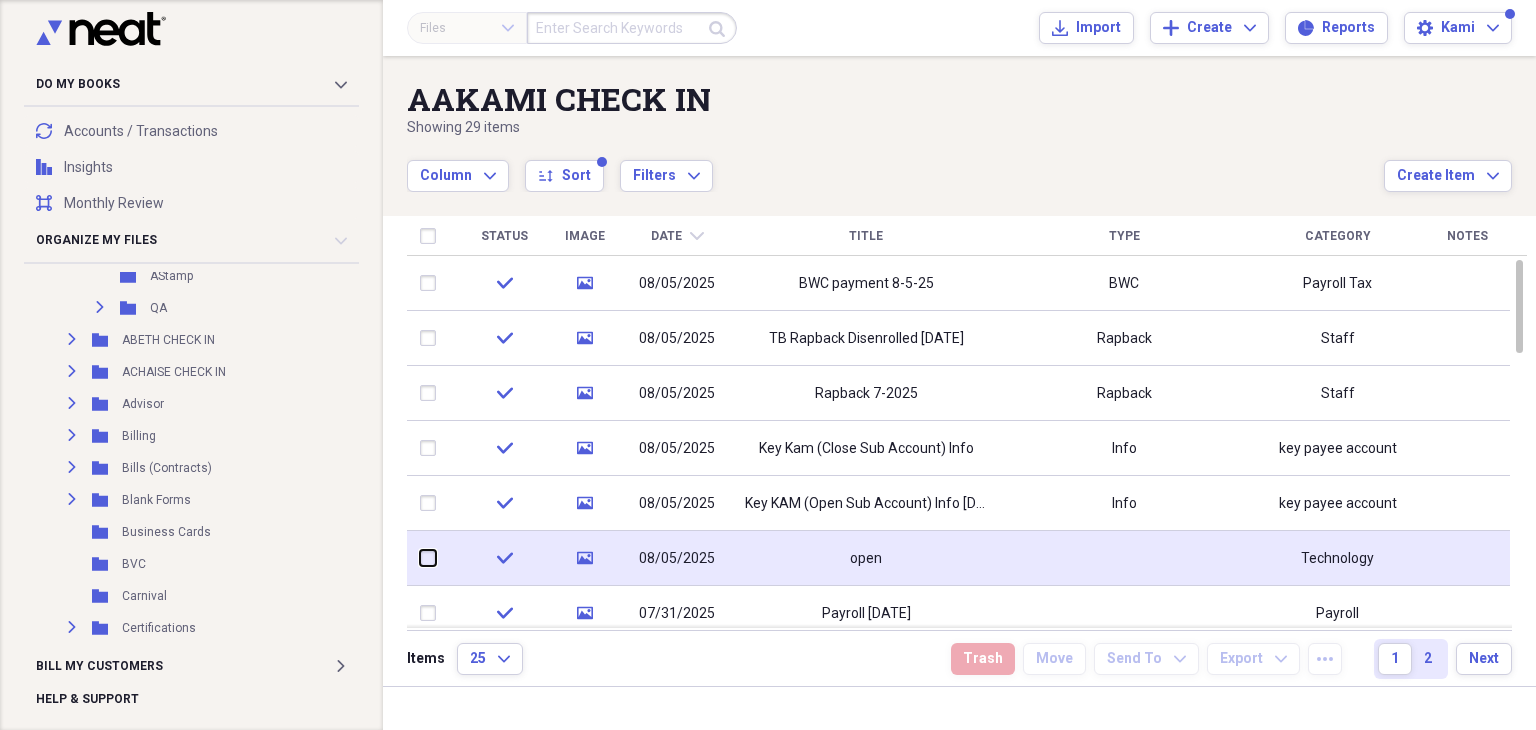 click at bounding box center (420, 558) 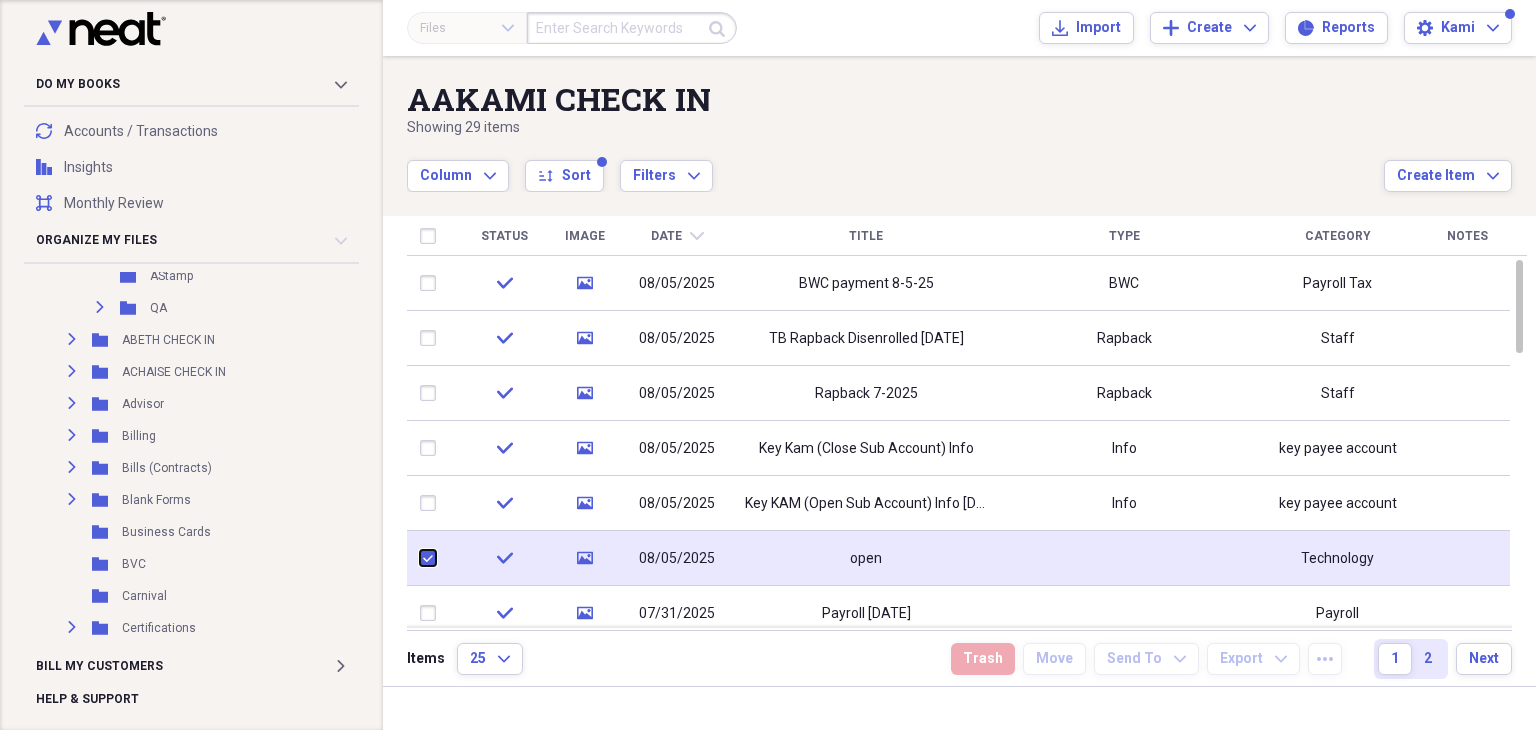 checkbox on "true" 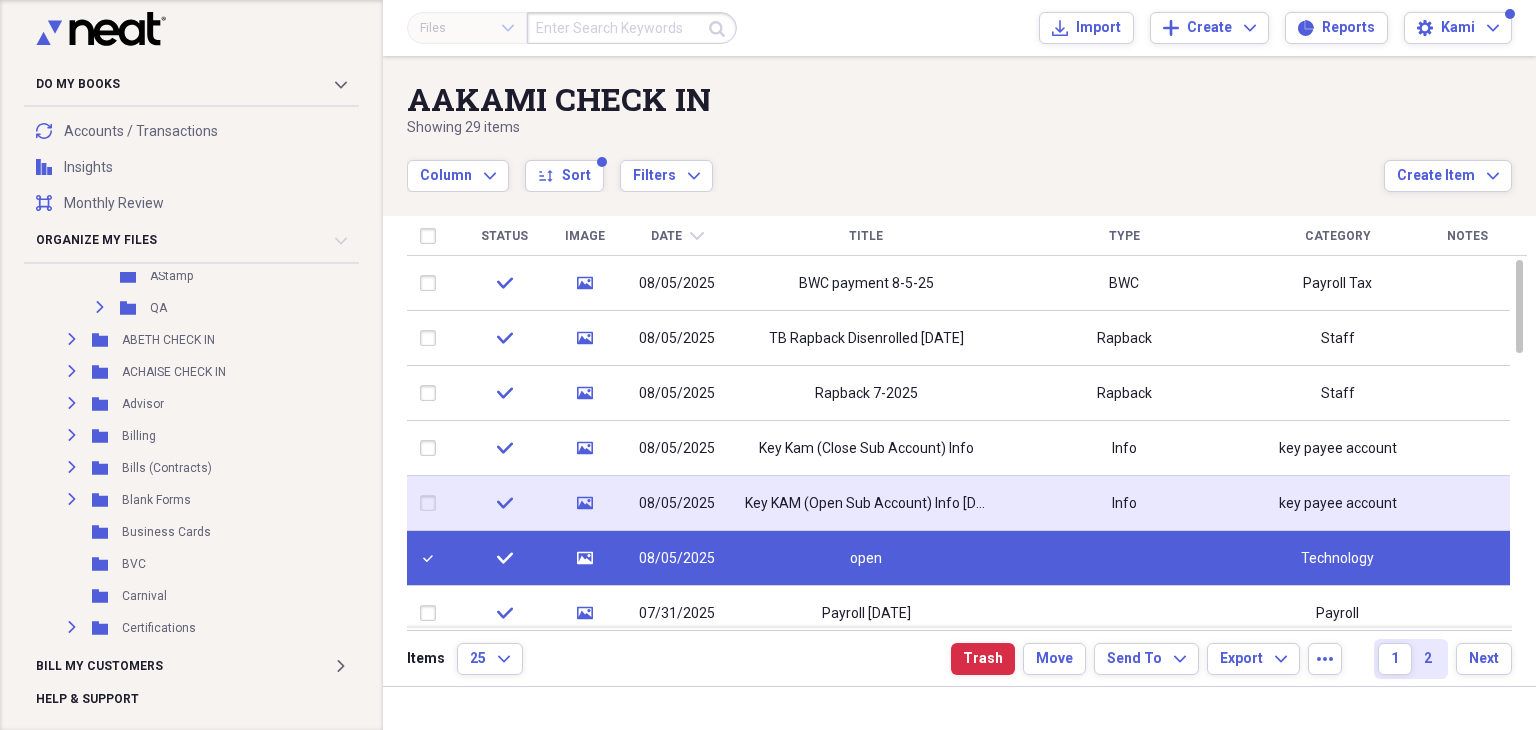 click at bounding box center [432, 503] 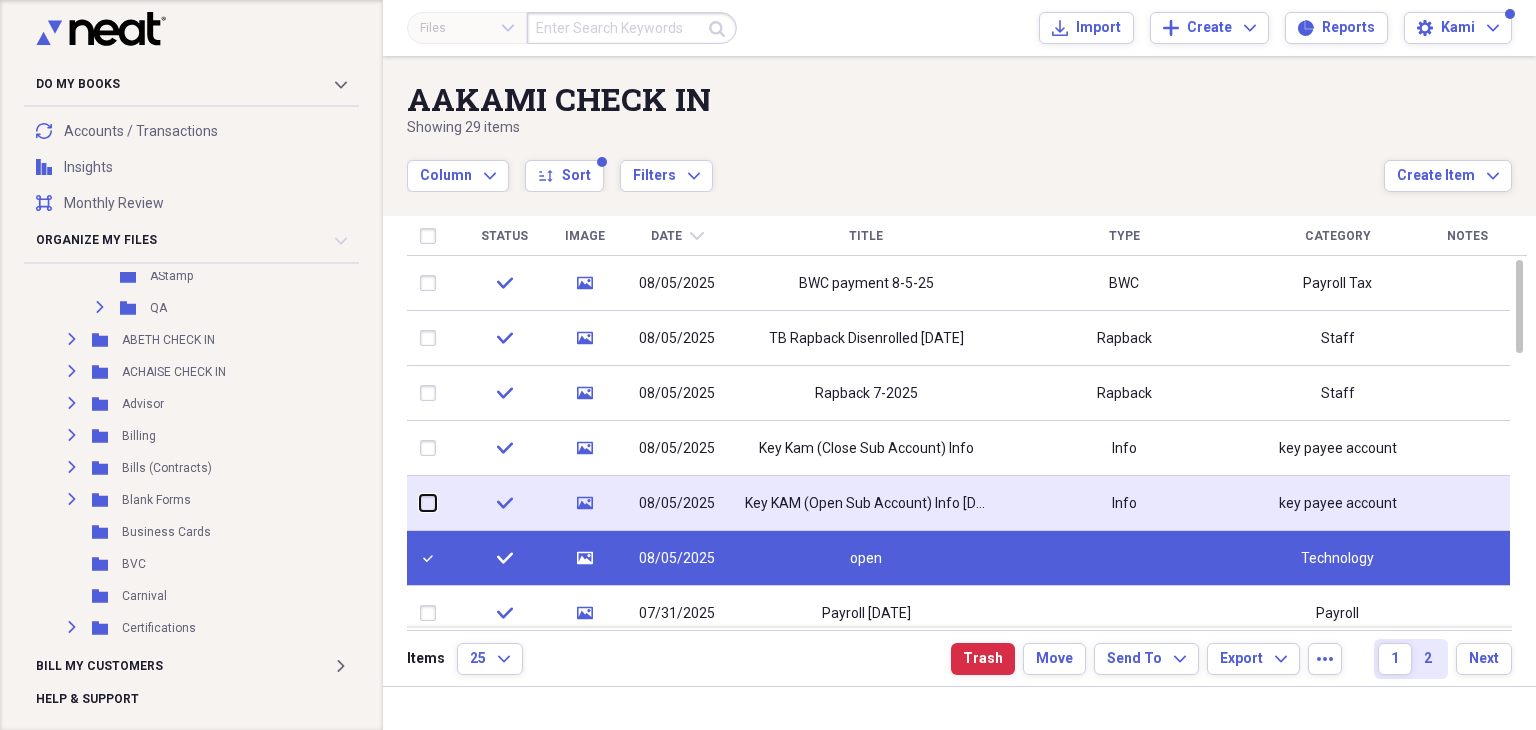 click at bounding box center (420, 503) 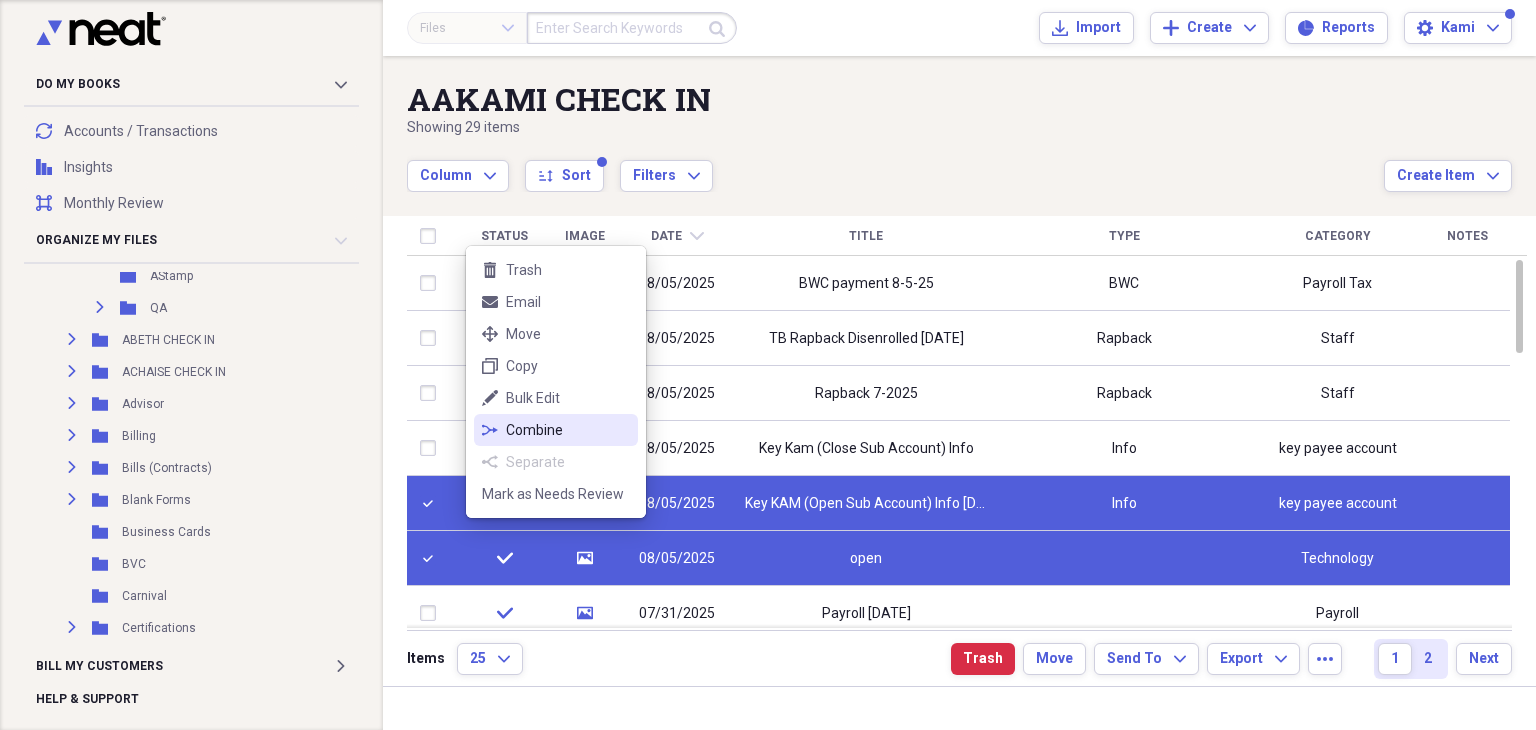click on "Combine" at bounding box center [568, 430] 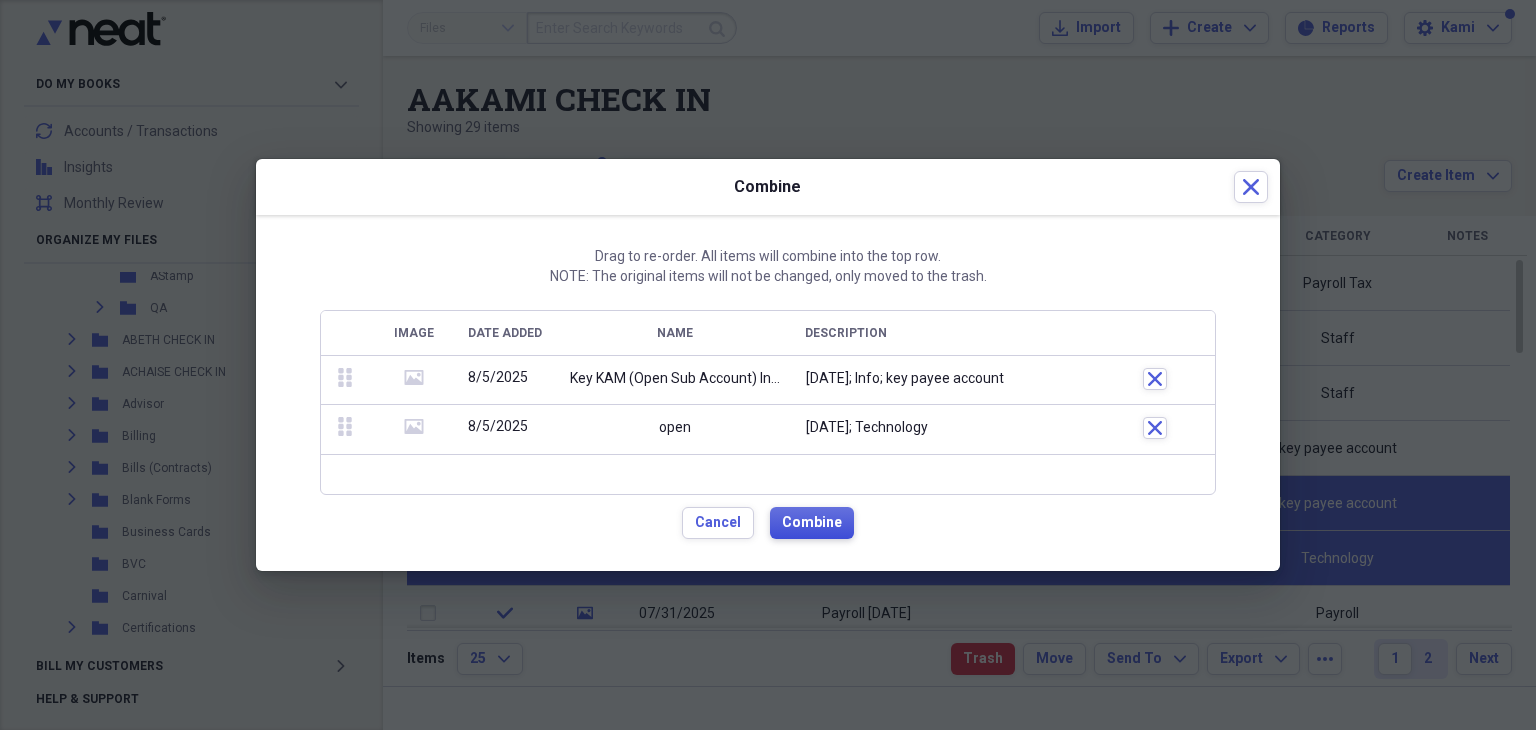 click on "Combine" at bounding box center [812, 523] 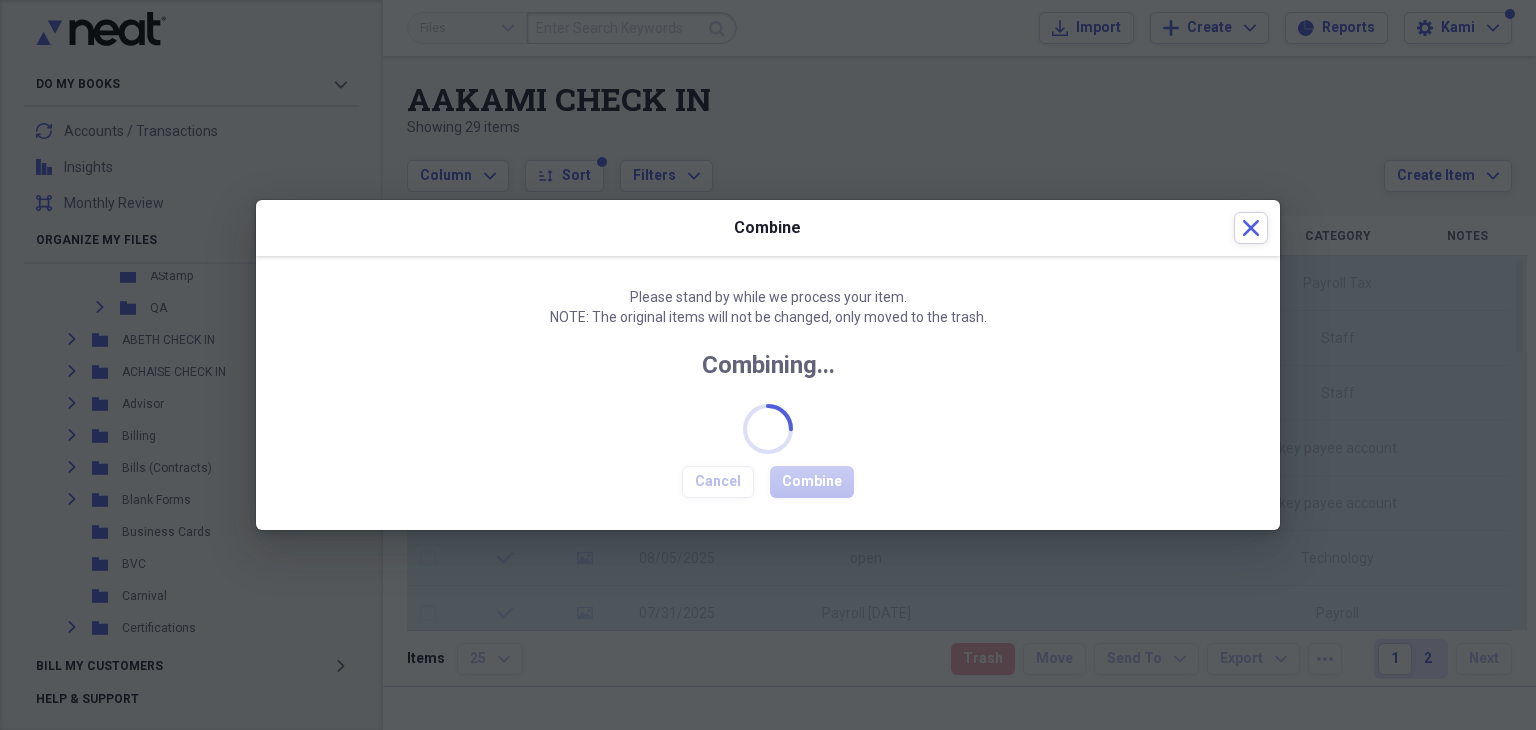 checkbox on "false" 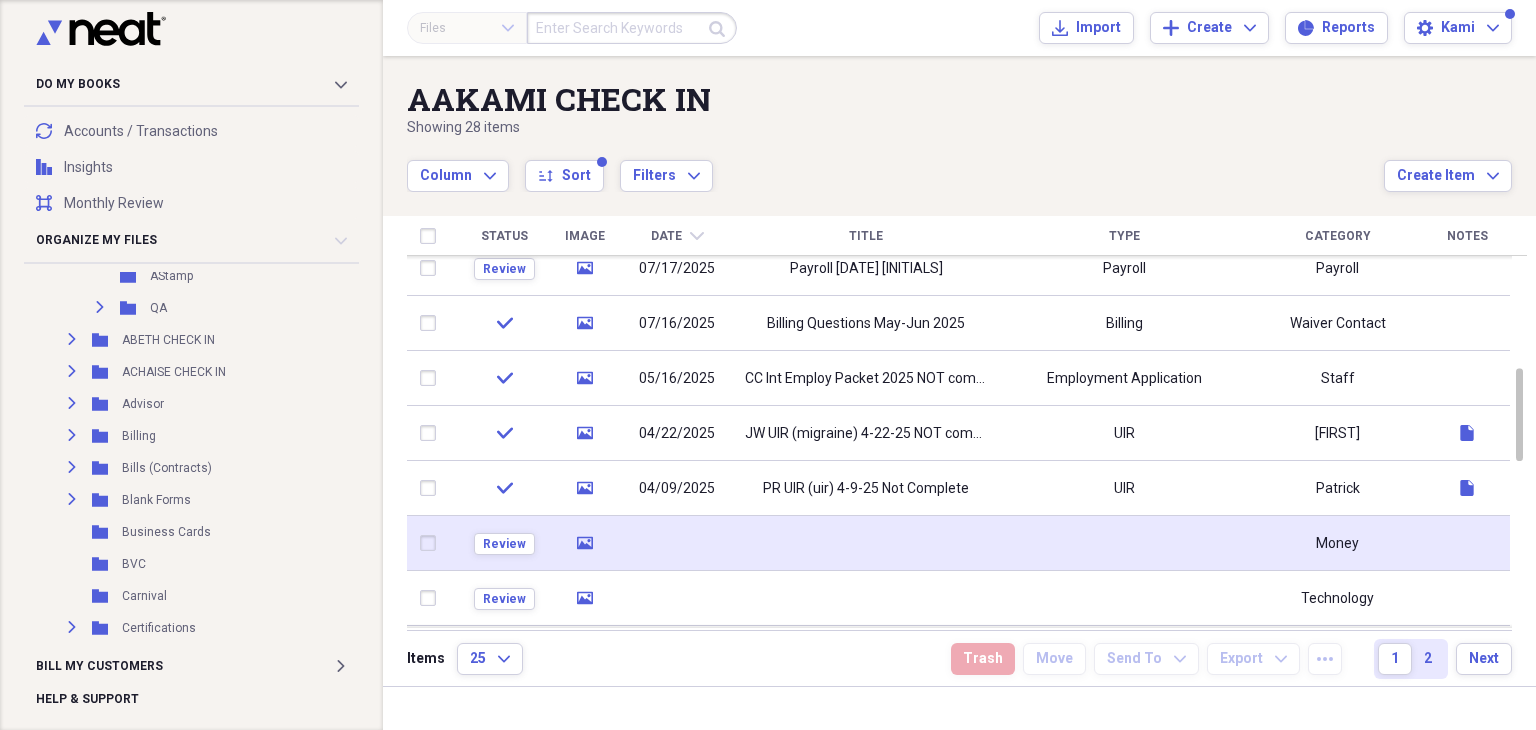 click at bounding box center (866, 543) 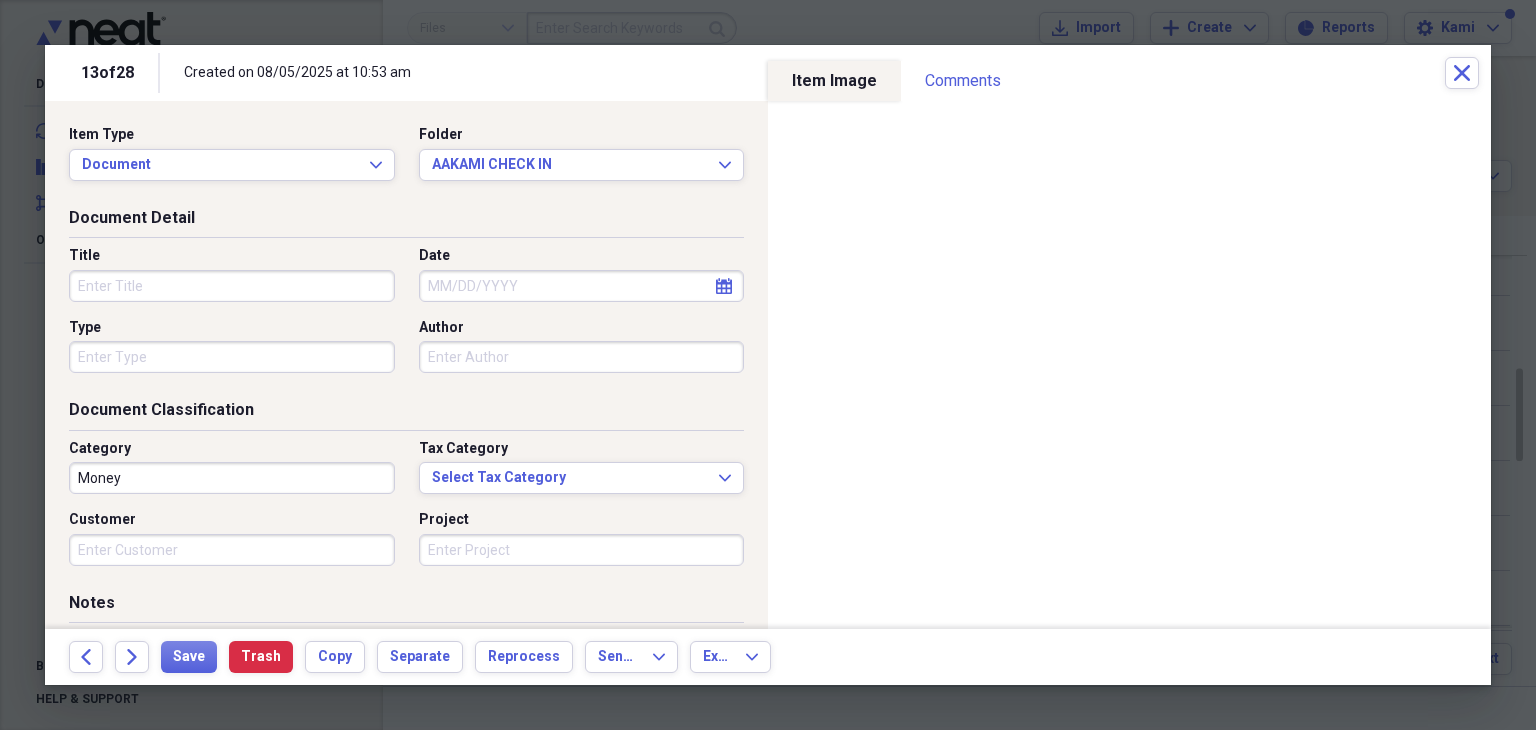 click on "Title" at bounding box center (232, 286) 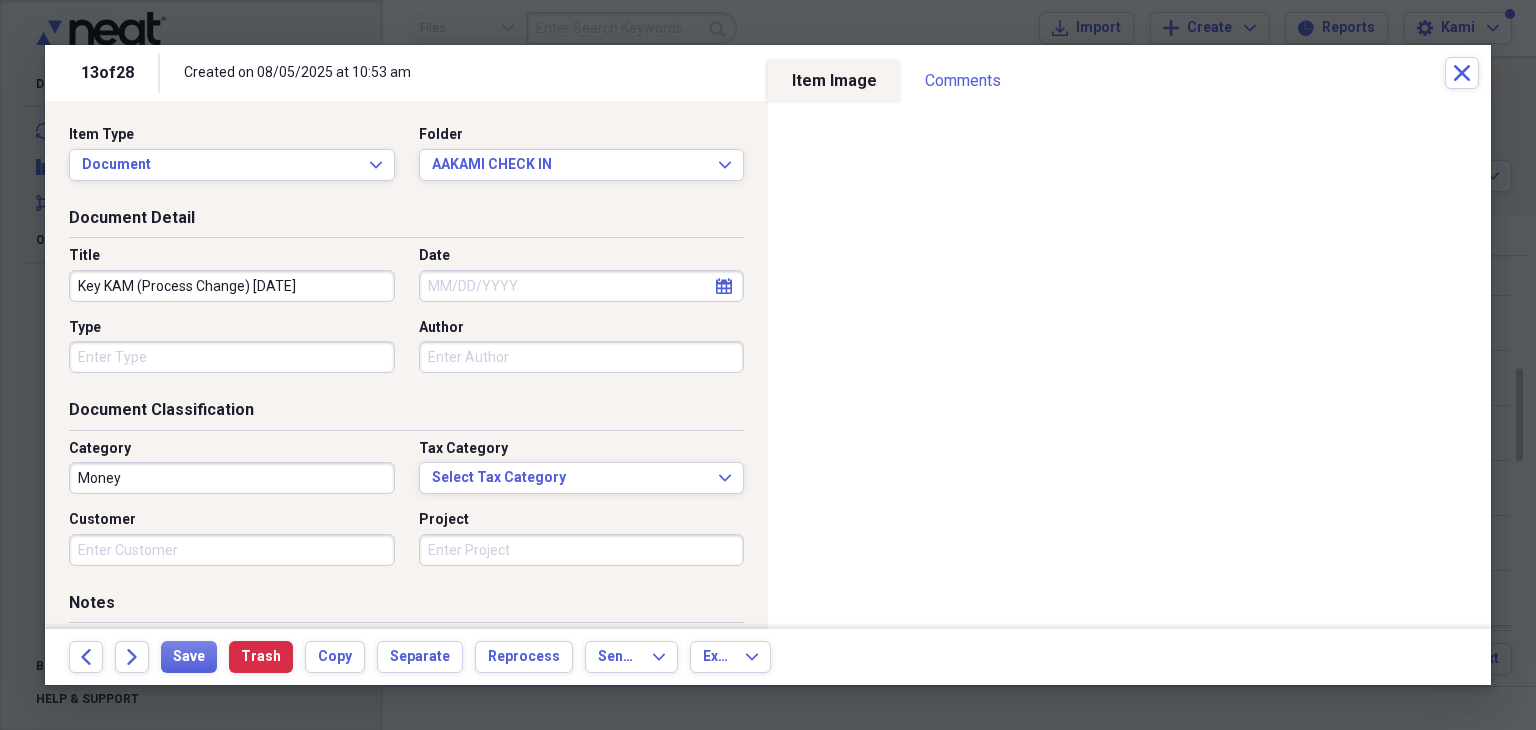 type on "Key KAM (Process Change) [DATE]" 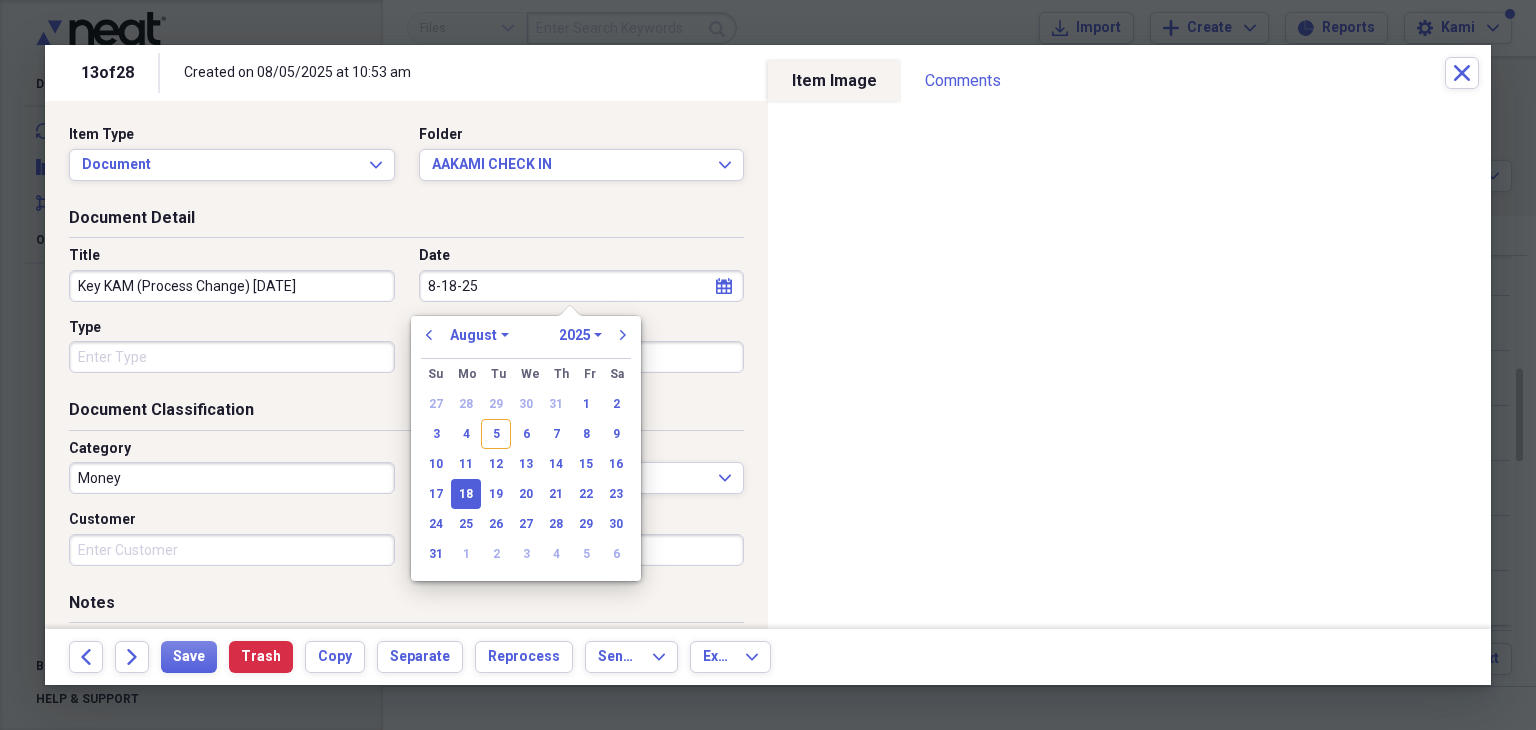 type on "08/18/2025" 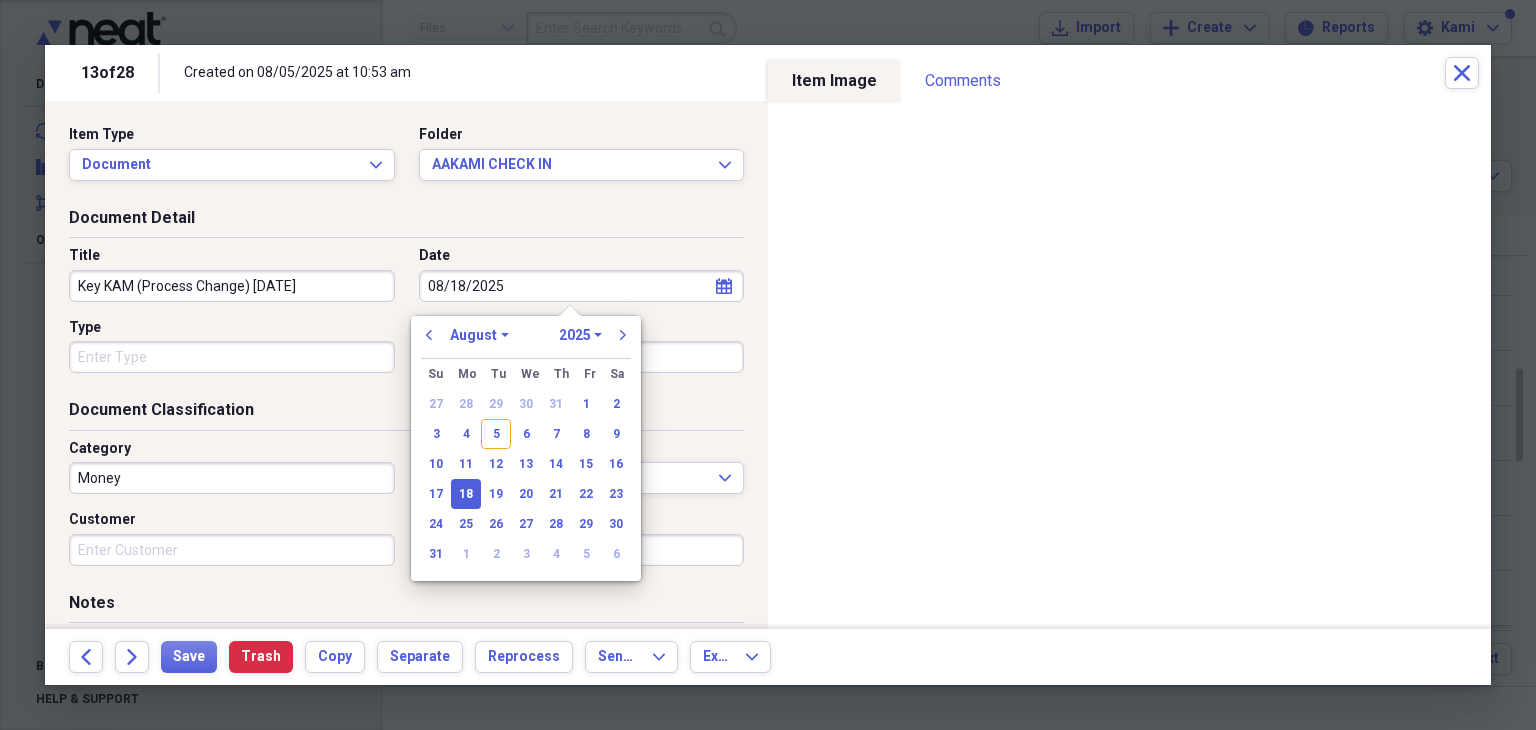 drag, startPoint x: 471, startPoint y: 492, endPoint x: 418, endPoint y: 454, distance: 65.21503 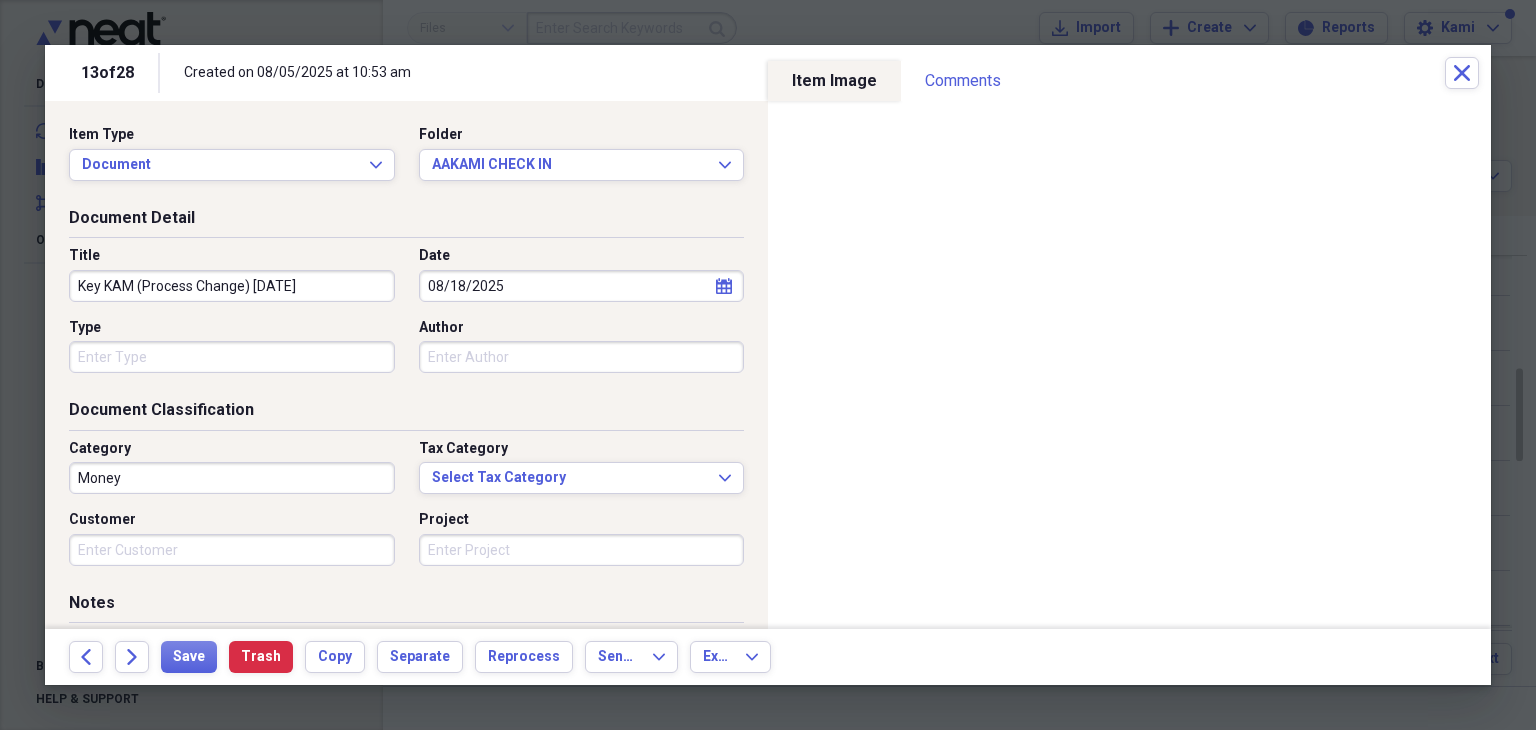 click on "Type" at bounding box center [232, 357] 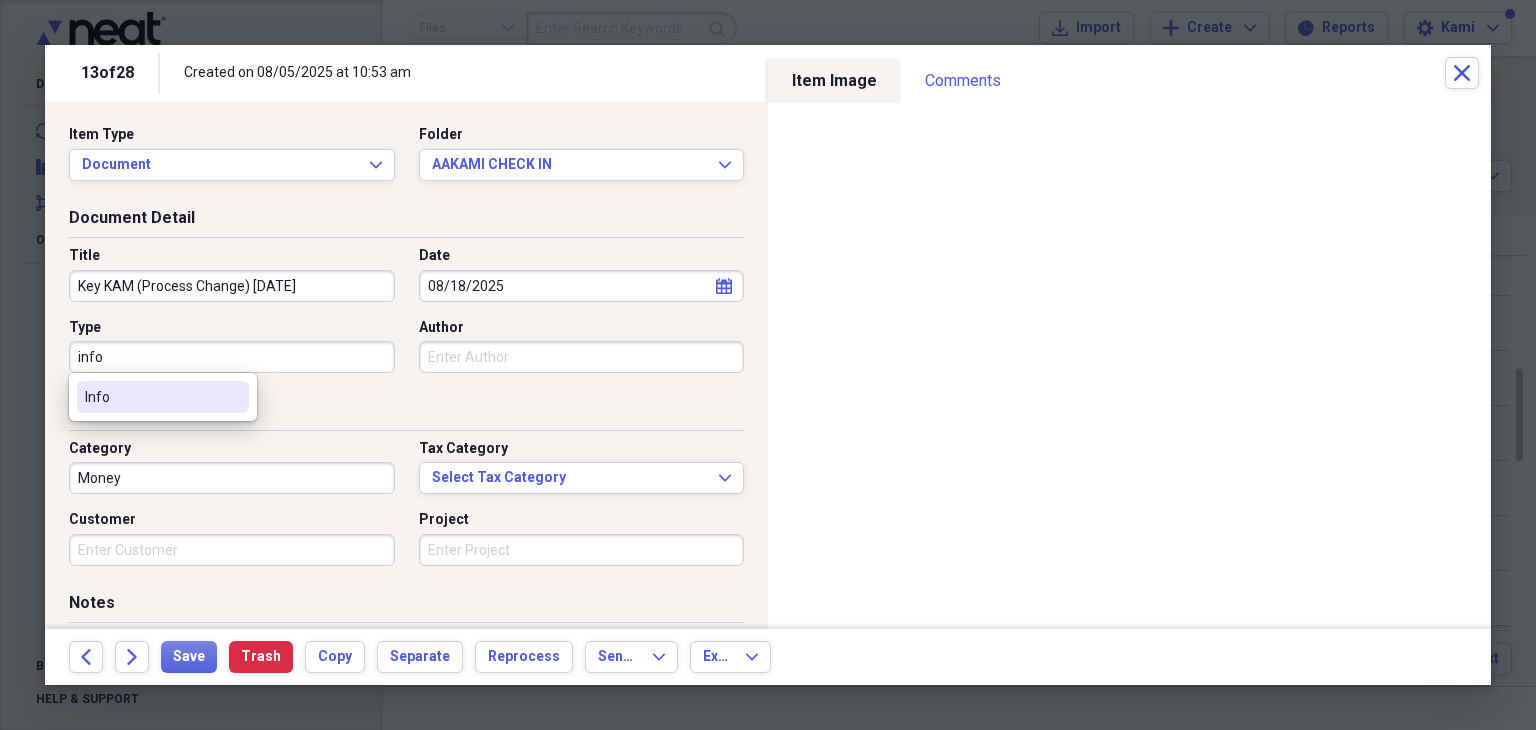 click on "Info" at bounding box center [163, 397] 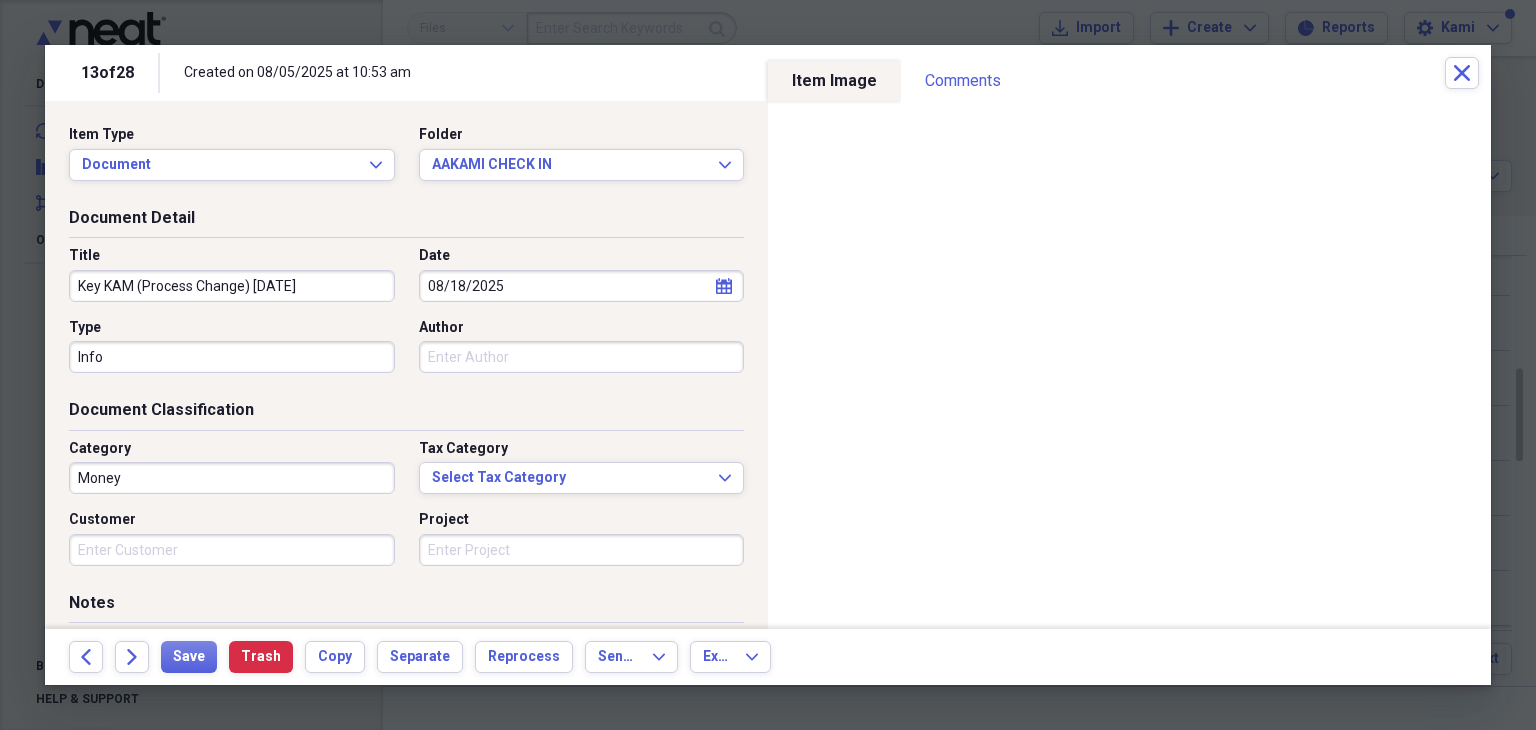 click on "Money" at bounding box center (232, 478) 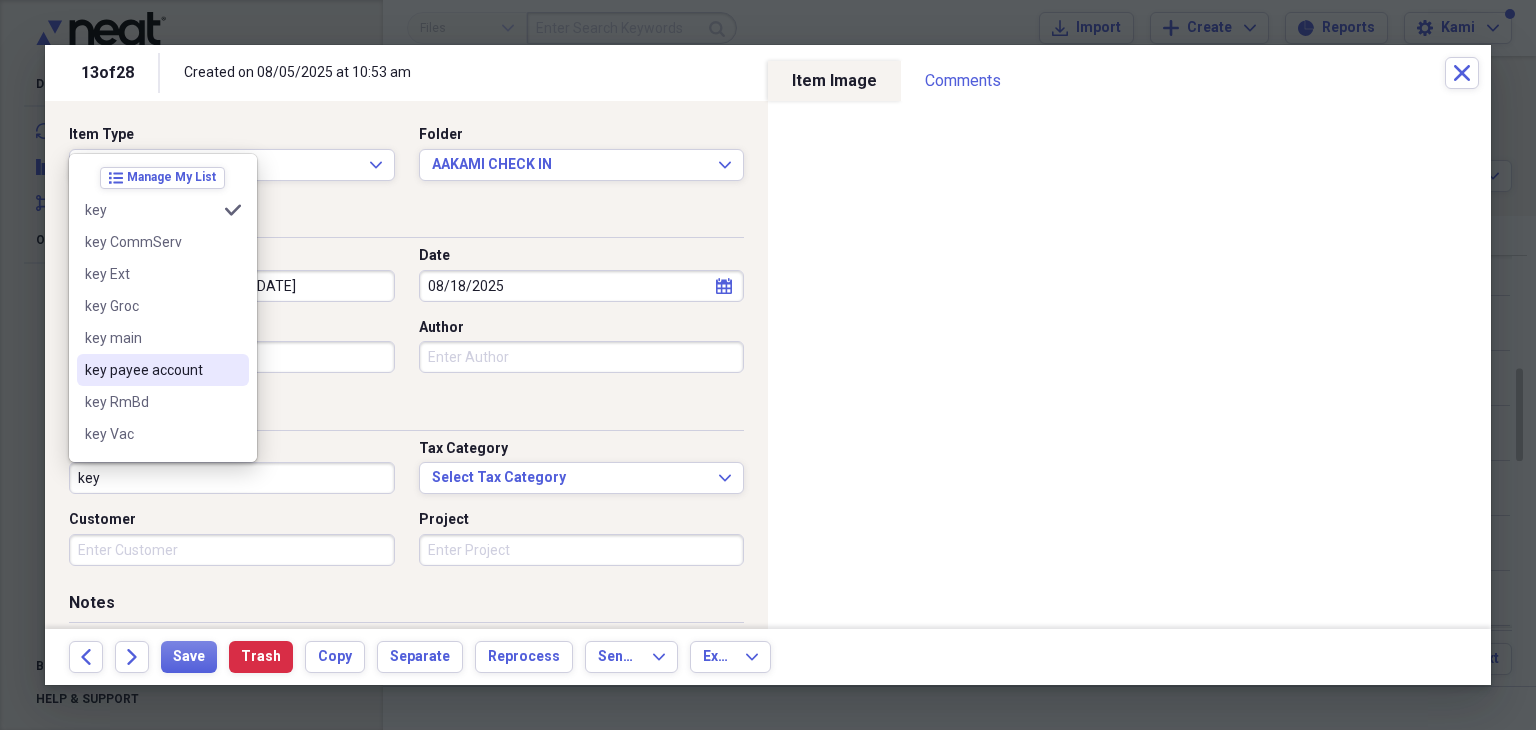 click on "key payee account" at bounding box center (151, 370) 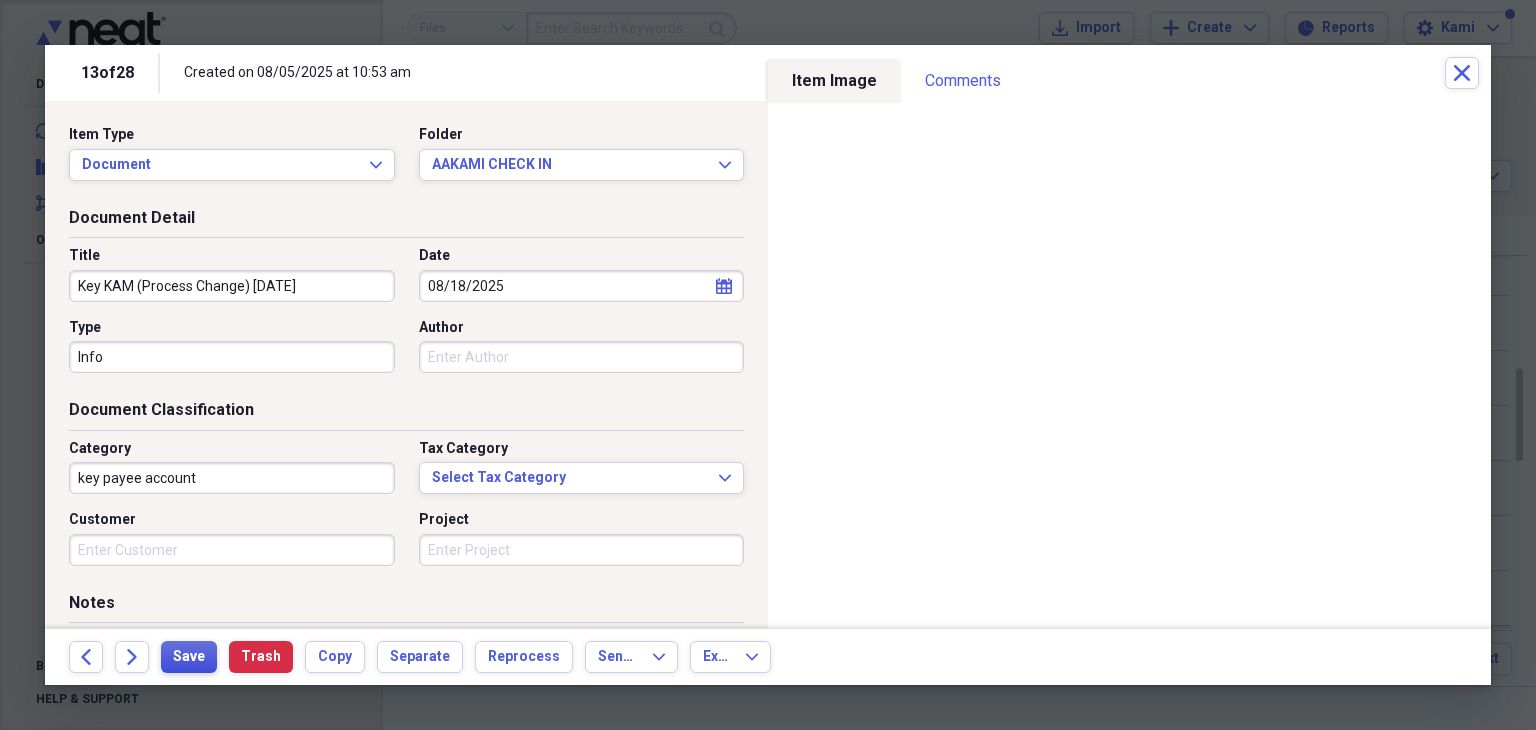 click on "Save" at bounding box center (189, 657) 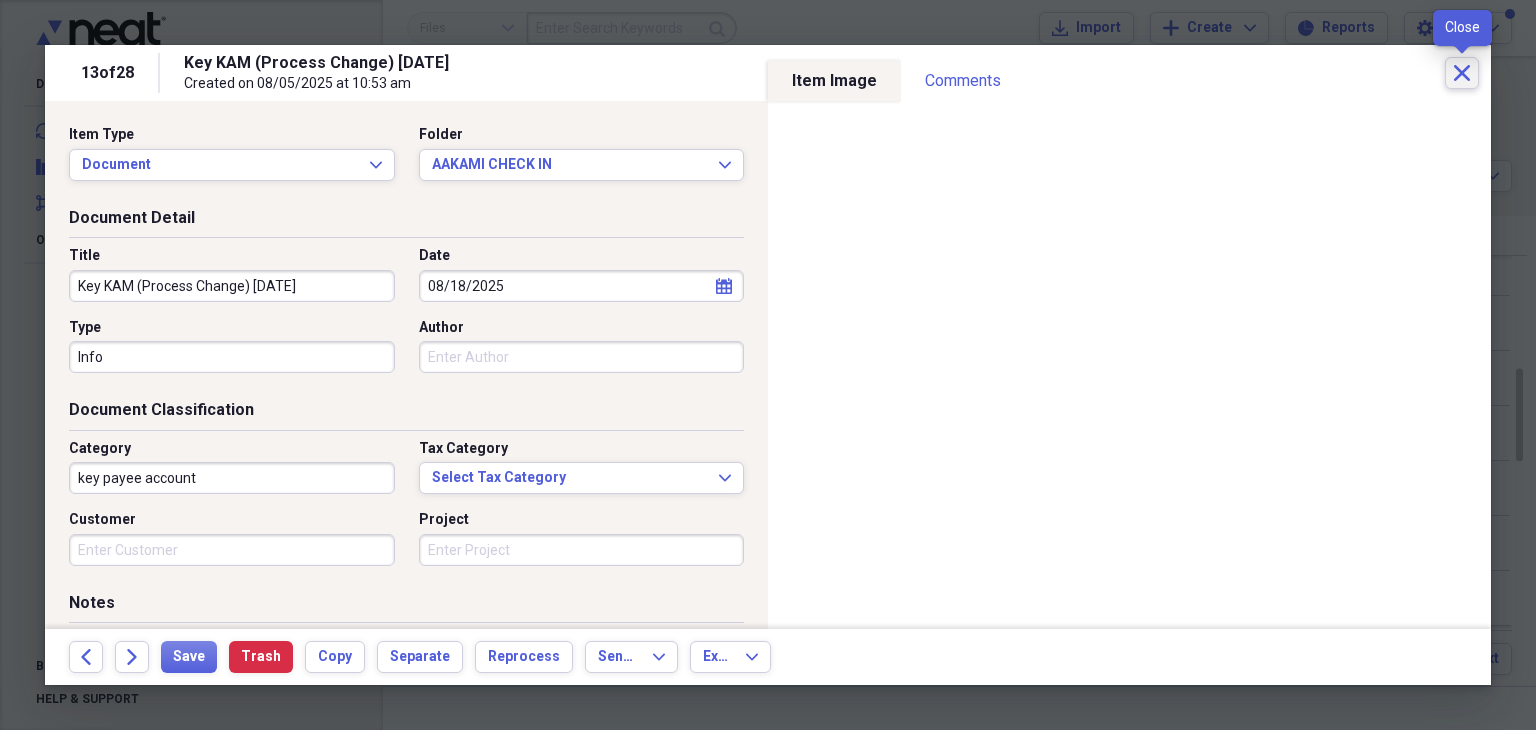 click on "Close" at bounding box center (1462, 73) 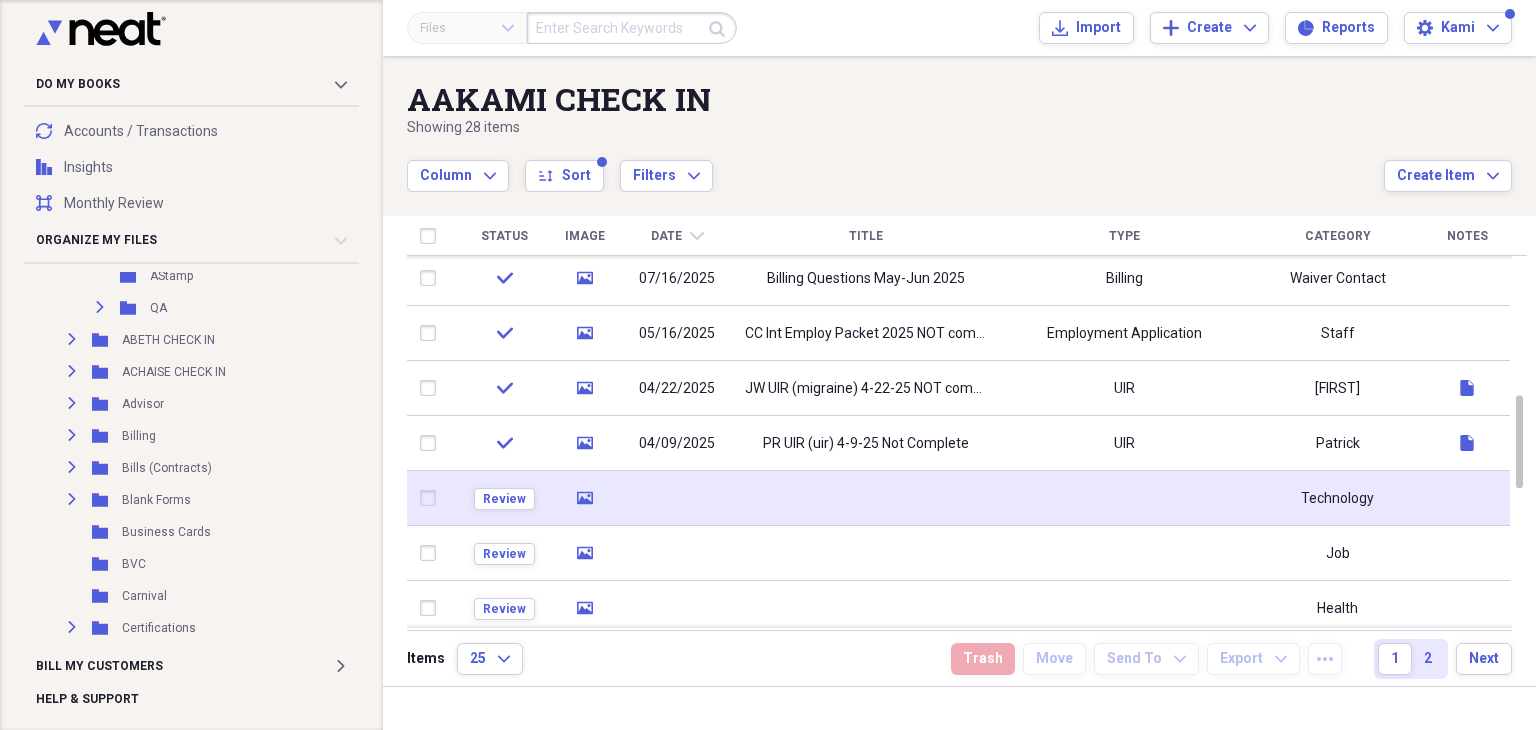 click at bounding box center (866, 498) 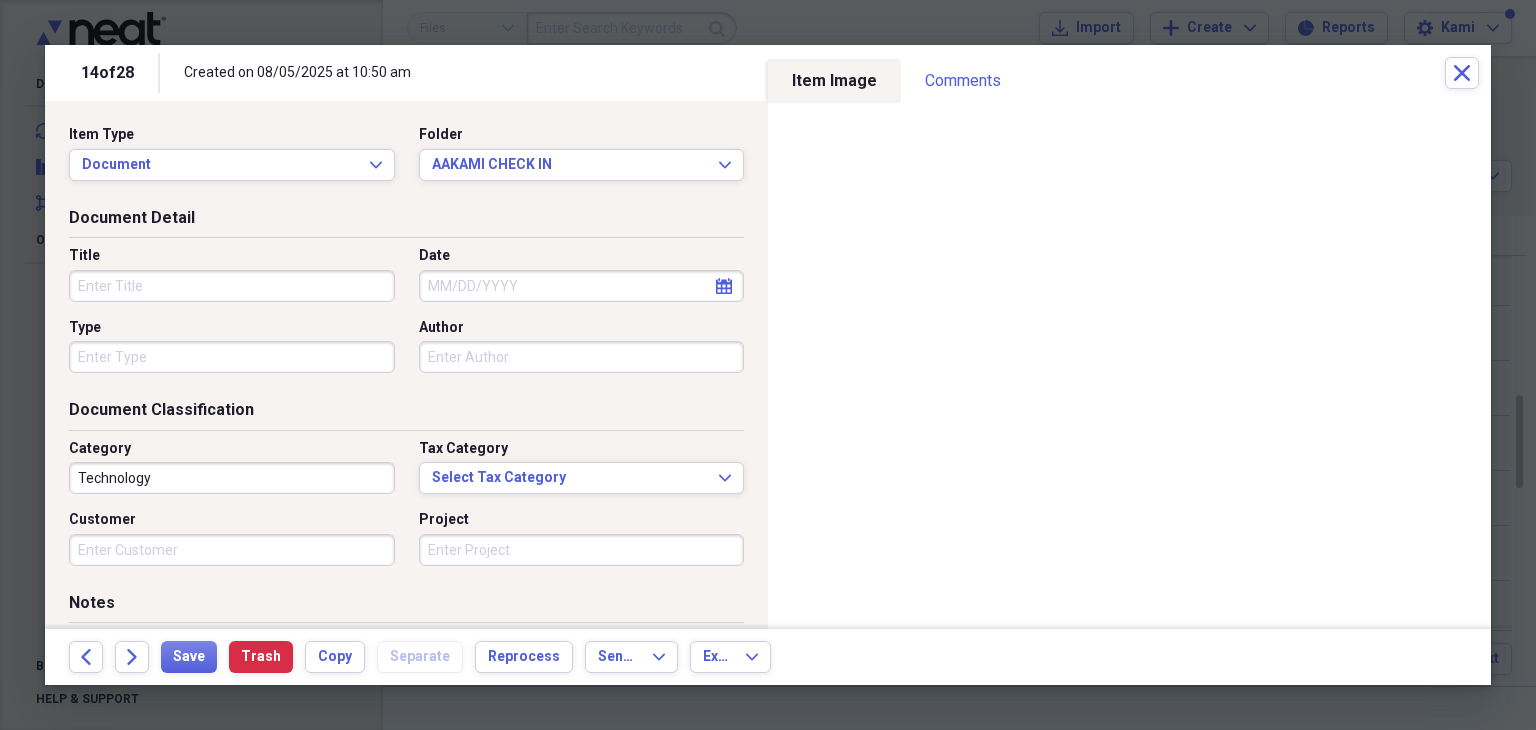 click on "Title" at bounding box center [232, 286] 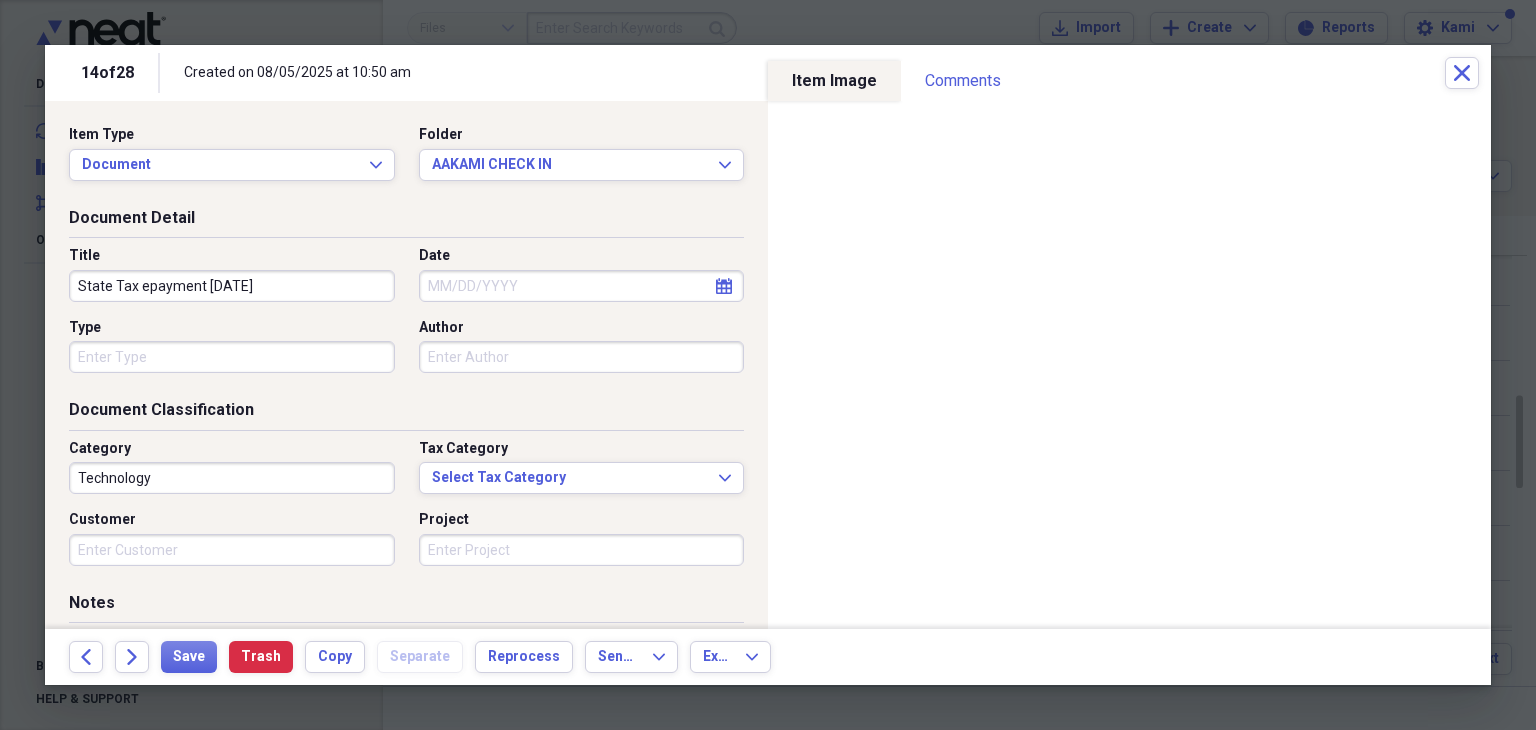 type on "State Tax epayment [DATE]" 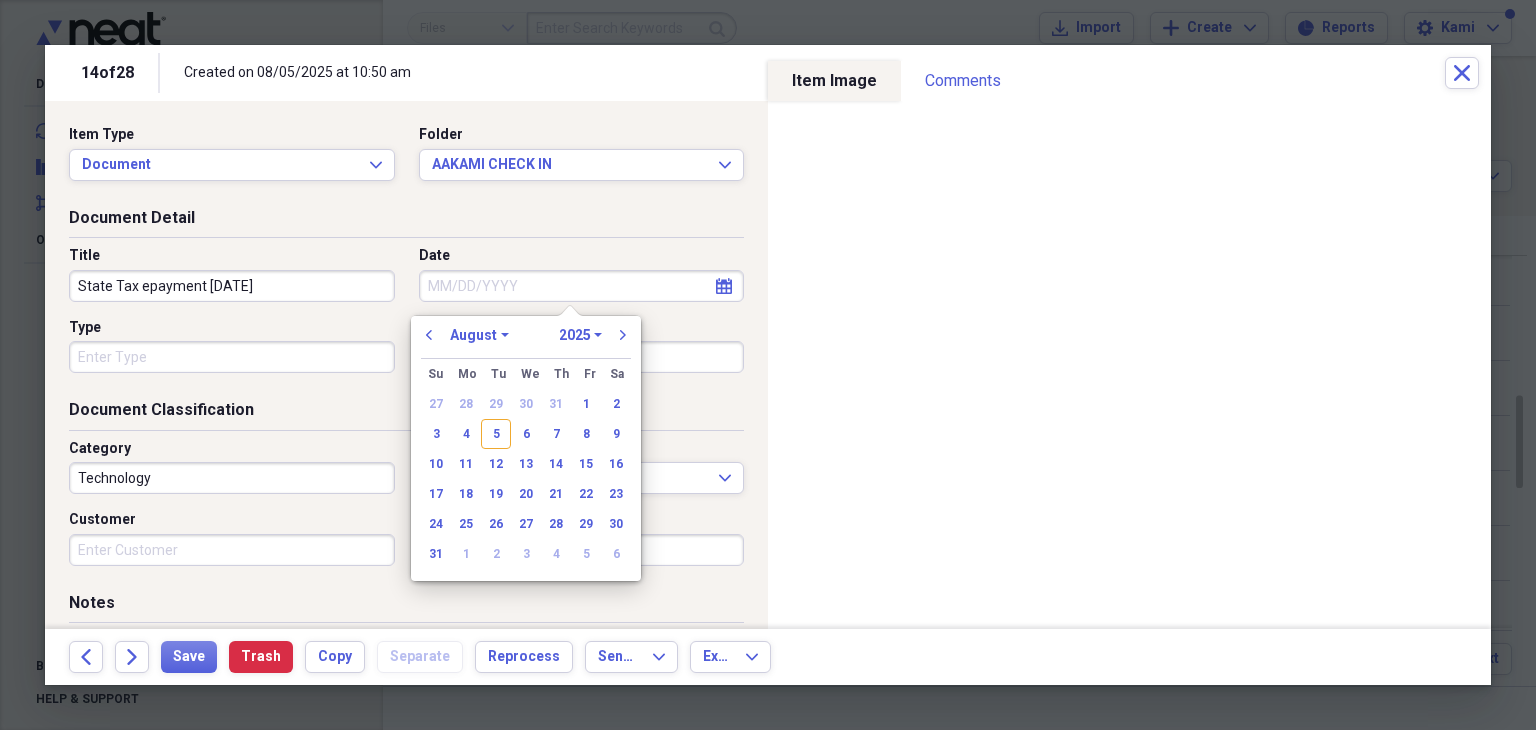 click on "Date" at bounding box center [582, 286] 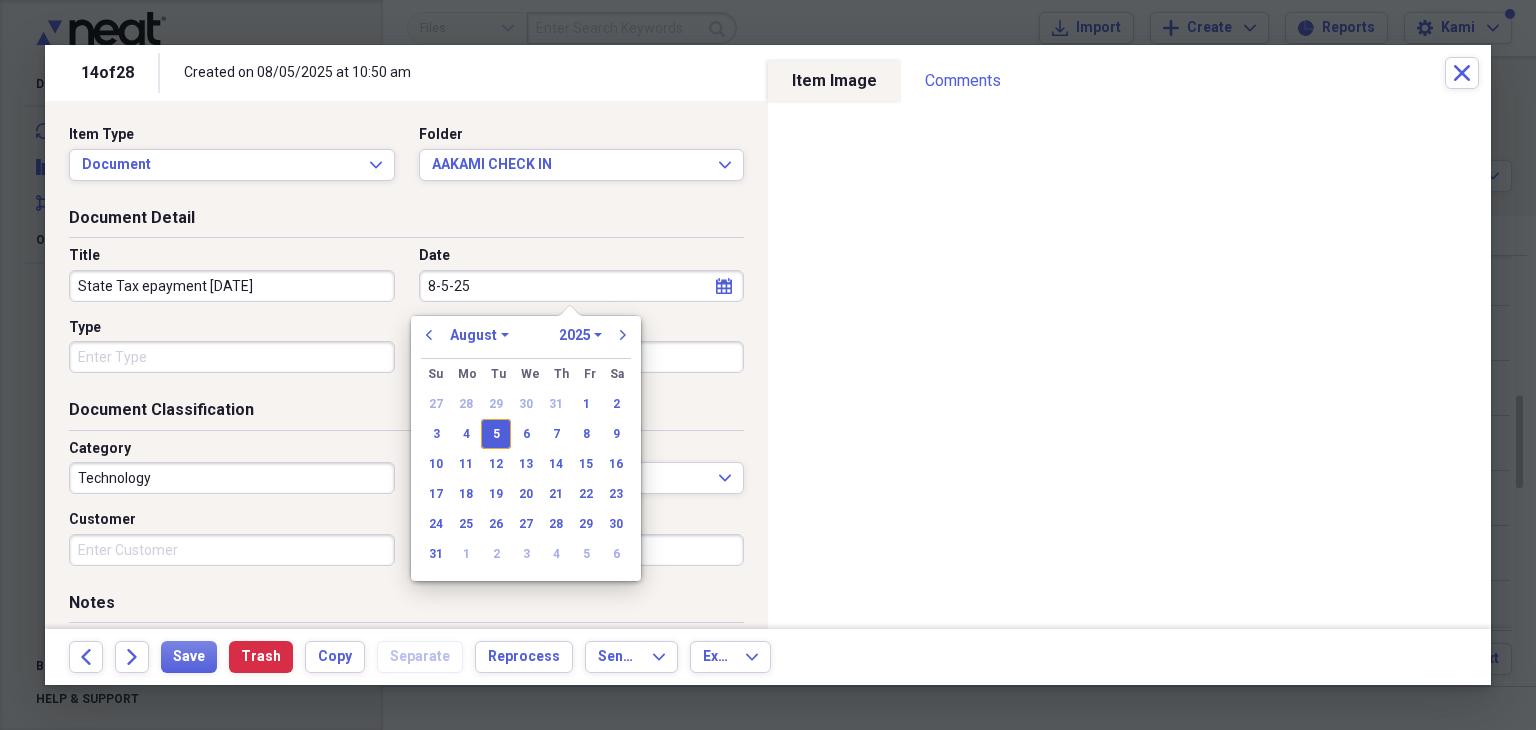 type on "08/05/2025" 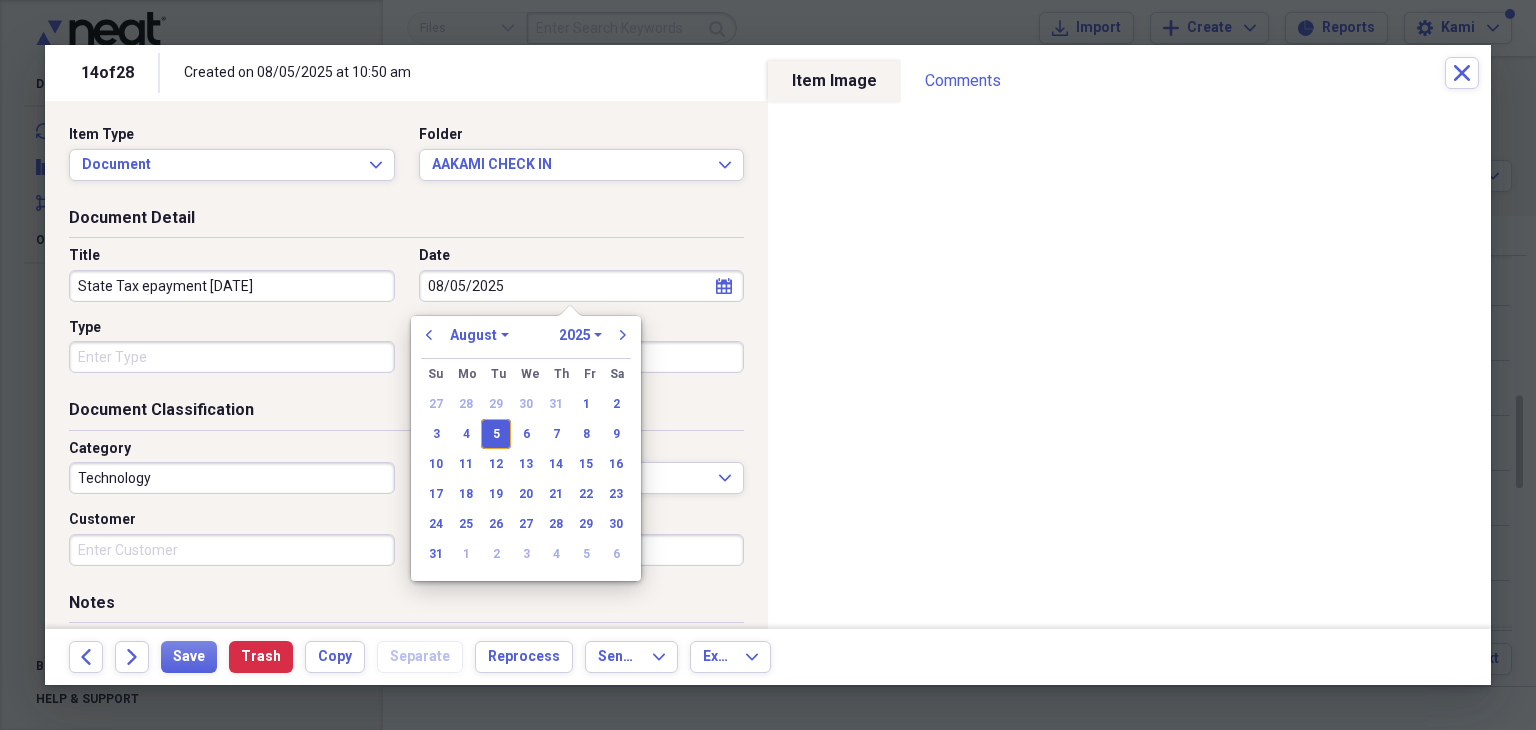 click on "5" at bounding box center [496, 434] 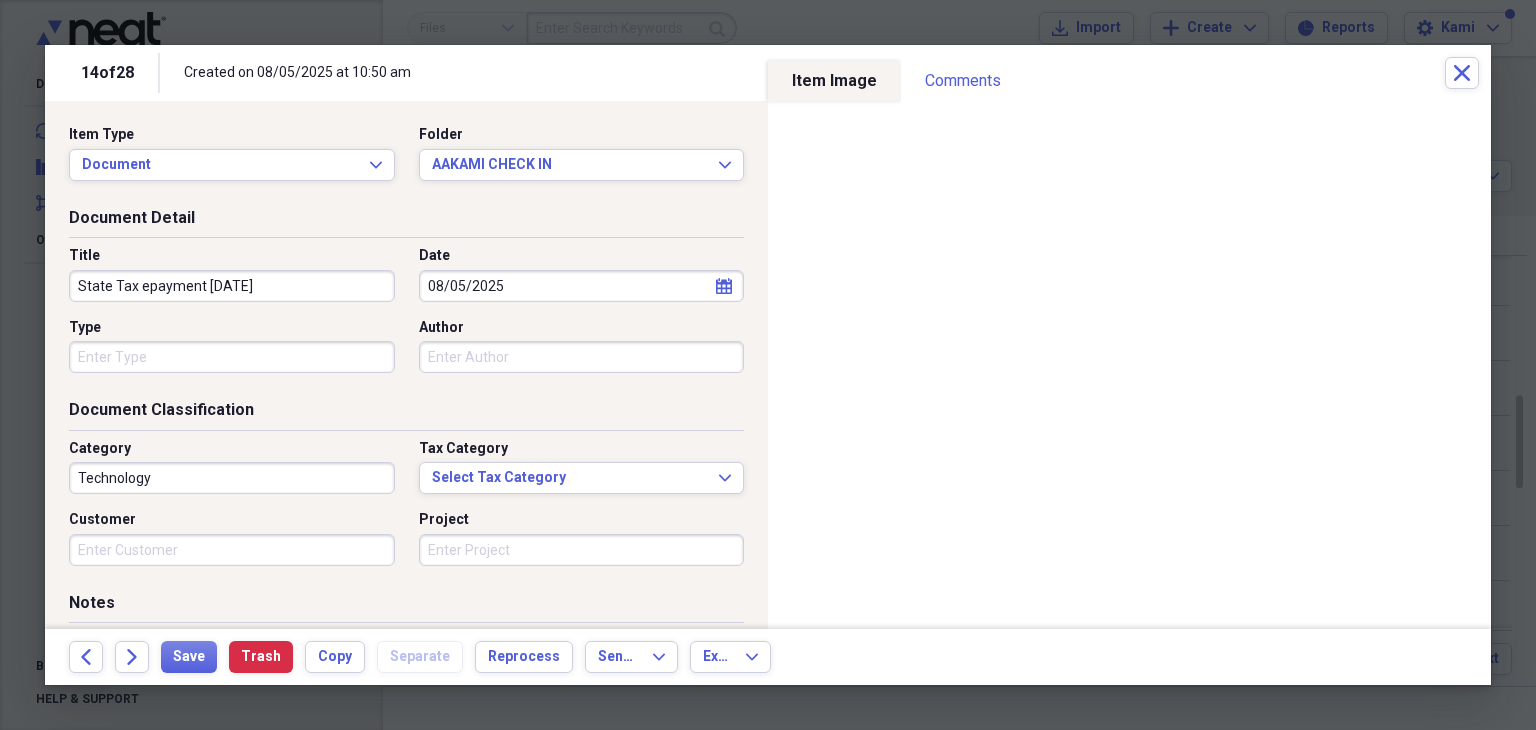 click on "Type" at bounding box center [232, 357] 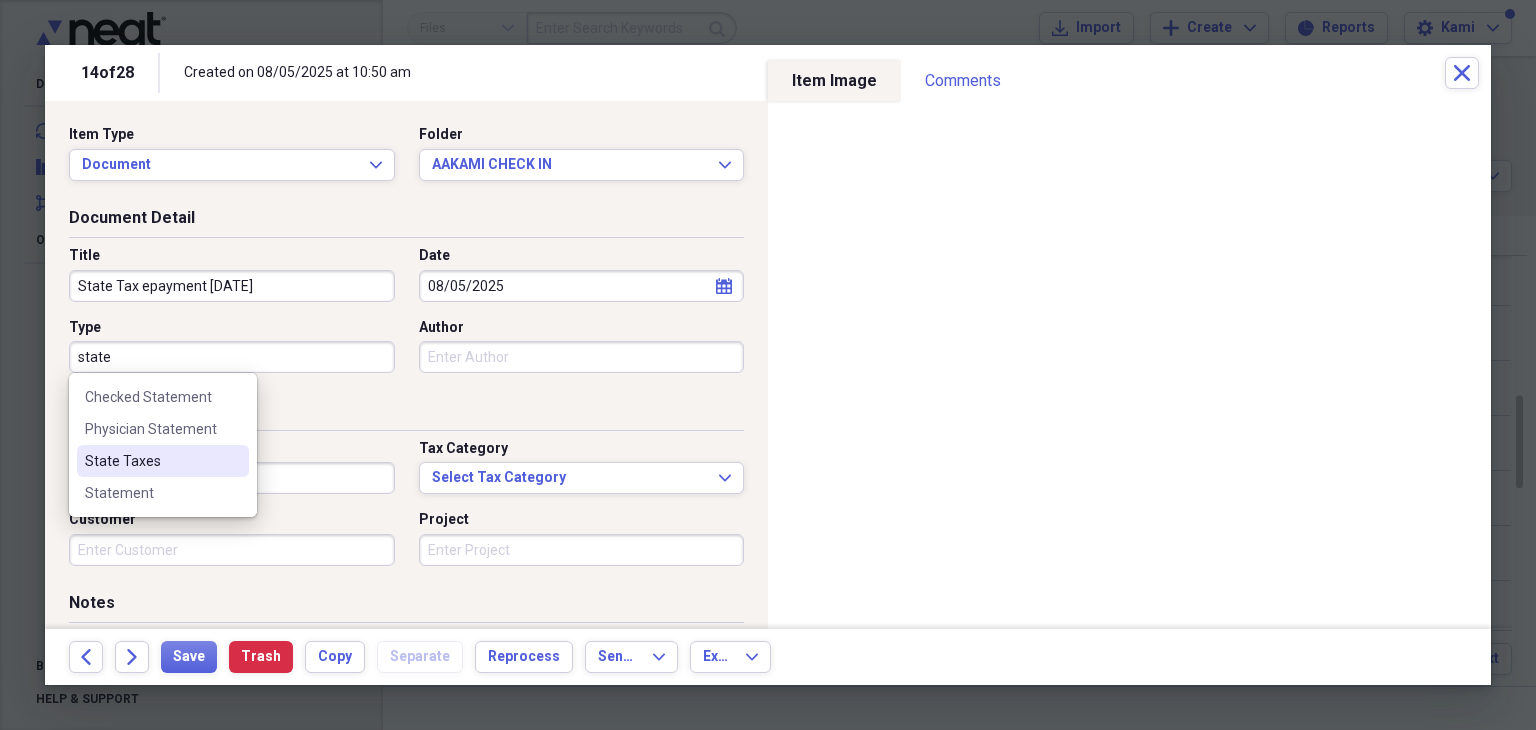 click on "State Taxes" at bounding box center (151, 461) 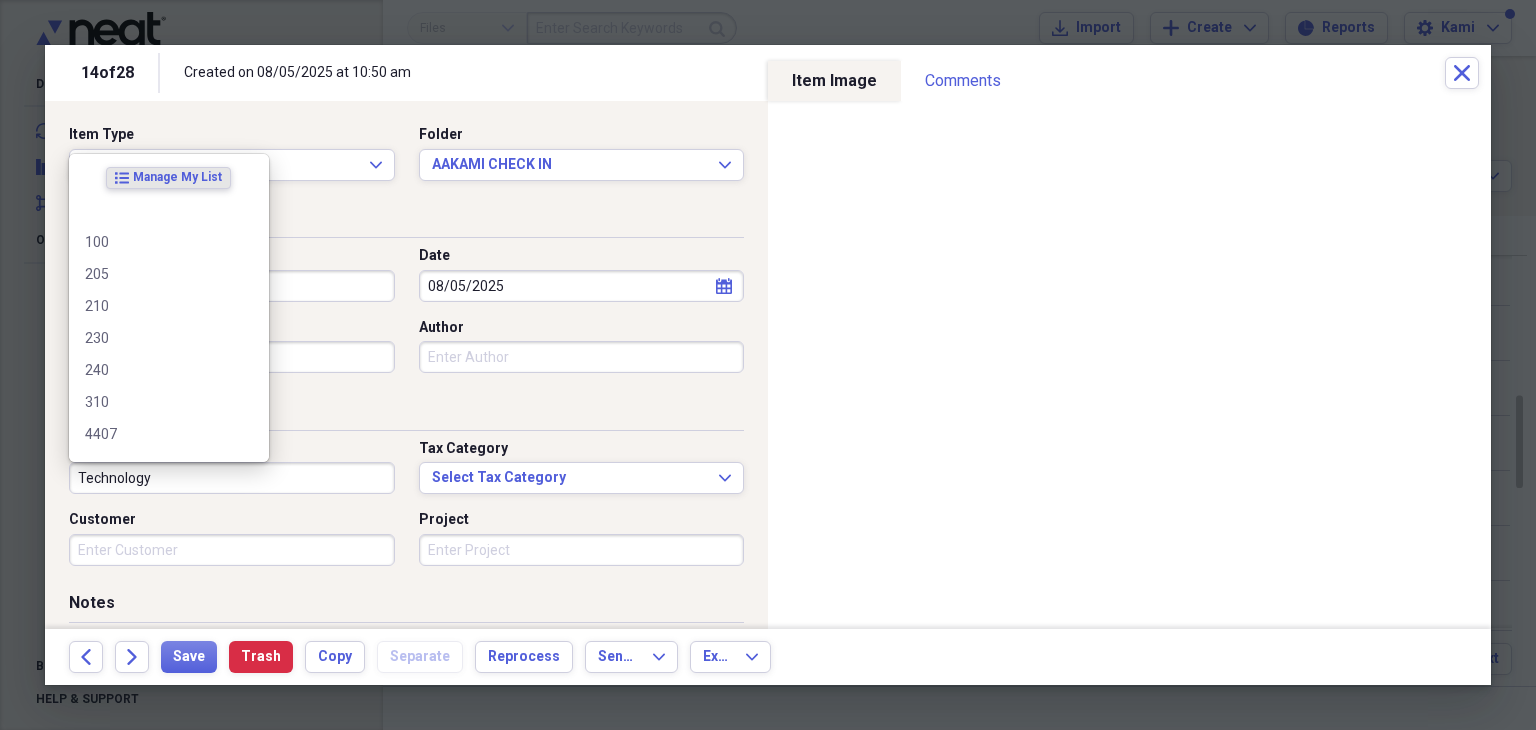 click on "Technology" at bounding box center (232, 478) 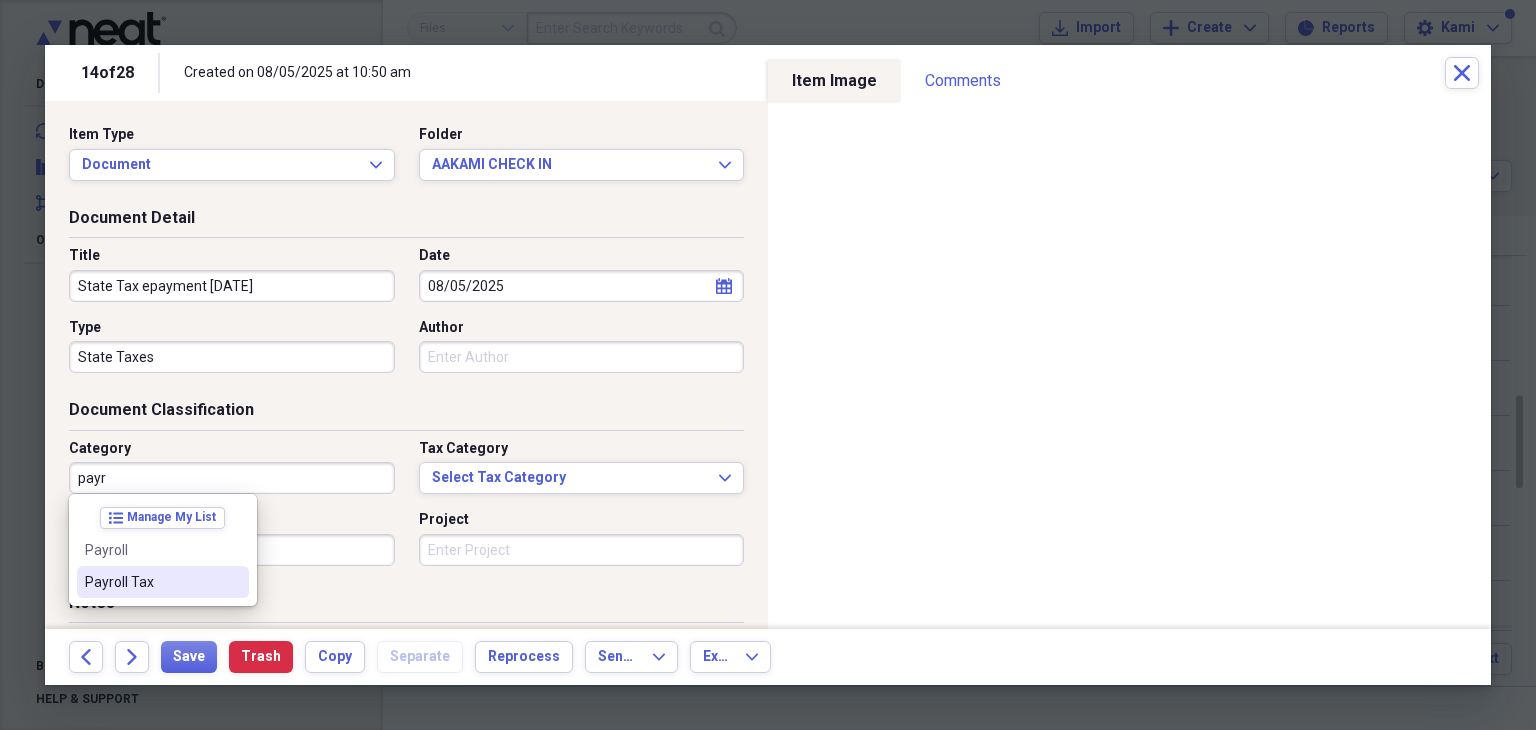 click on "Payroll Tax" at bounding box center (151, 582) 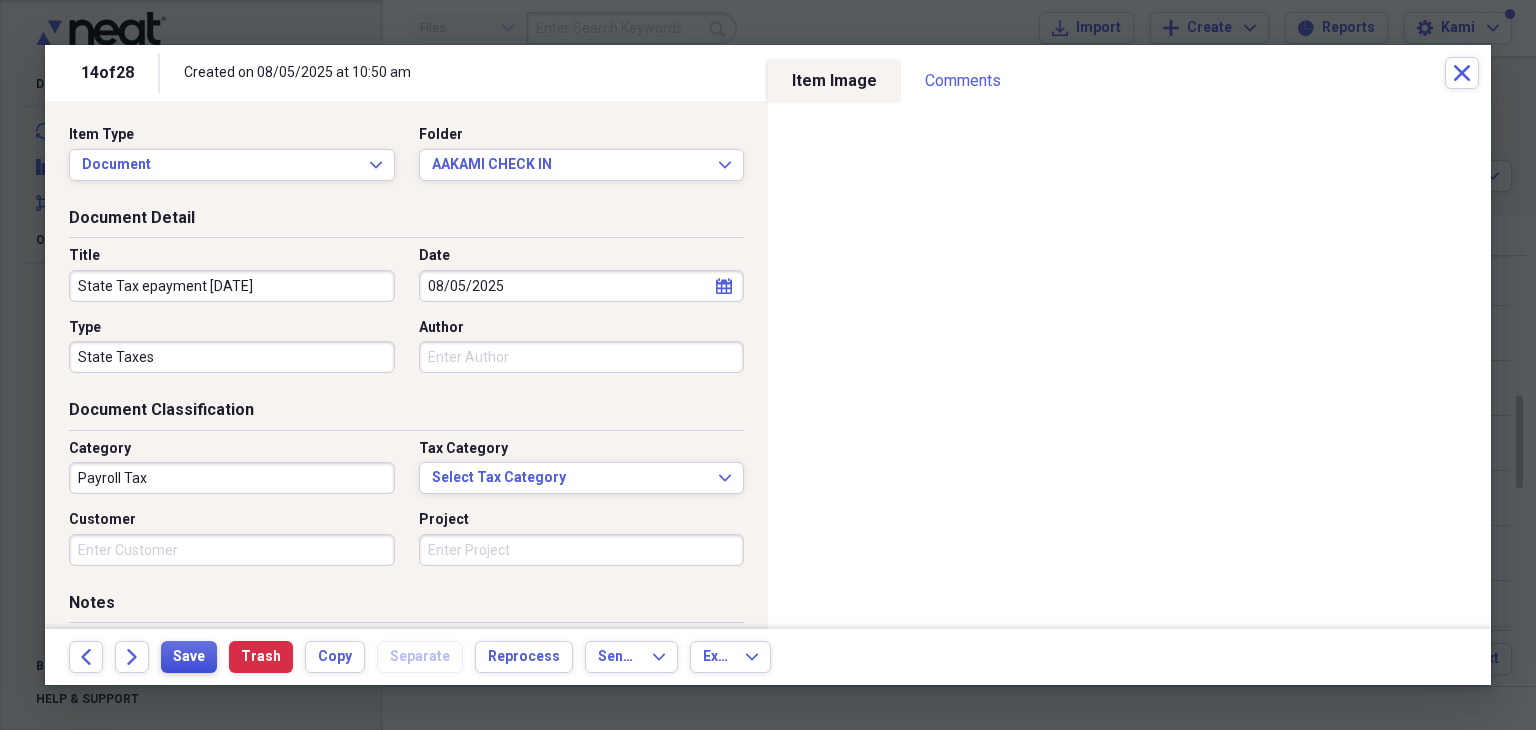 click on "Save" at bounding box center (189, 657) 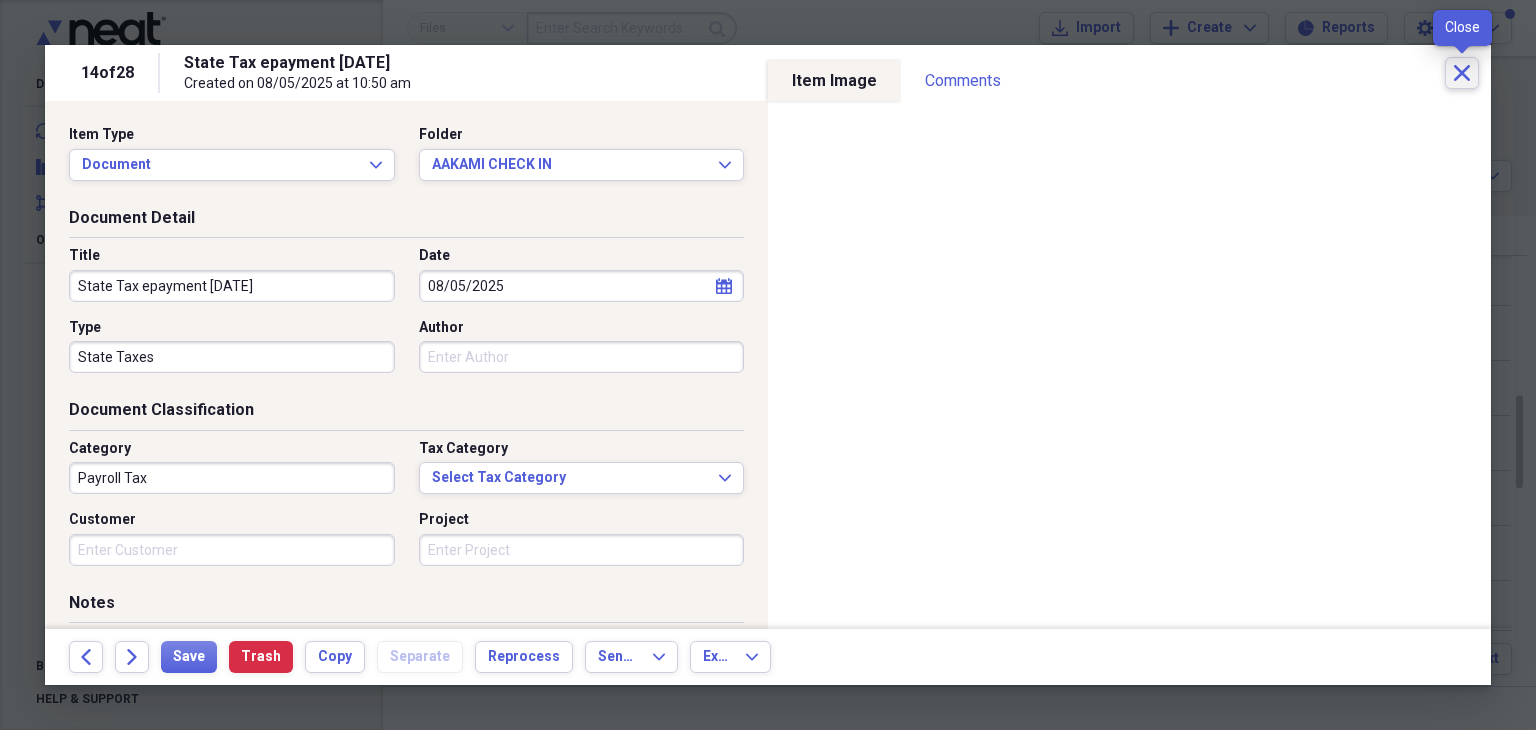 click on "Close" 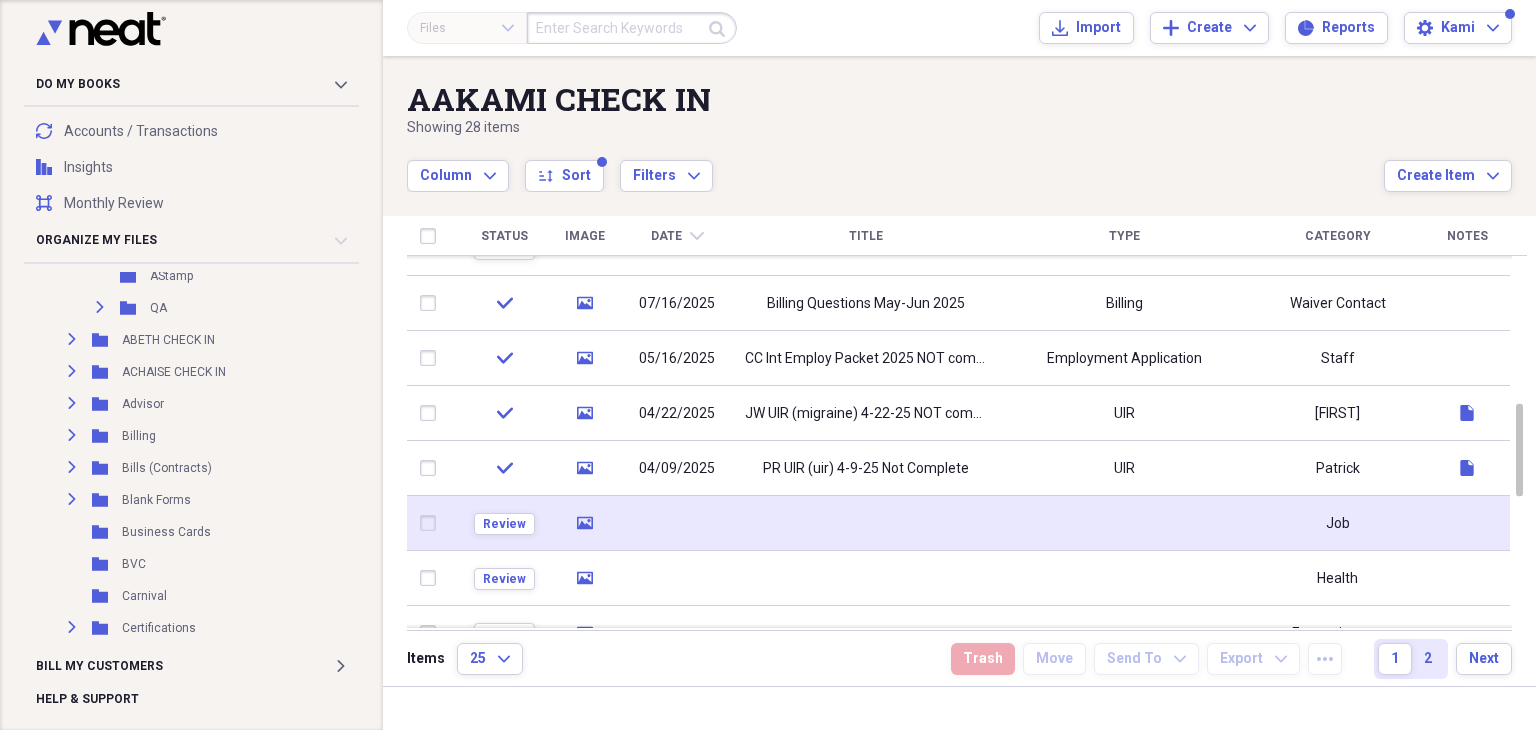 click on "media" at bounding box center [584, 523] 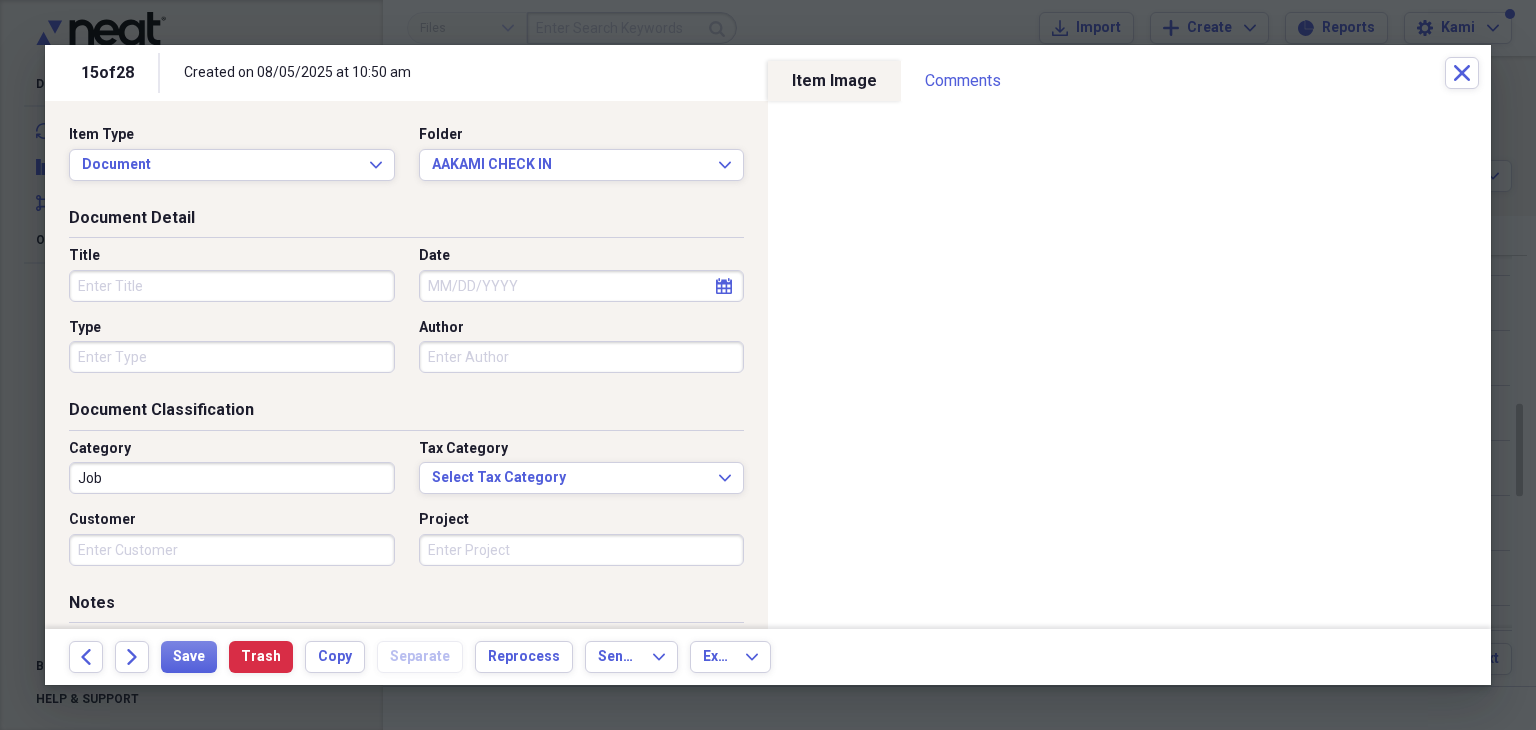 click on "Title" at bounding box center (232, 286) 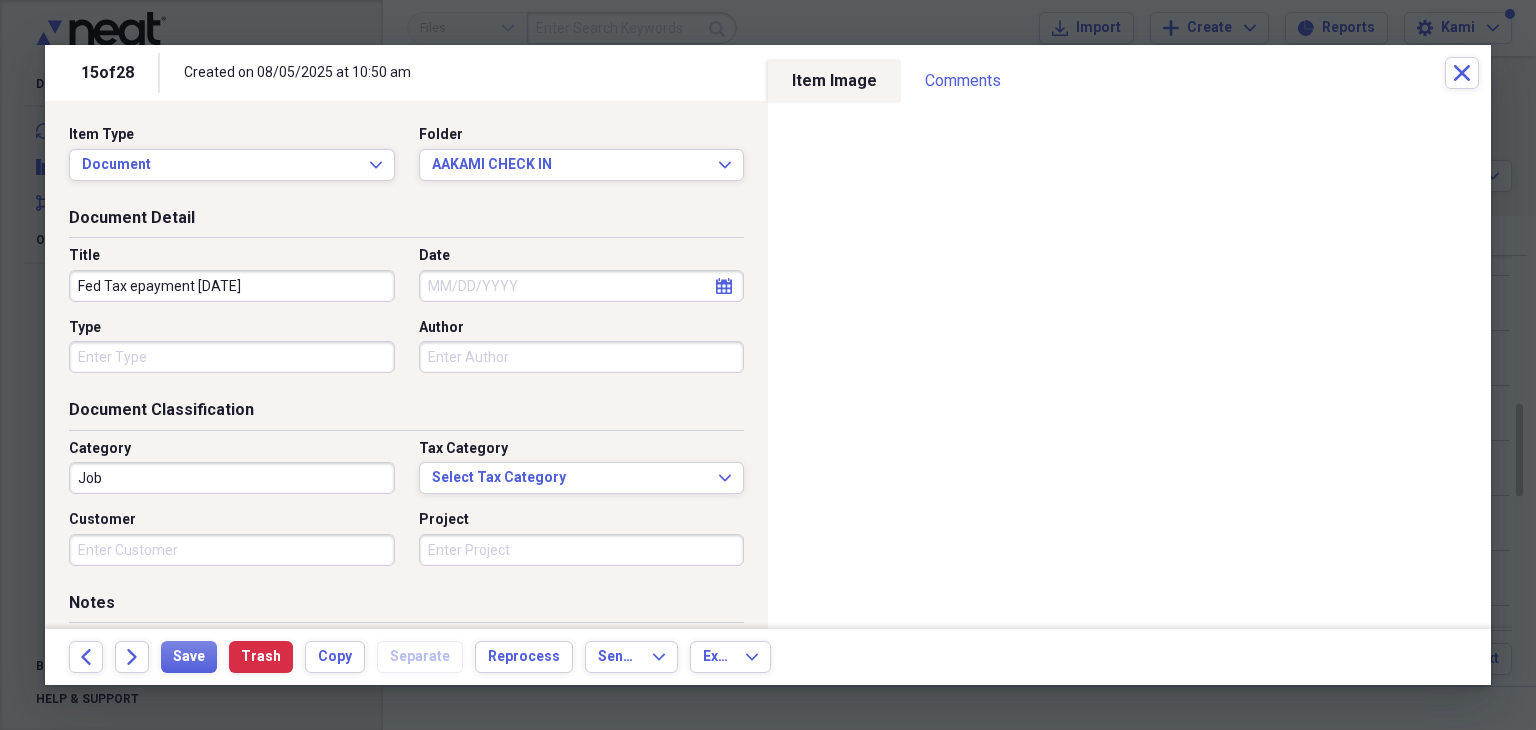 type on "Fed Tax epayment [DATE]" 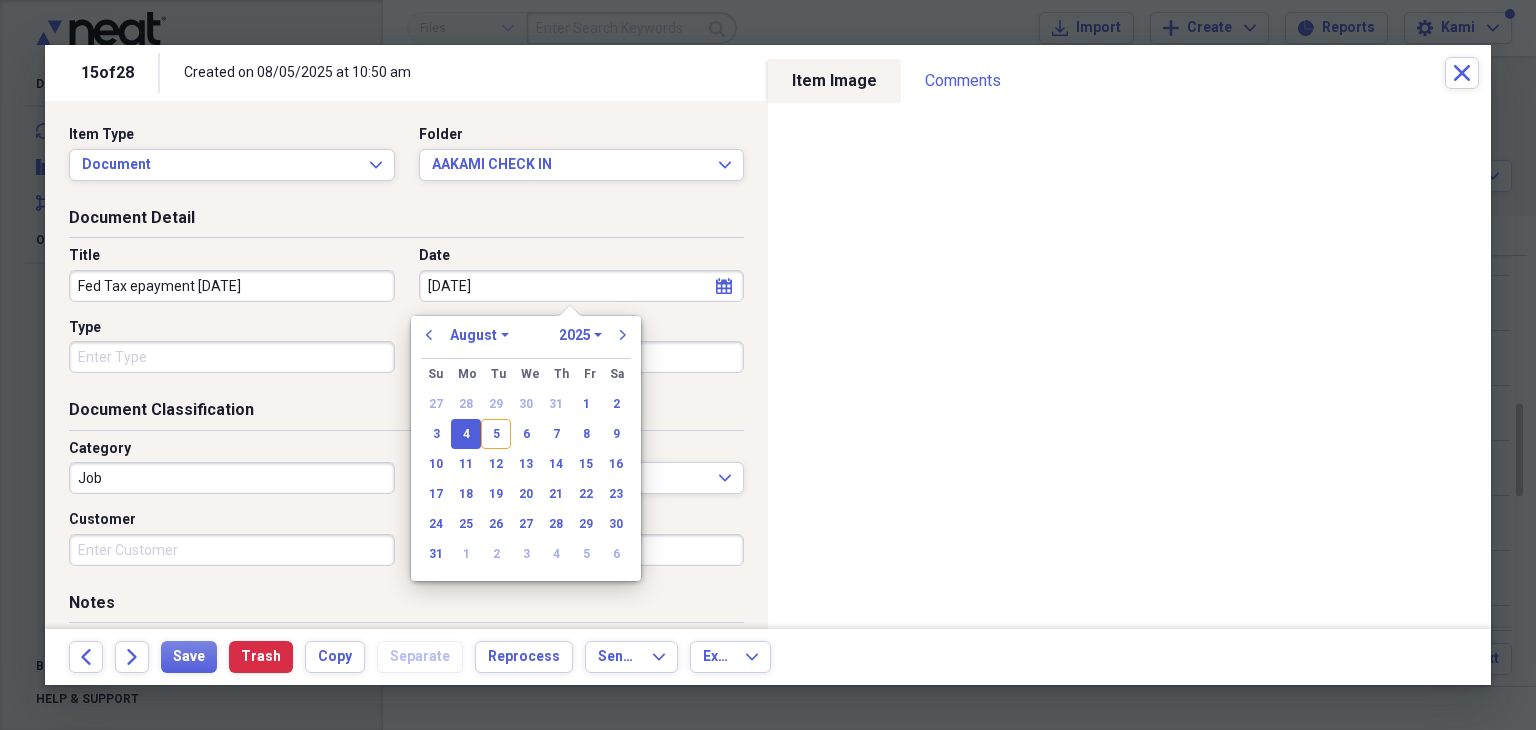 type on "08/04/2025" 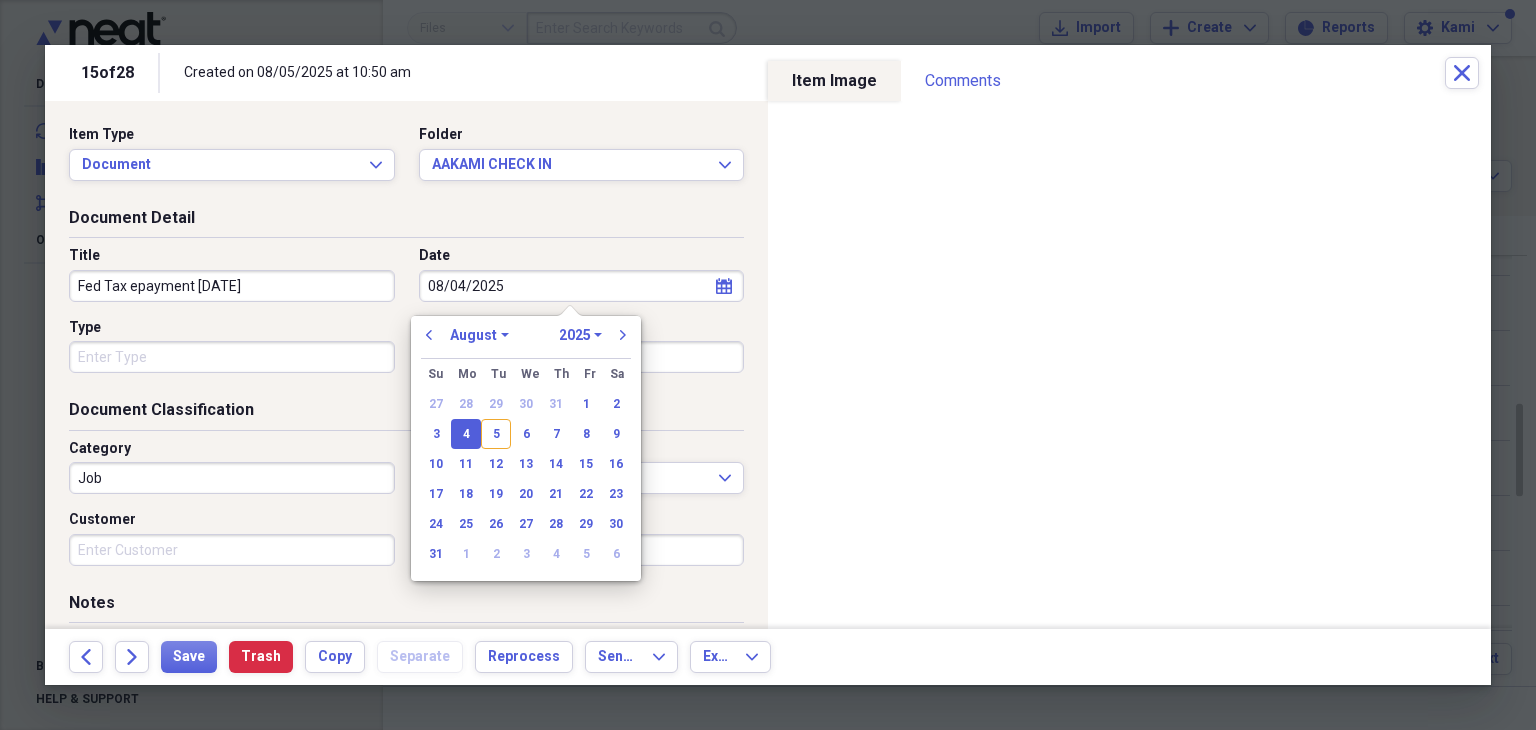 click on "4" at bounding box center [466, 434] 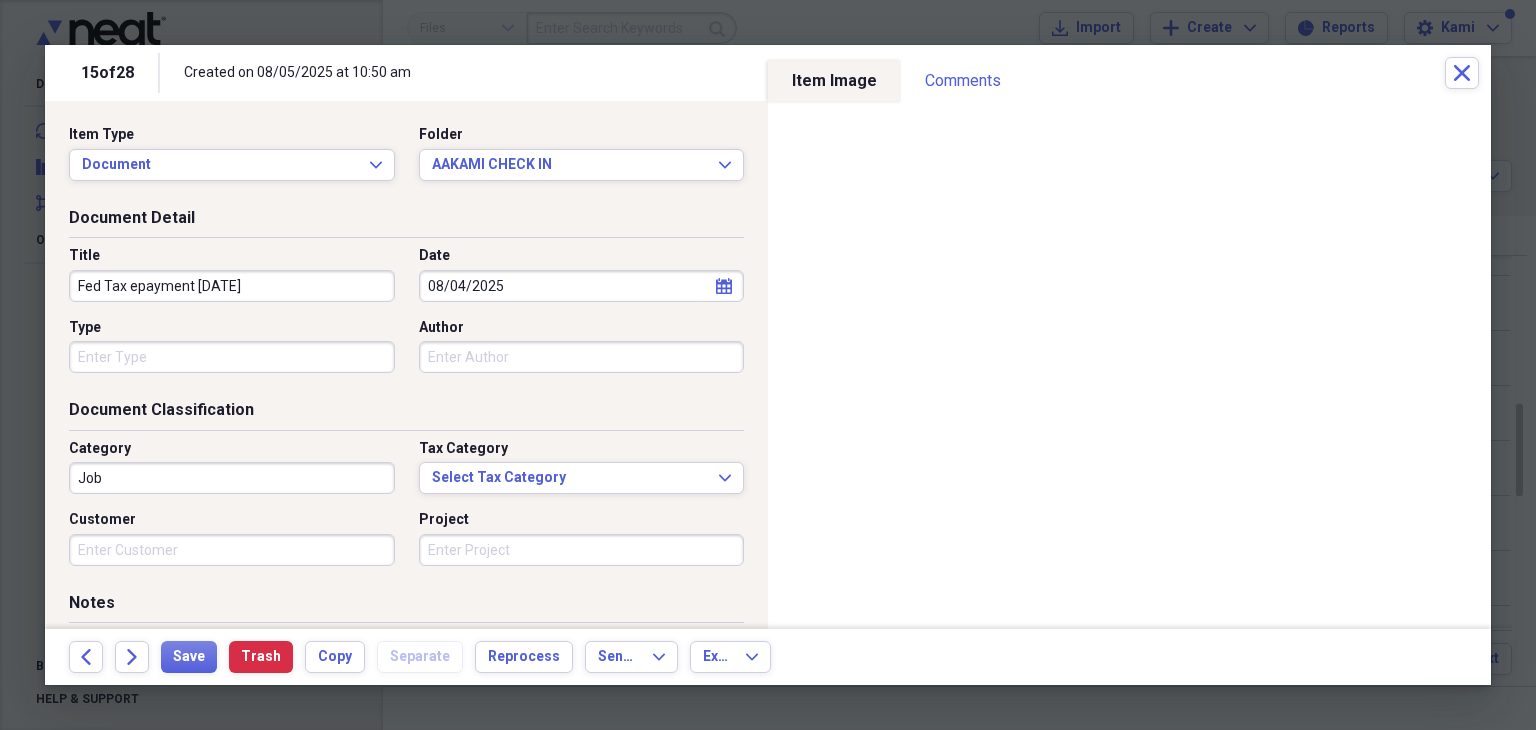 click on "Type" at bounding box center [232, 357] 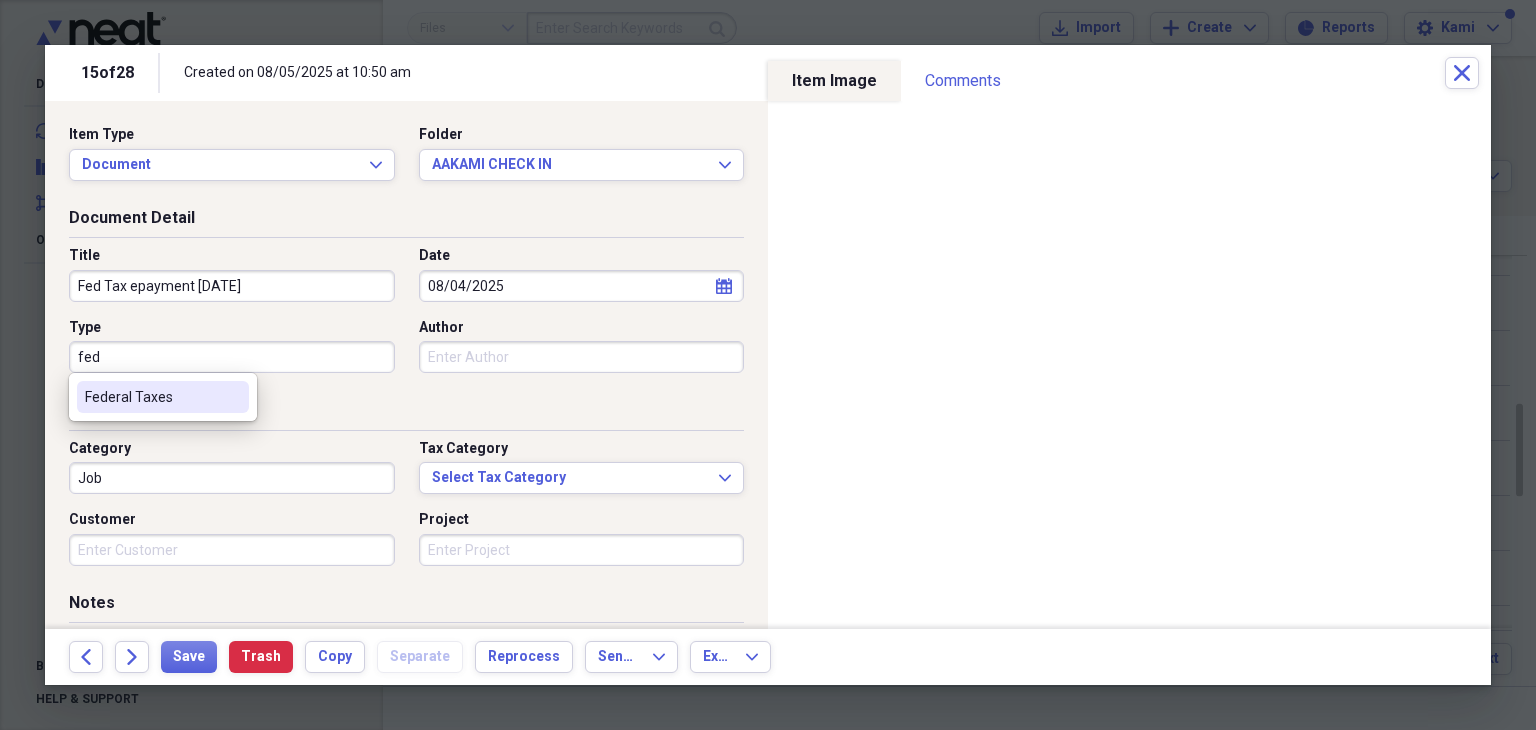 click on "Federal Taxes" at bounding box center (151, 397) 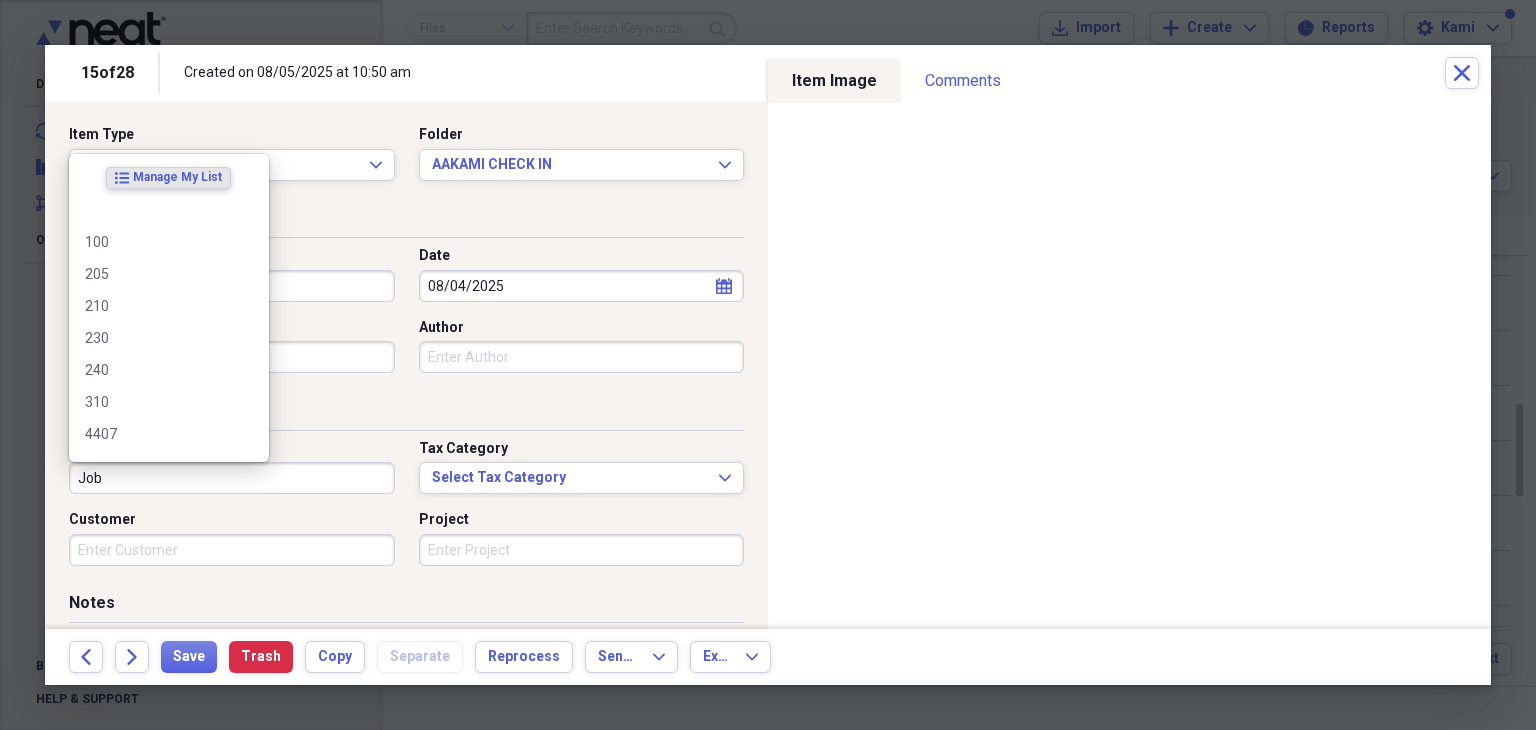 click on "Job" at bounding box center (232, 478) 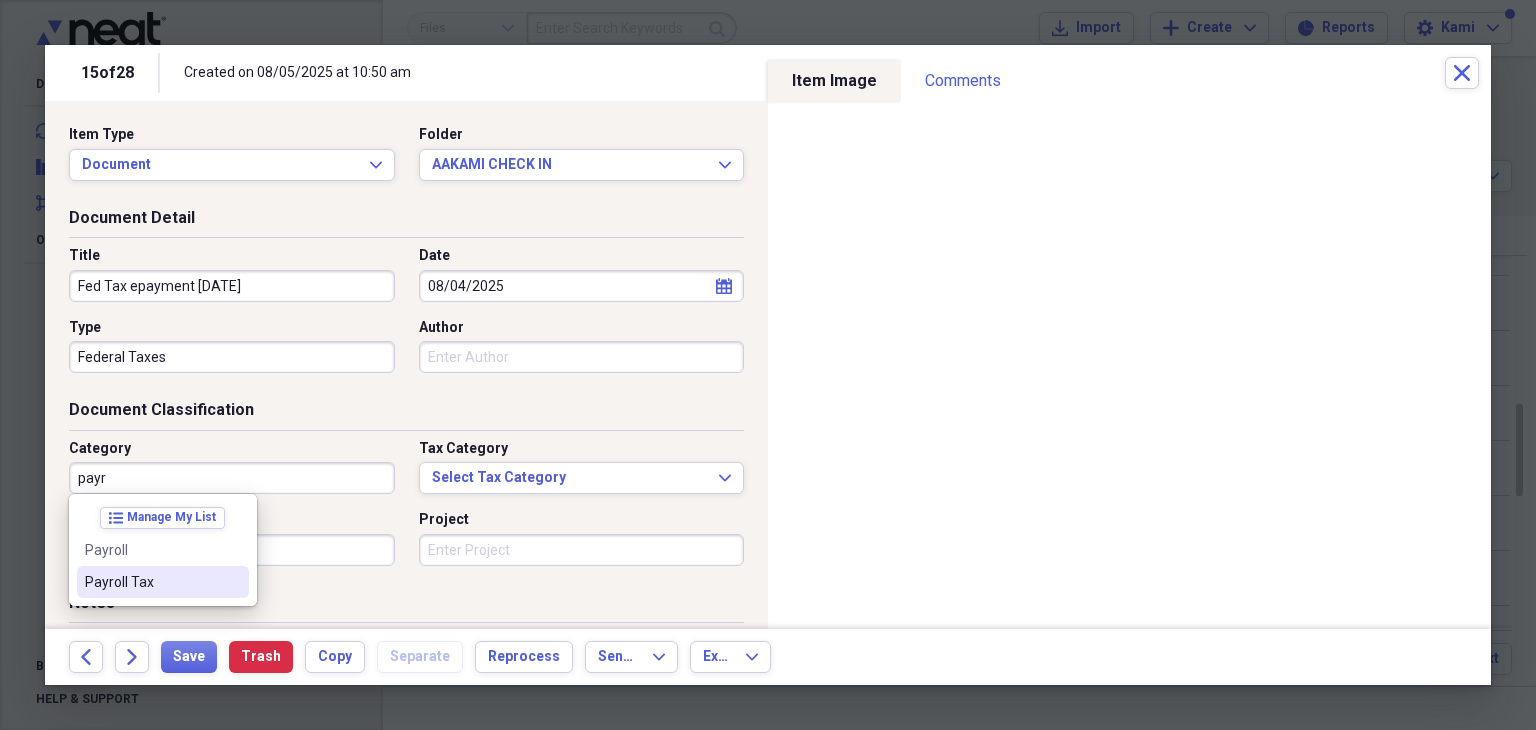 click on "Payroll Tax" at bounding box center (151, 582) 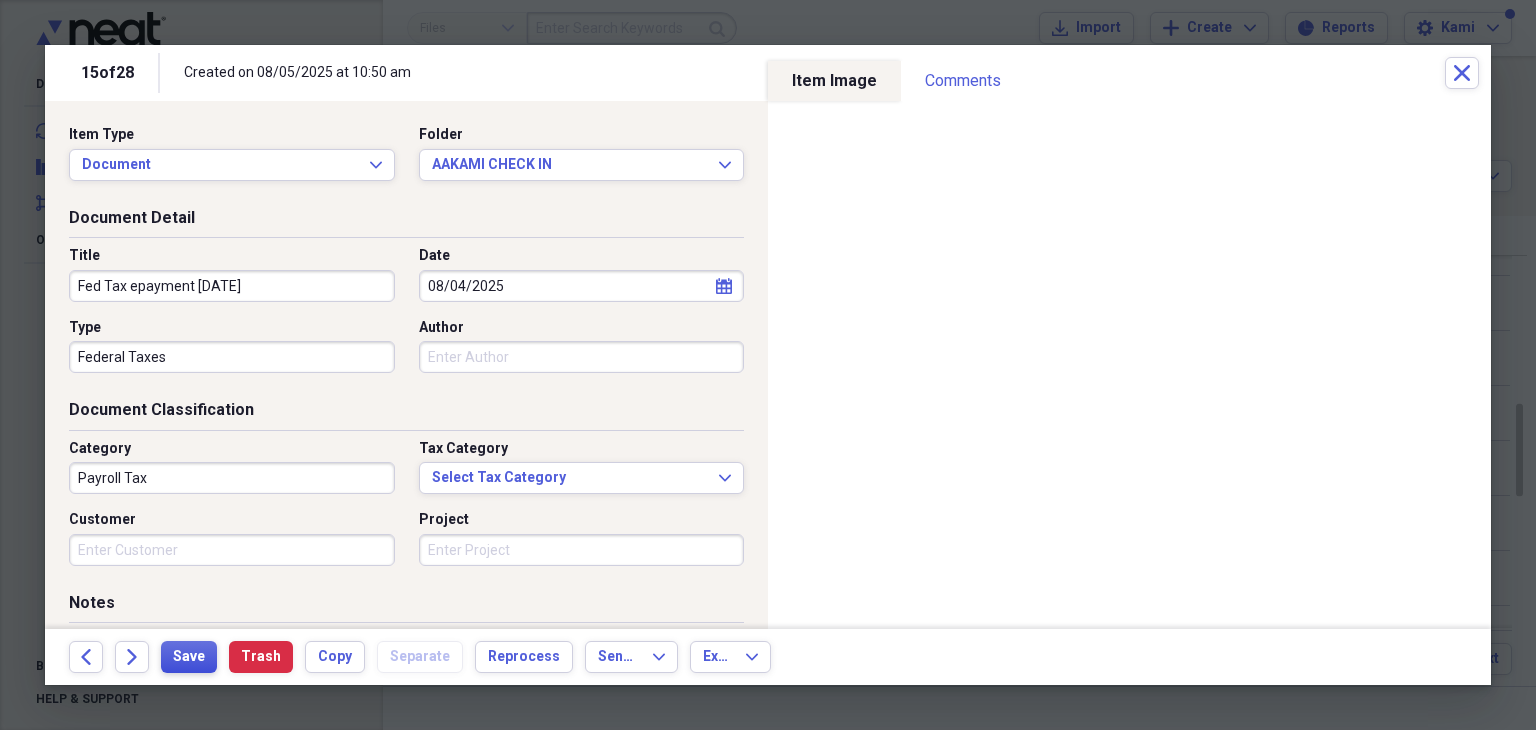 click on "Save" at bounding box center [189, 657] 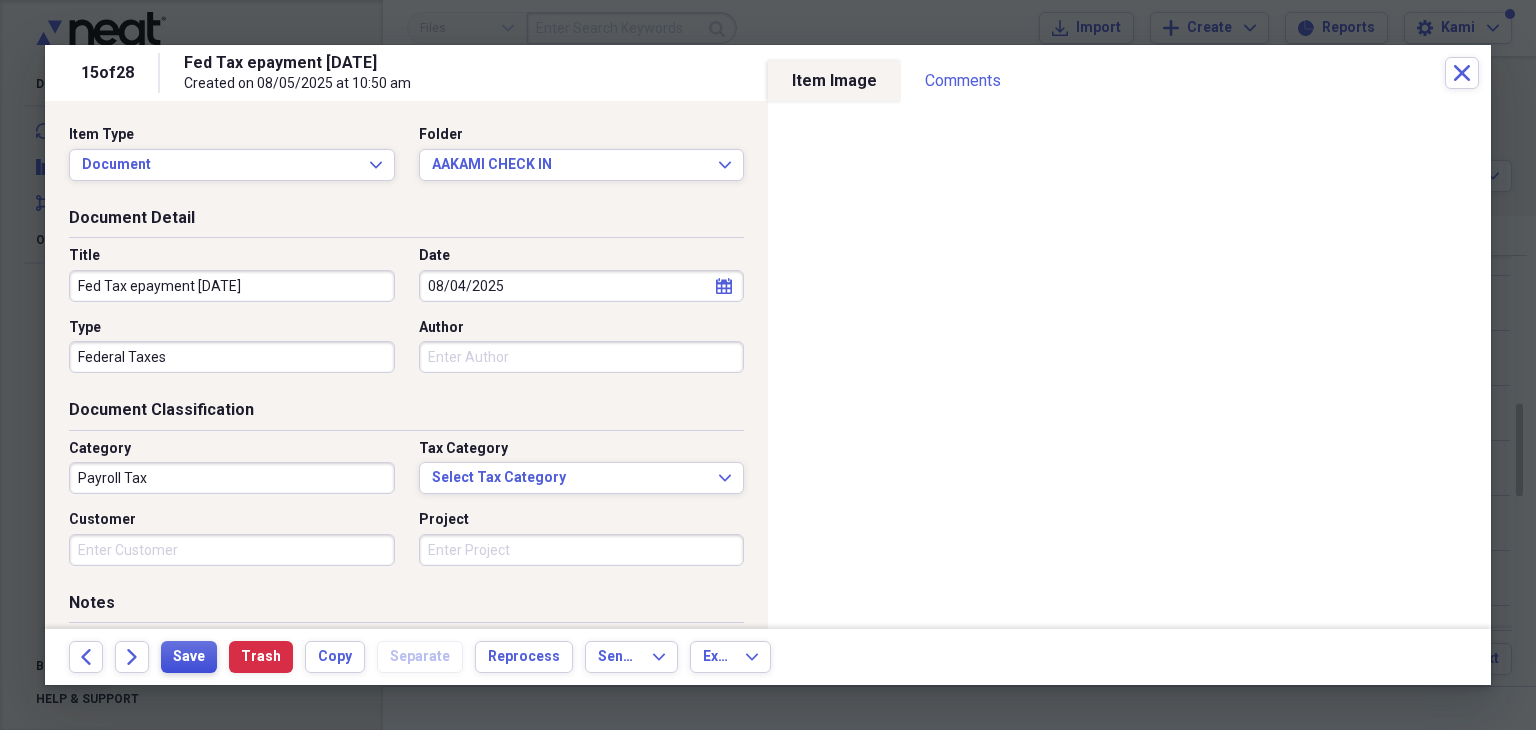 click on "Save" at bounding box center [189, 657] 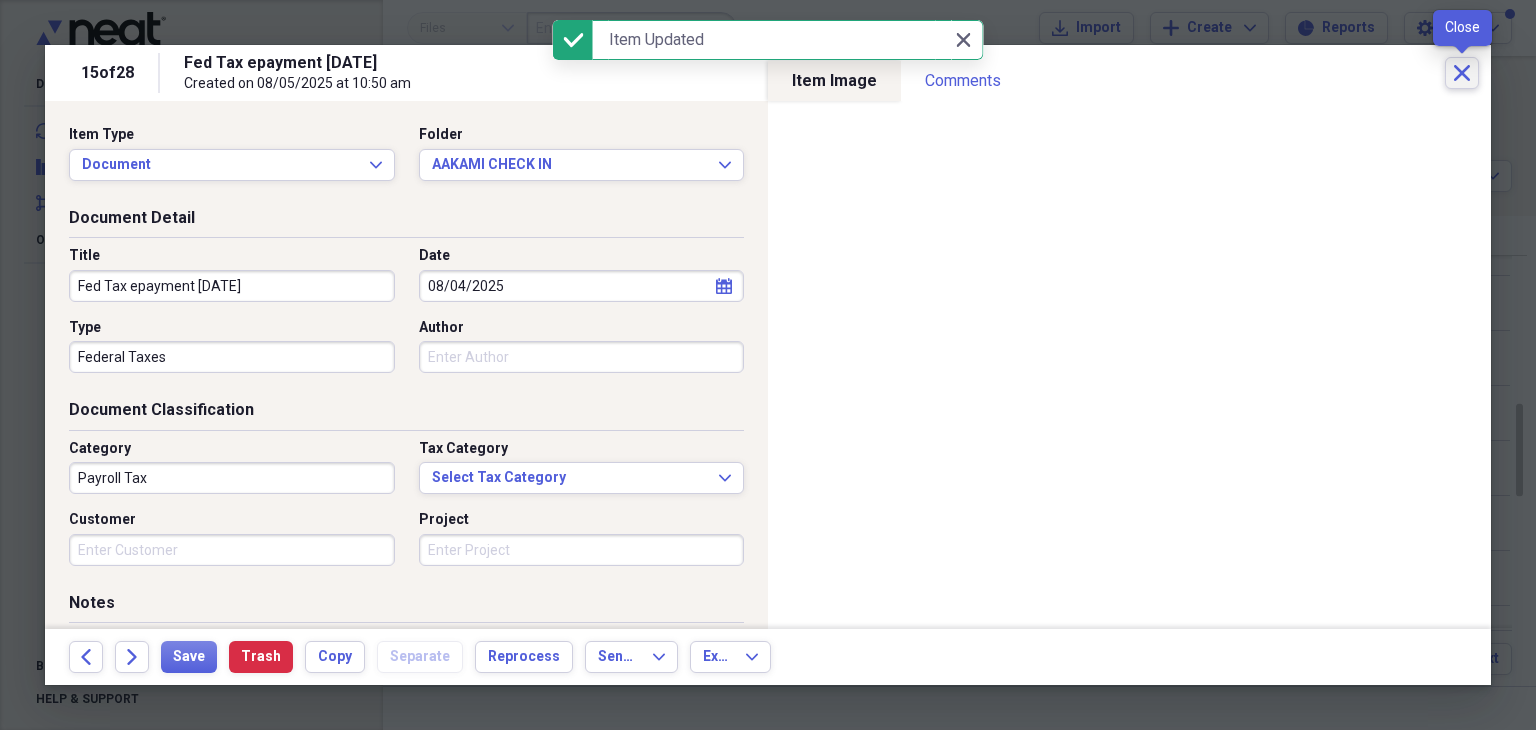 click on "Close" at bounding box center [1462, 73] 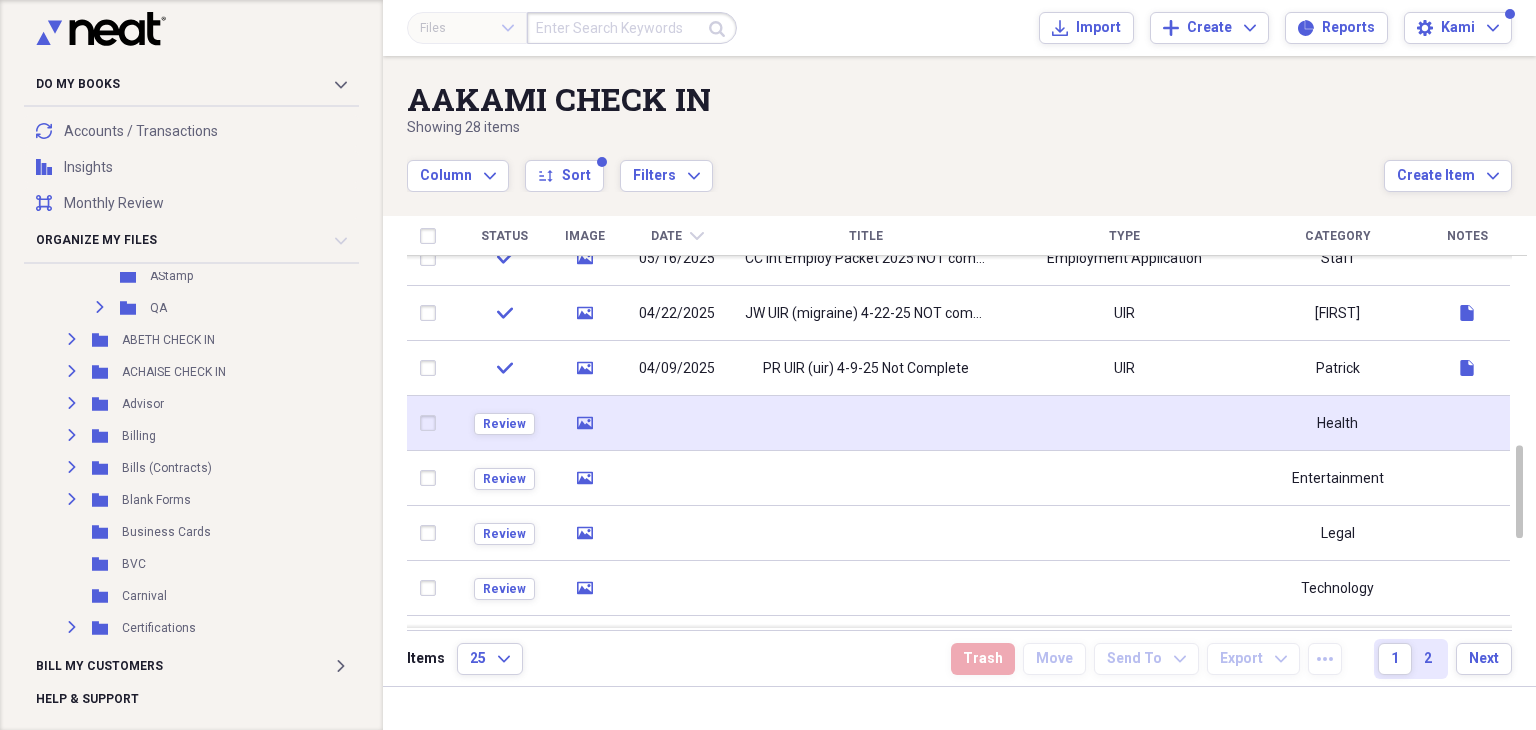 click at bounding box center [677, 423] 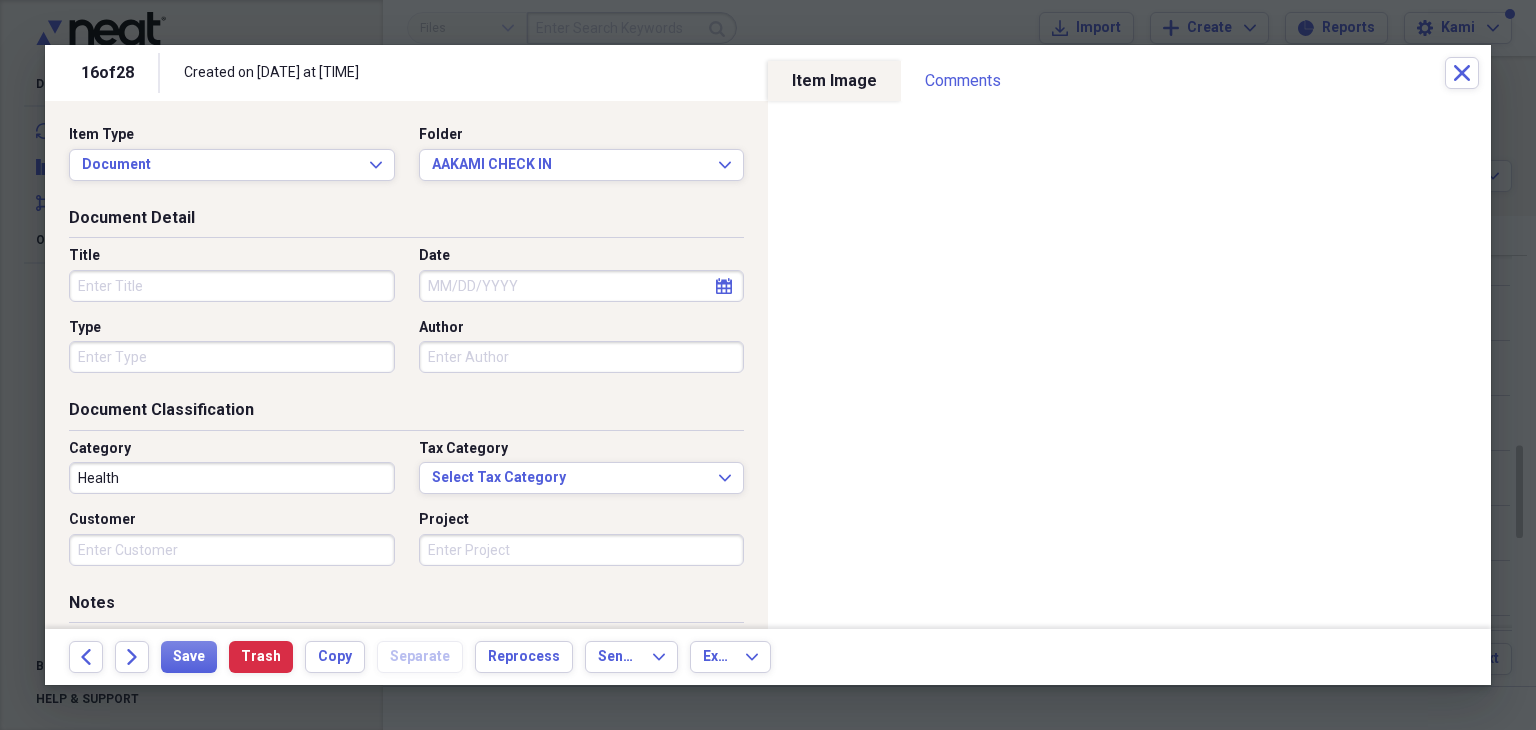 click on "Title" at bounding box center [232, 286] 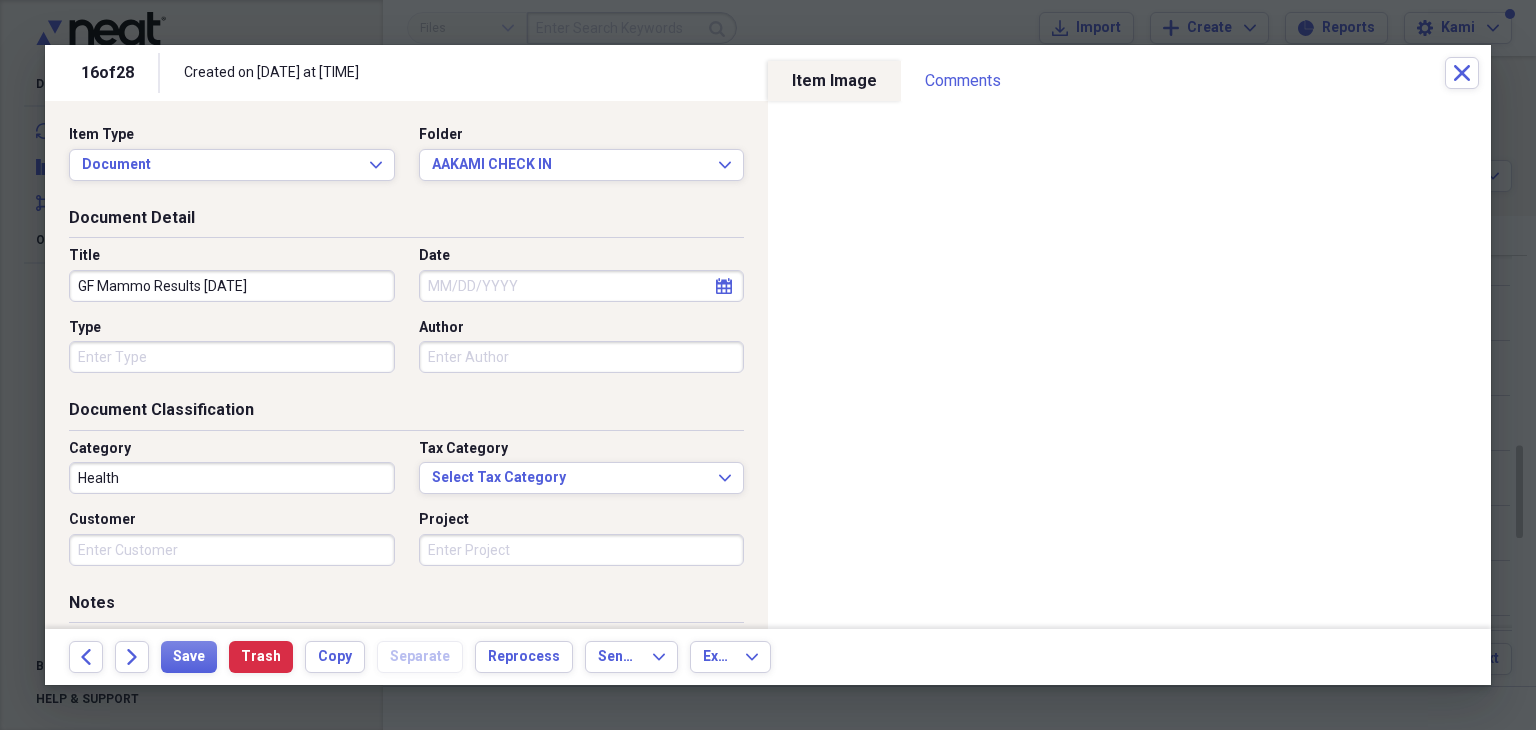 type on "GF Mammo Results [DATE]" 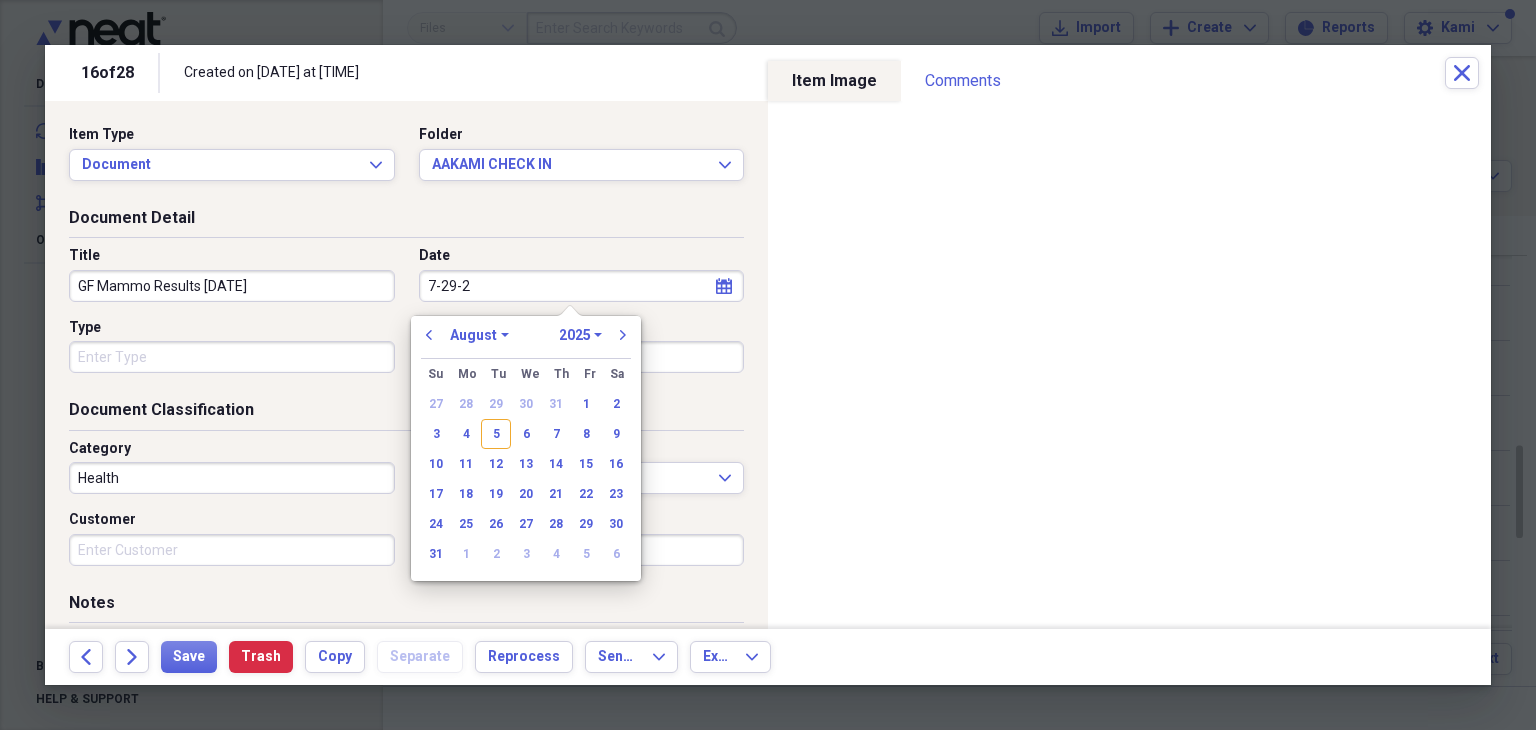 type on "[DATE]" 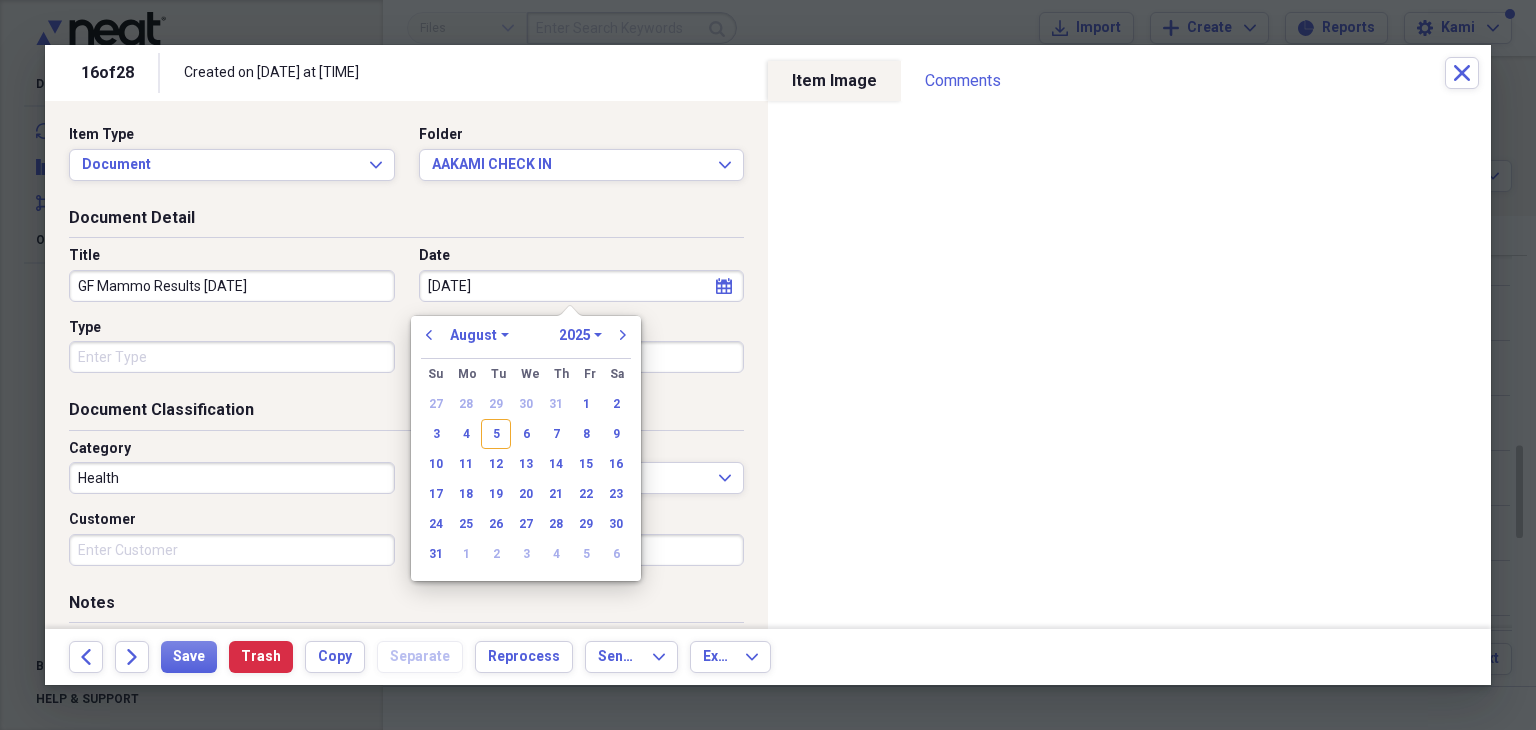 select on "6" 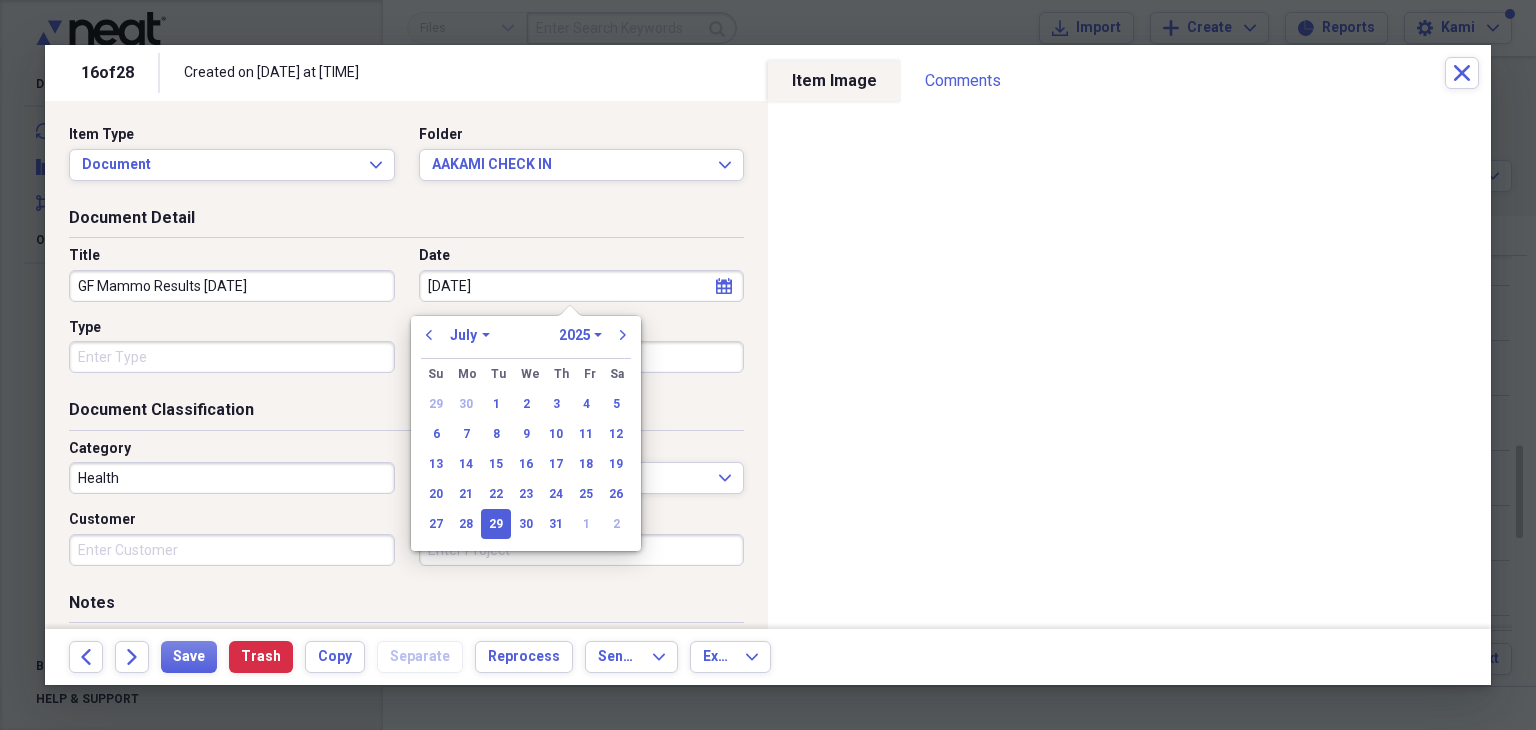 type on "07/29/2025" 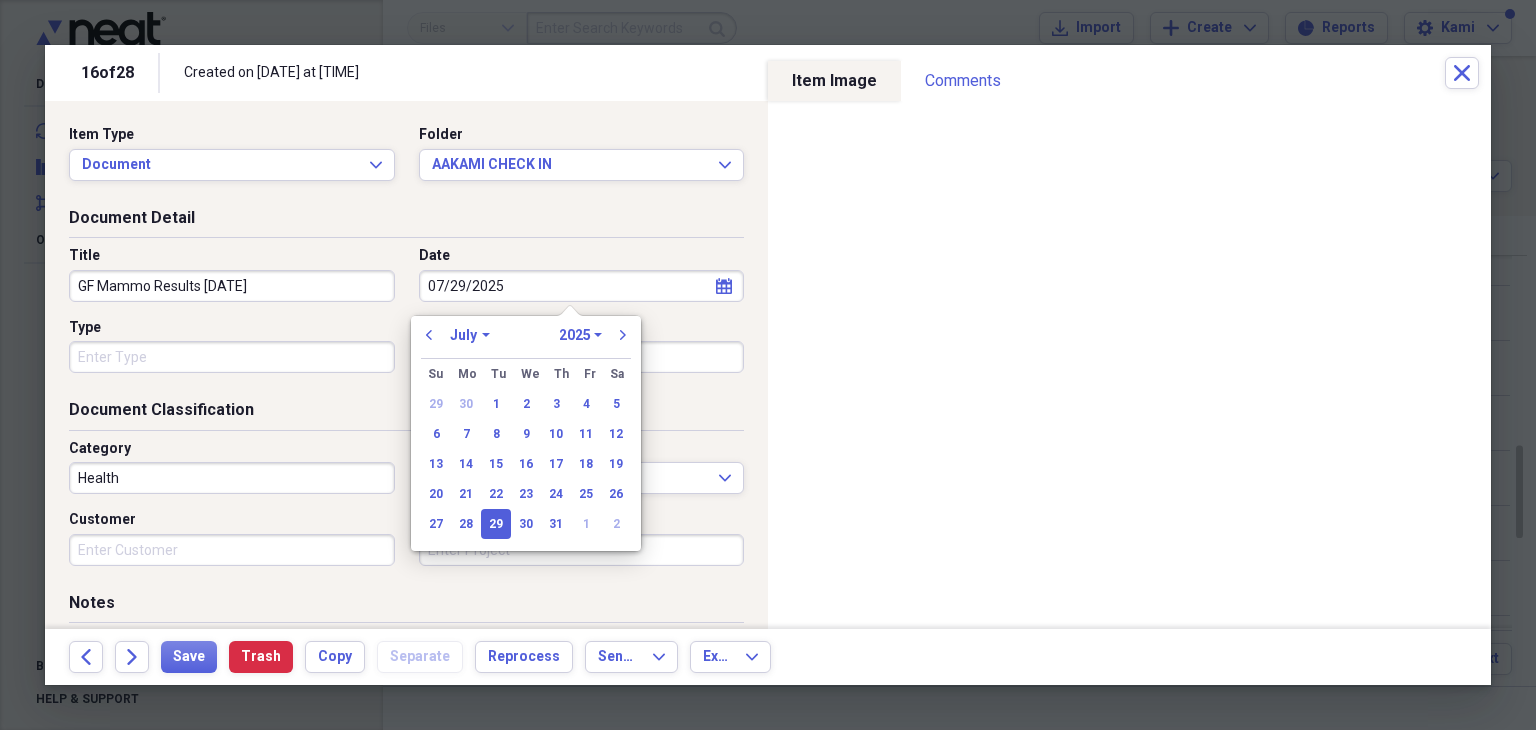click on "29" at bounding box center [496, 524] 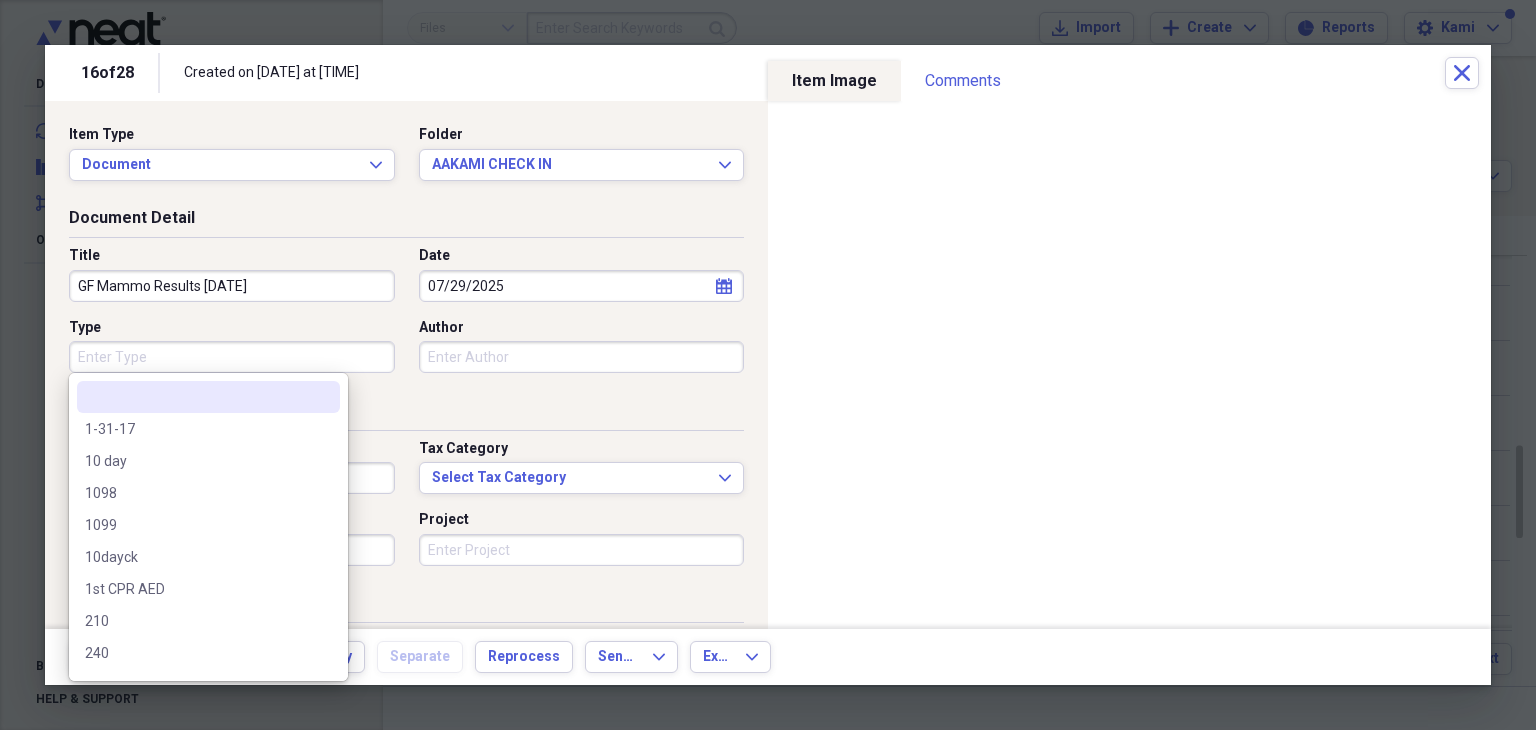 click on "Type" at bounding box center [232, 357] 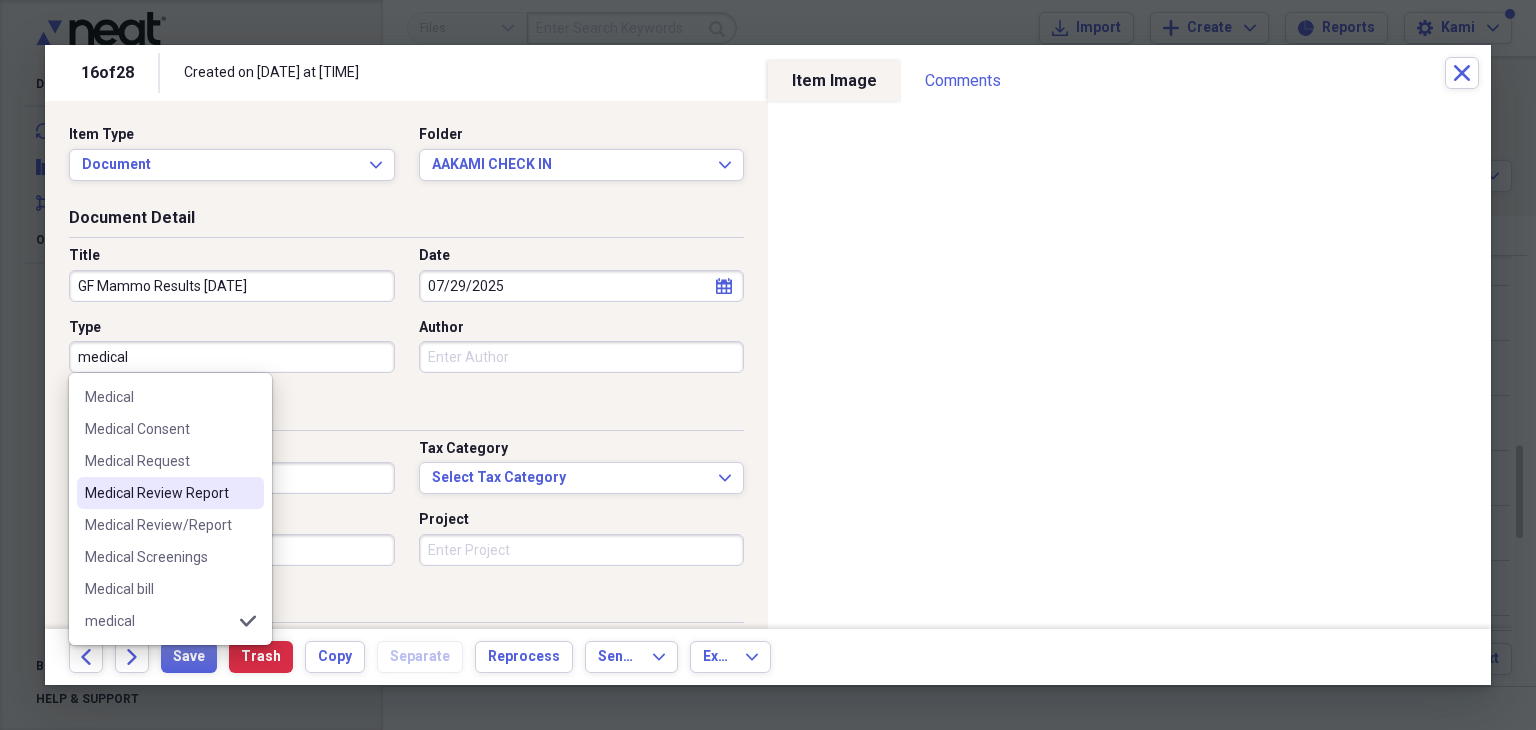 click on "Medical Review Report" at bounding box center [158, 493] 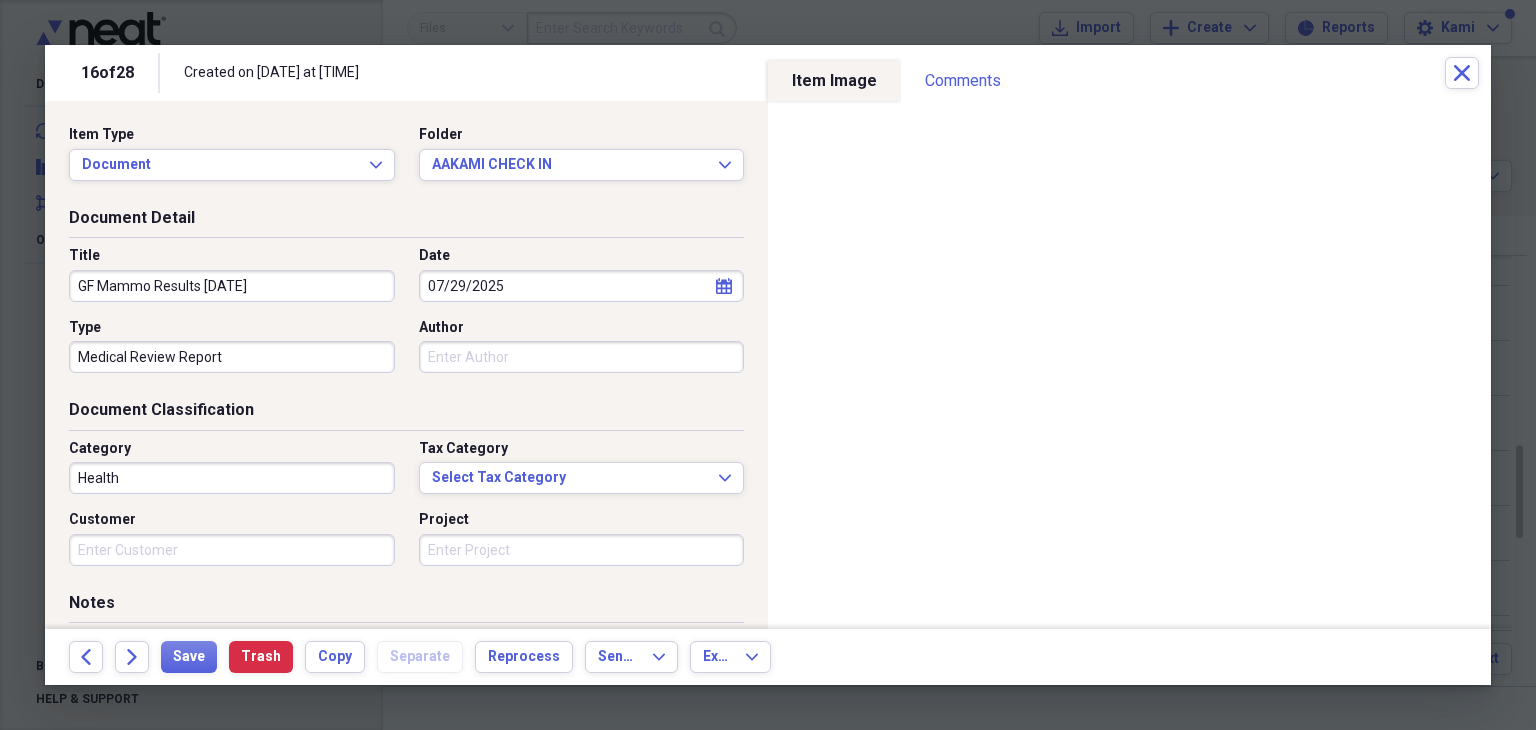 click on "Health" at bounding box center [232, 478] 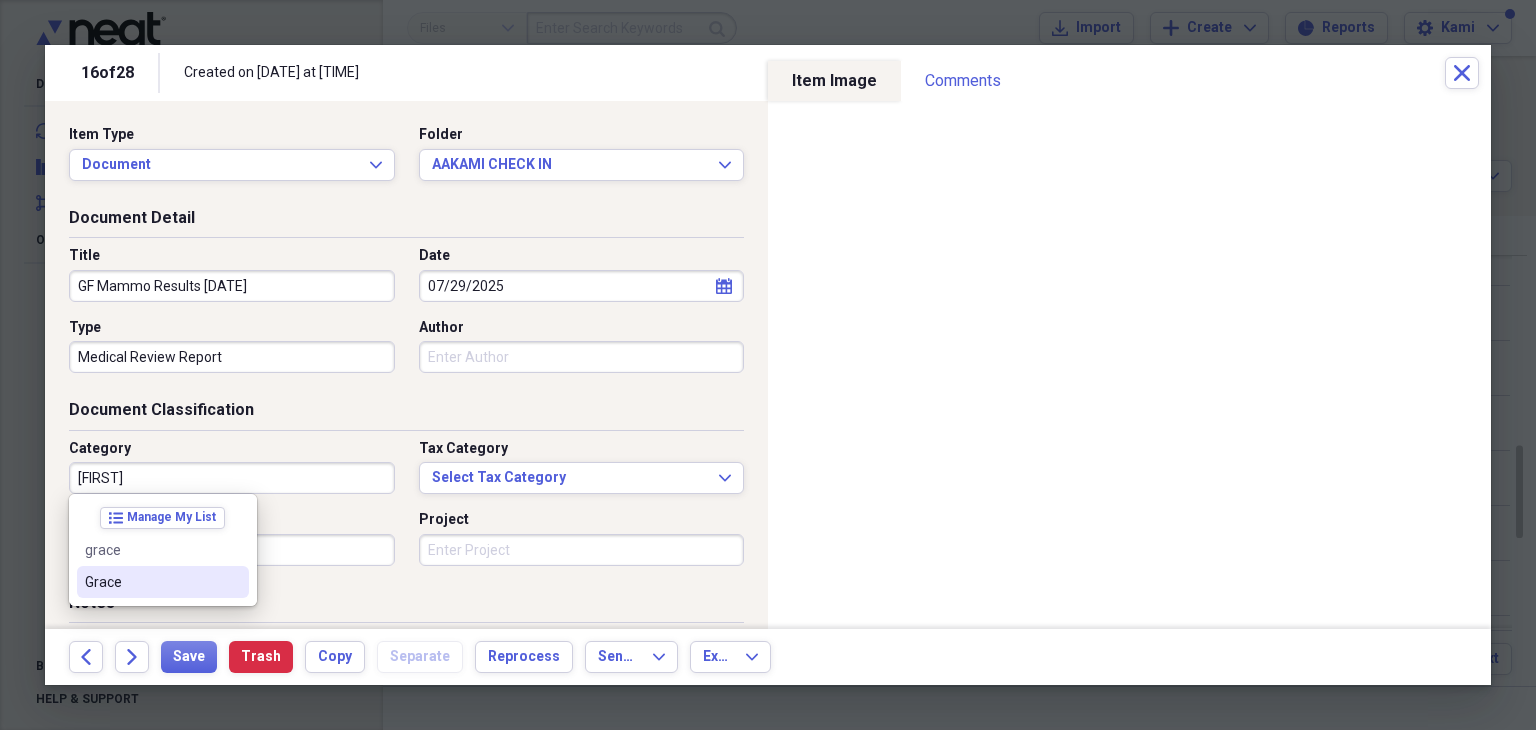 click on "Grace" at bounding box center (151, 582) 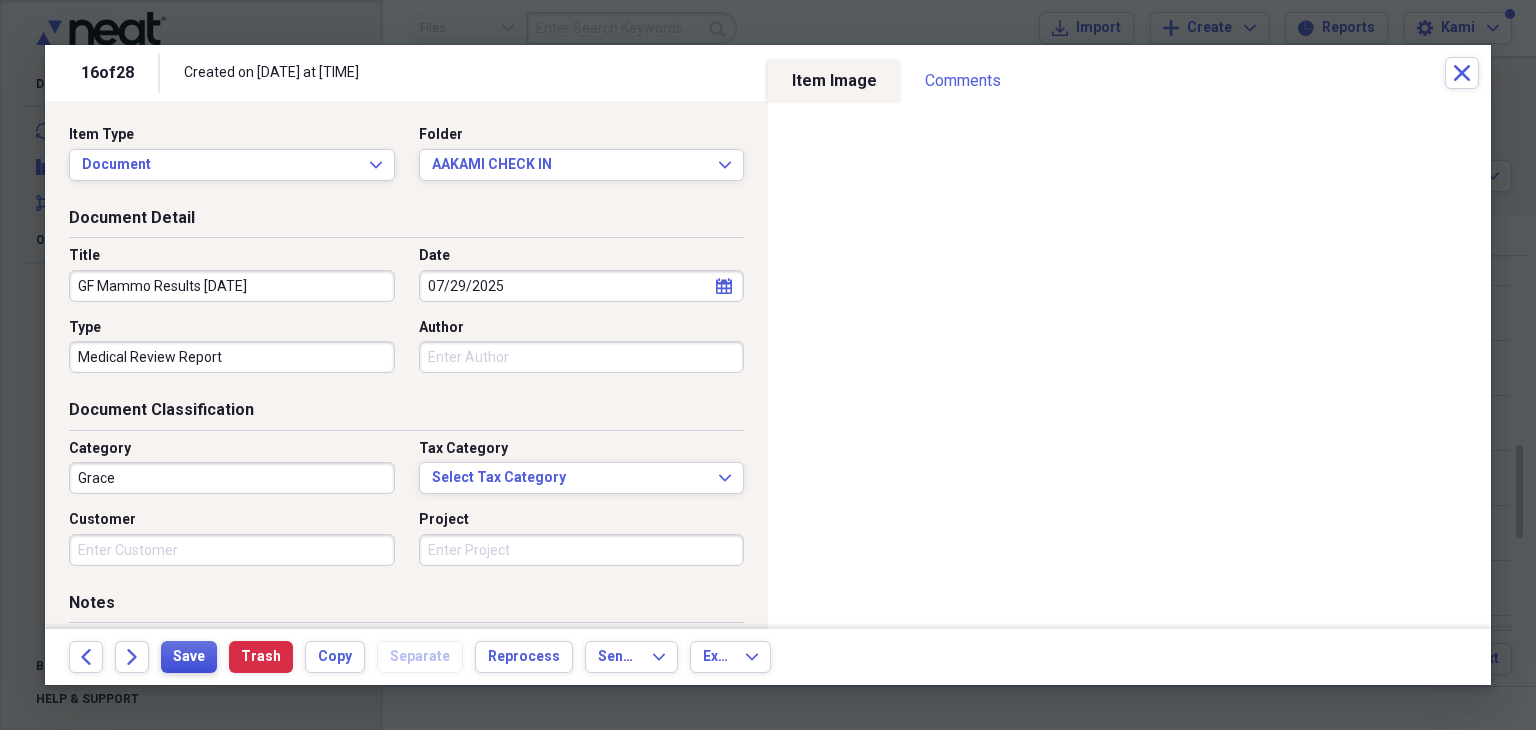 click on "Save" at bounding box center [189, 657] 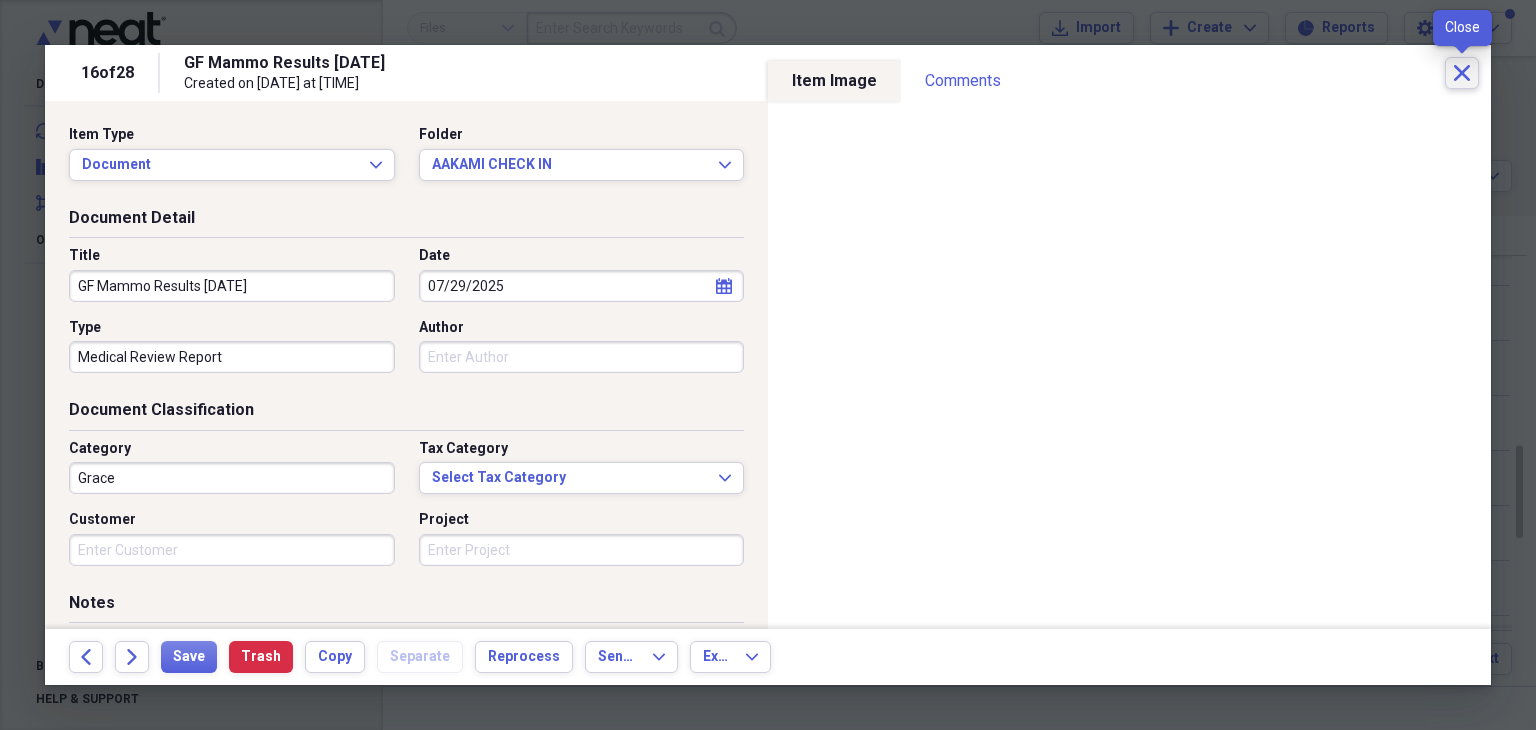 click on "Close" 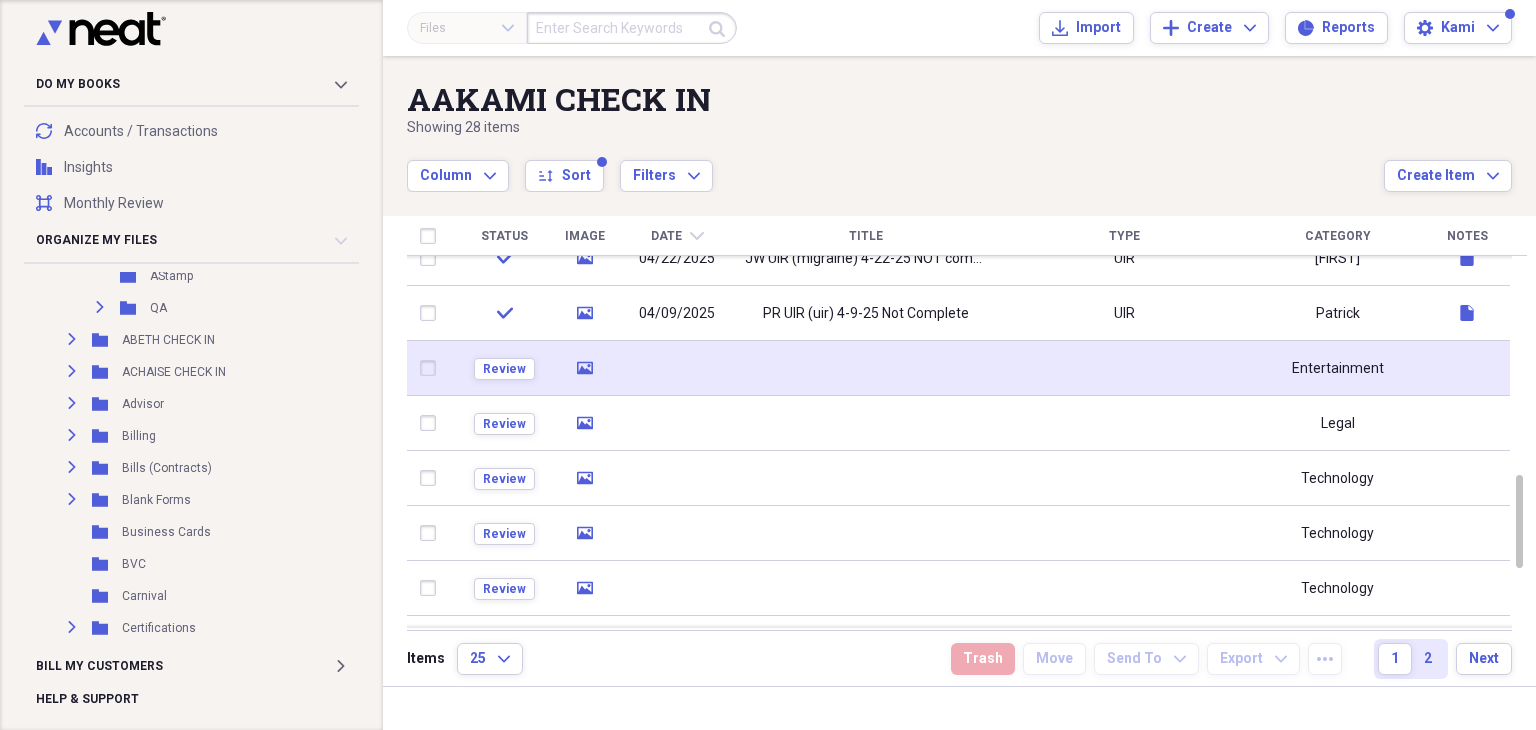 click at bounding box center [677, 368] 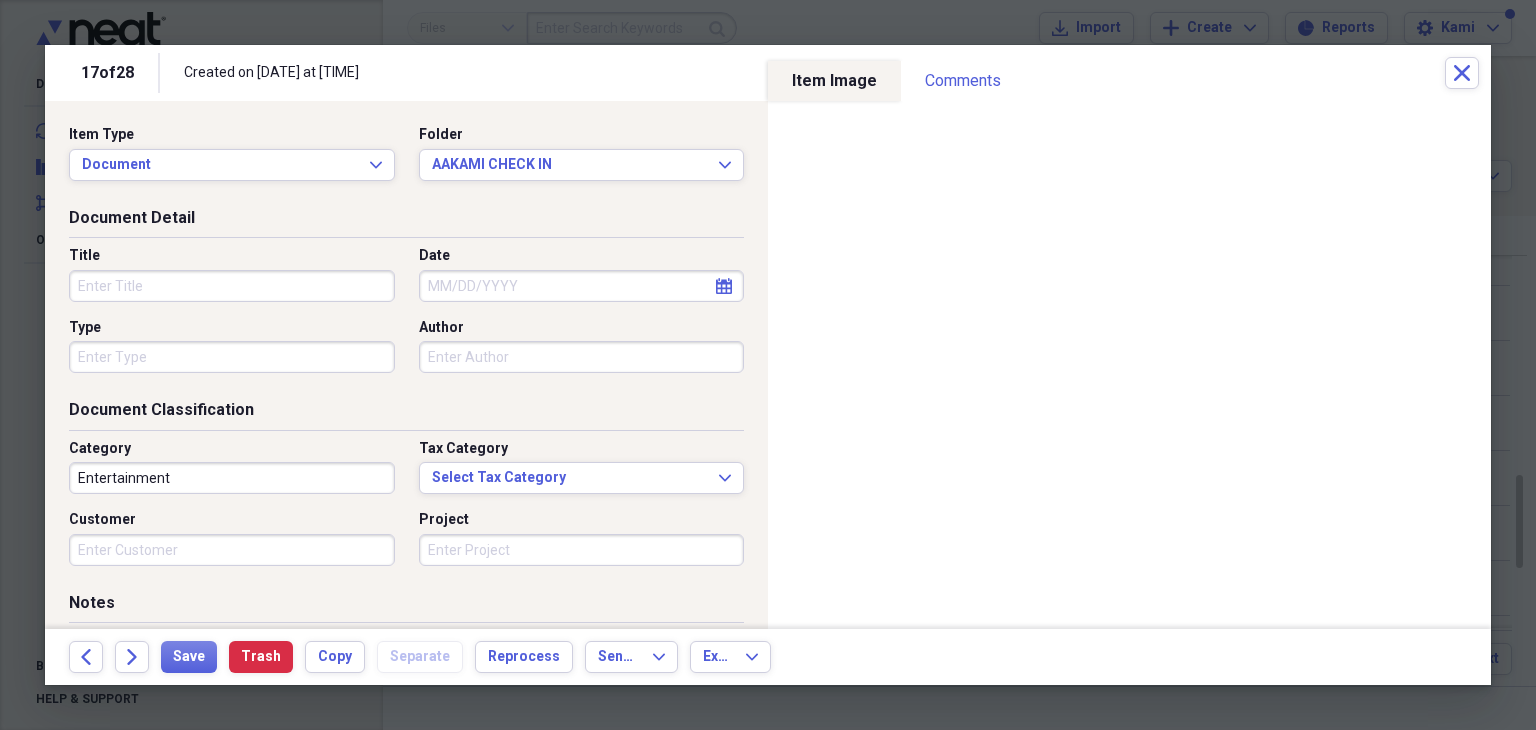 click on "Title" at bounding box center (232, 286) 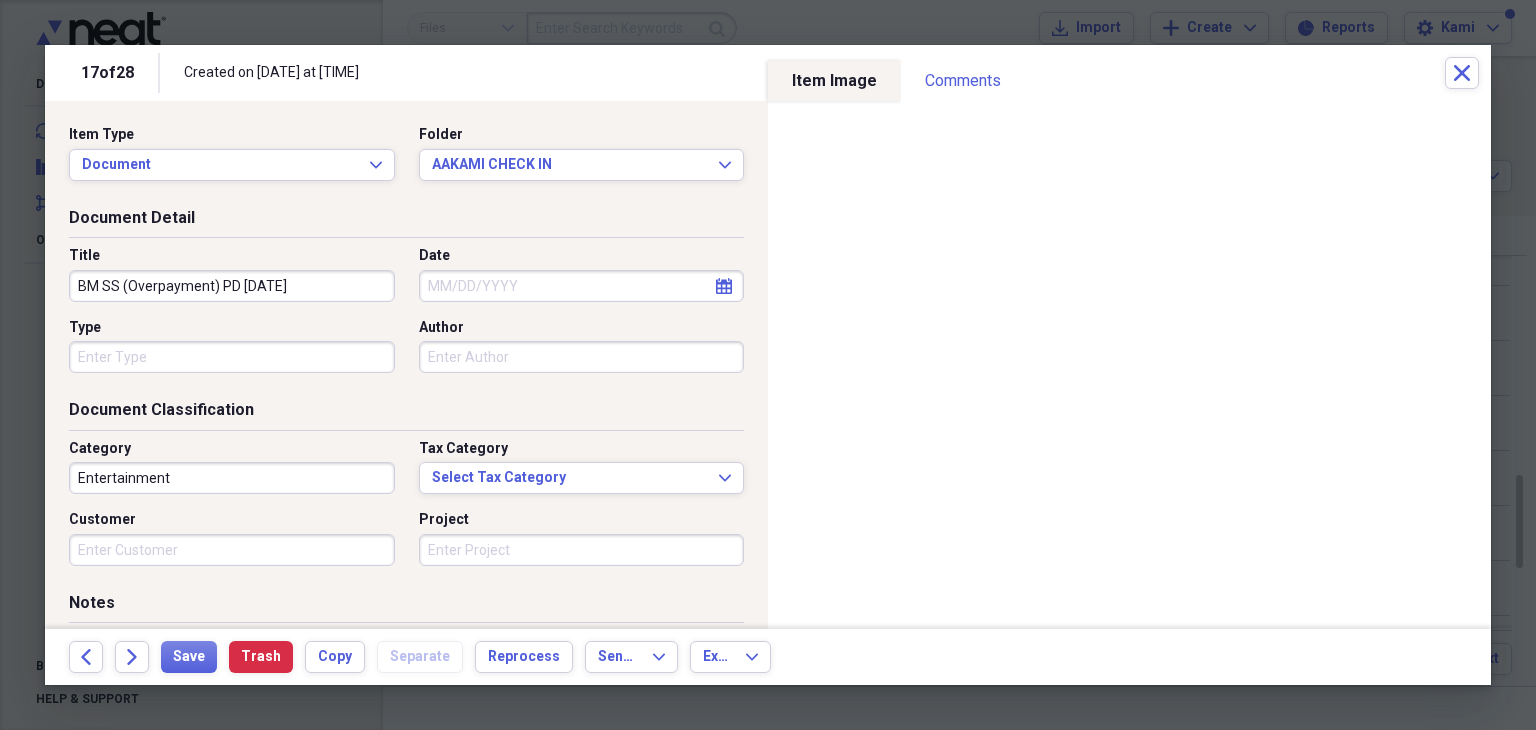 type on "BM SS (Overpayment) PD [DATE]" 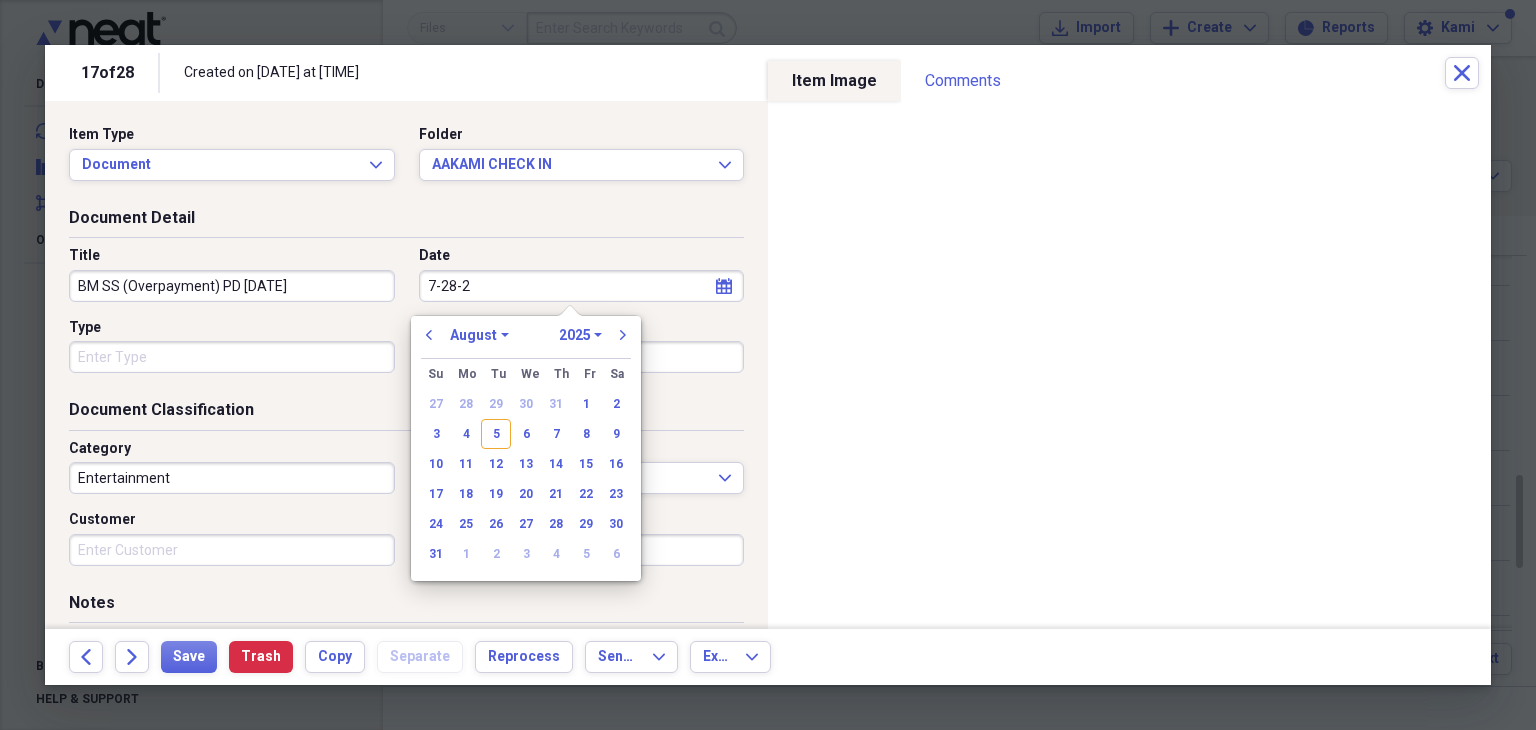type on "[DATE]" 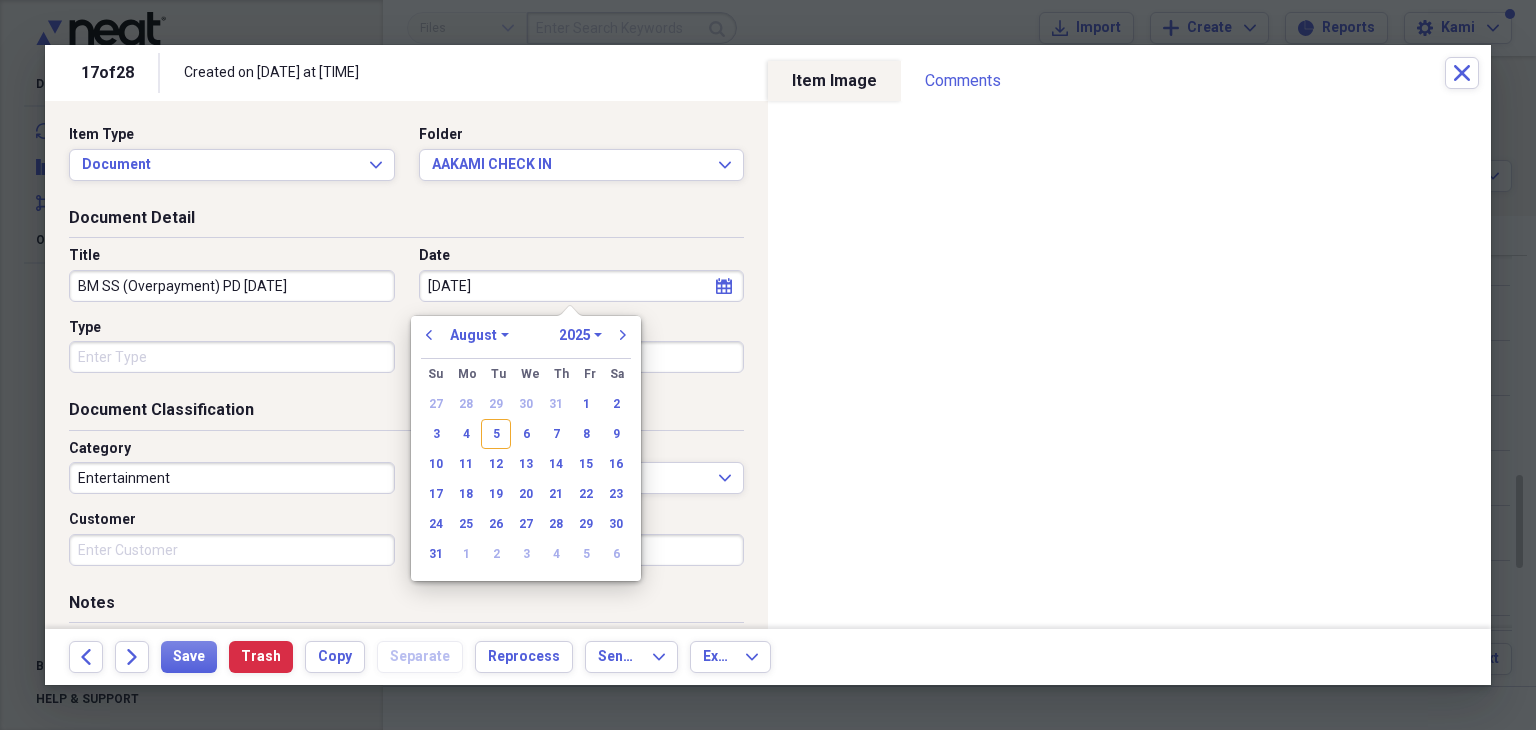 select on "6" 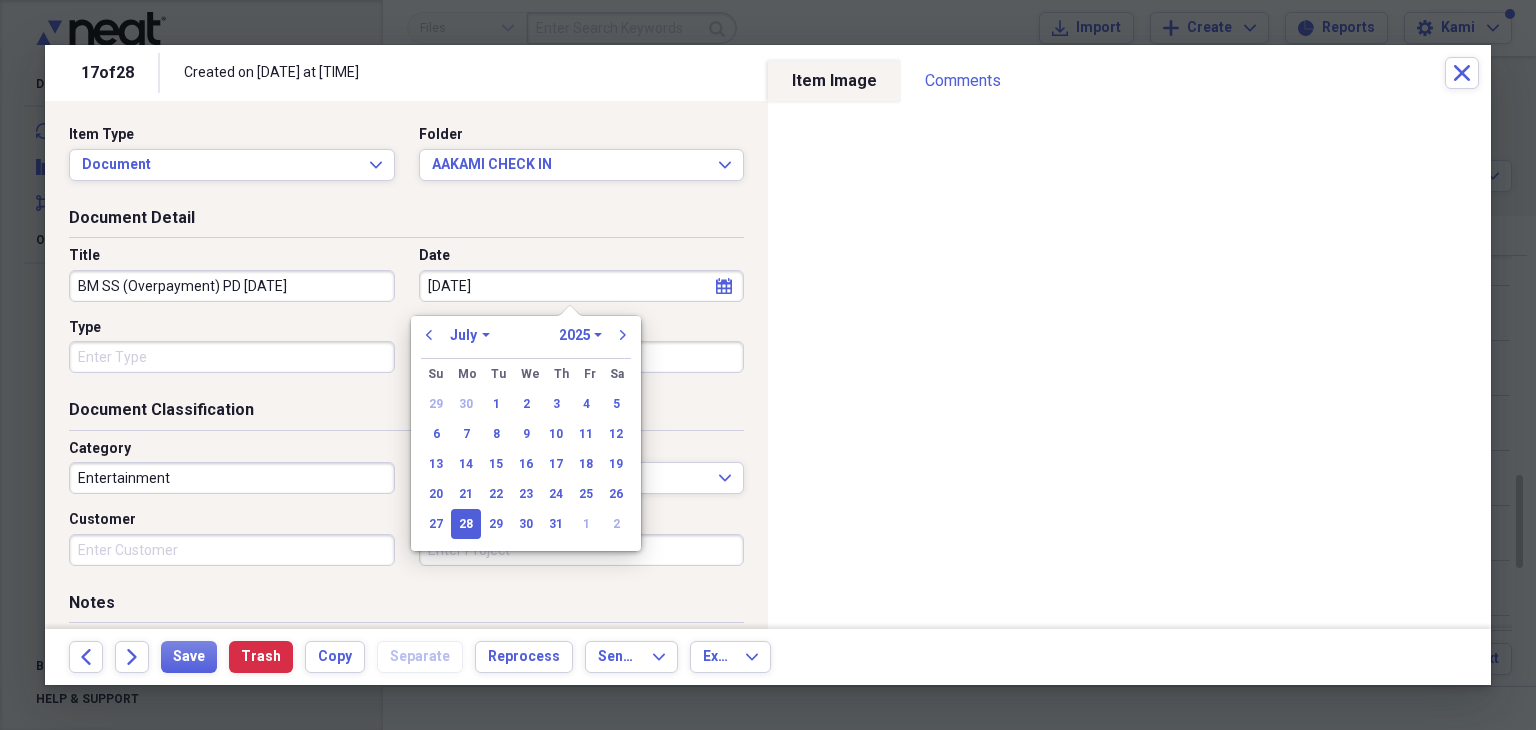 type on "07/28/2025" 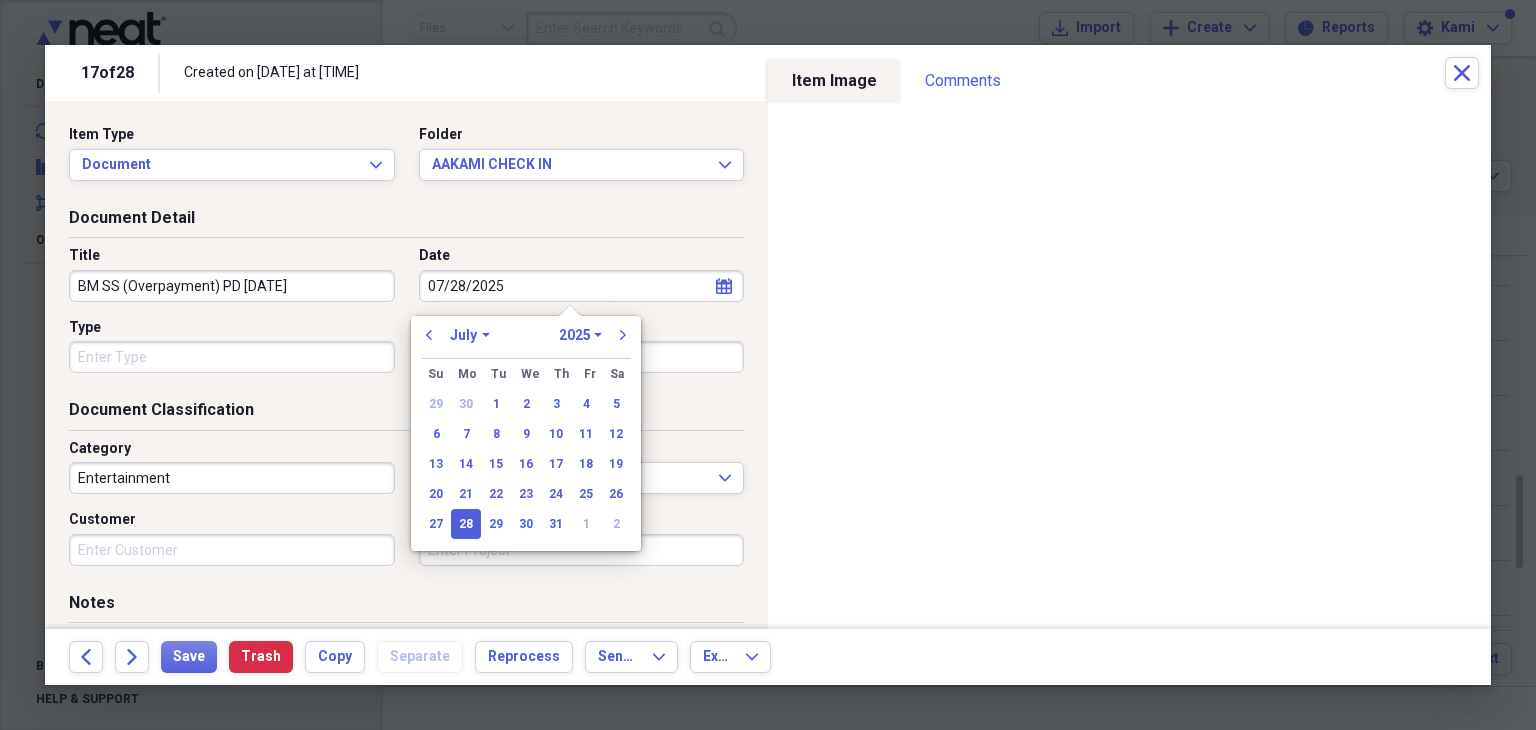 drag, startPoint x: 463, startPoint y: 529, endPoint x: 332, endPoint y: 434, distance: 161.82089 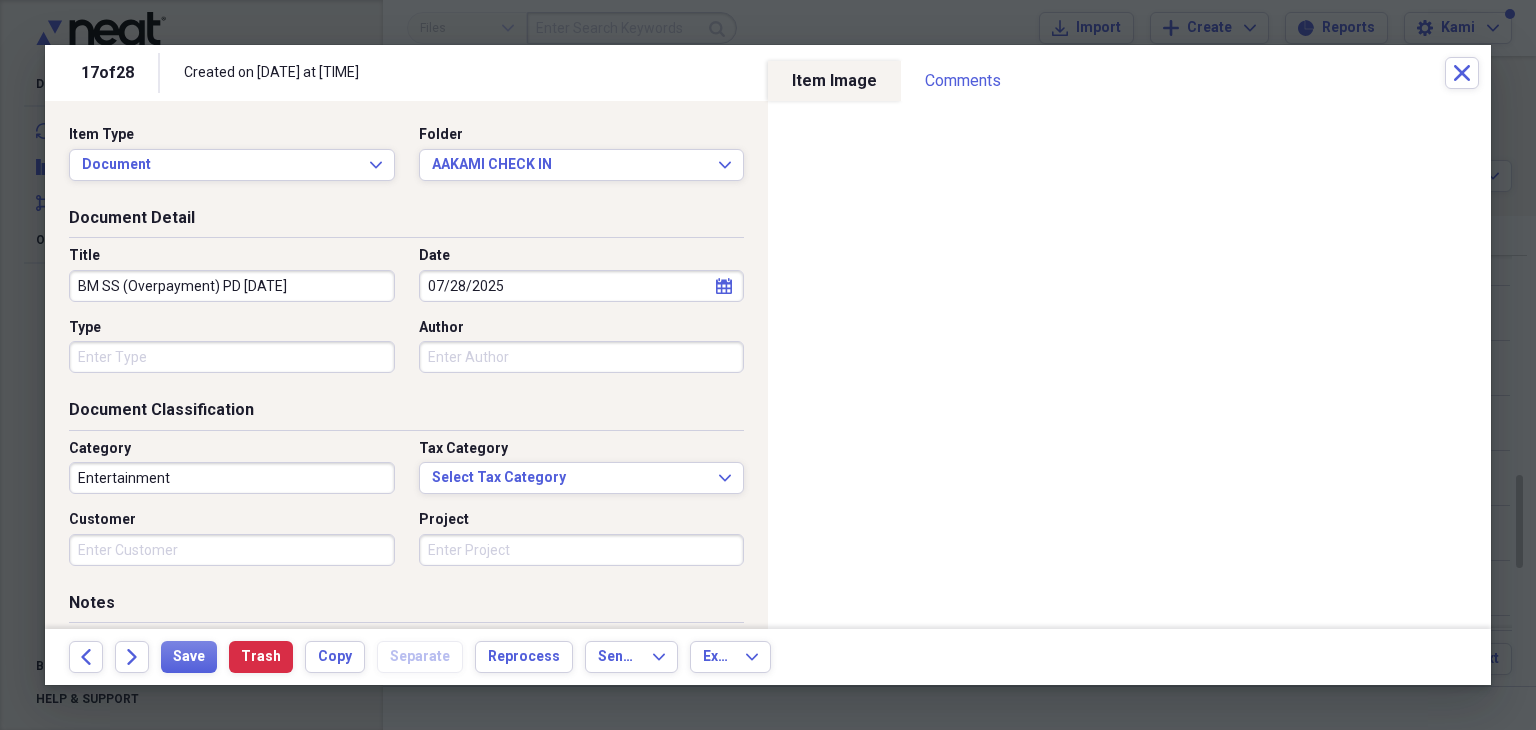 click on "Type" at bounding box center [232, 357] 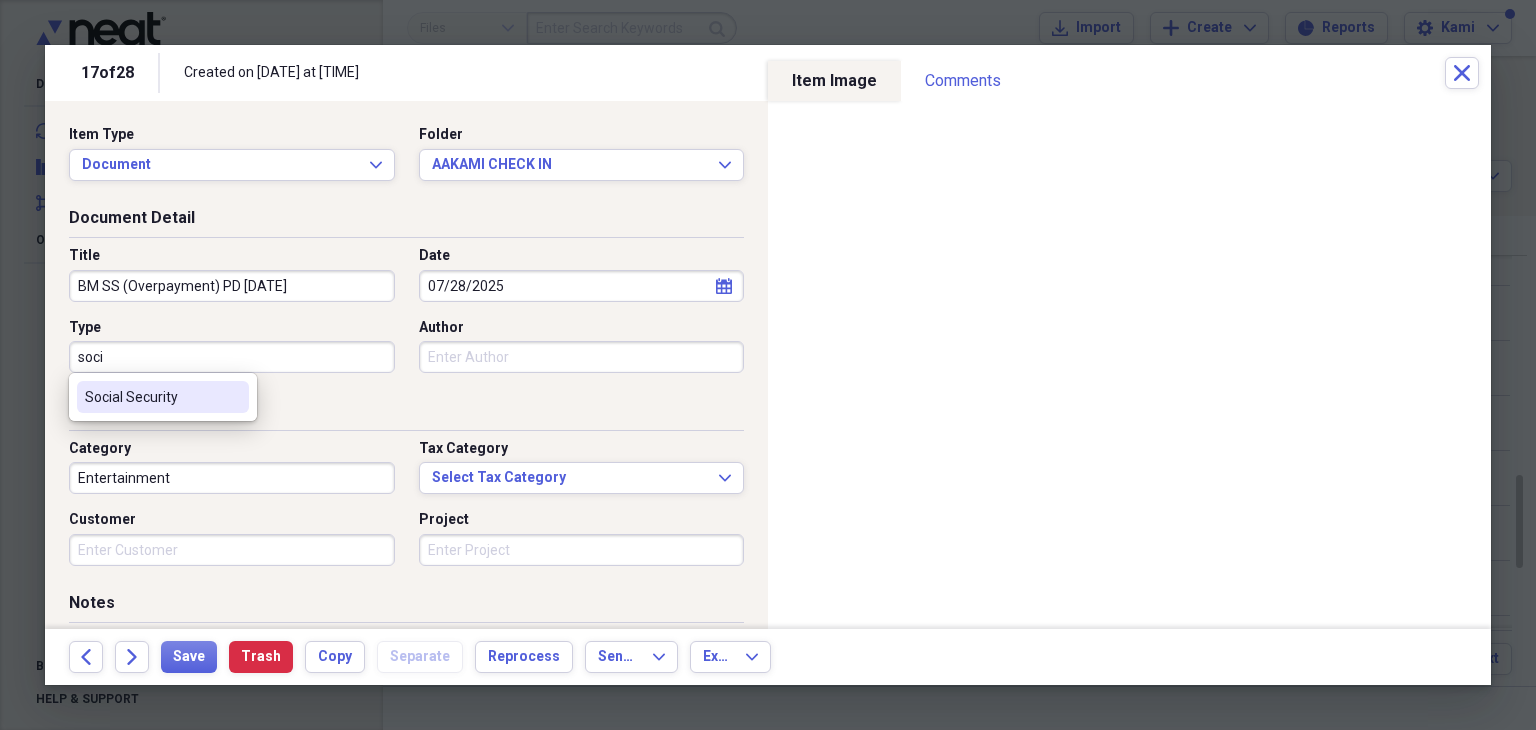 click on "Social Security" at bounding box center [151, 397] 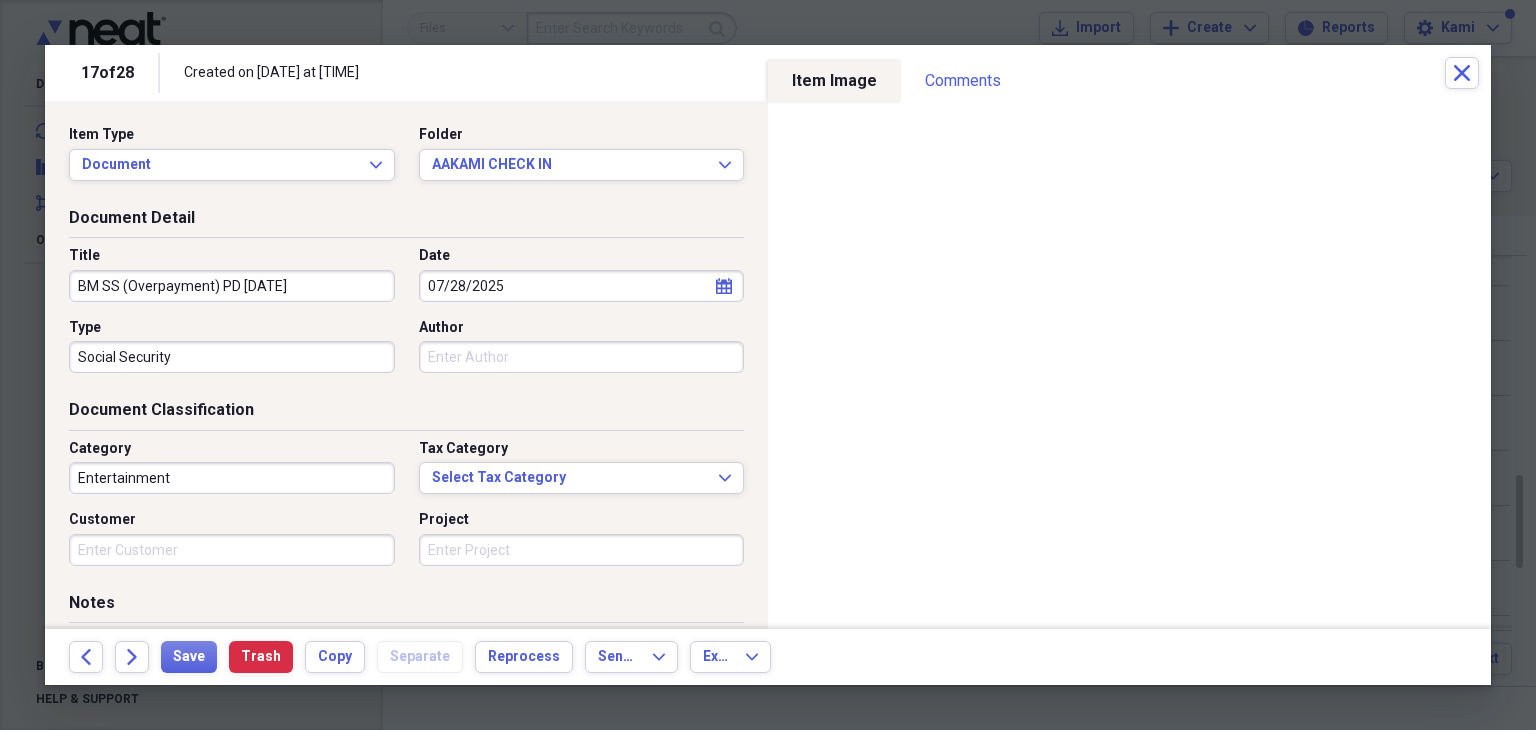 click on "Entertainment" at bounding box center (232, 478) 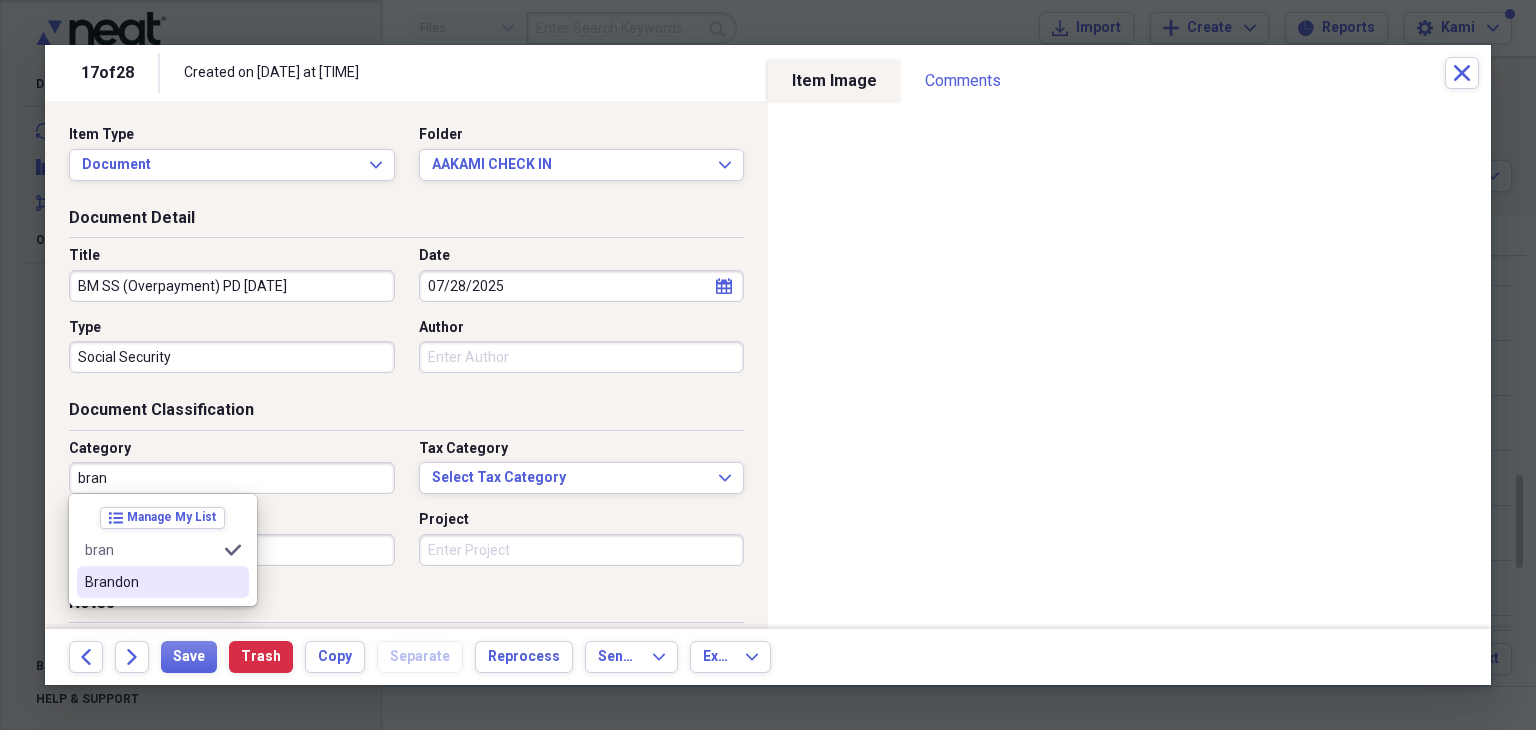 click on "Brandon" at bounding box center [151, 582] 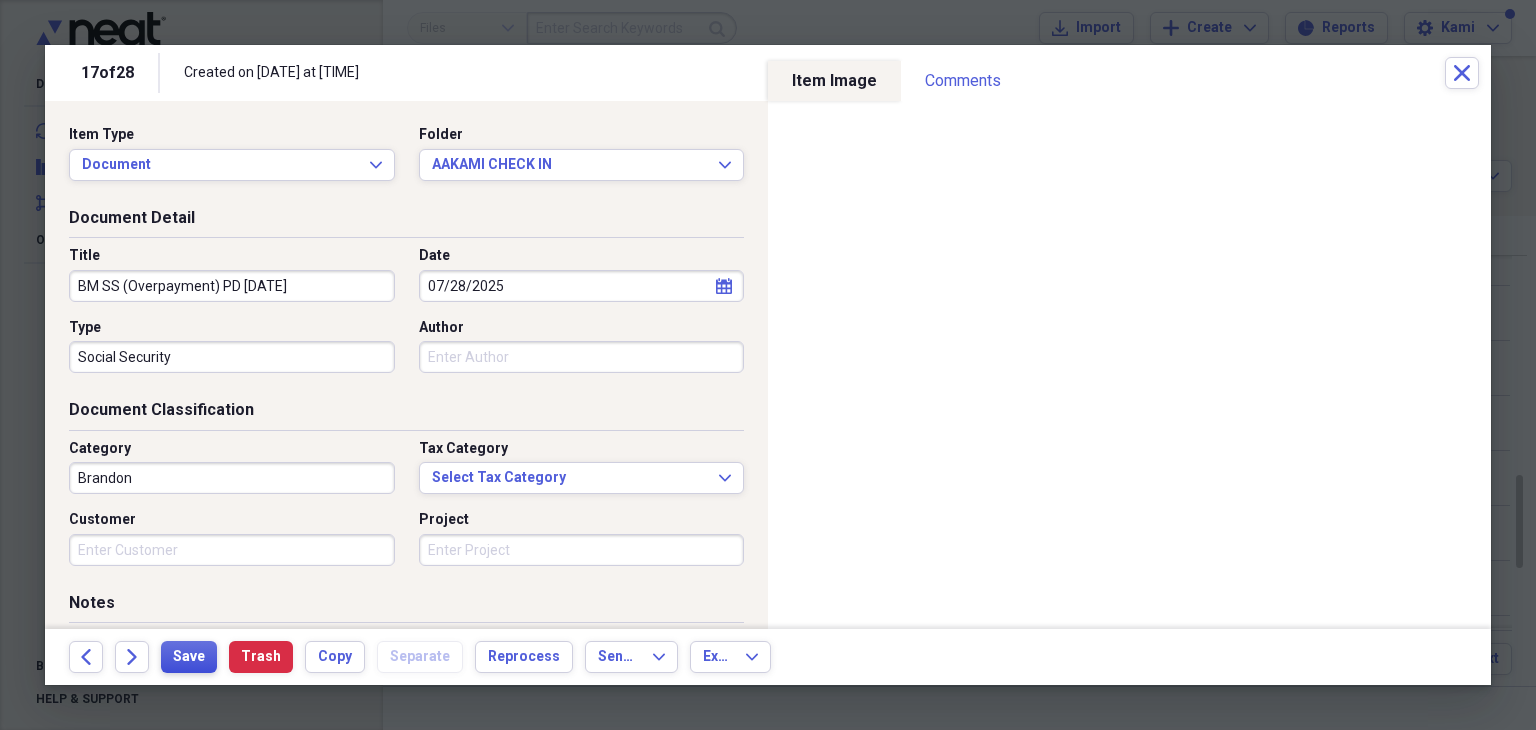 click on "Save" at bounding box center [189, 657] 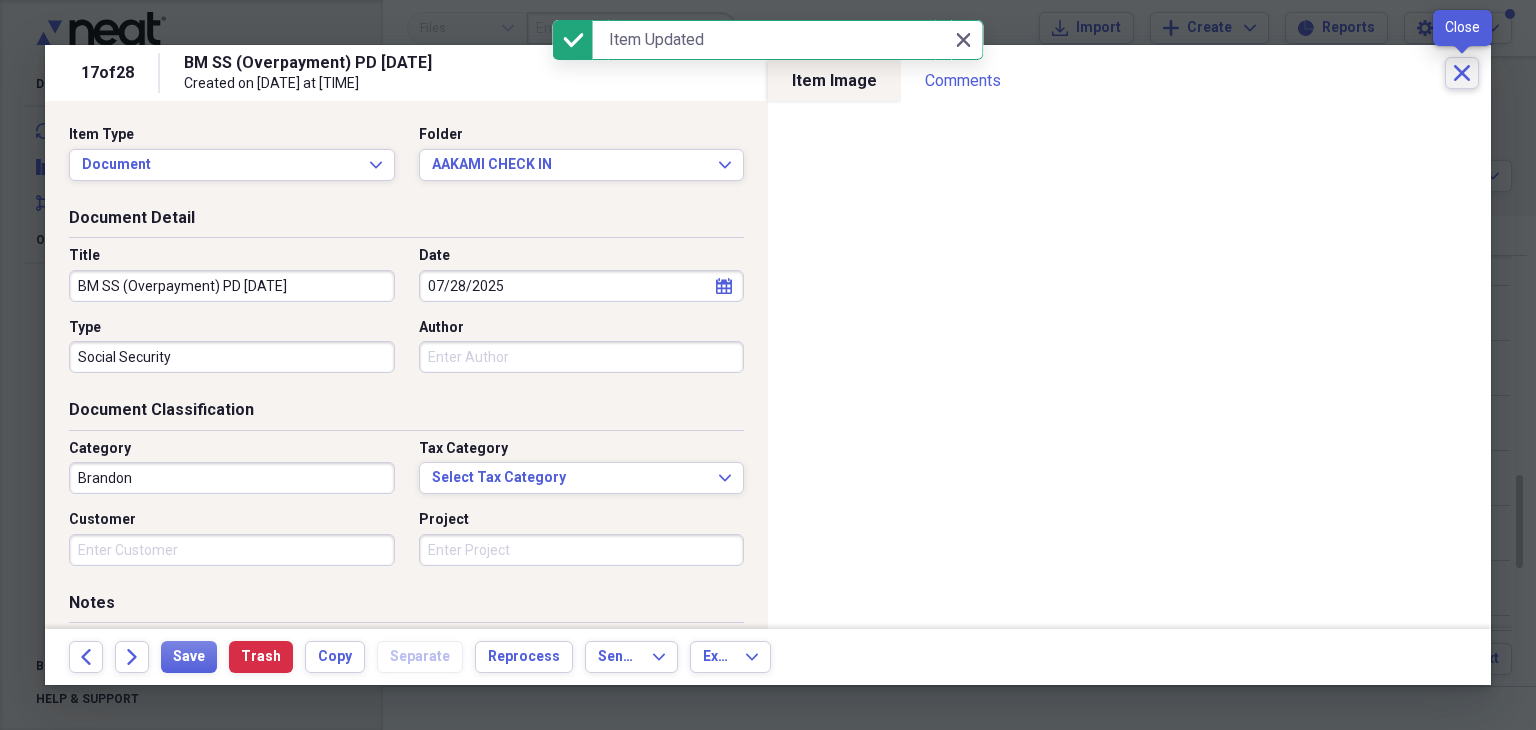 click on "Close" 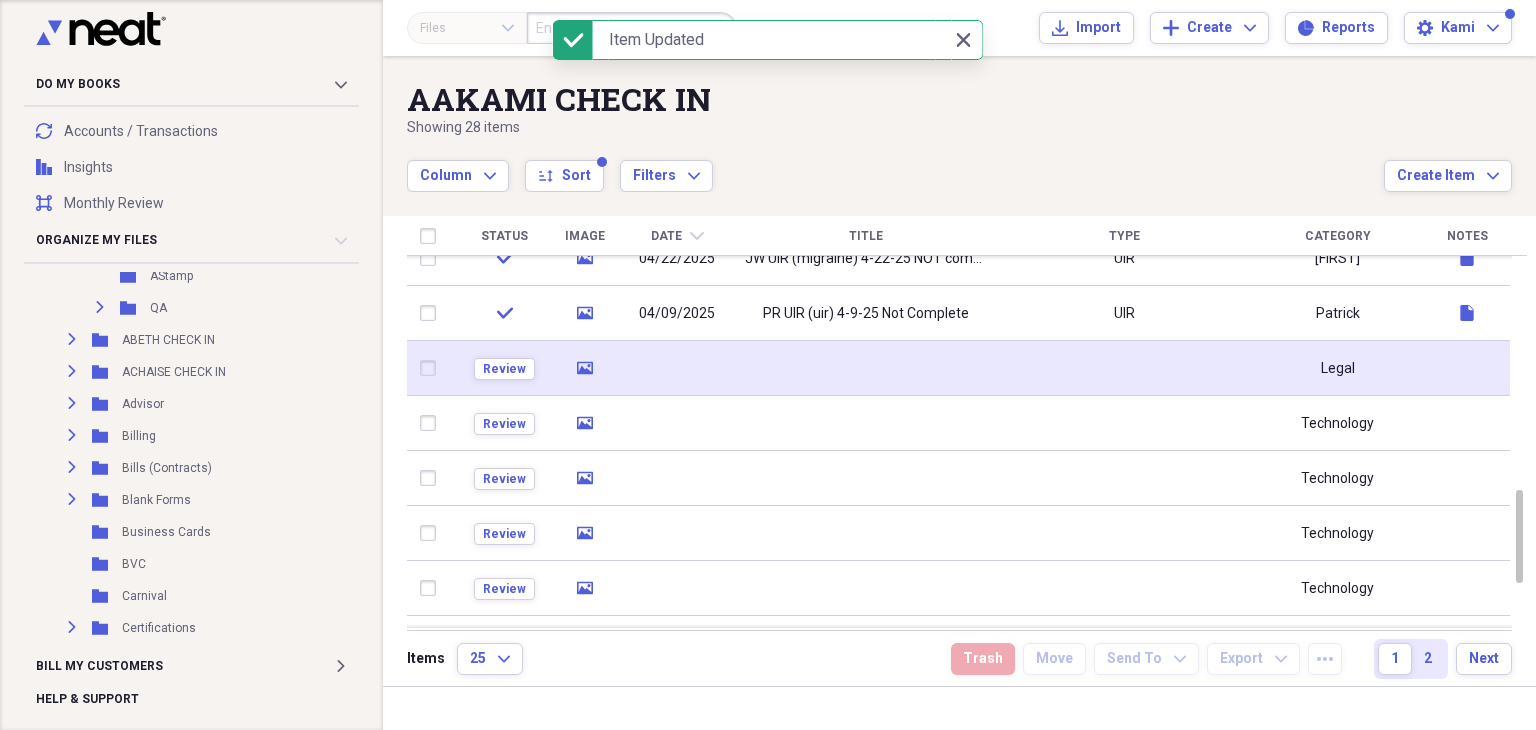 click at bounding box center [677, 368] 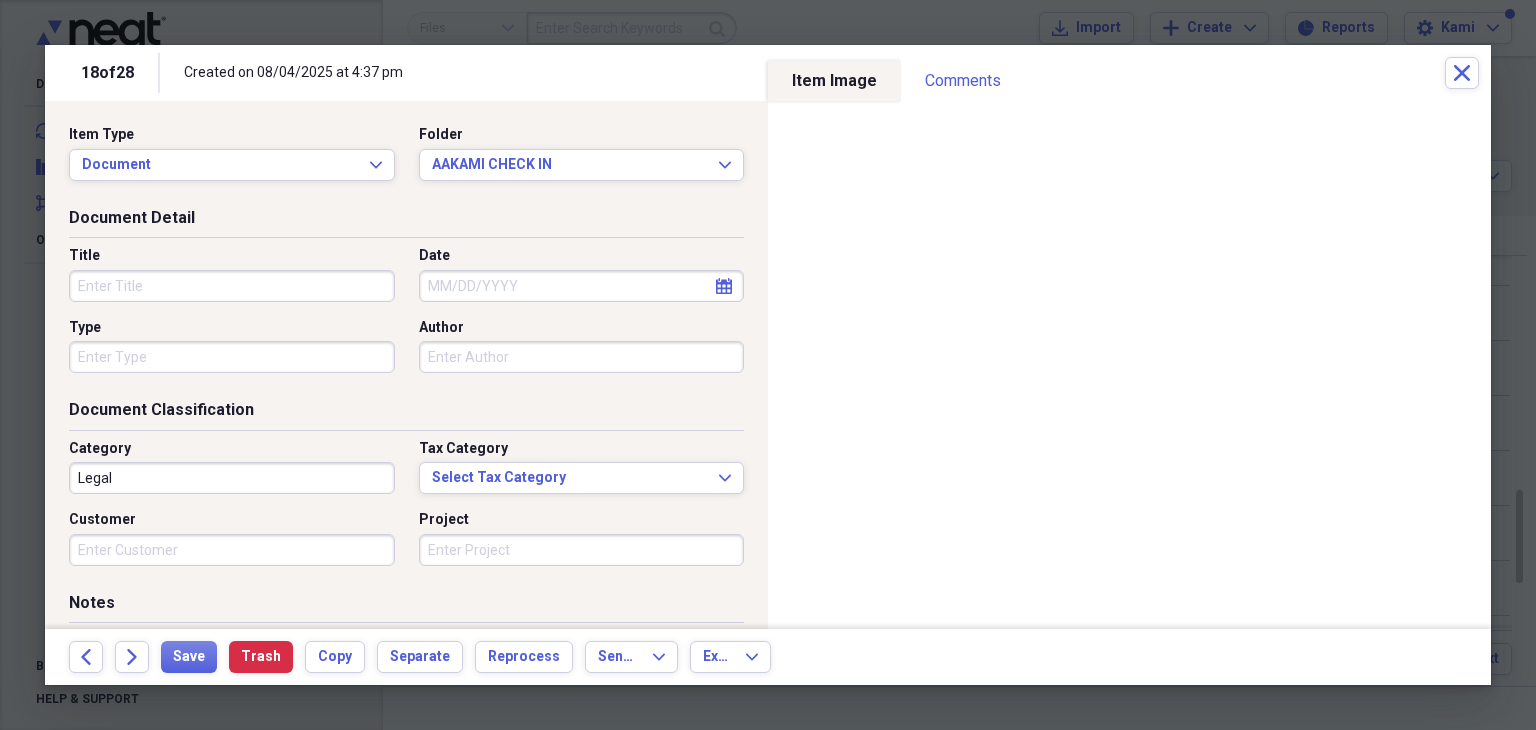 click on "Title" at bounding box center [232, 286] 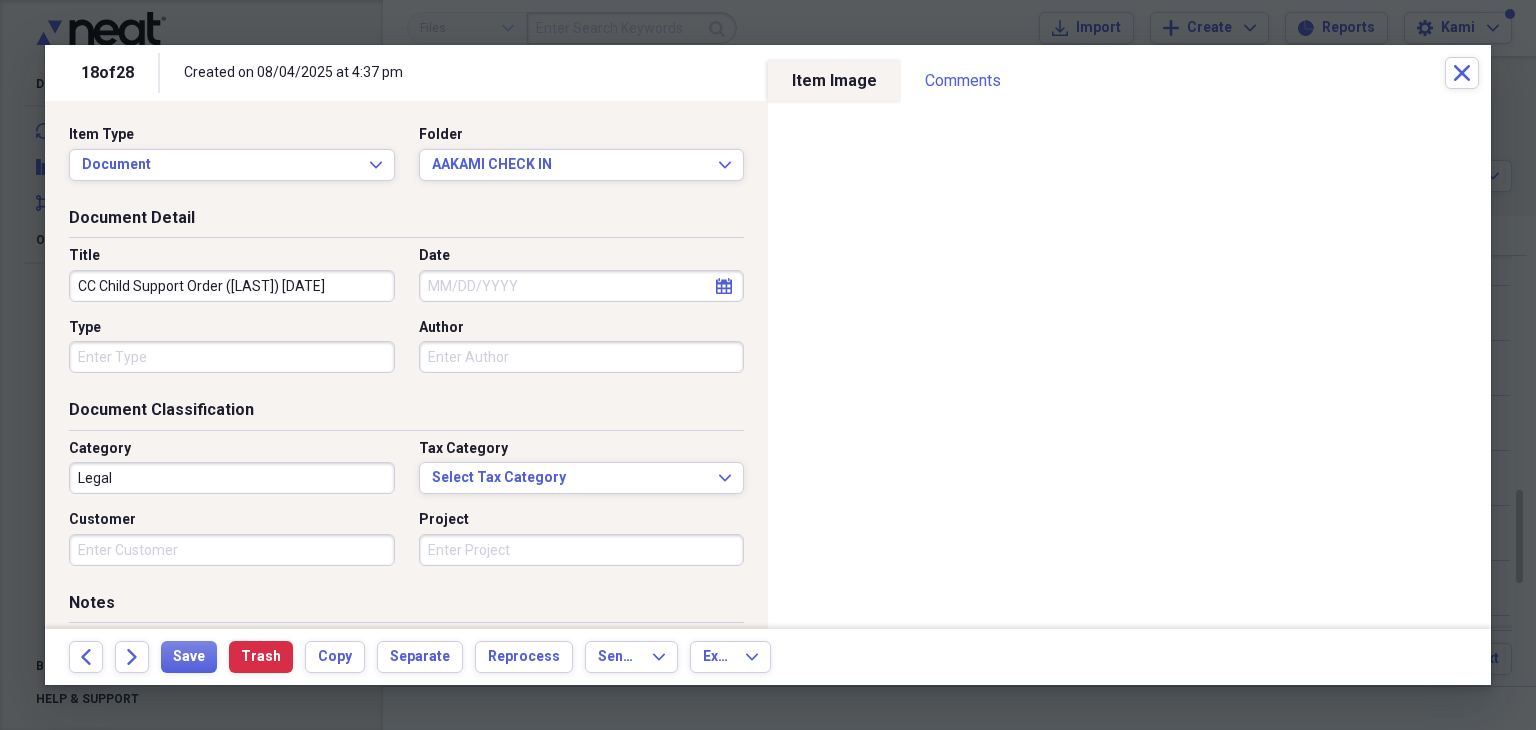 type on "CC Child Support Order ([LAST]) [DATE]" 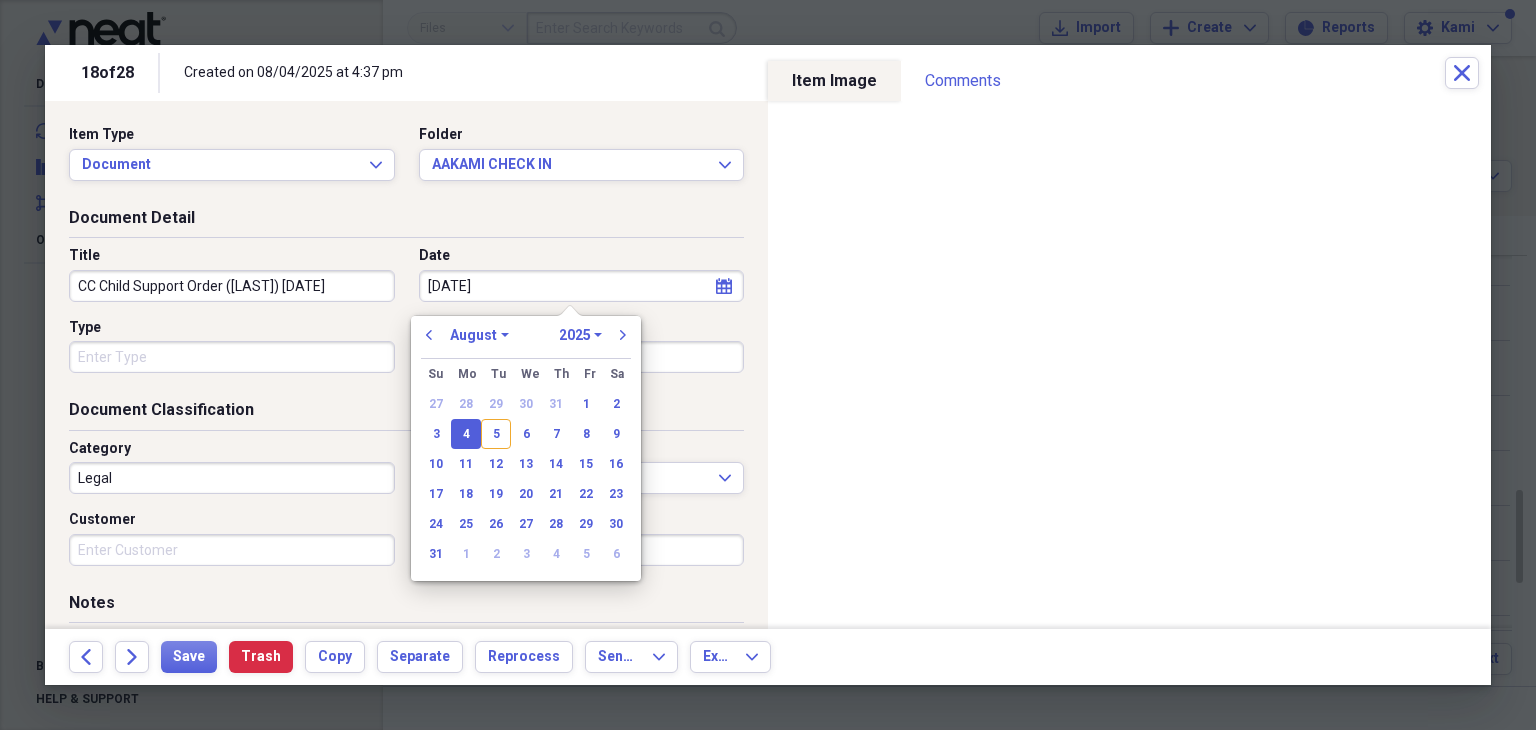 type on "08/04/2025" 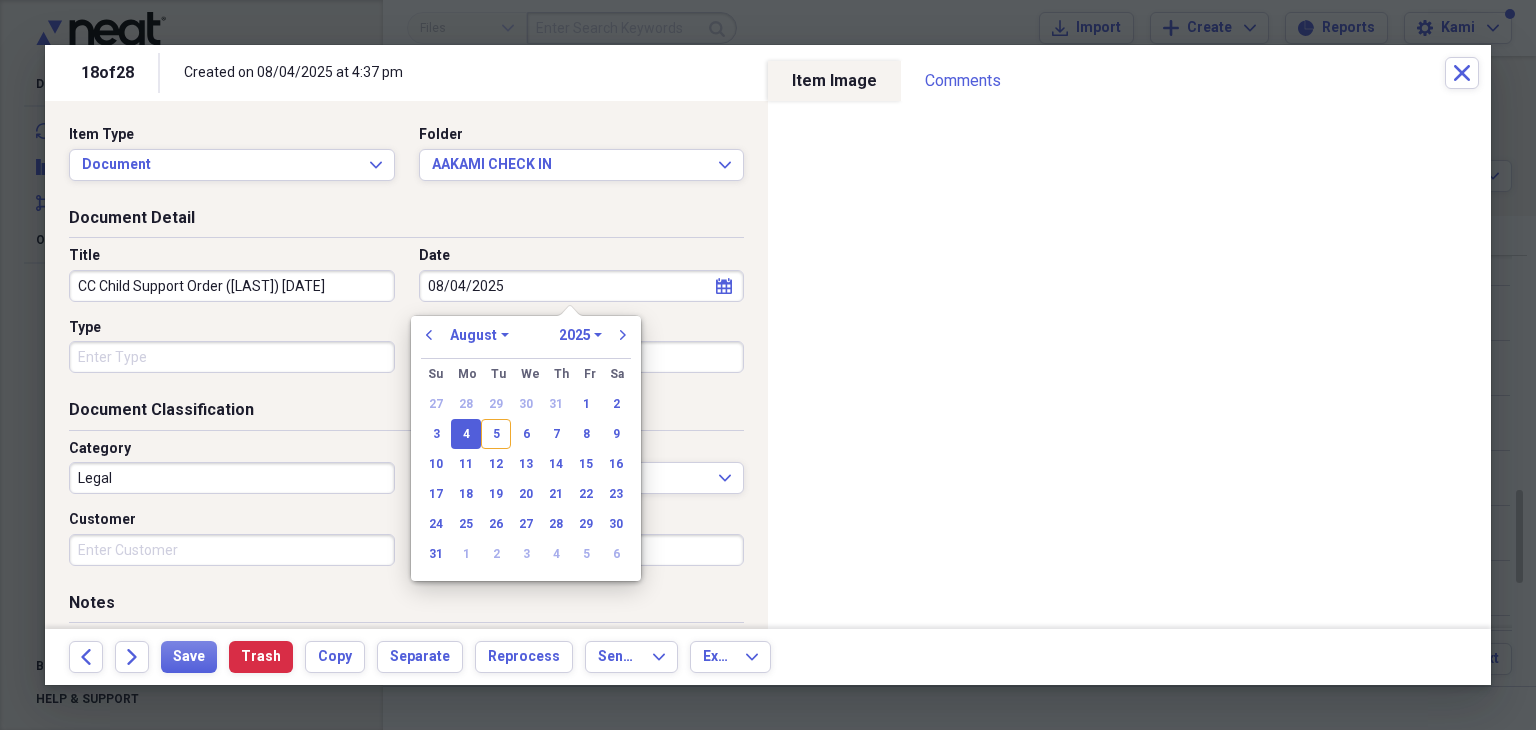 click on "4" at bounding box center [466, 434] 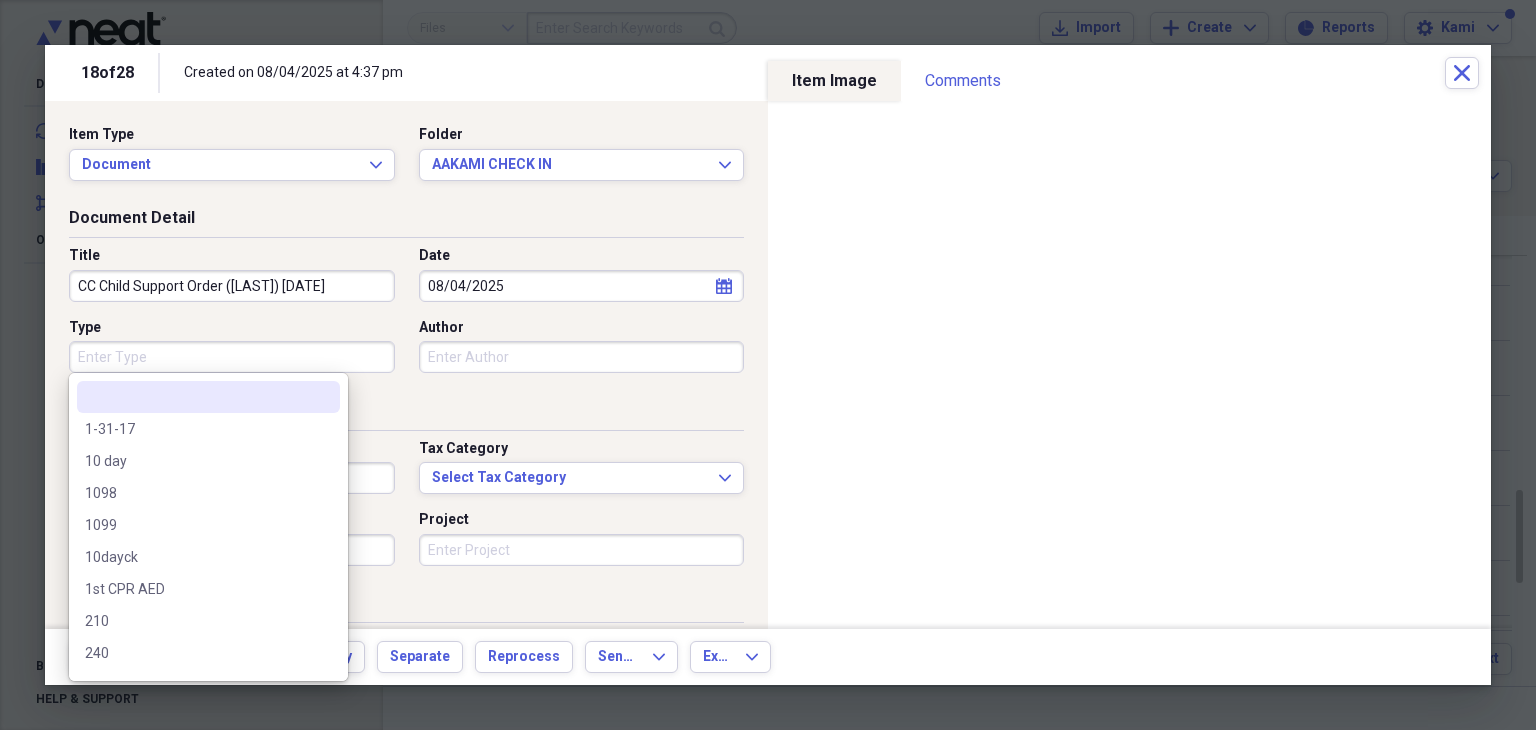 click on "Type" at bounding box center (232, 357) 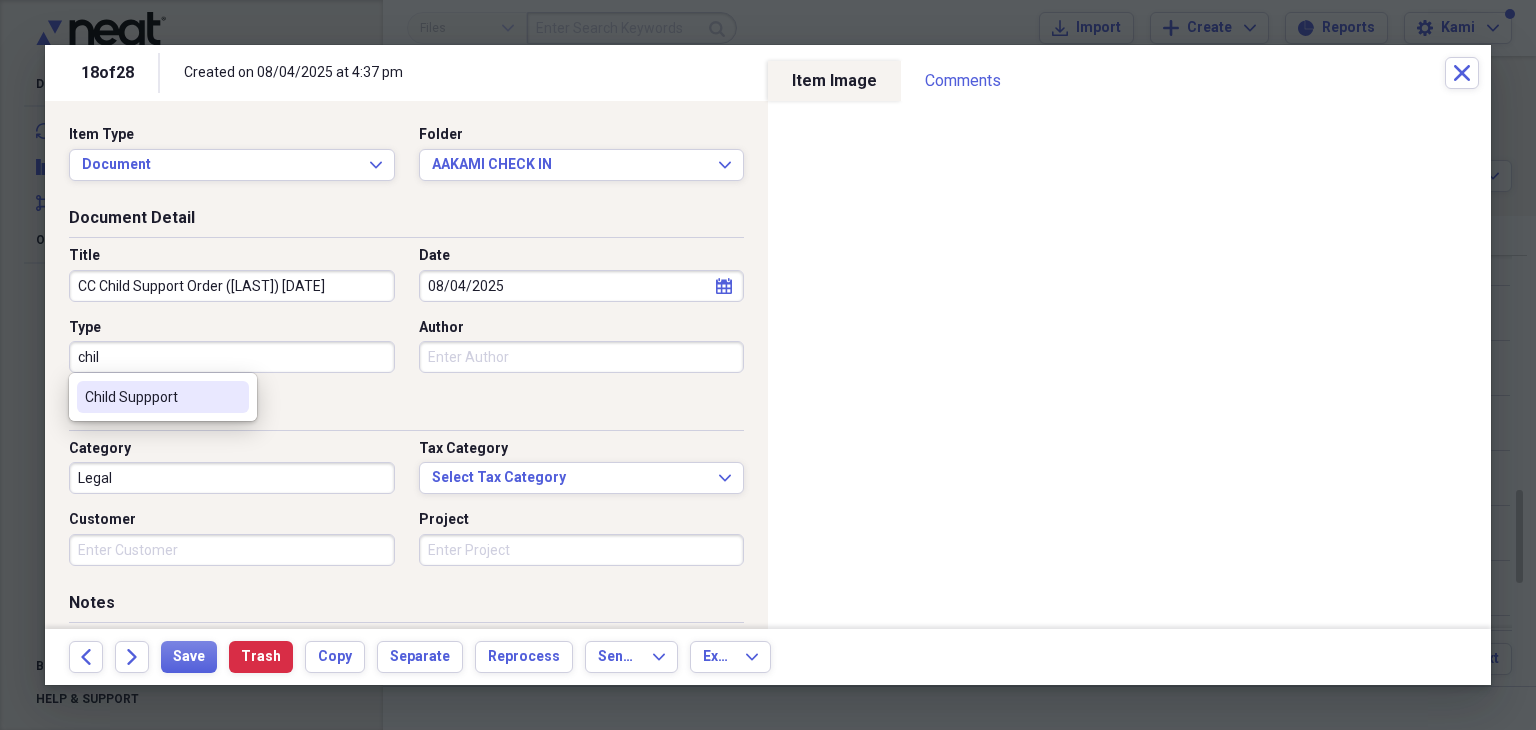 click on "Child Suppport" at bounding box center [151, 397] 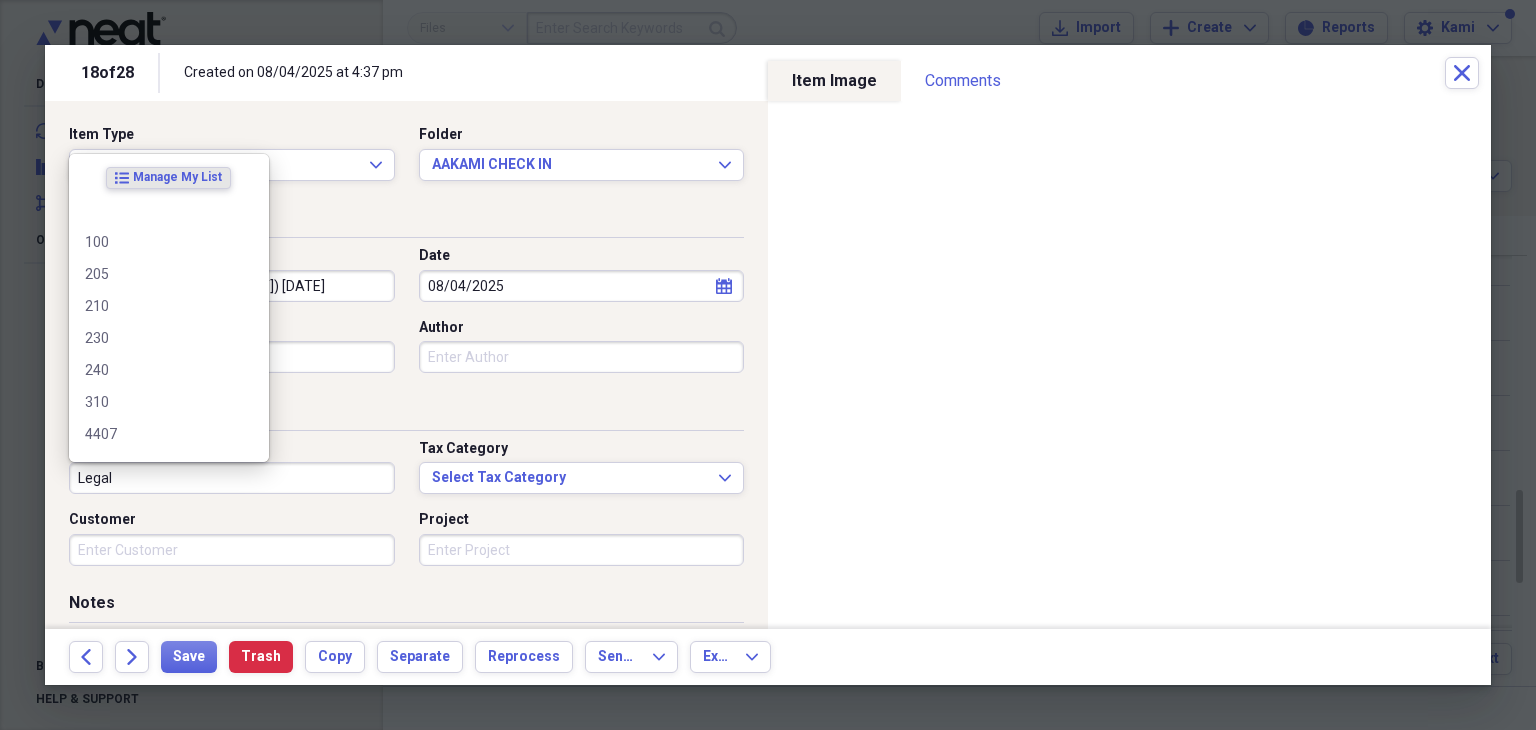 click on "Legal" at bounding box center (232, 478) 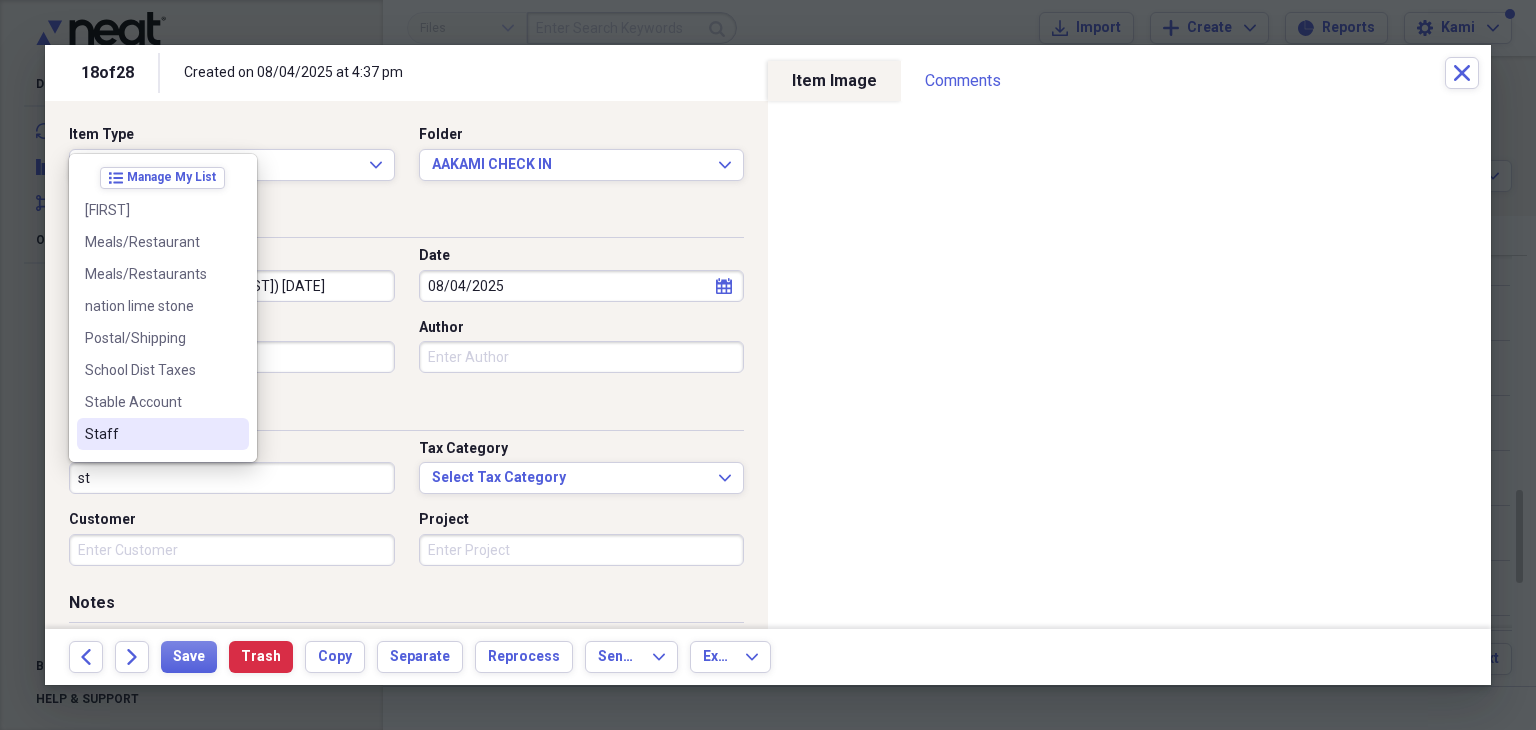 click on "Staff" at bounding box center [151, 434] 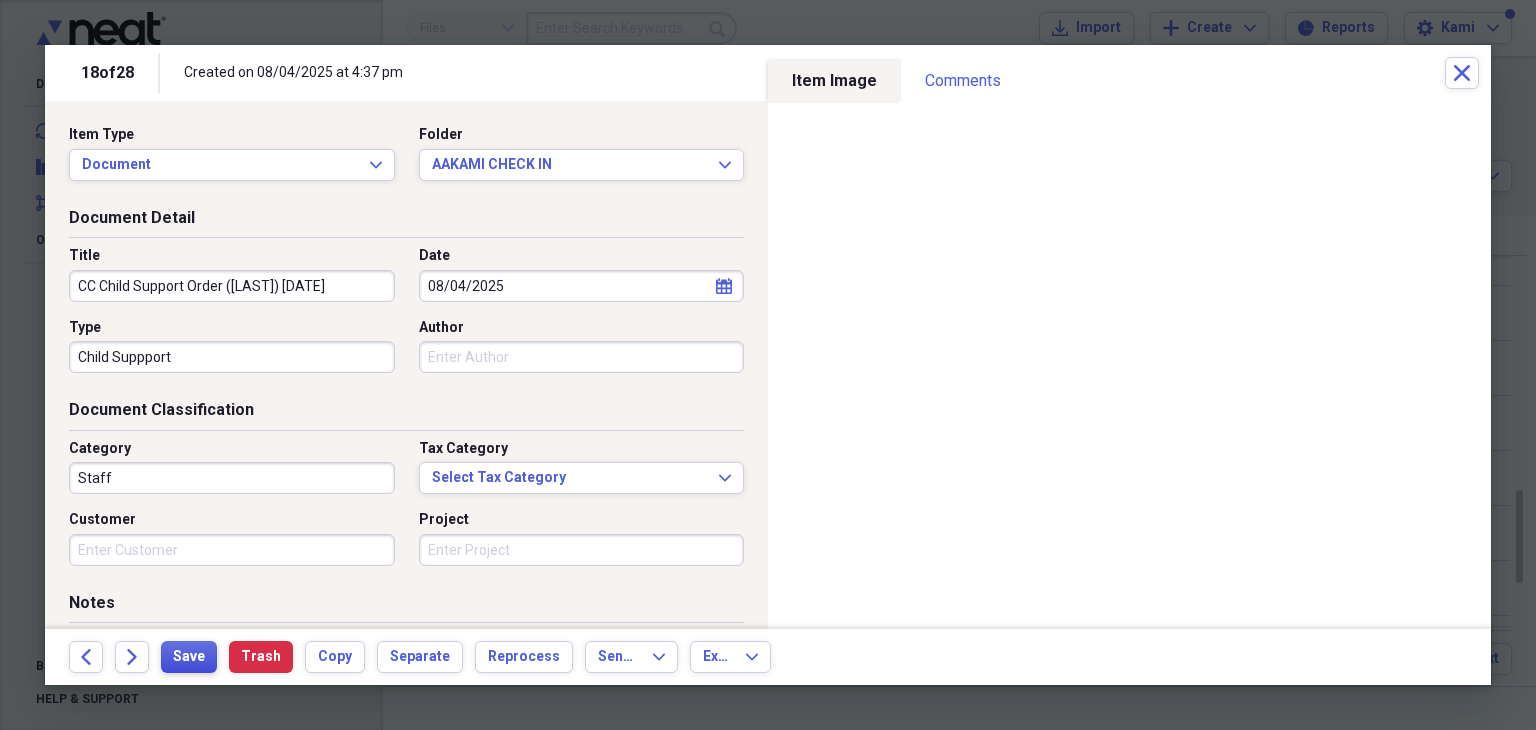 click on "Save" at bounding box center [189, 657] 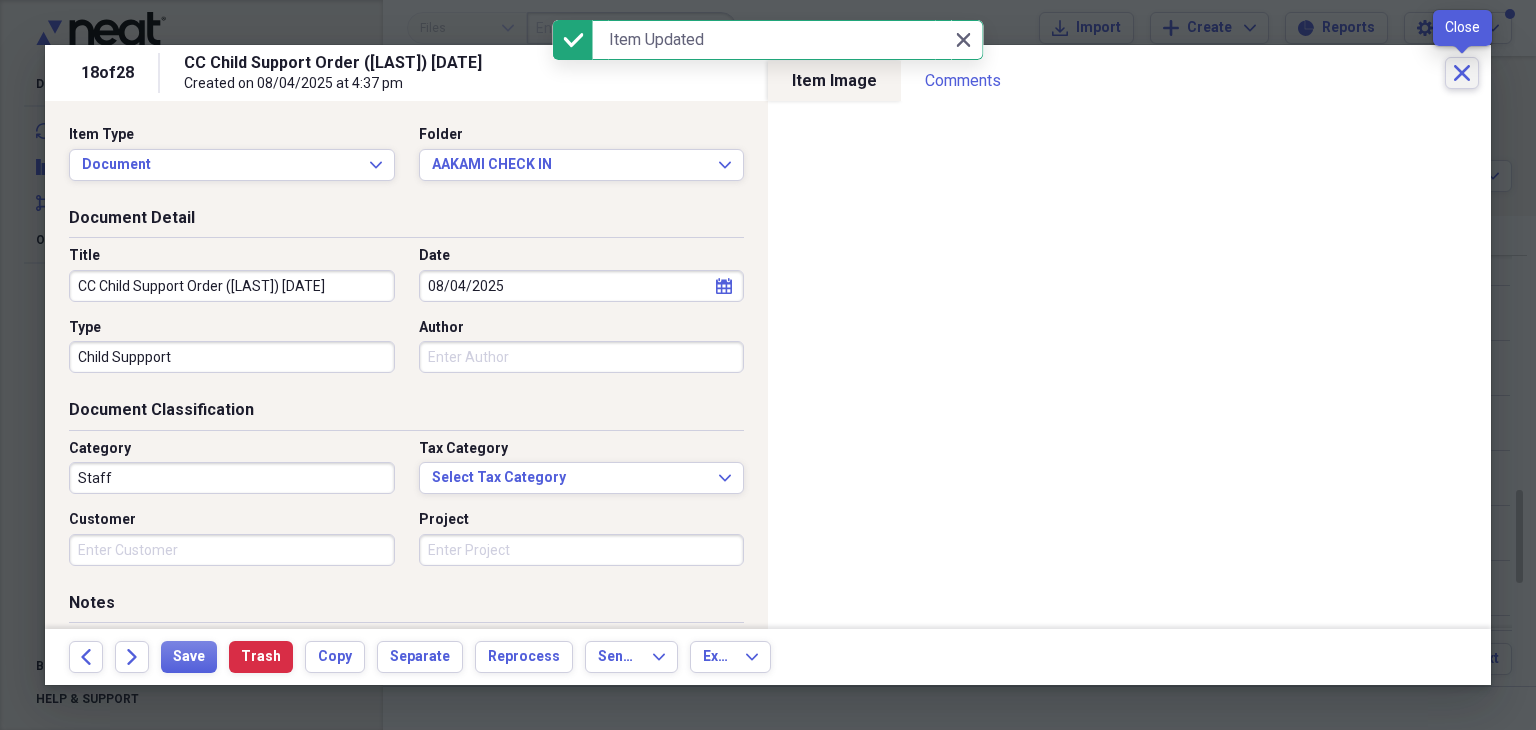 click 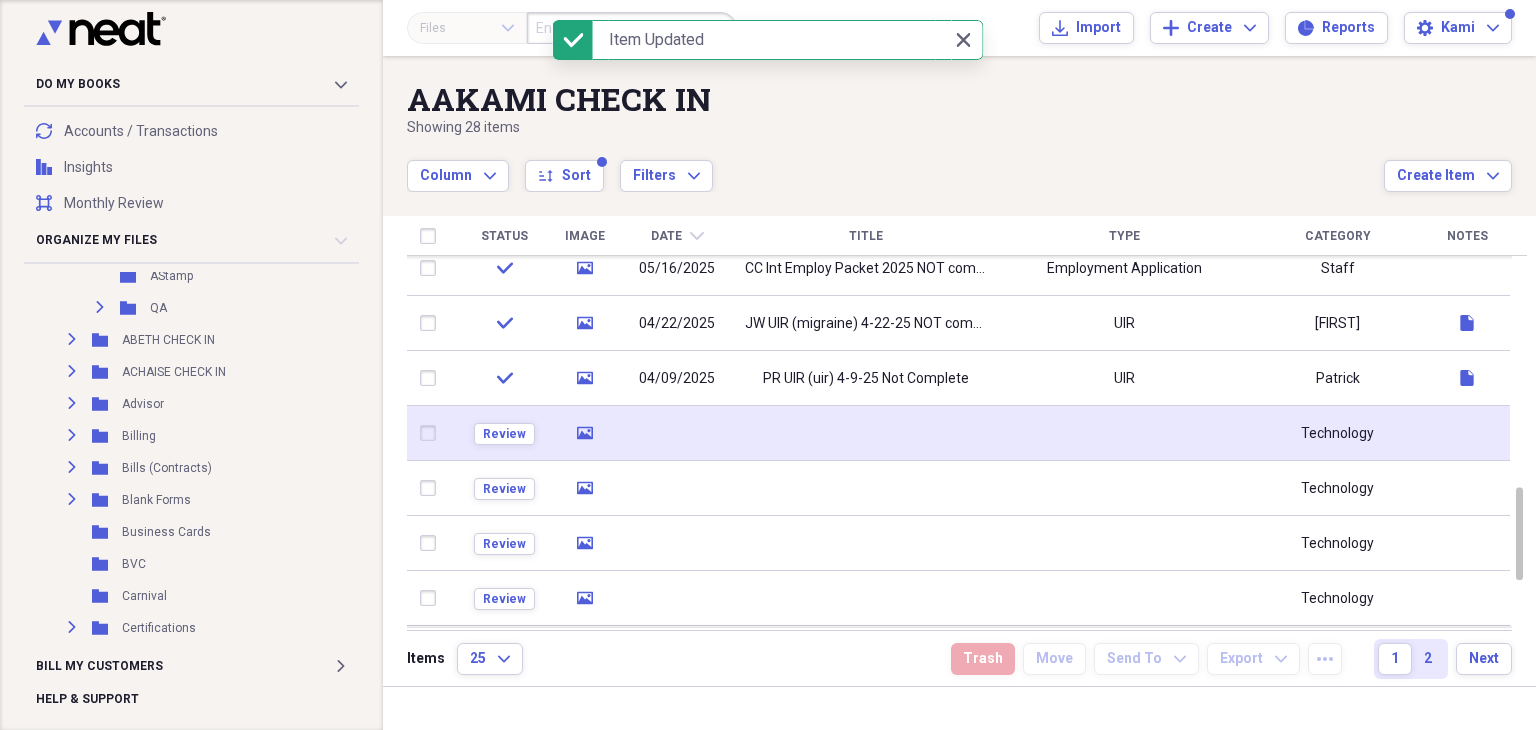 click at bounding box center [866, 433] 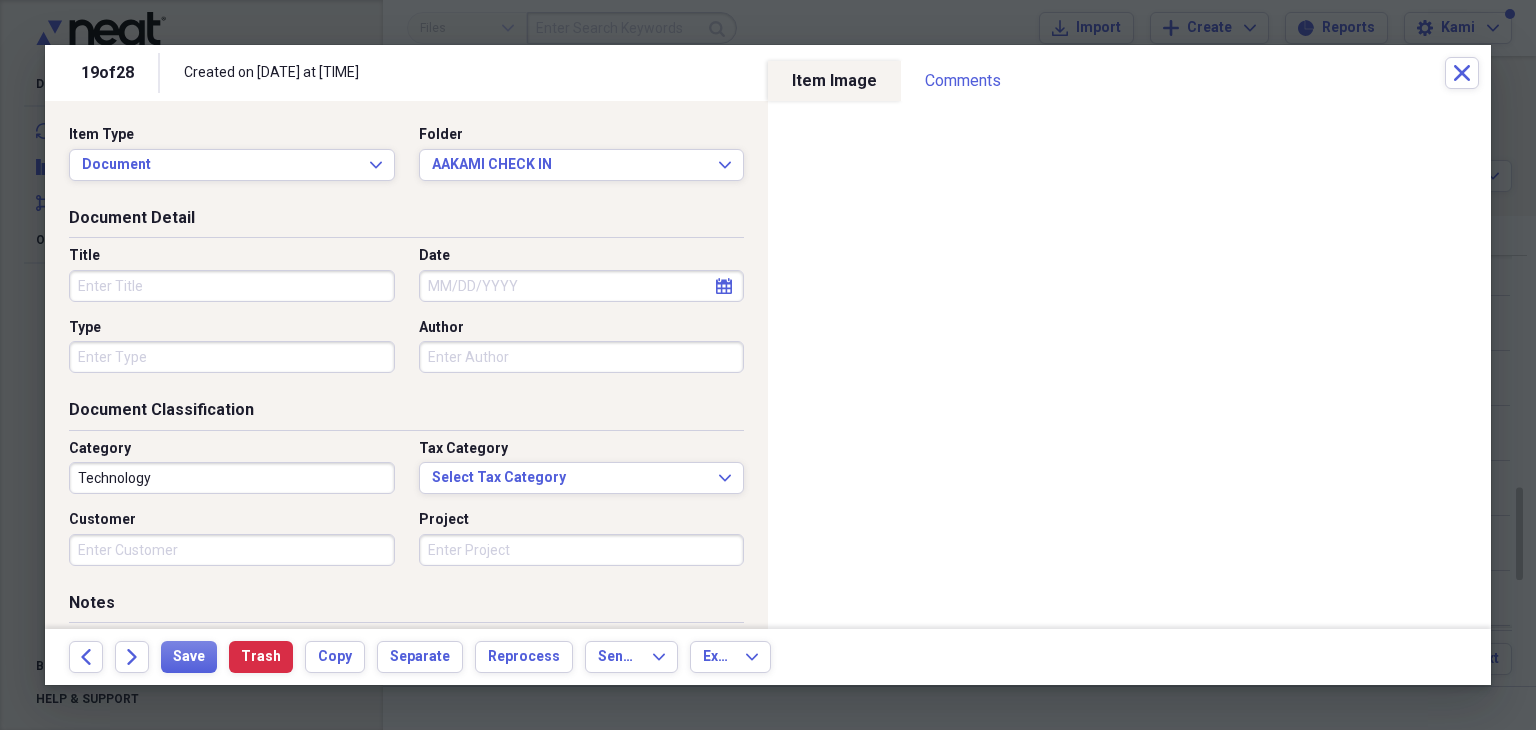 click on "Title" at bounding box center [232, 286] 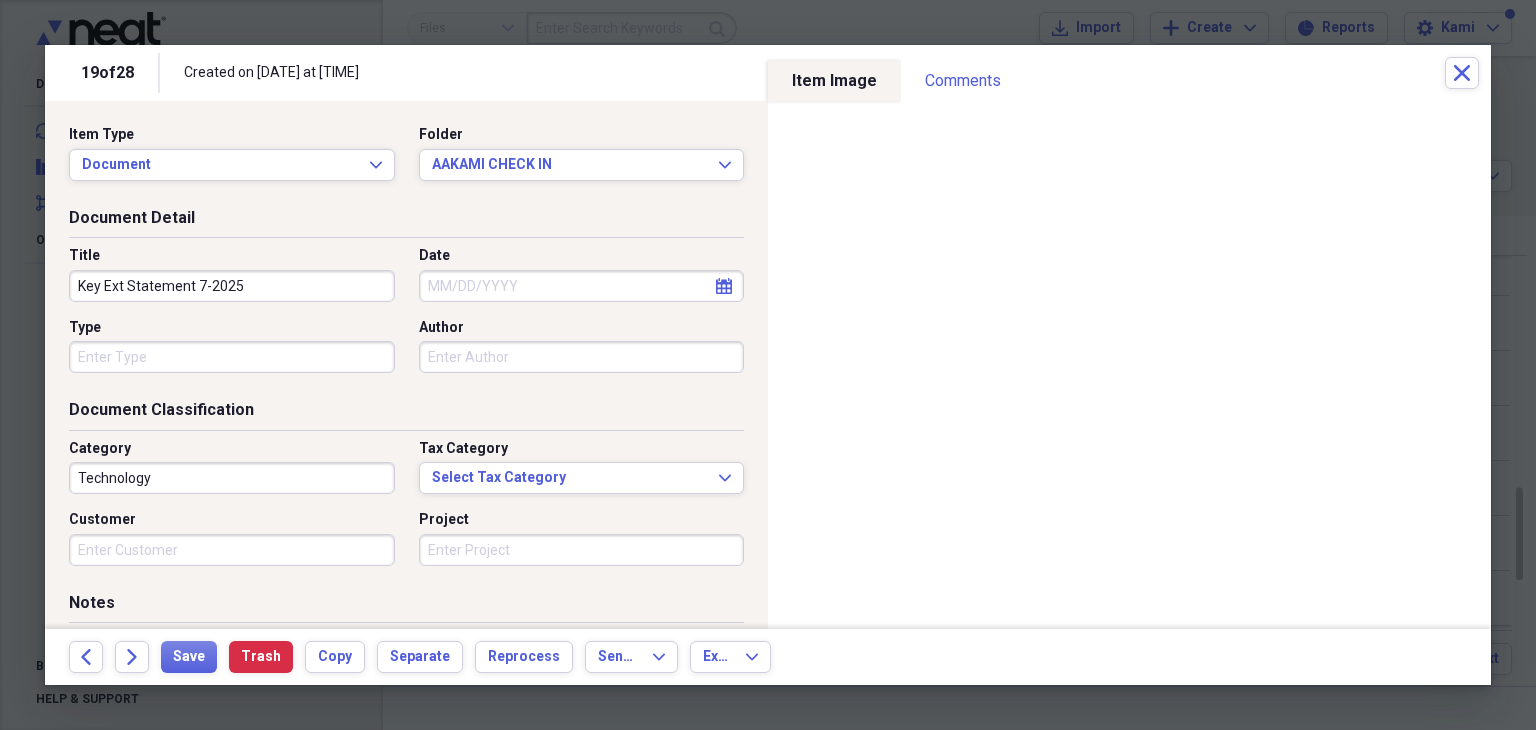 type on "Key Ext Statement 7-2025" 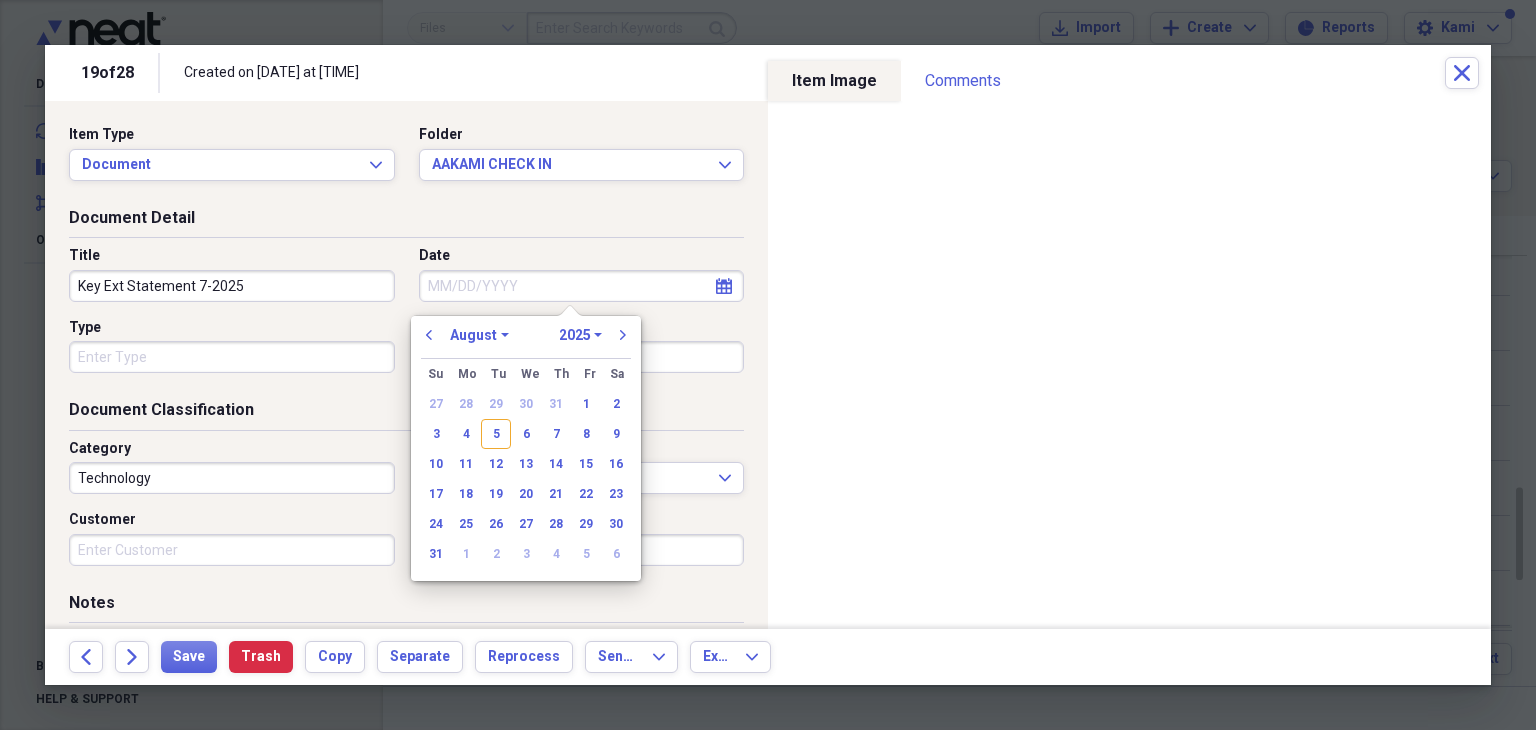 click on "Date" at bounding box center [582, 286] 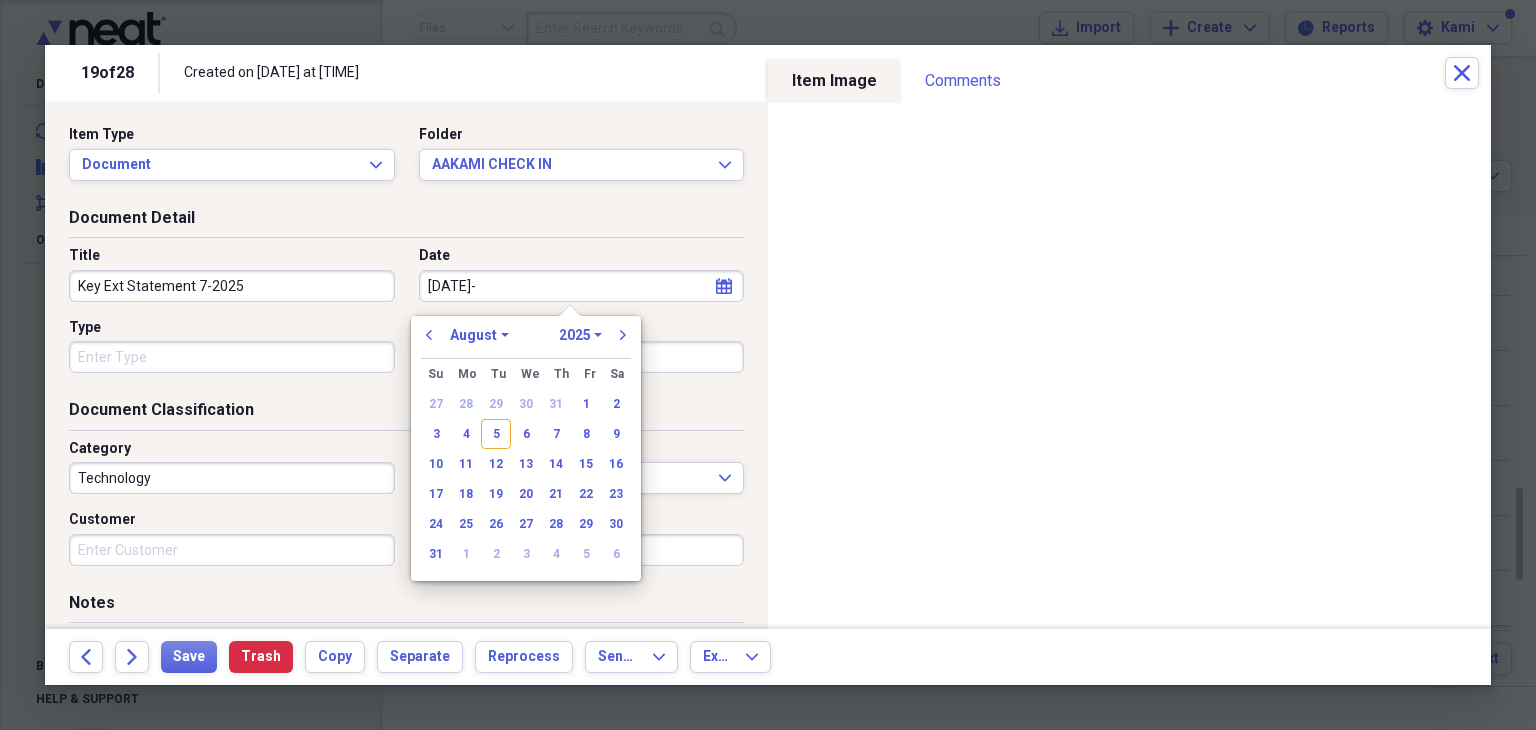 type on "7-31-25" 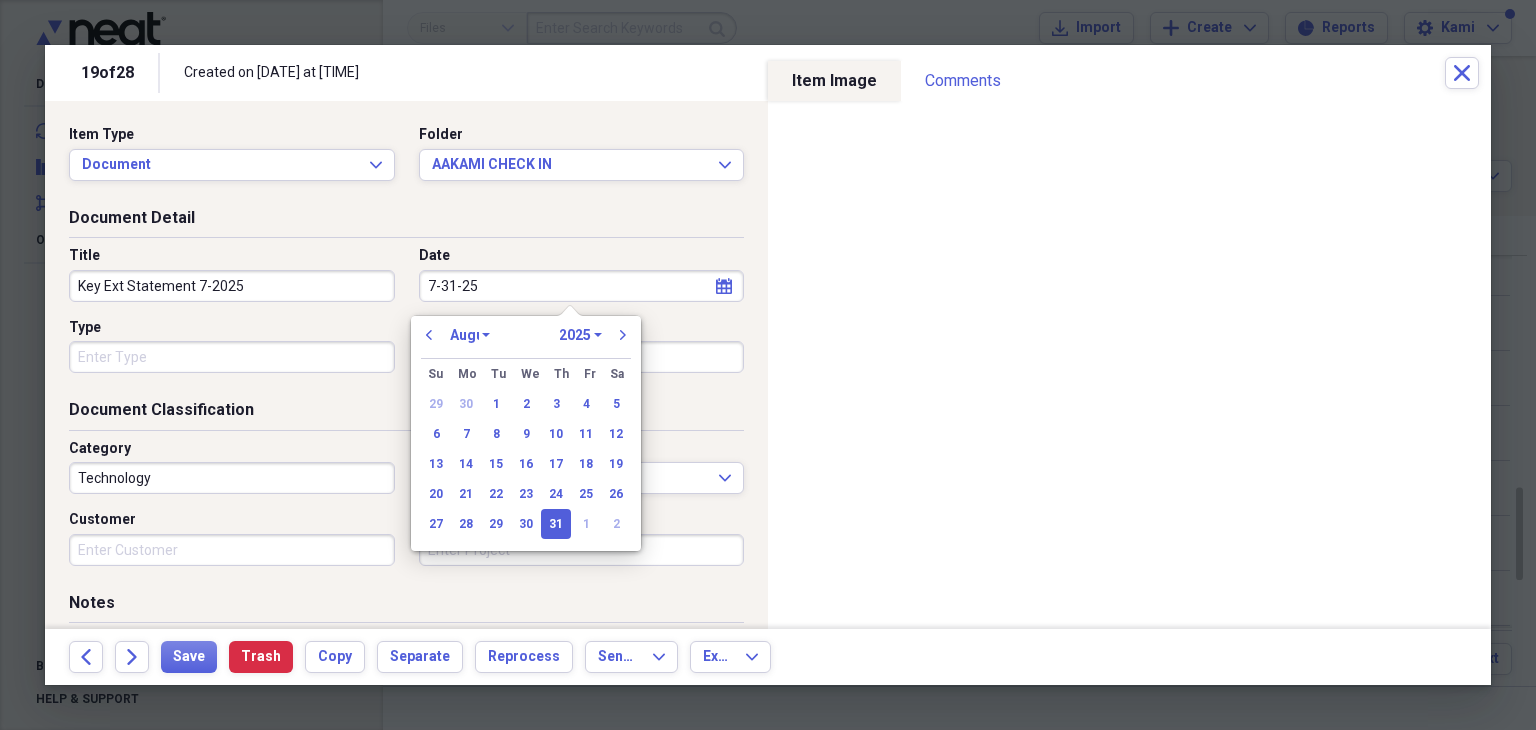 select on "6" 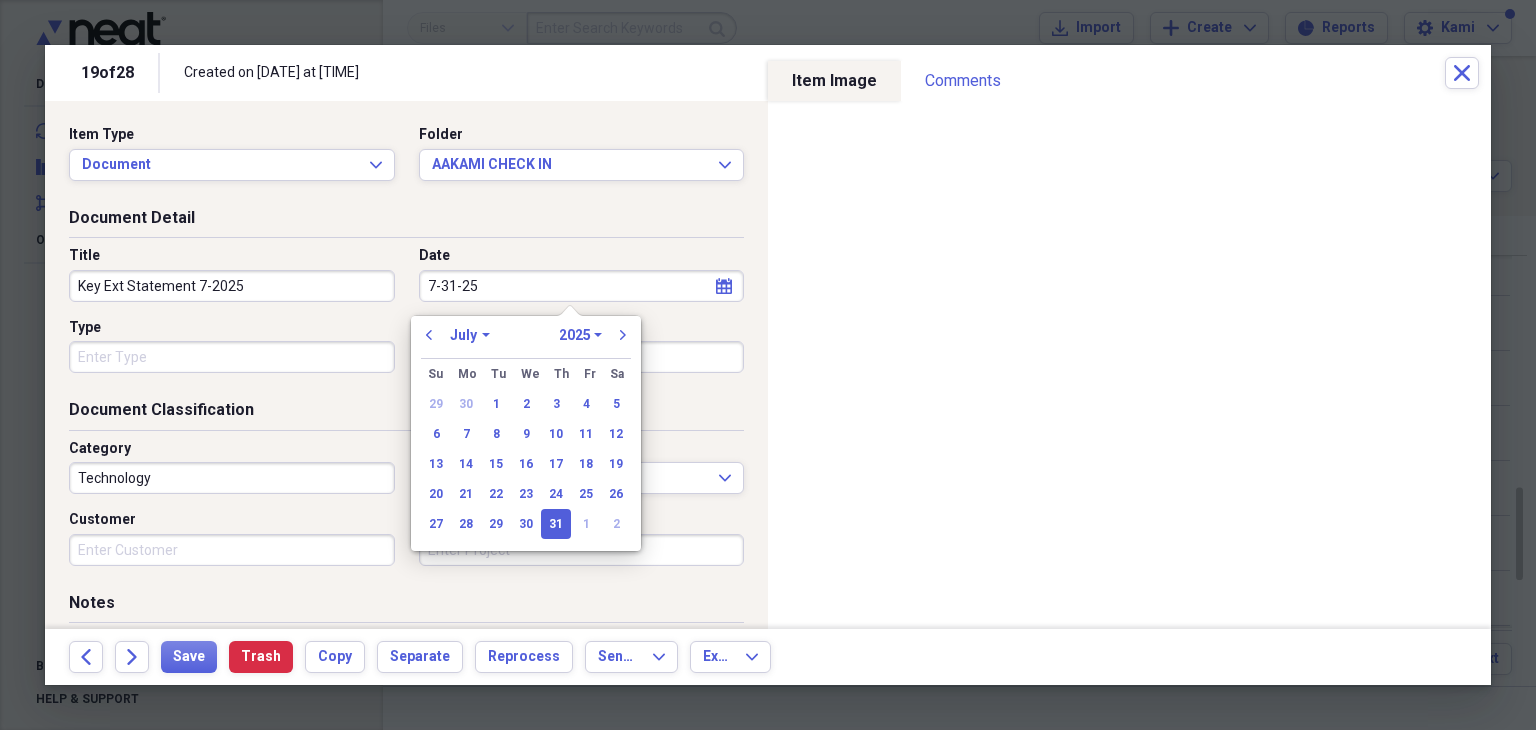 type on "07/31/2025" 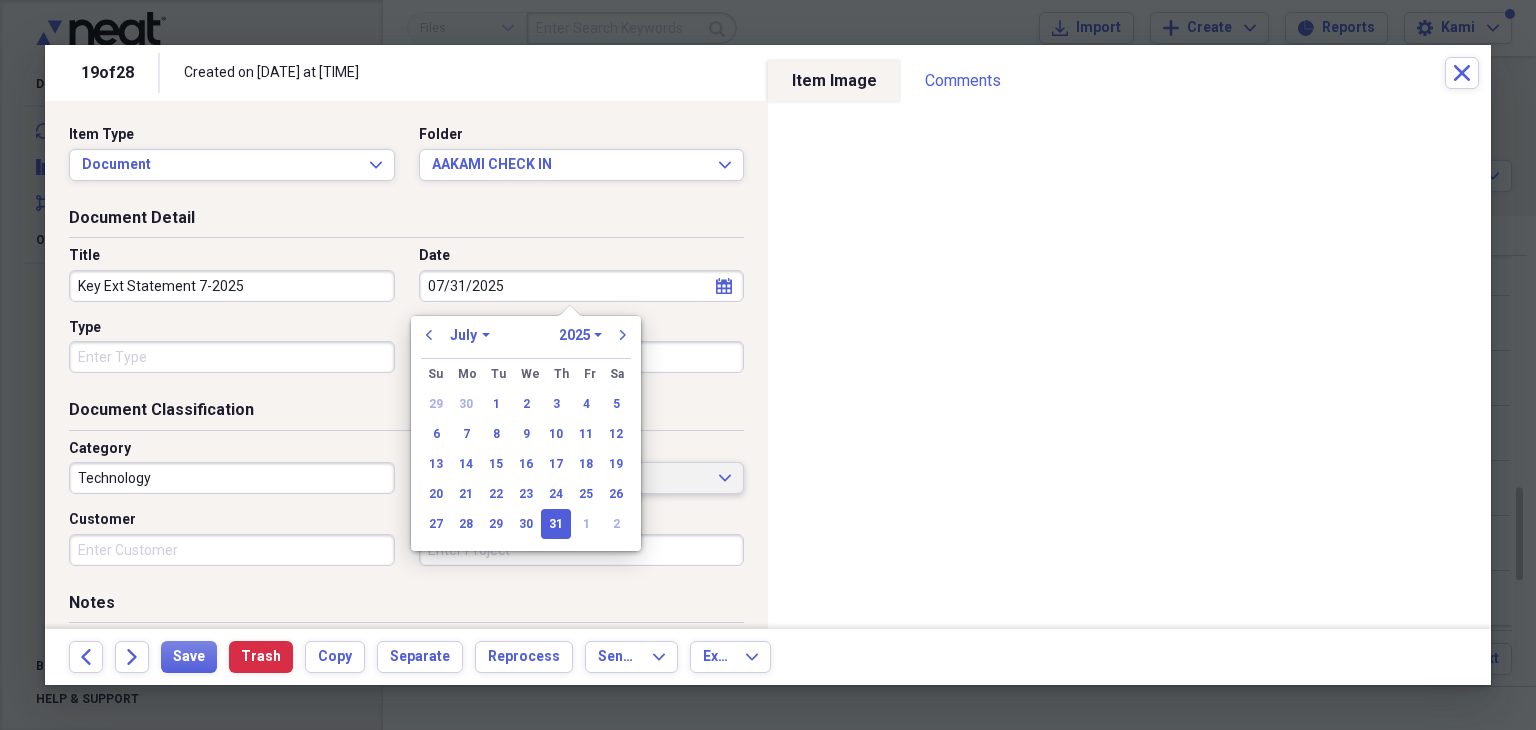 drag, startPoint x: 556, startPoint y: 529, endPoint x: 411, endPoint y: 470, distance: 156.54393 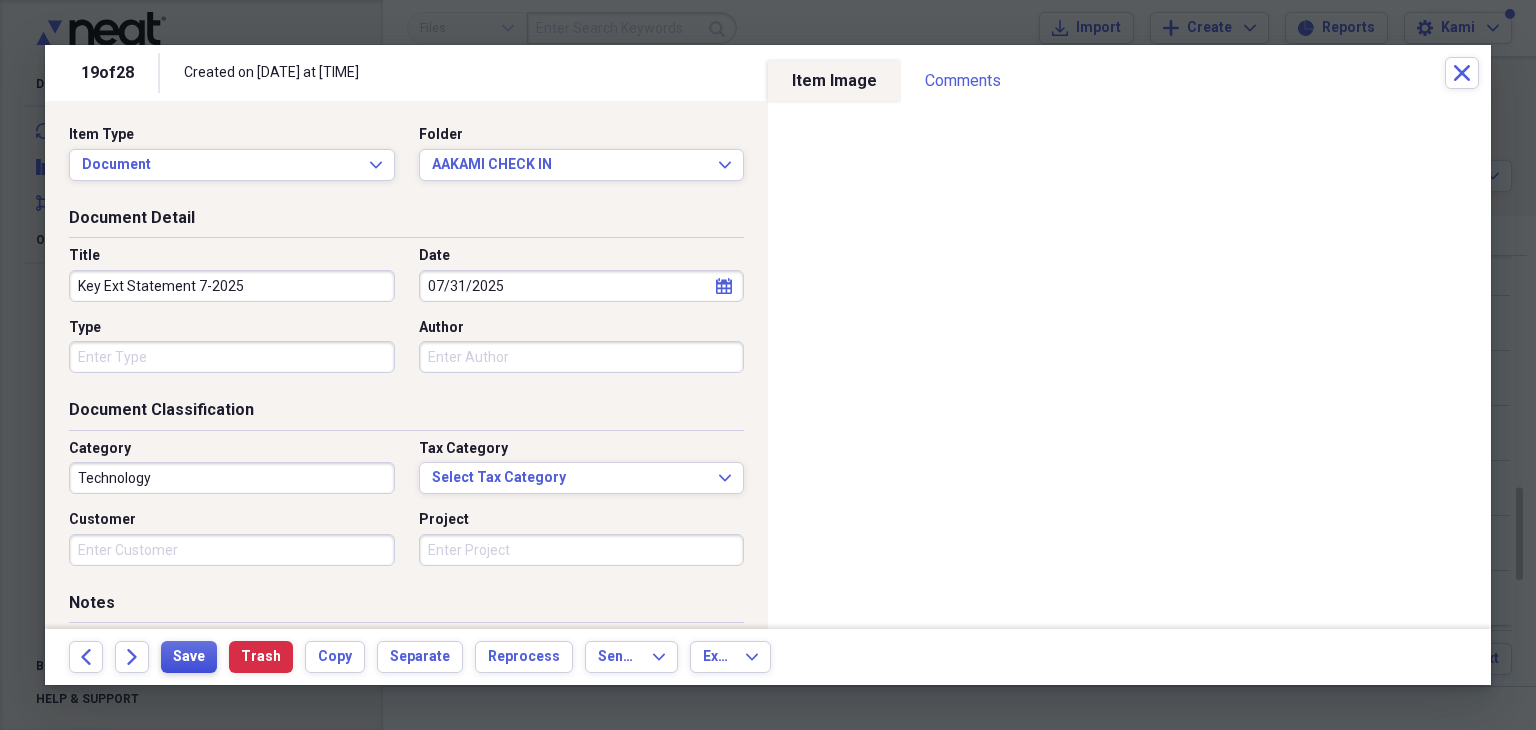 click on "Save" at bounding box center (189, 657) 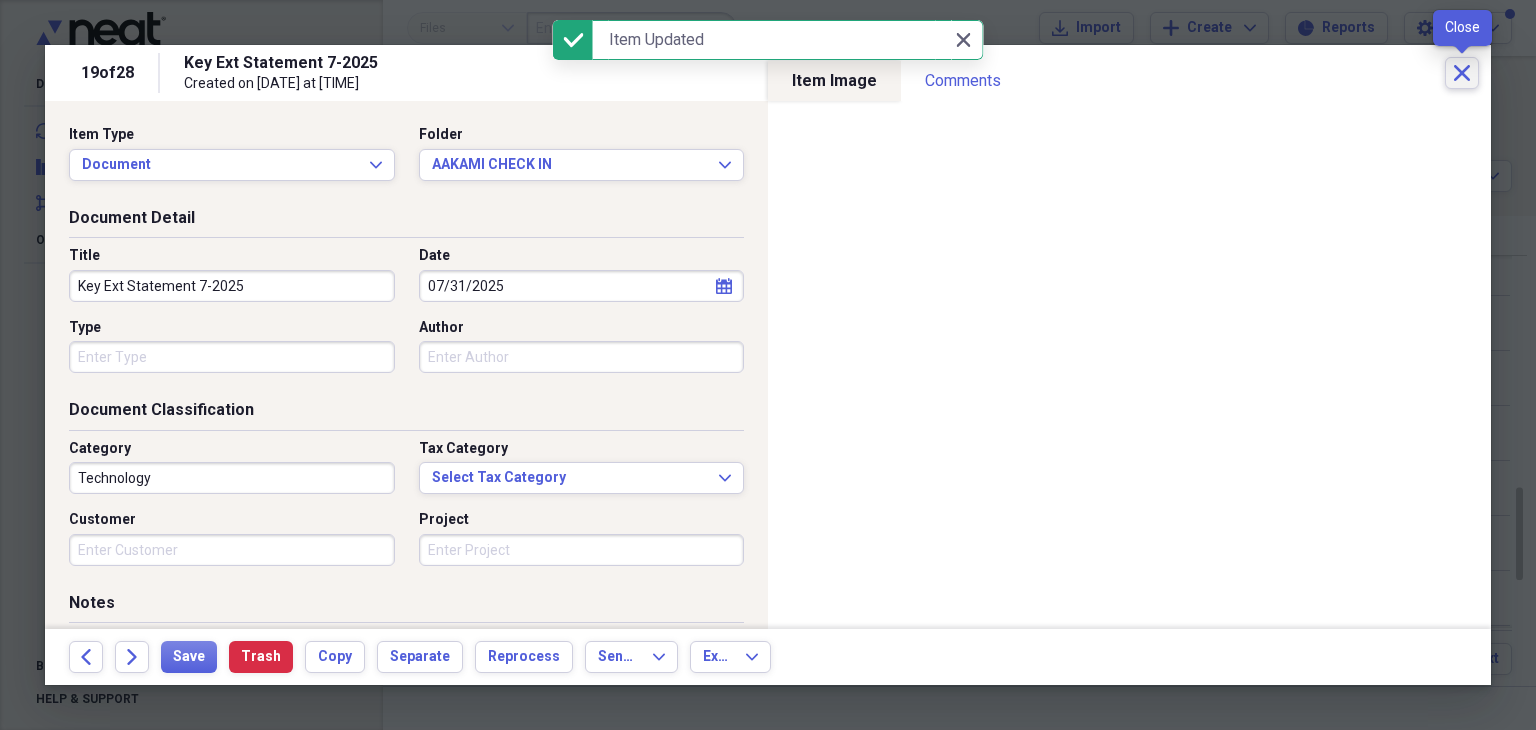 click 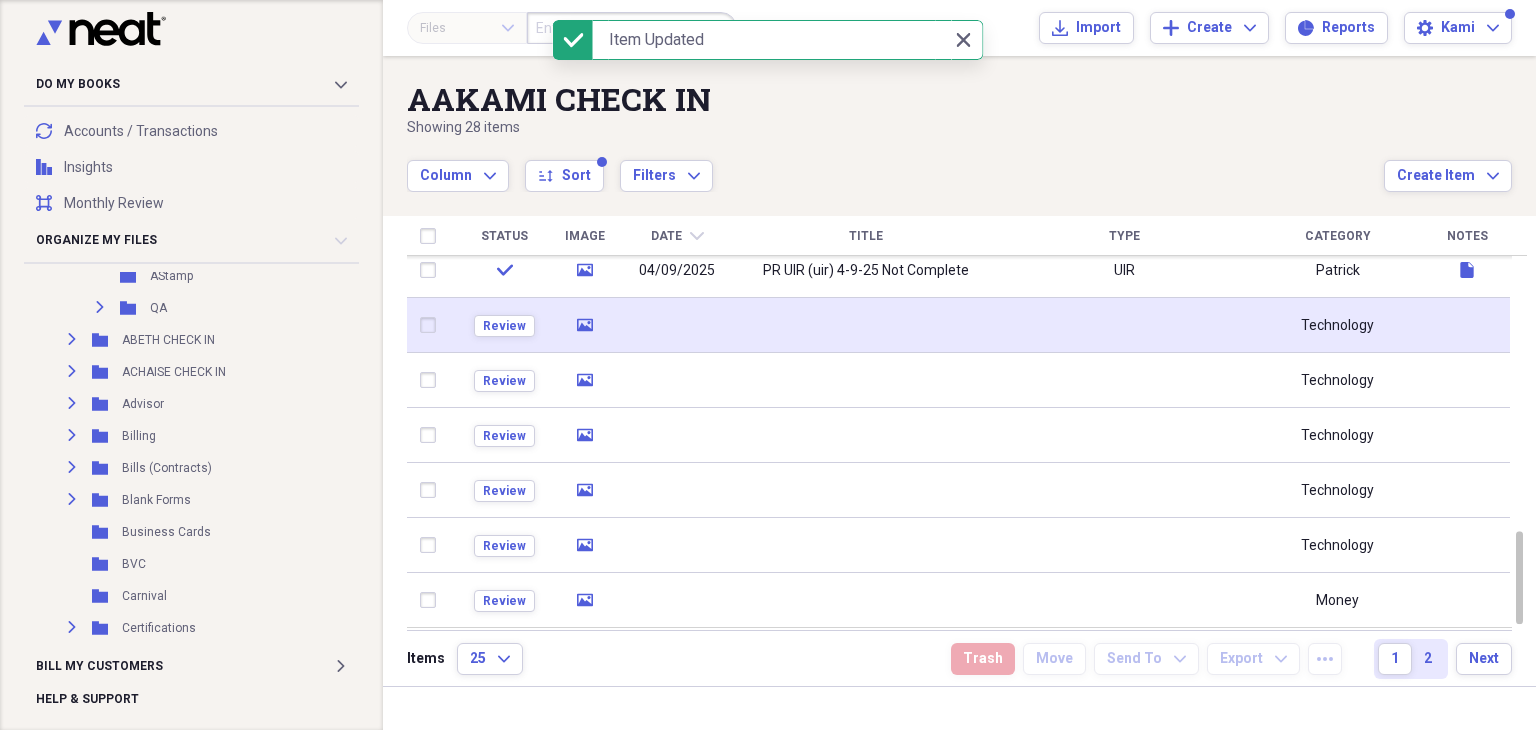 click at bounding box center [677, 325] 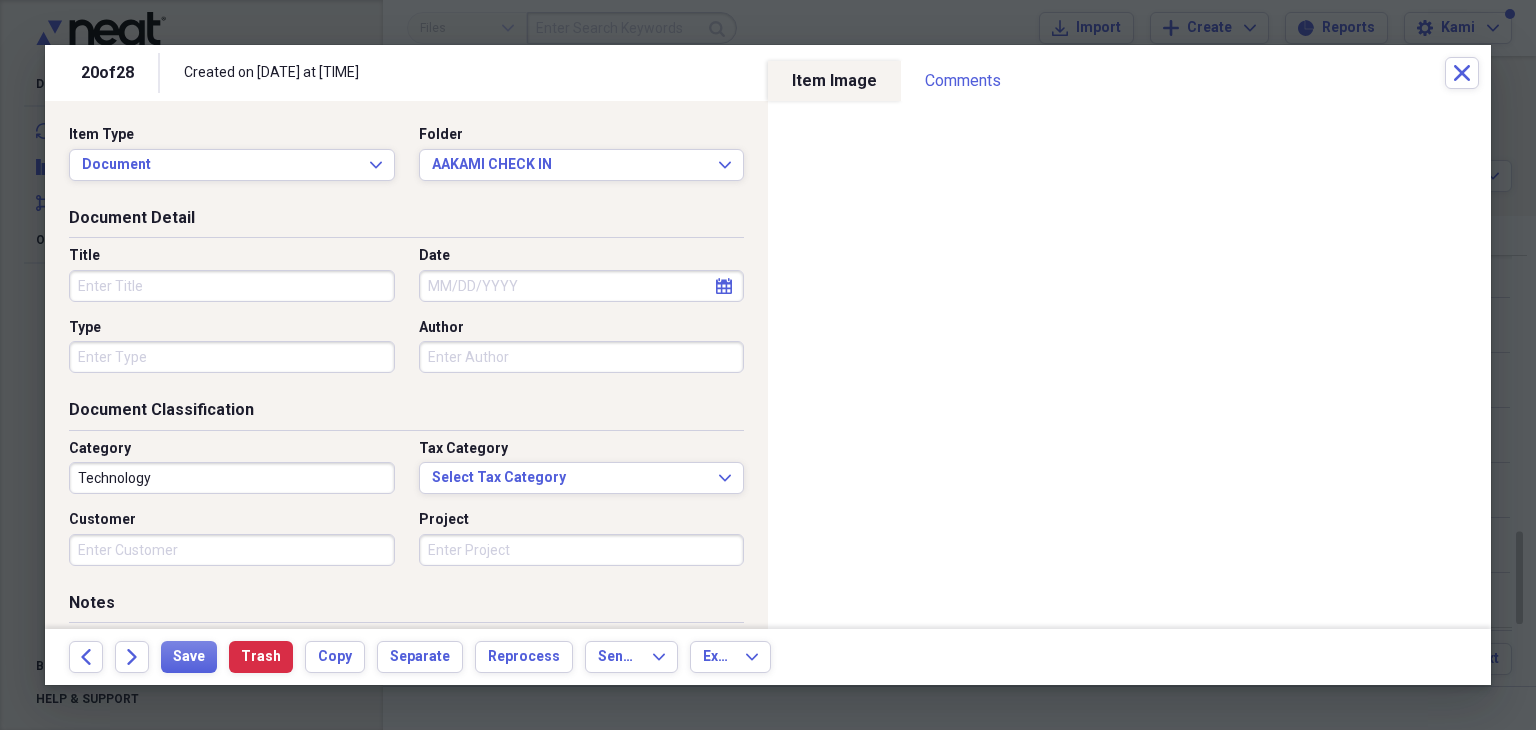 click on "Title" at bounding box center [232, 286] 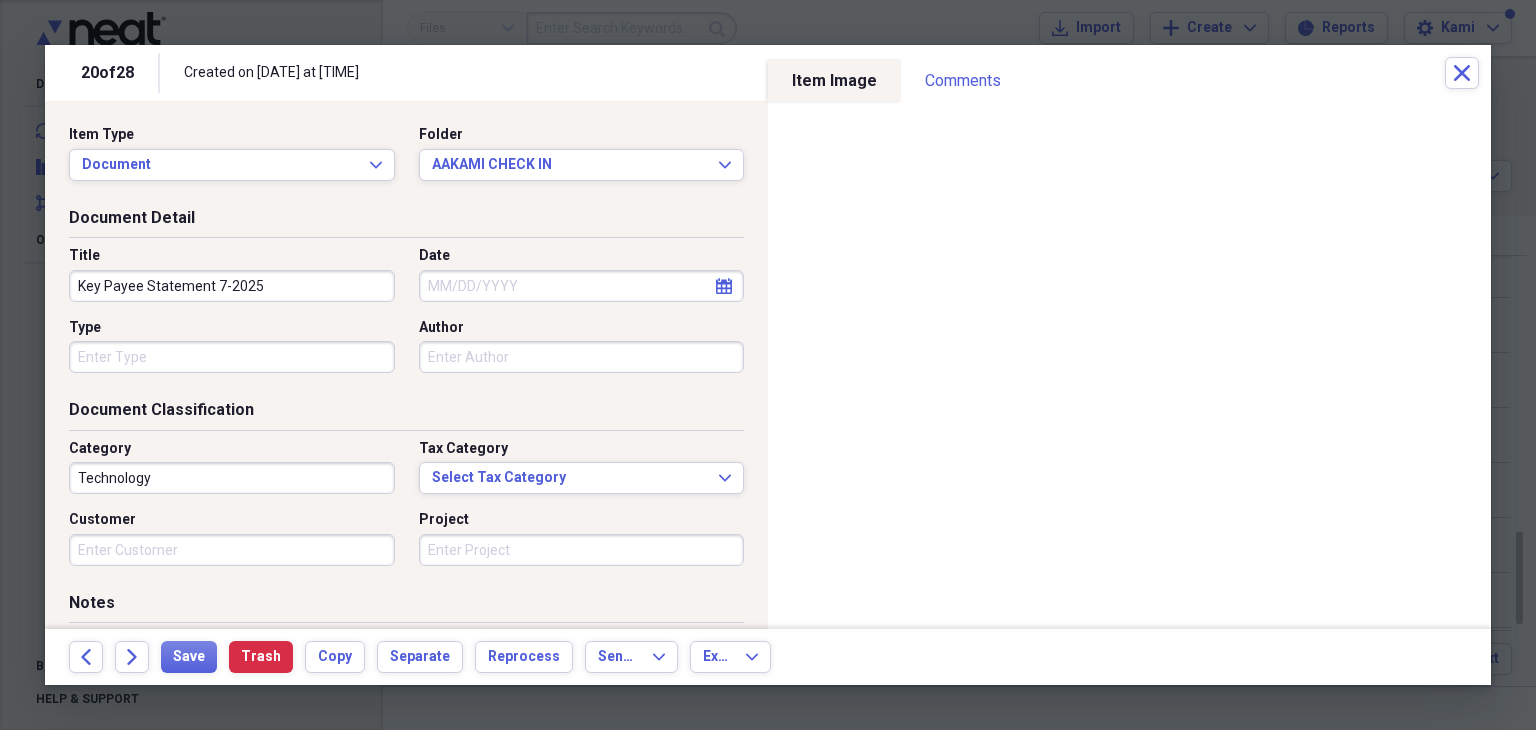 type on "Key Payee Statement 7-2025" 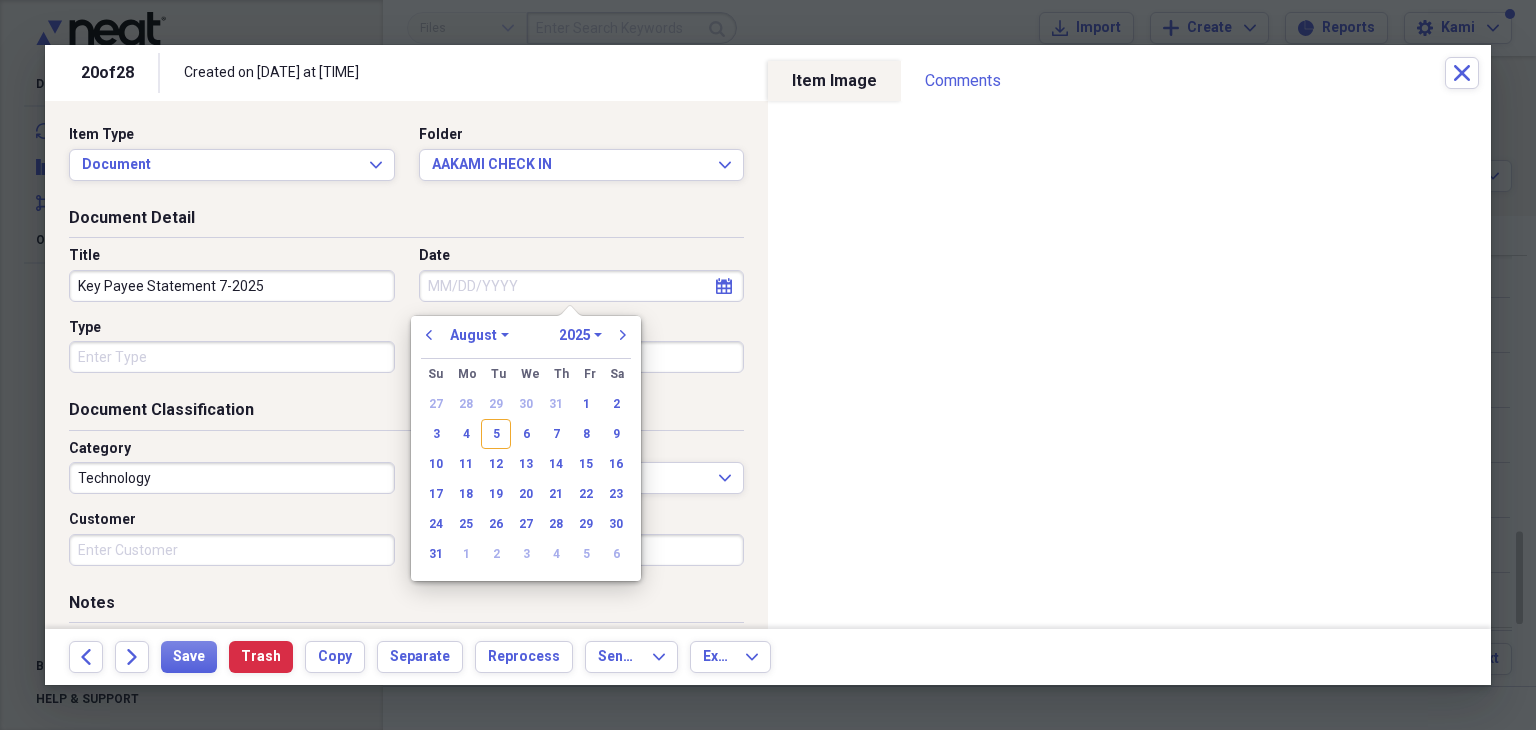 click on "Date" at bounding box center [582, 286] 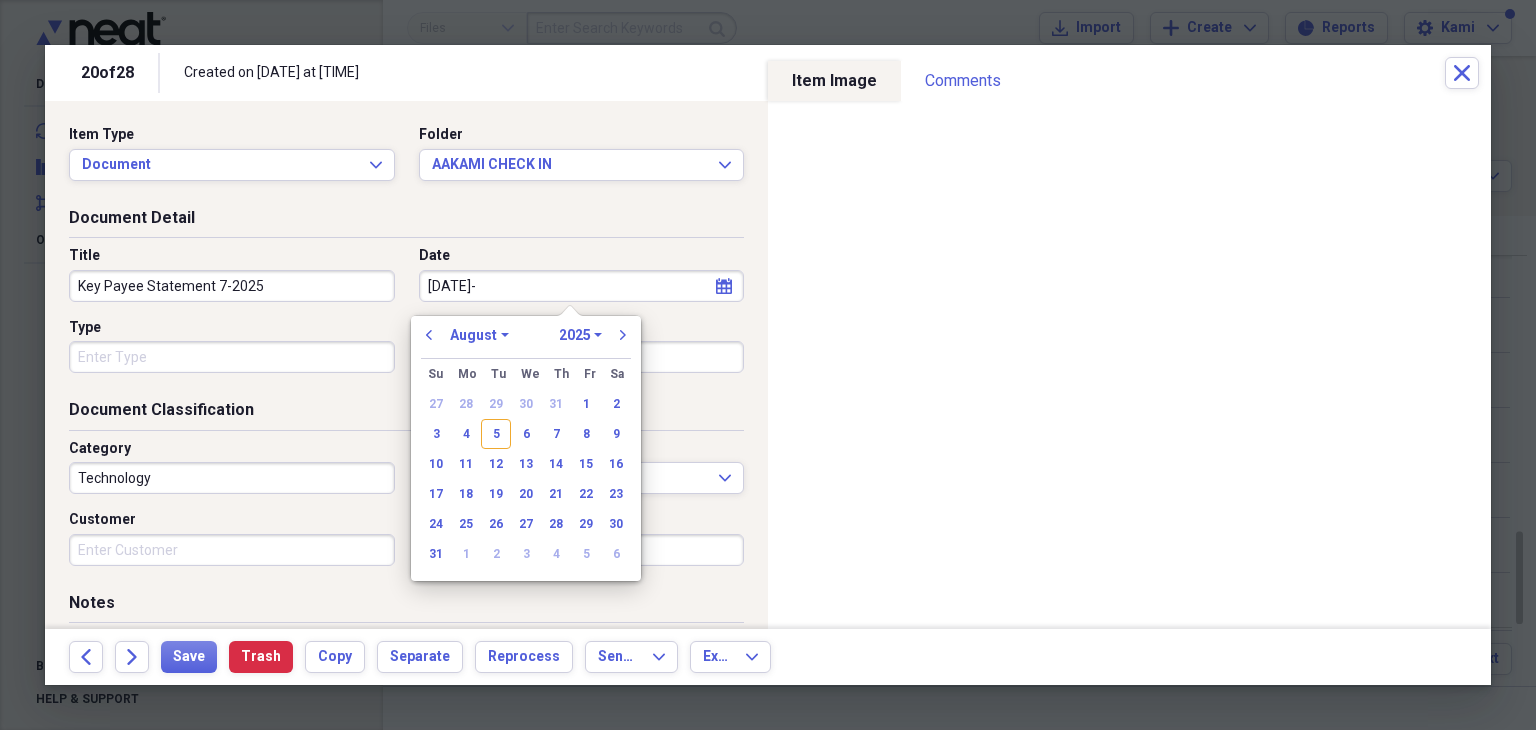 type on "7-31-25" 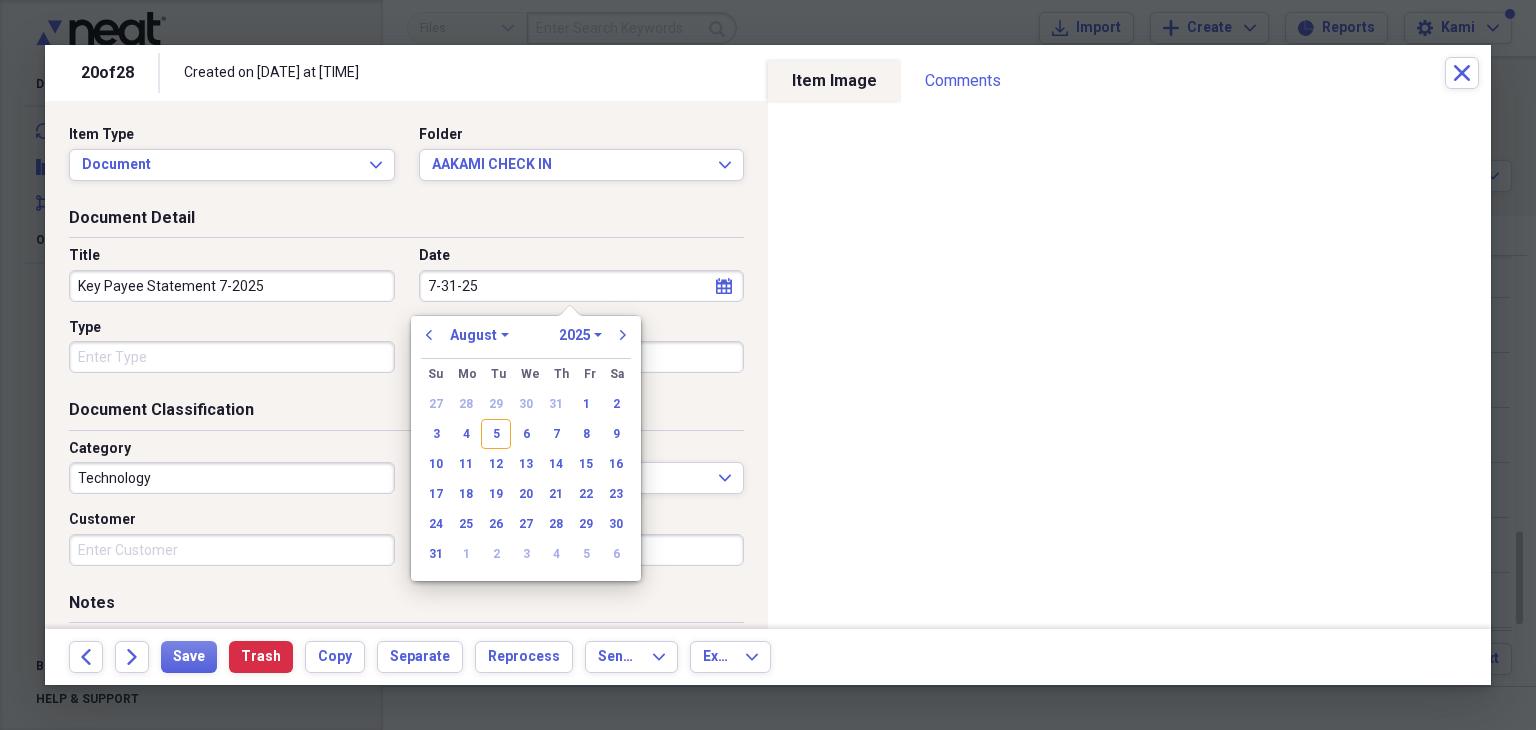 select on "6" 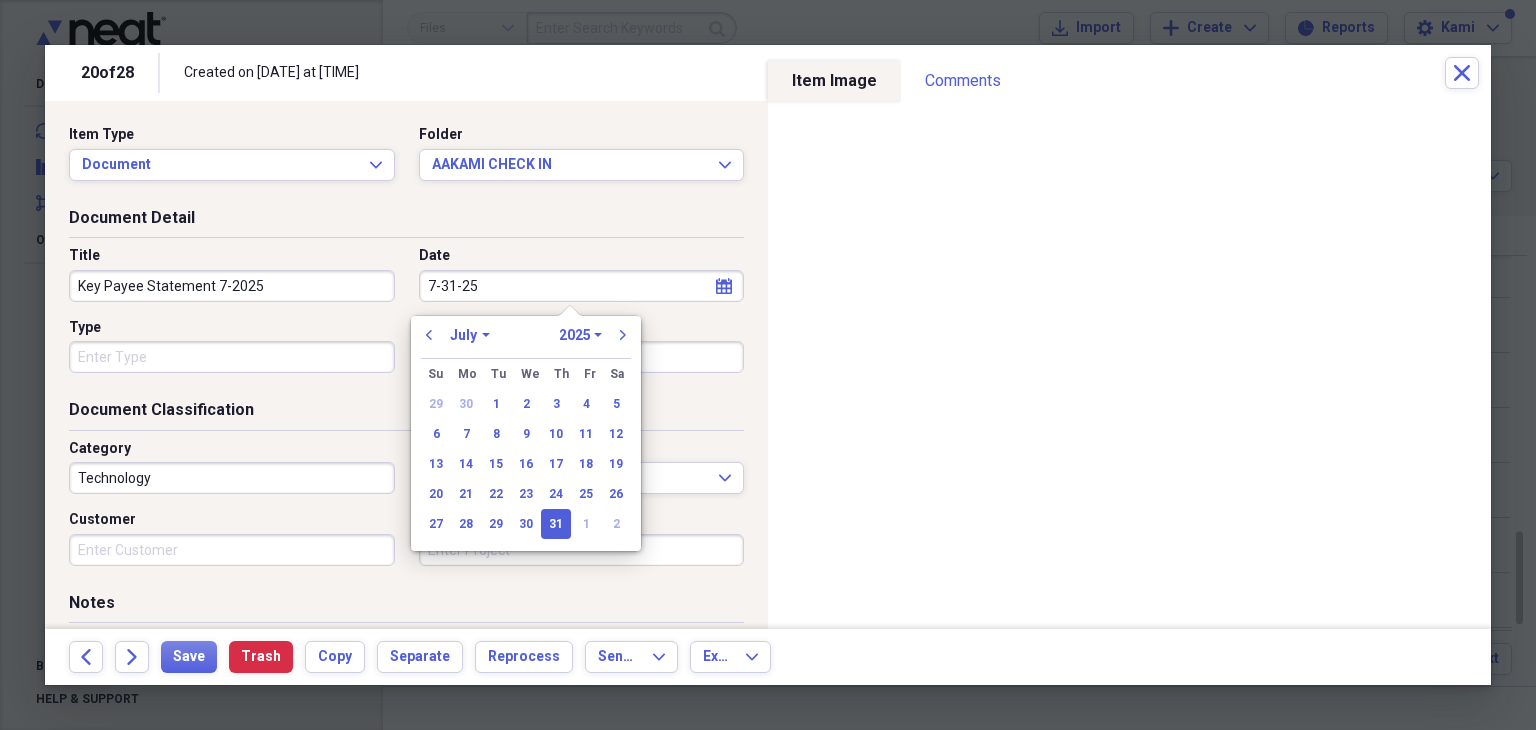 type on "07/31/2025" 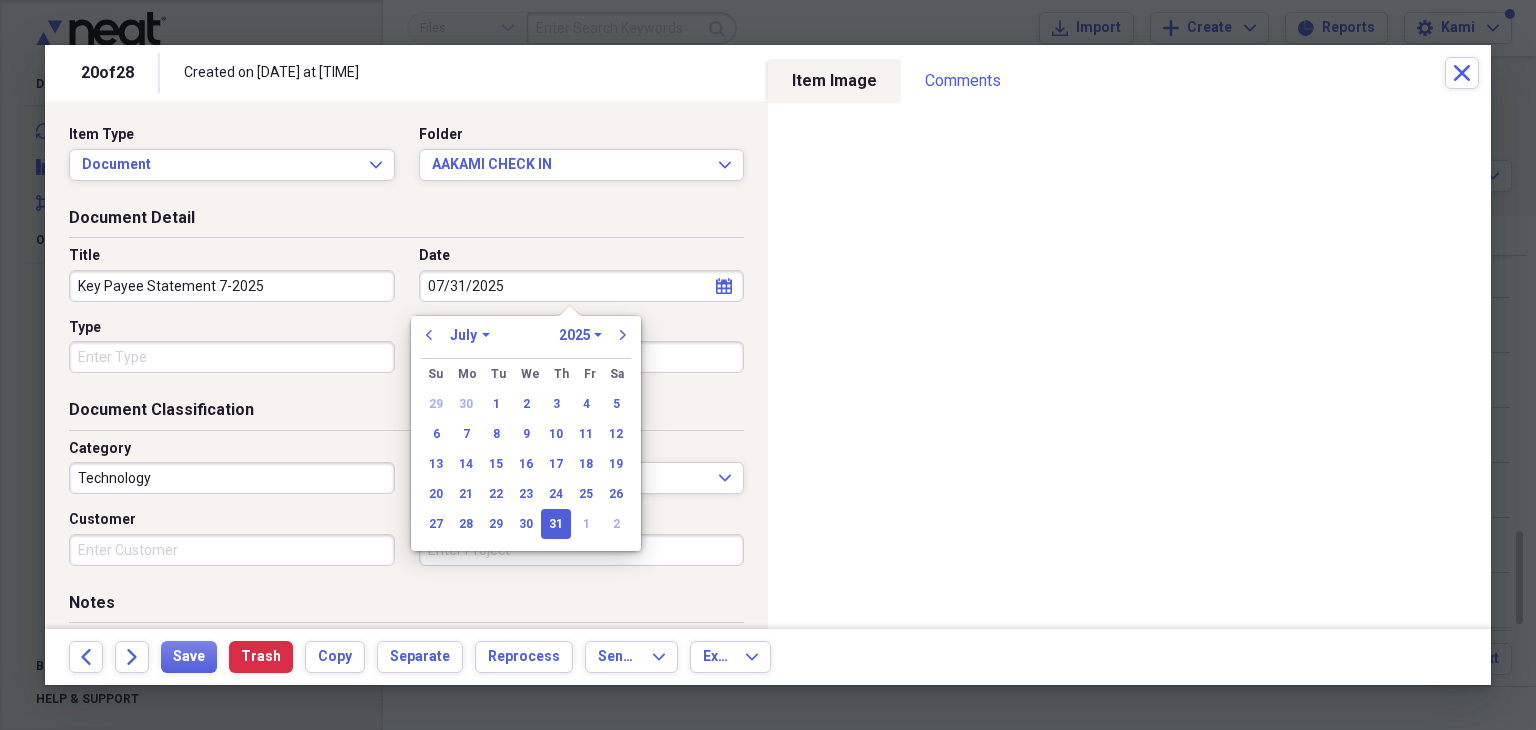 click on "31" at bounding box center [556, 524] 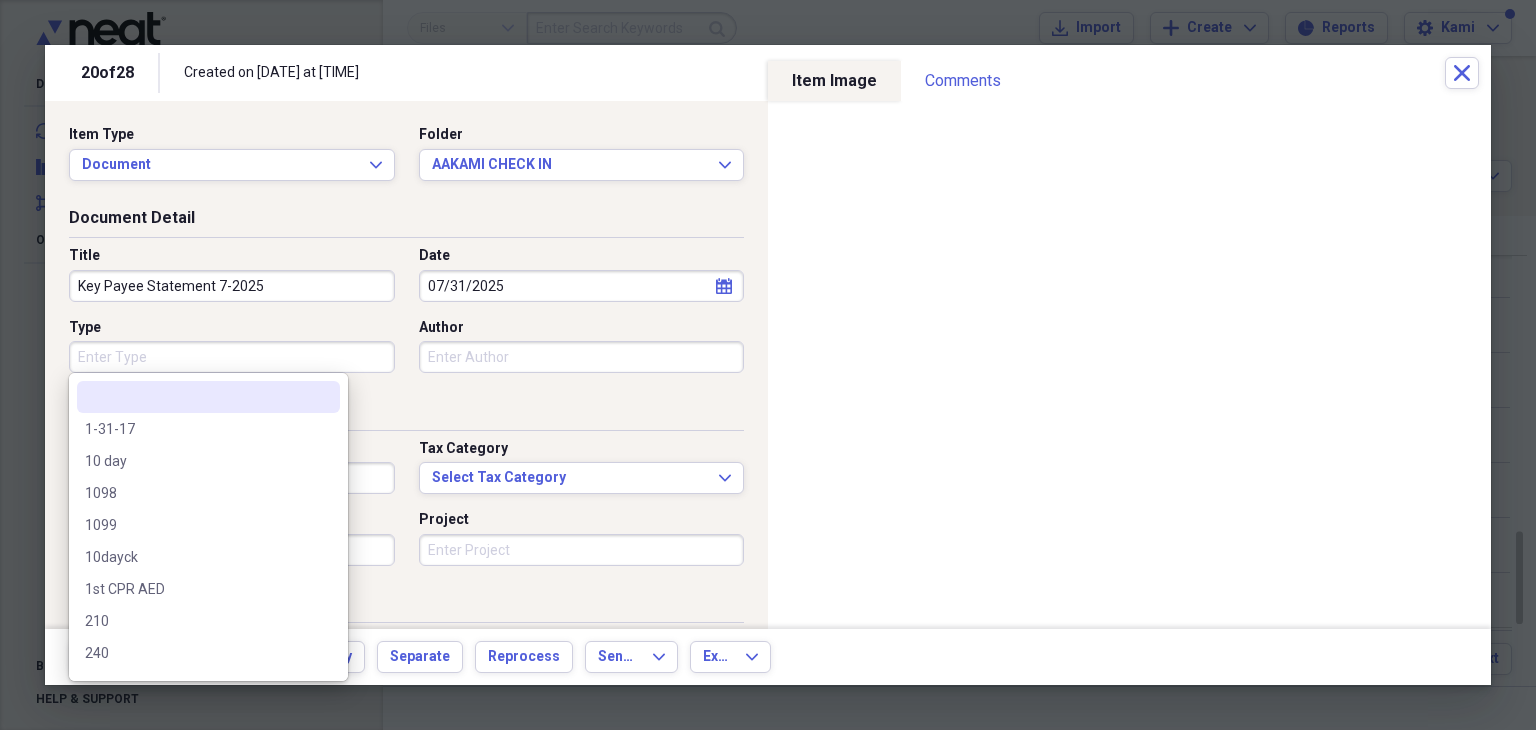 click on "Type" at bounding box center (232, 357) 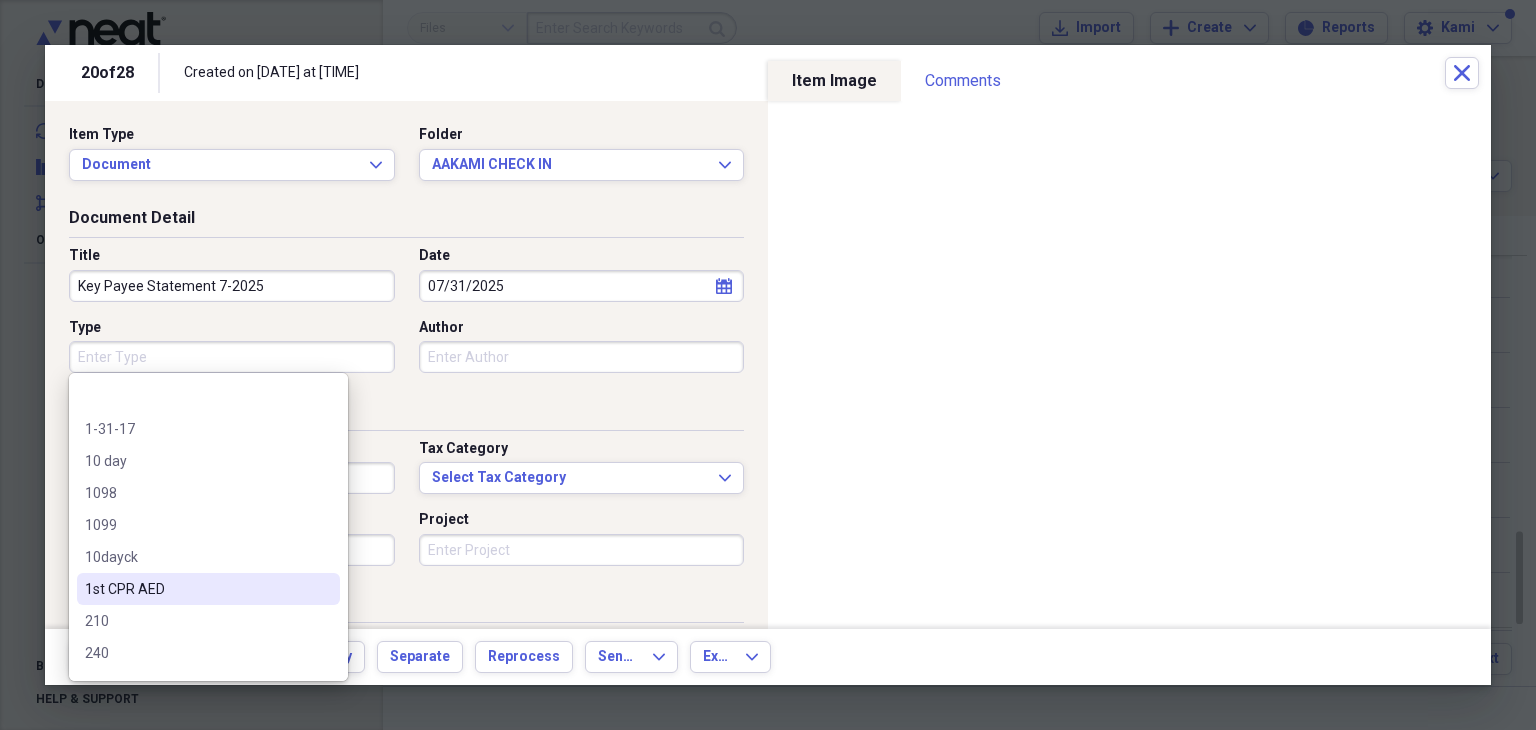 click on "Back Forward Save Trash Copy Separate Reprocess Send To Expand Export Expand" at bounding box center (768, 657) 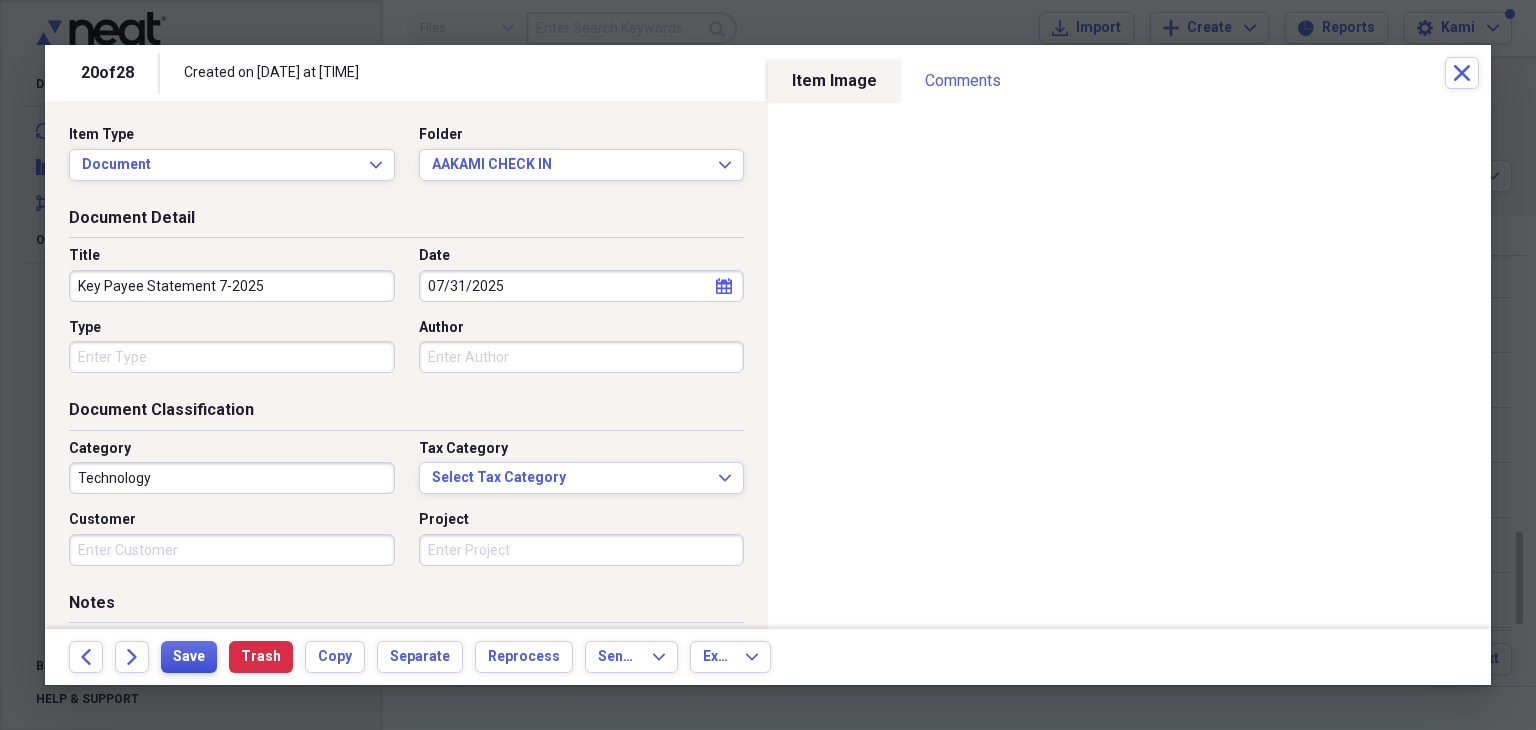 click on "Save" at bounding box center (189, 657) 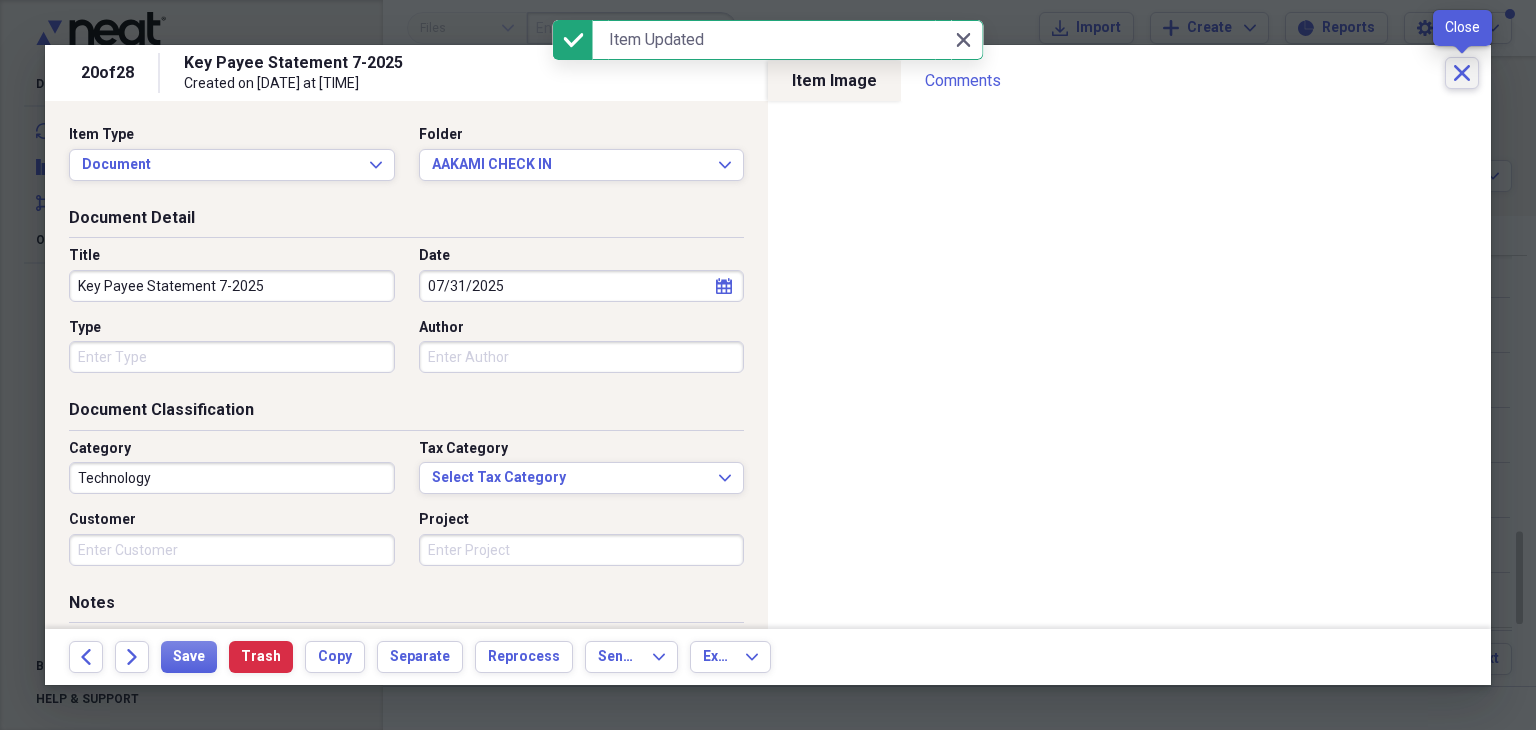 click 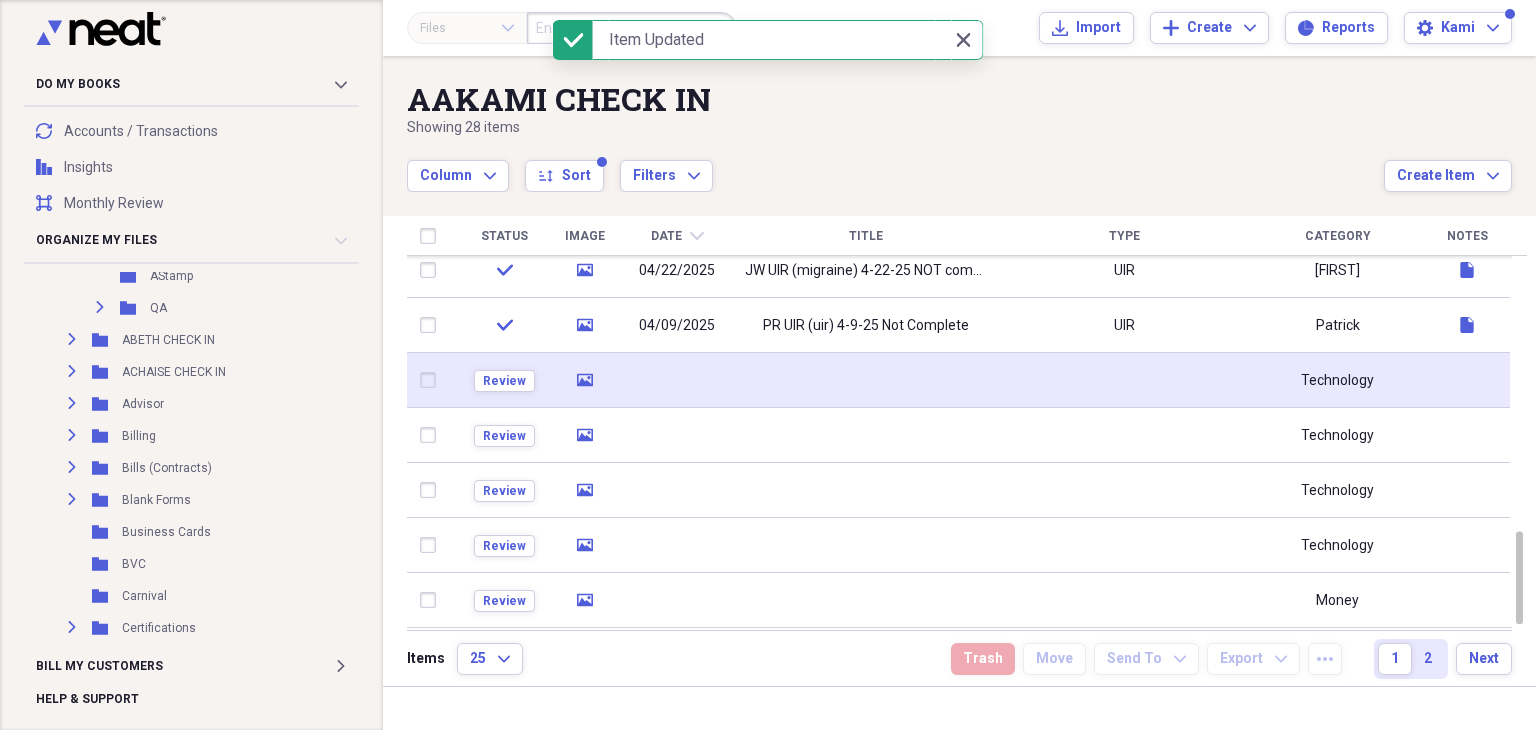 click at bounding box center (677, 380) 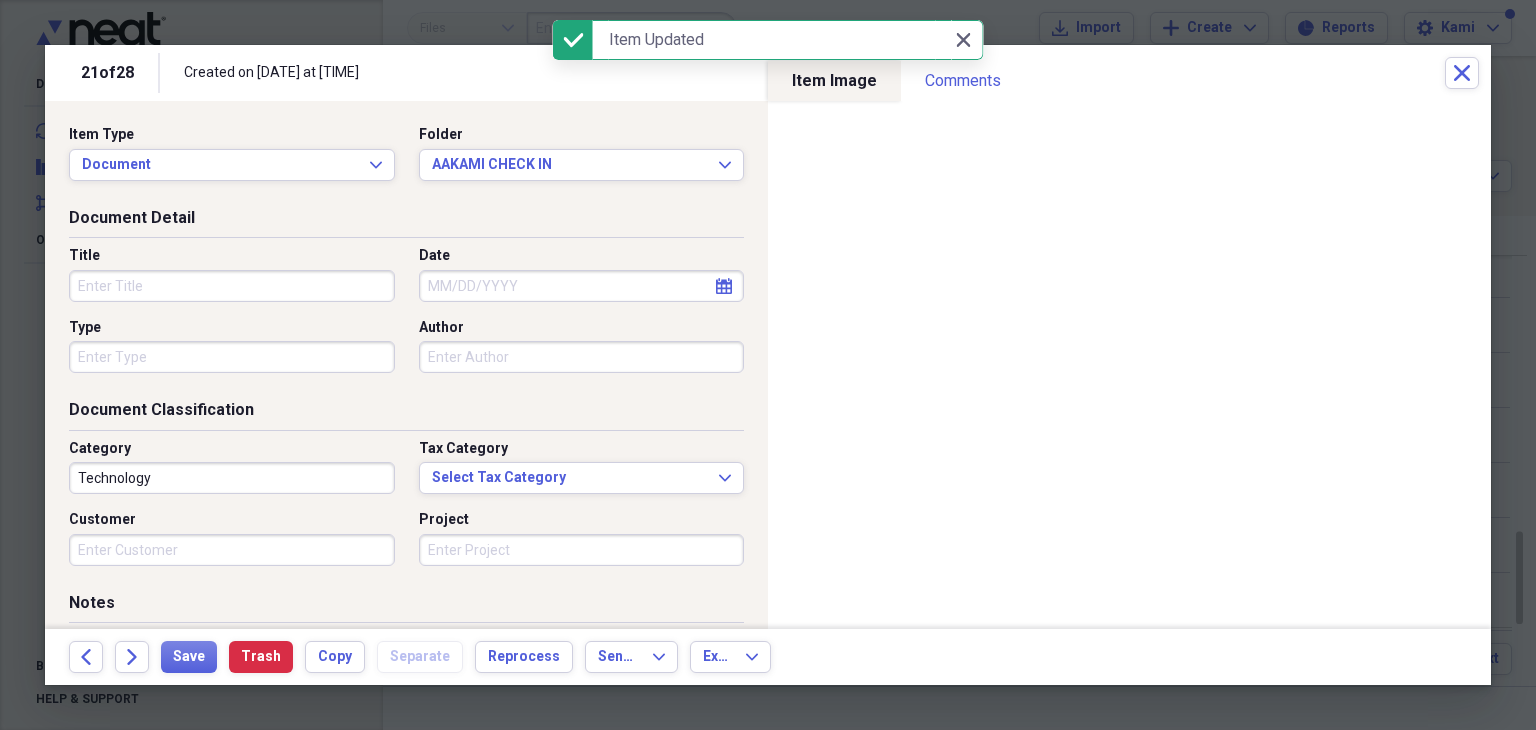 click on "Title" at bounding box center (232, 286) 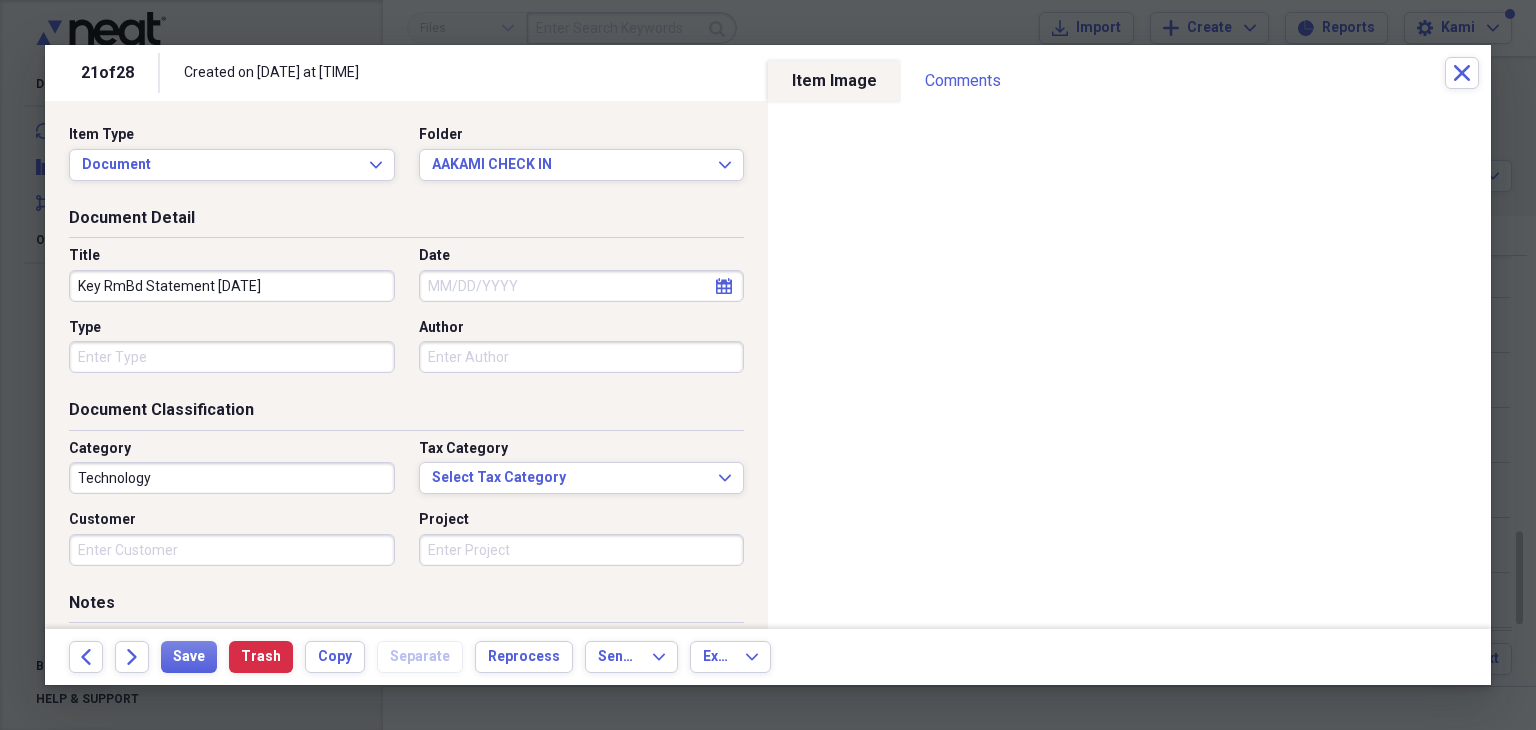 type on "Key RmBd Statement [DATE]" 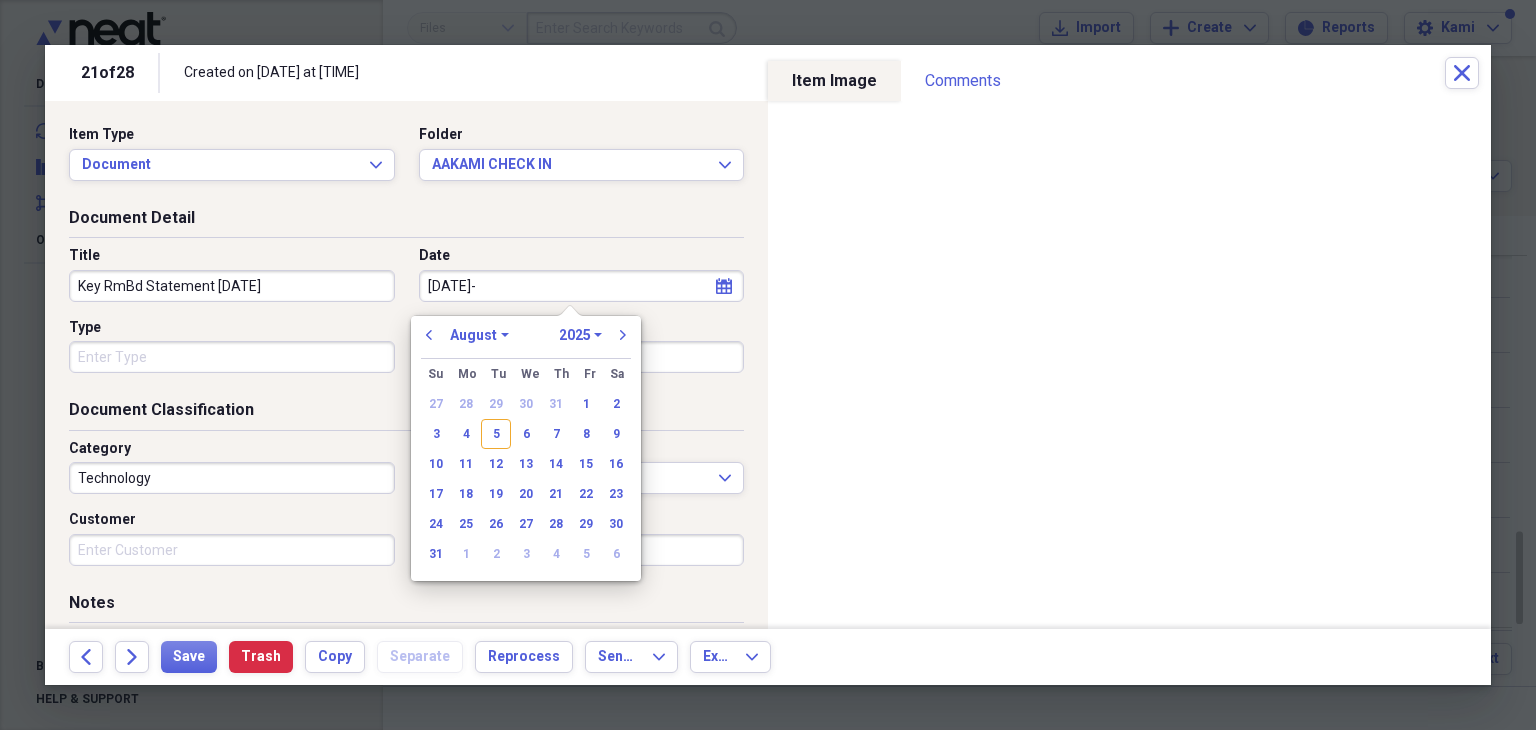 type on "7-31-25" 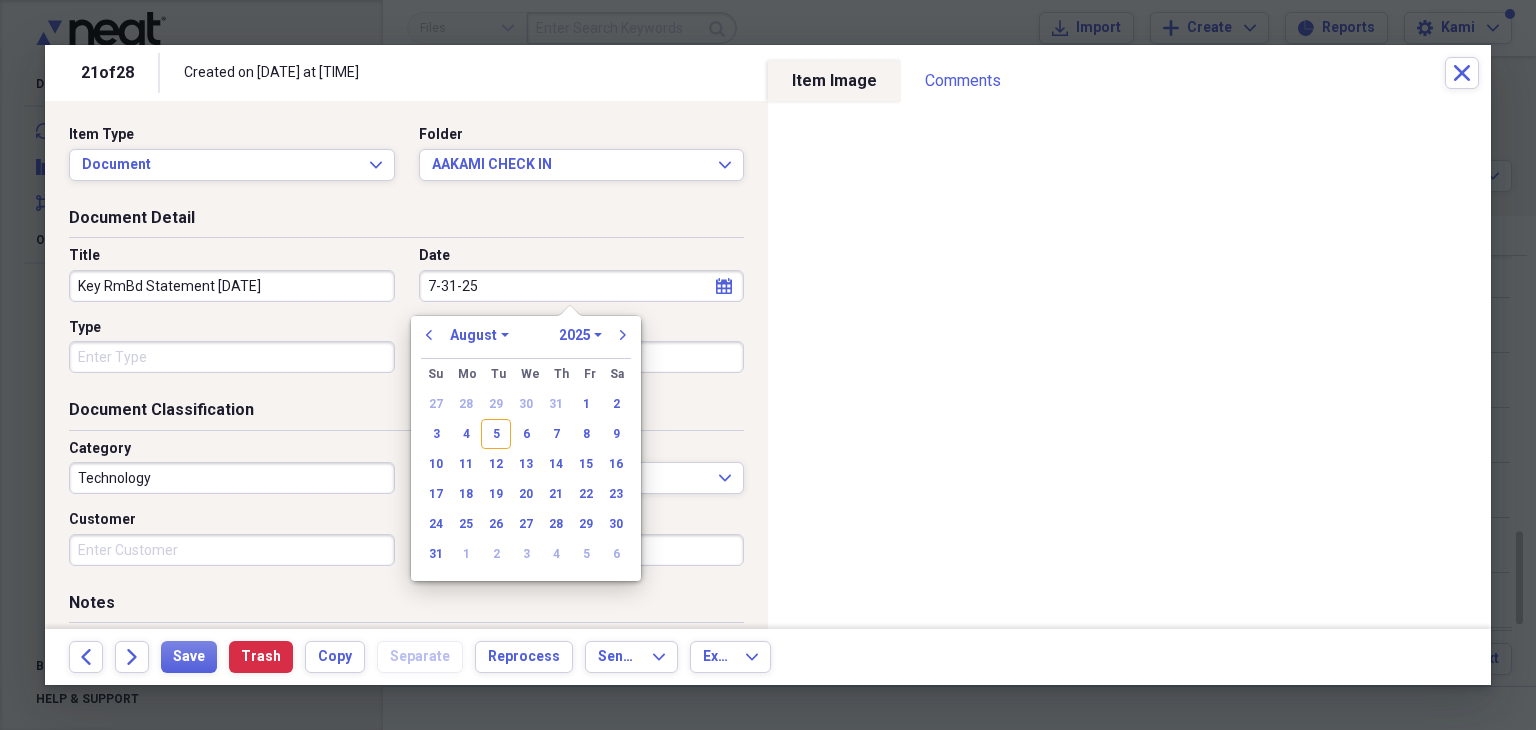 select on "6" 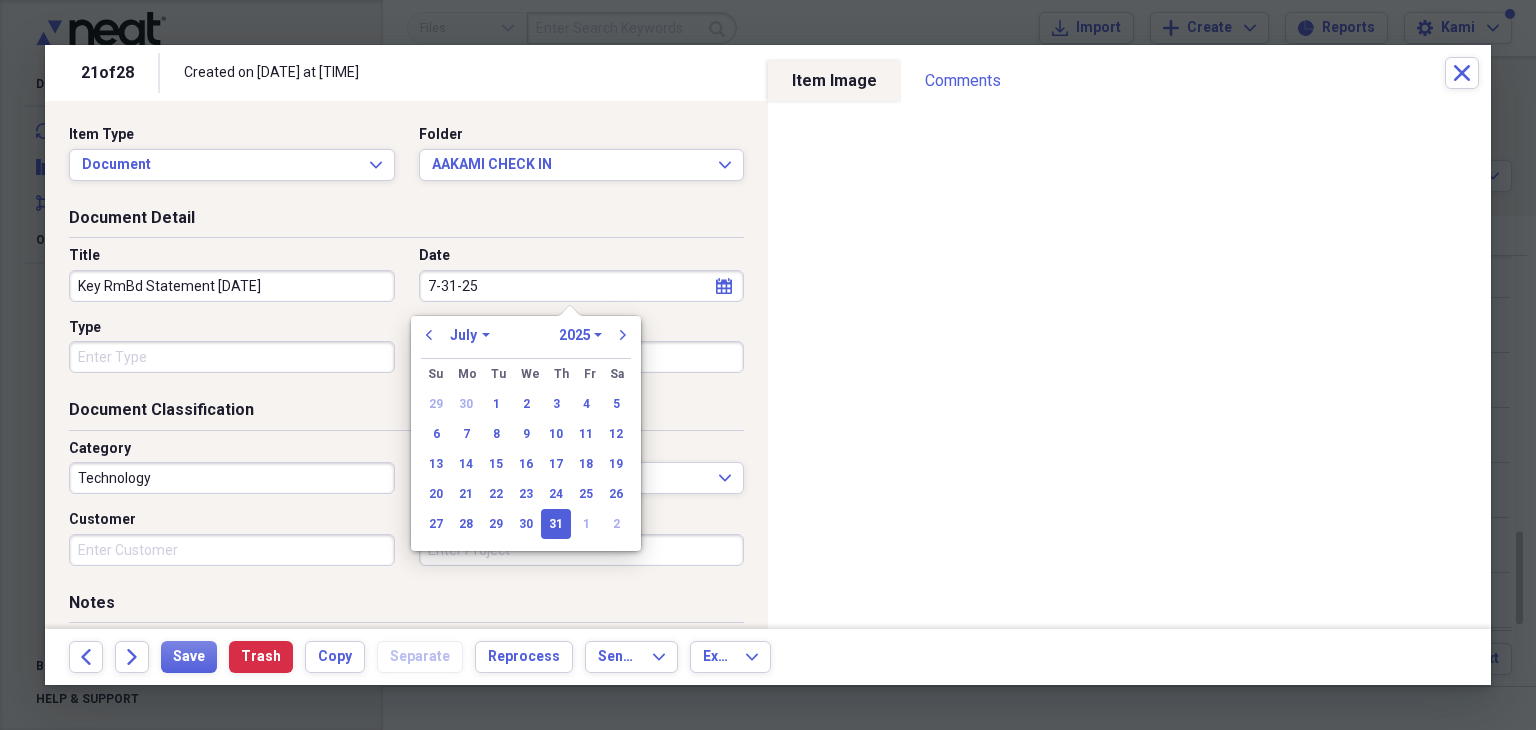 type on "07/31/2025" 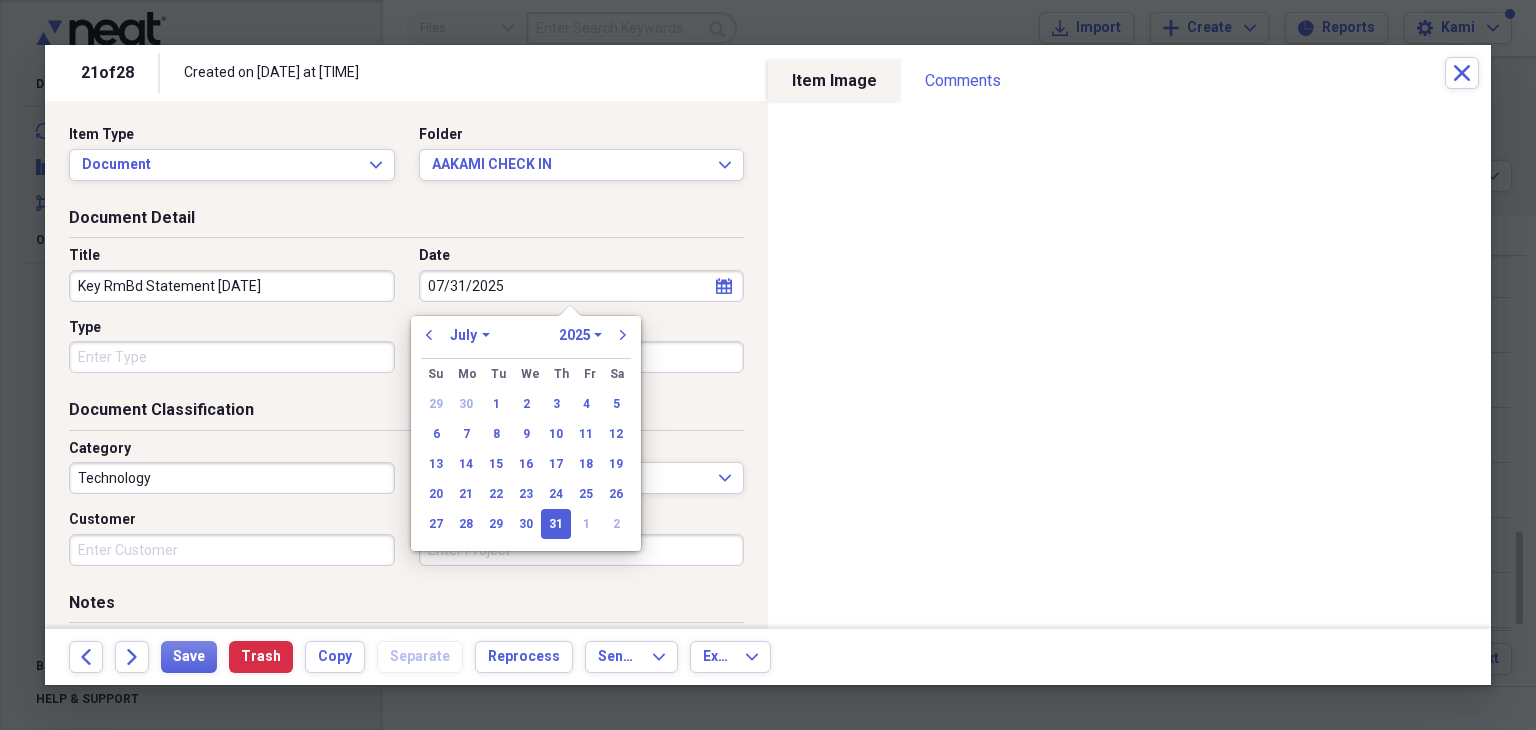 drag, startPoint x: 553, startPoint y: 521, endPoint x: 504, endPoint y: 498, distance: 54.129475 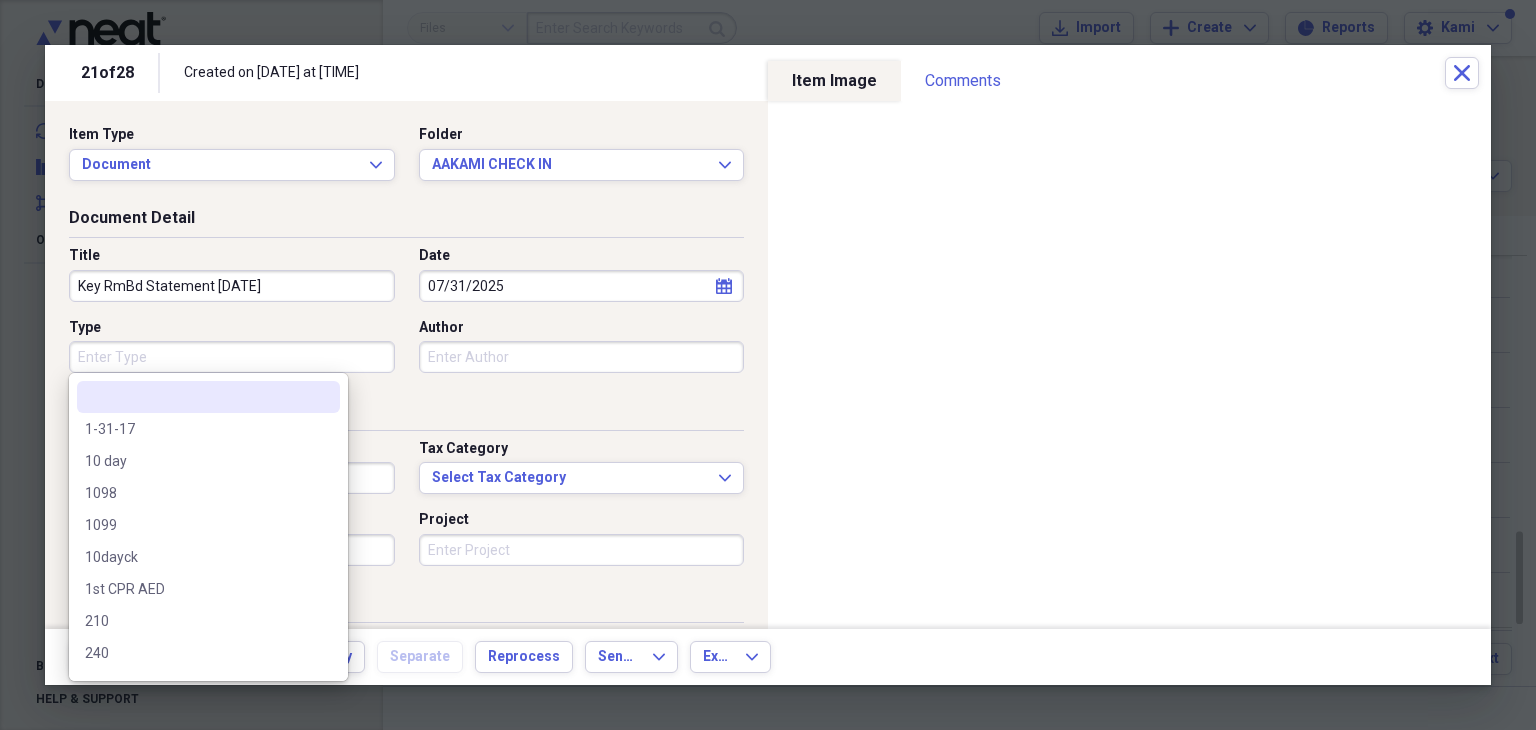 click on "Type" at bounding box center [232, 357] 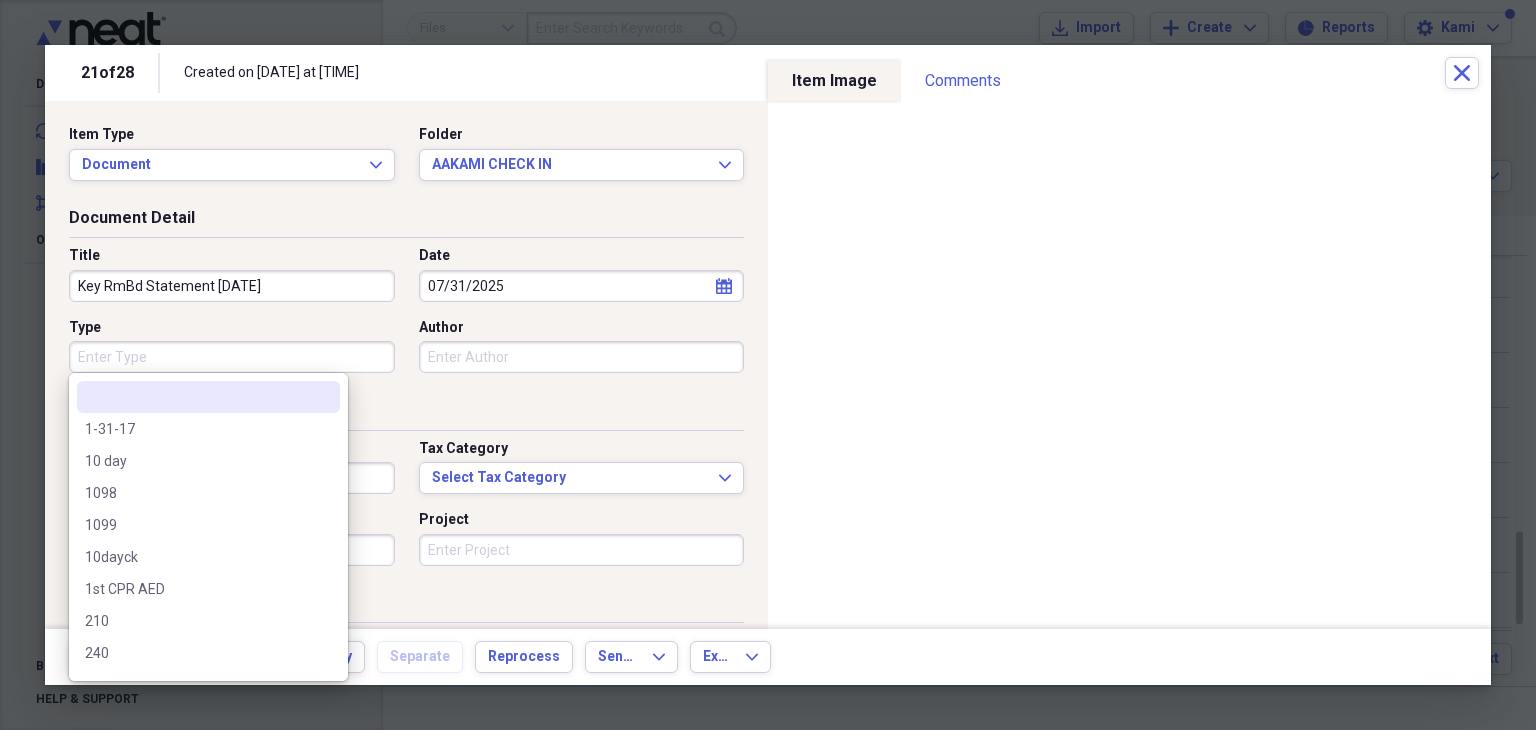 drag, startPoint x: 1033, startPoint y: 656, endPoint x: 1018, endPoint y: 651, distance: 15.811388 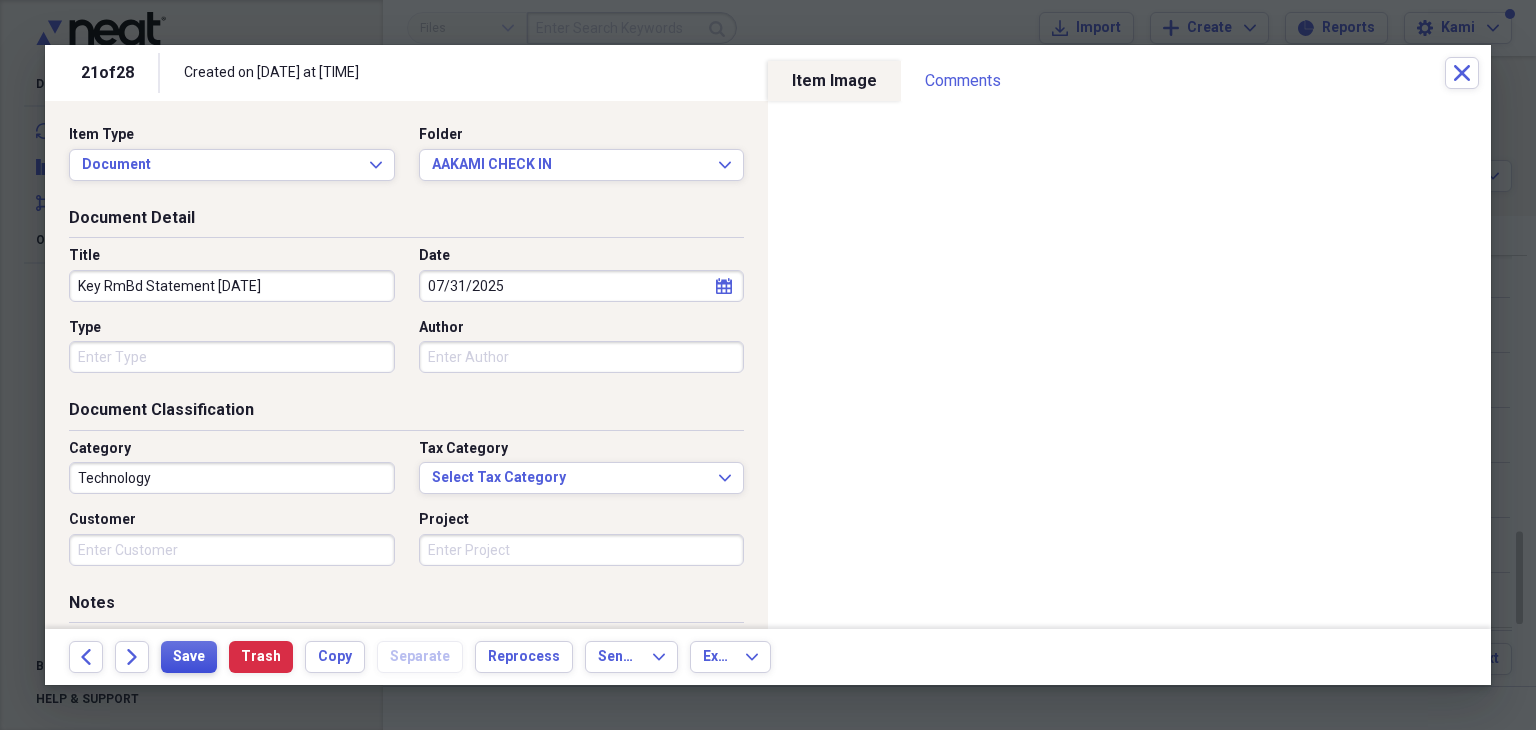 click on "Save" at bounding box center (189, 657) 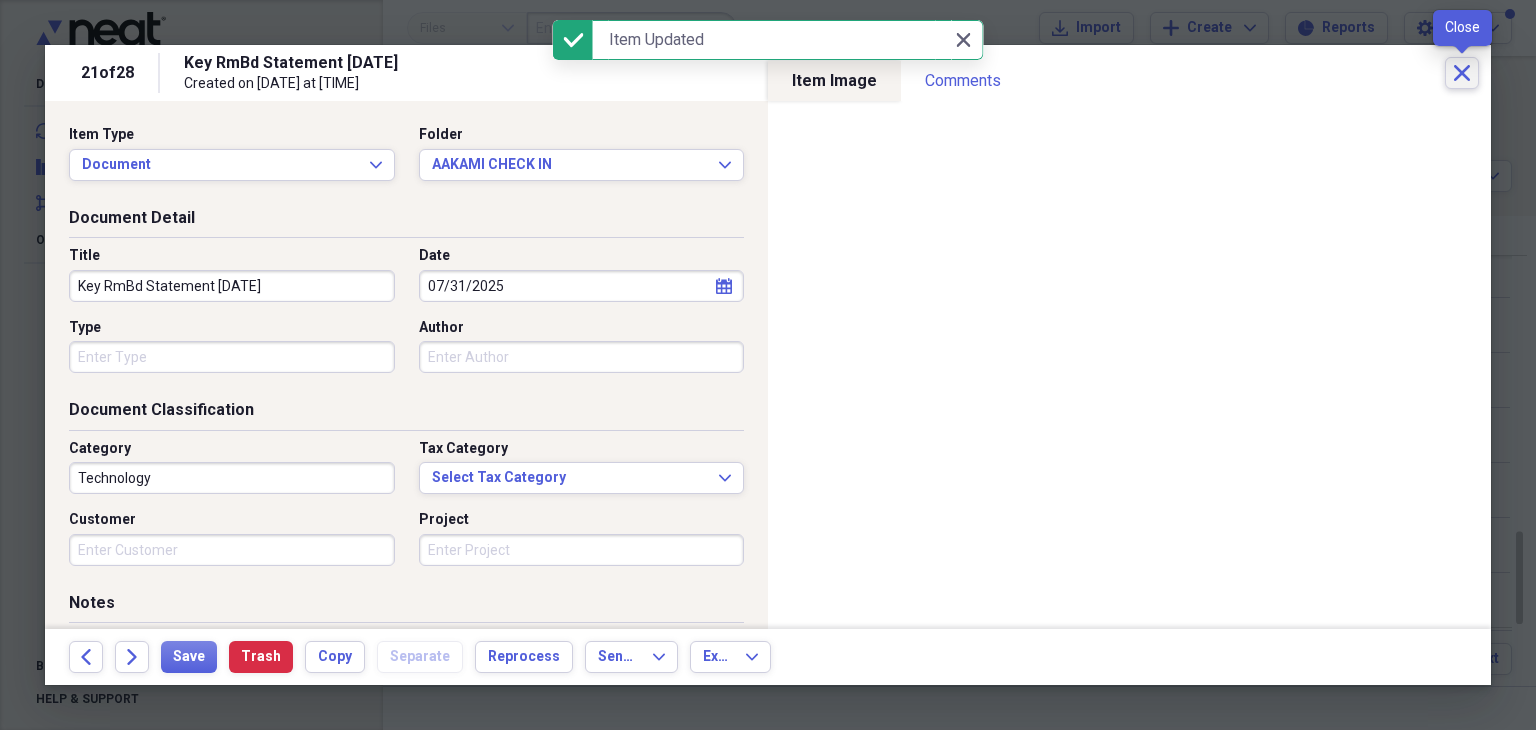 click on "Close" at bounding box center [1462, 73] 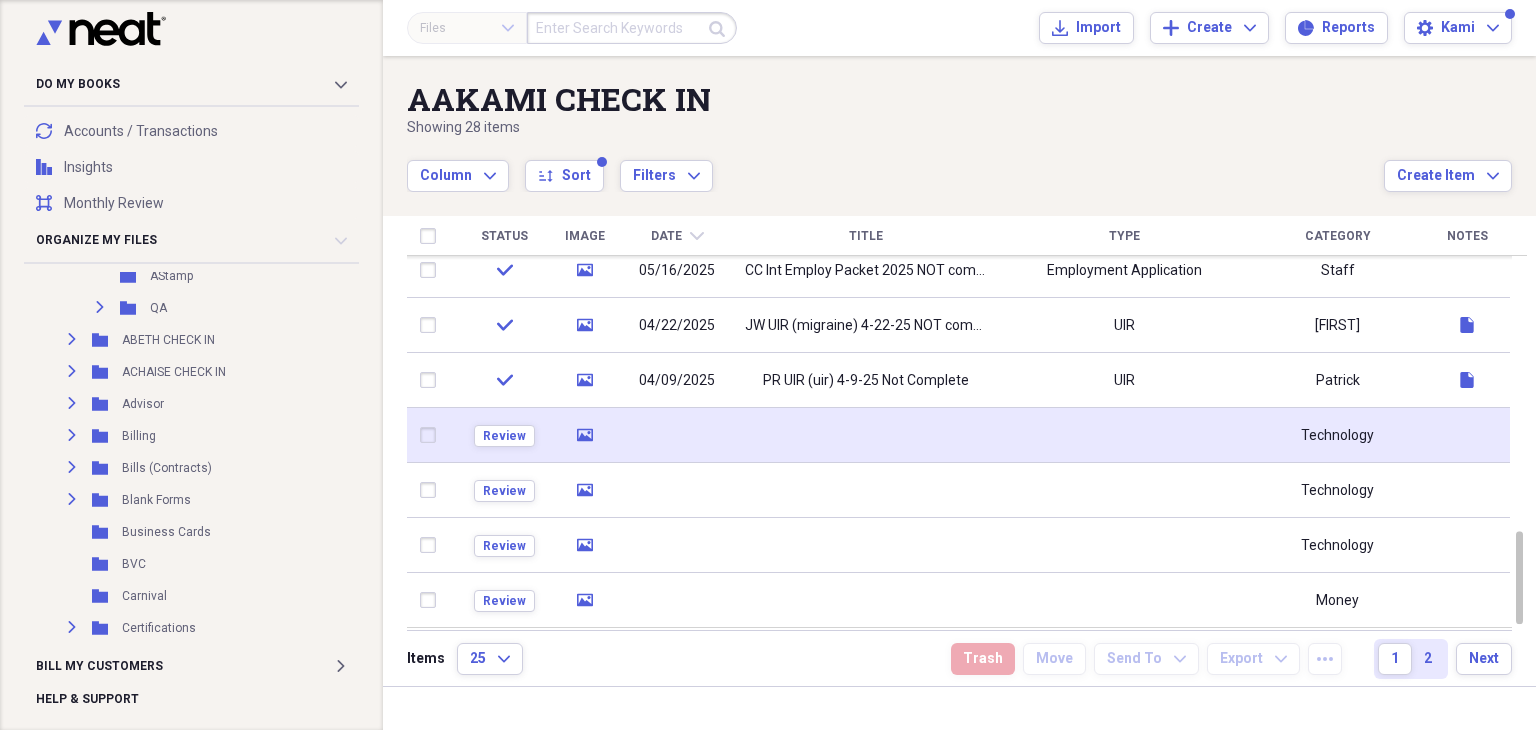 click at bounding box center [677, 435] 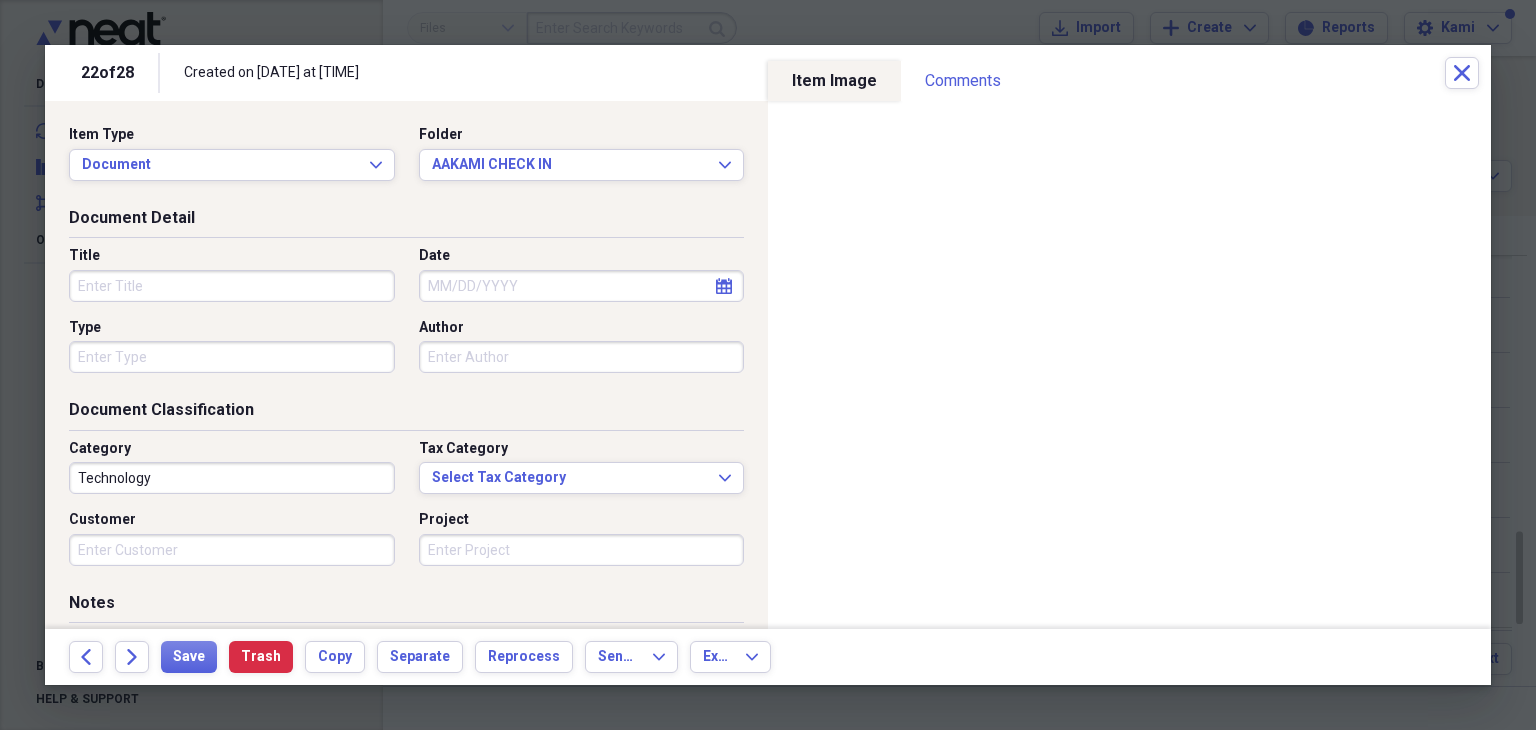 click on "Title" at bounding box center [232, 286] 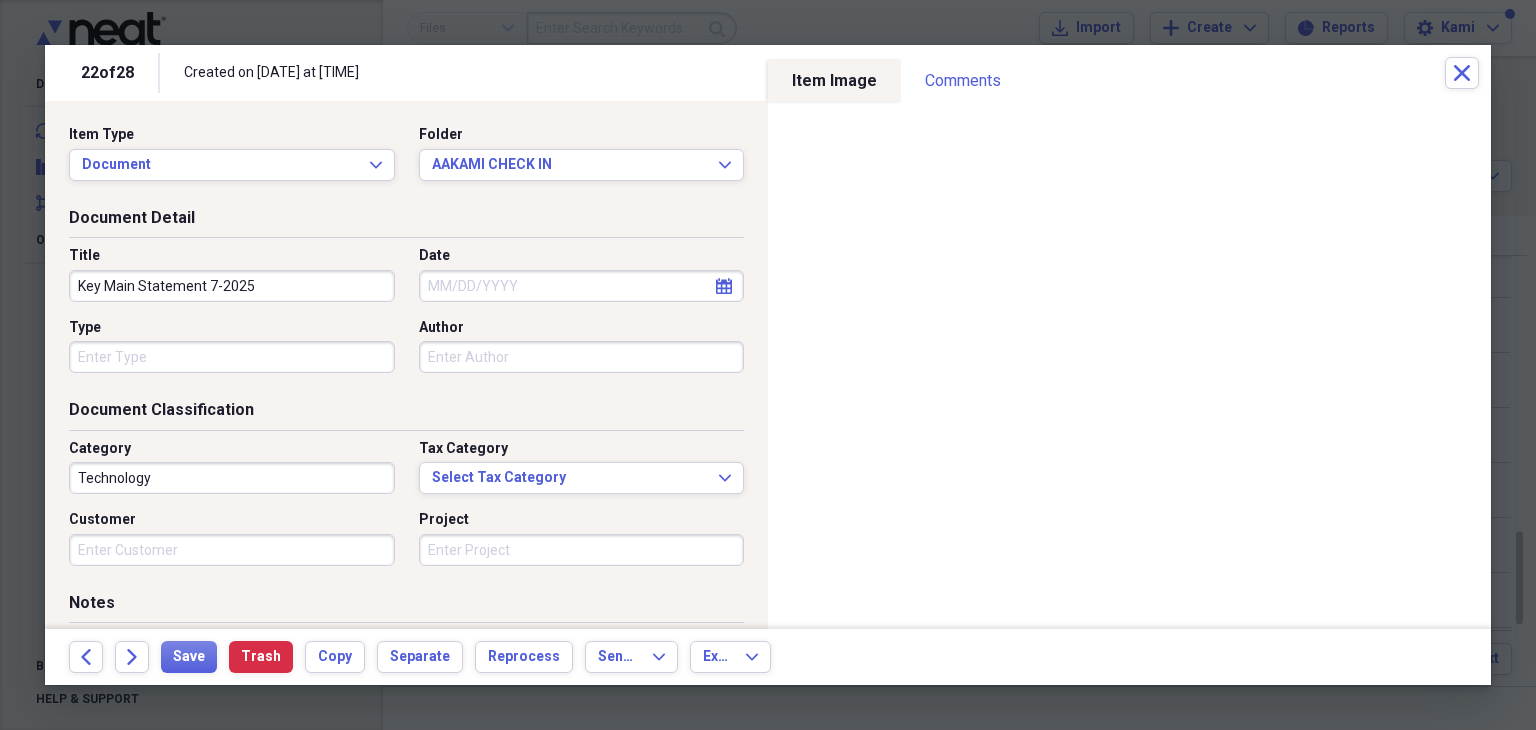 type on "Key Main Statement 7-2025" 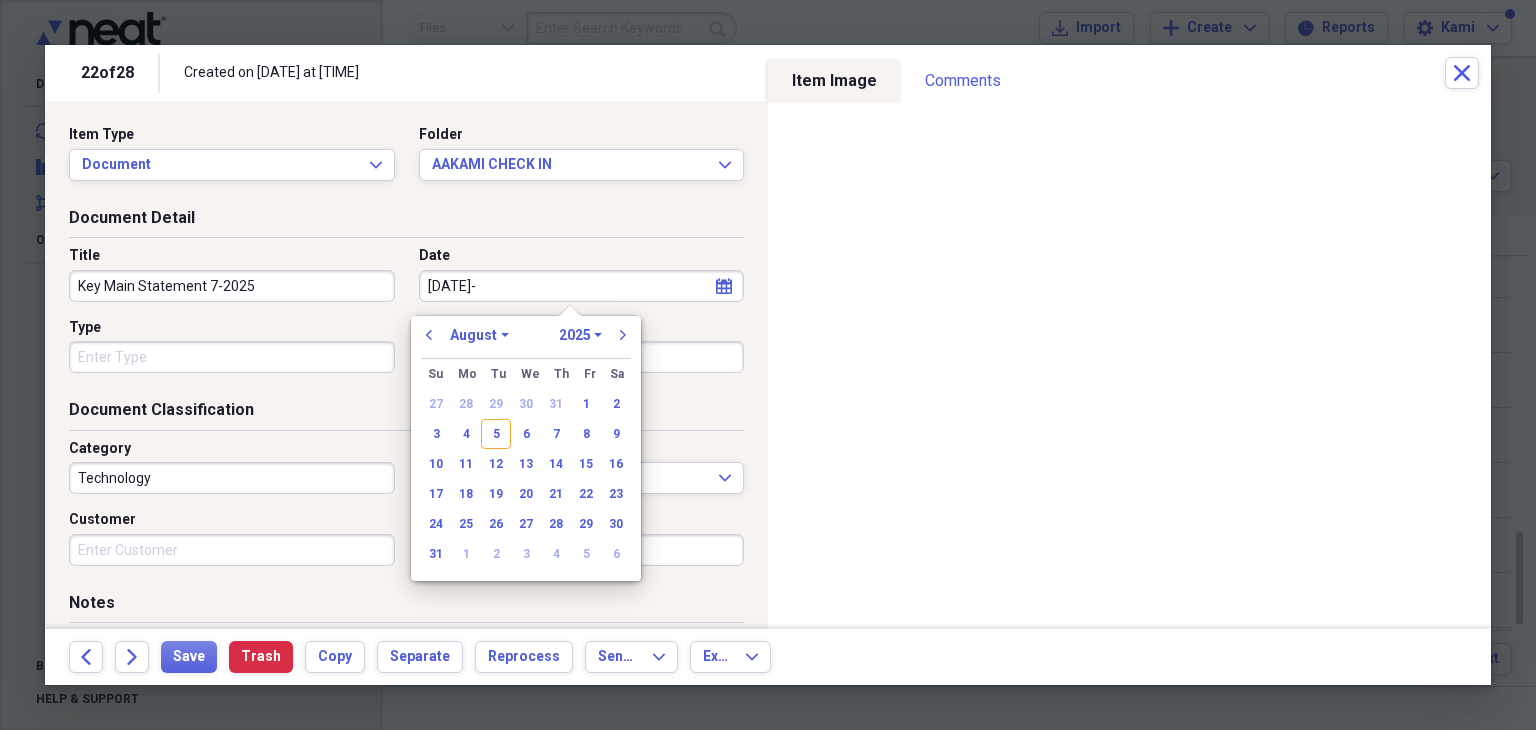 type on "7-31-25" 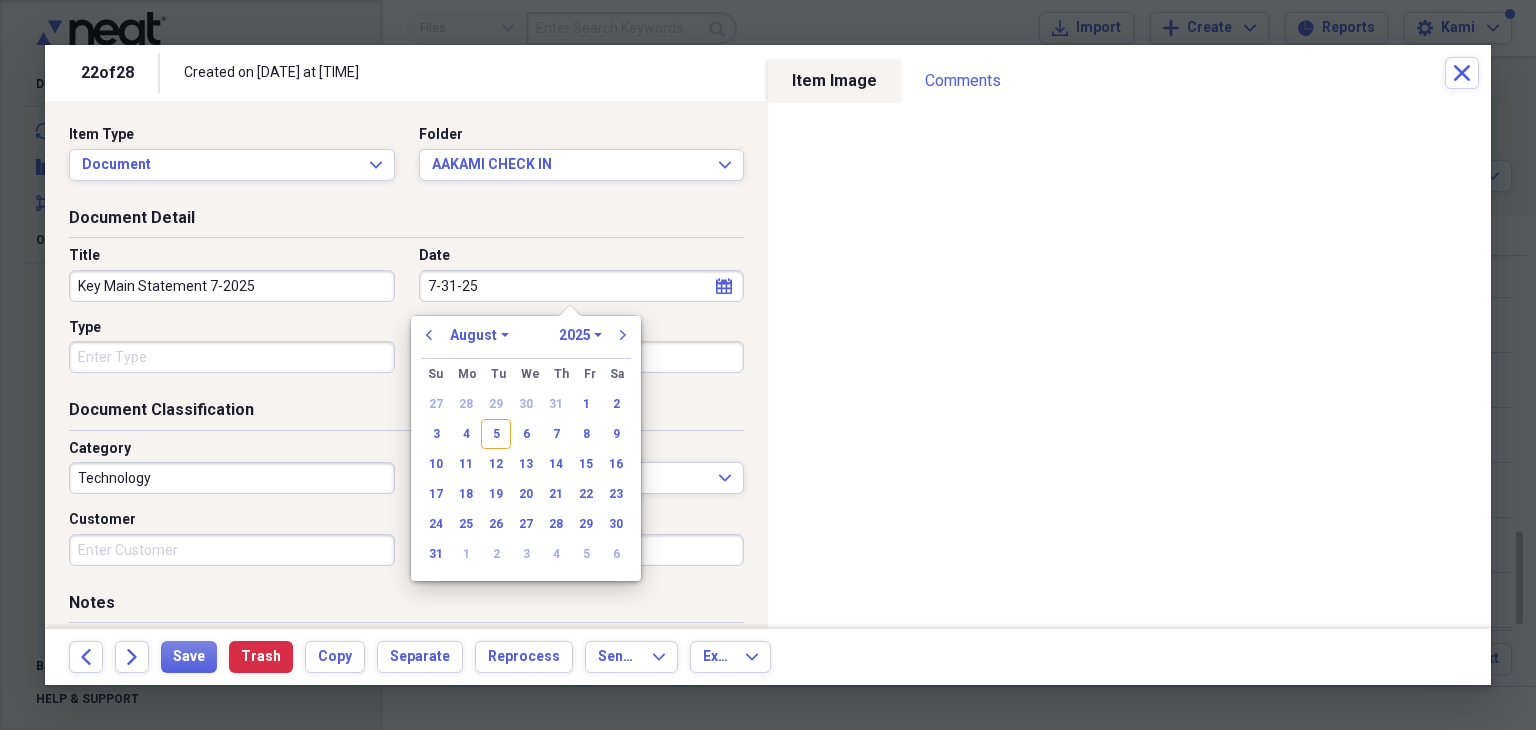 select on "6" 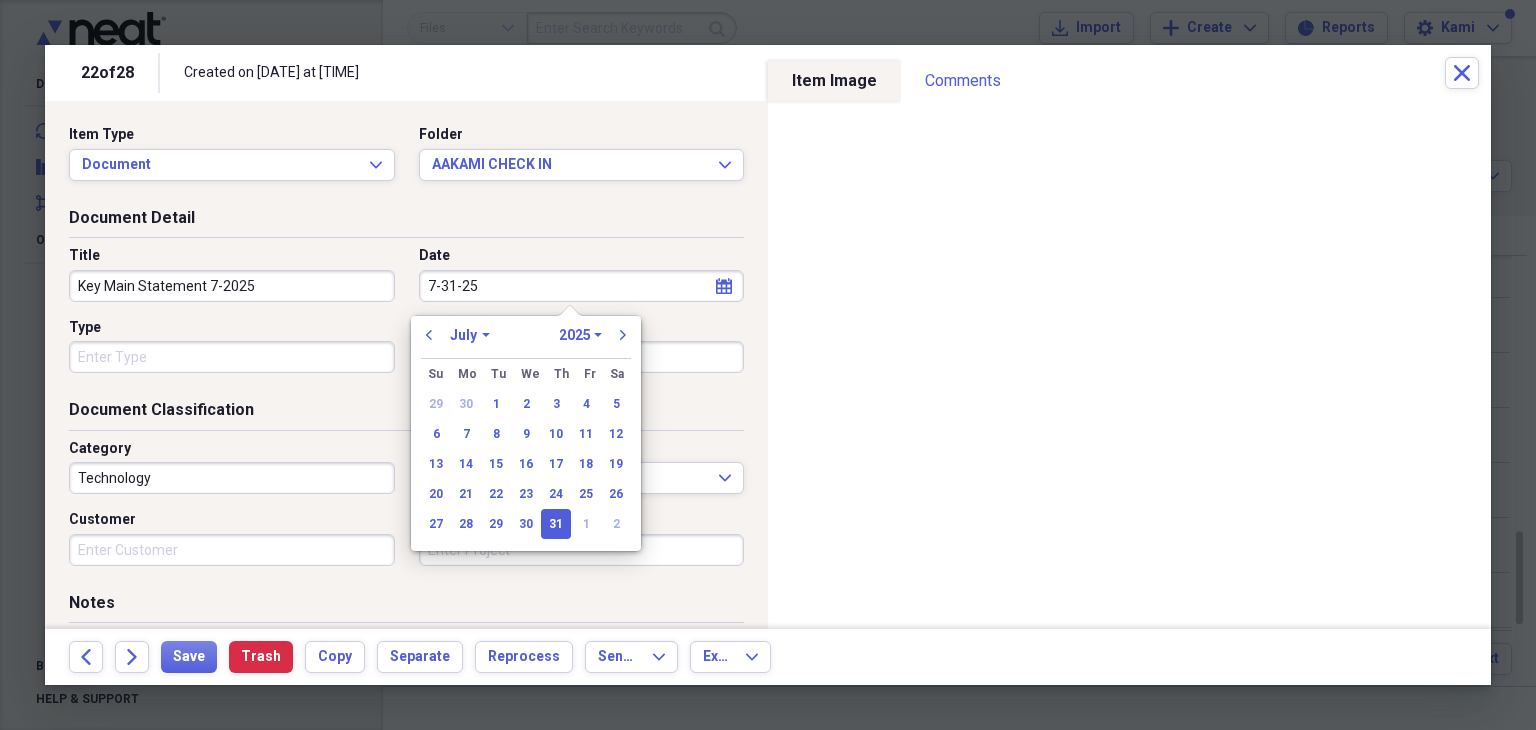 type on "07/31/2025" 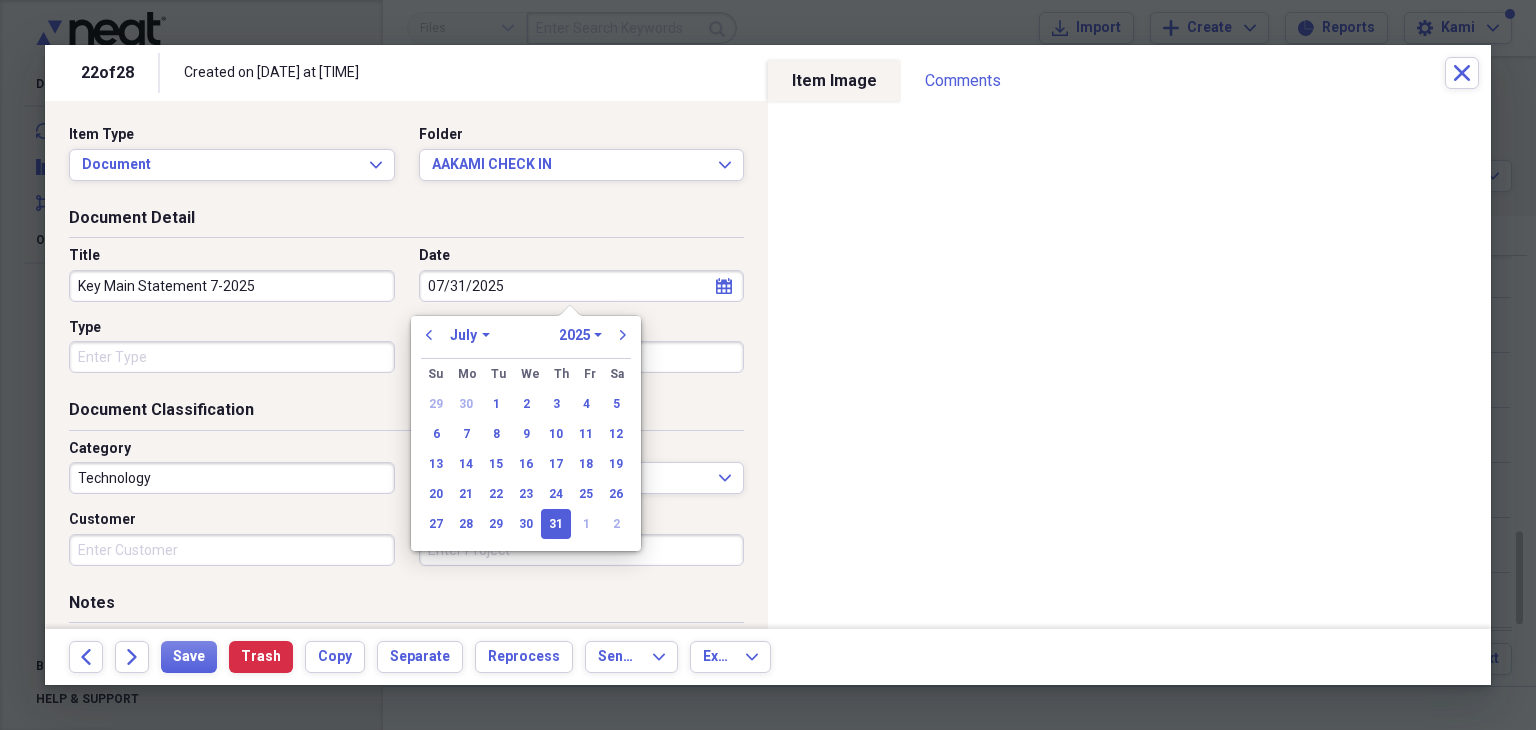 drag, startPoint x: 553, startPoint y: 519, endPoint x: 145, endPoint y: 341, distance: 445.13818 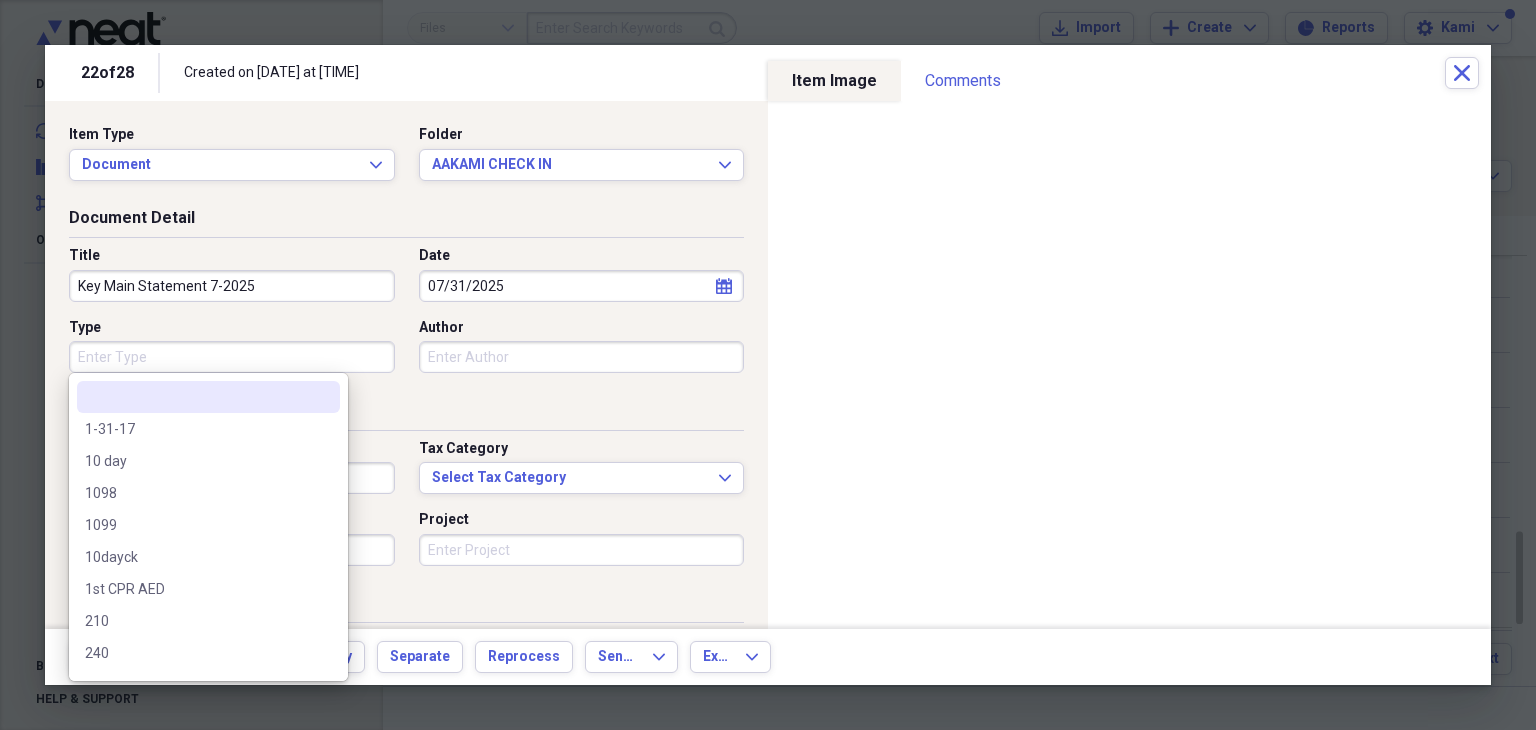 click on "Type" at bounding box center [232, 357] 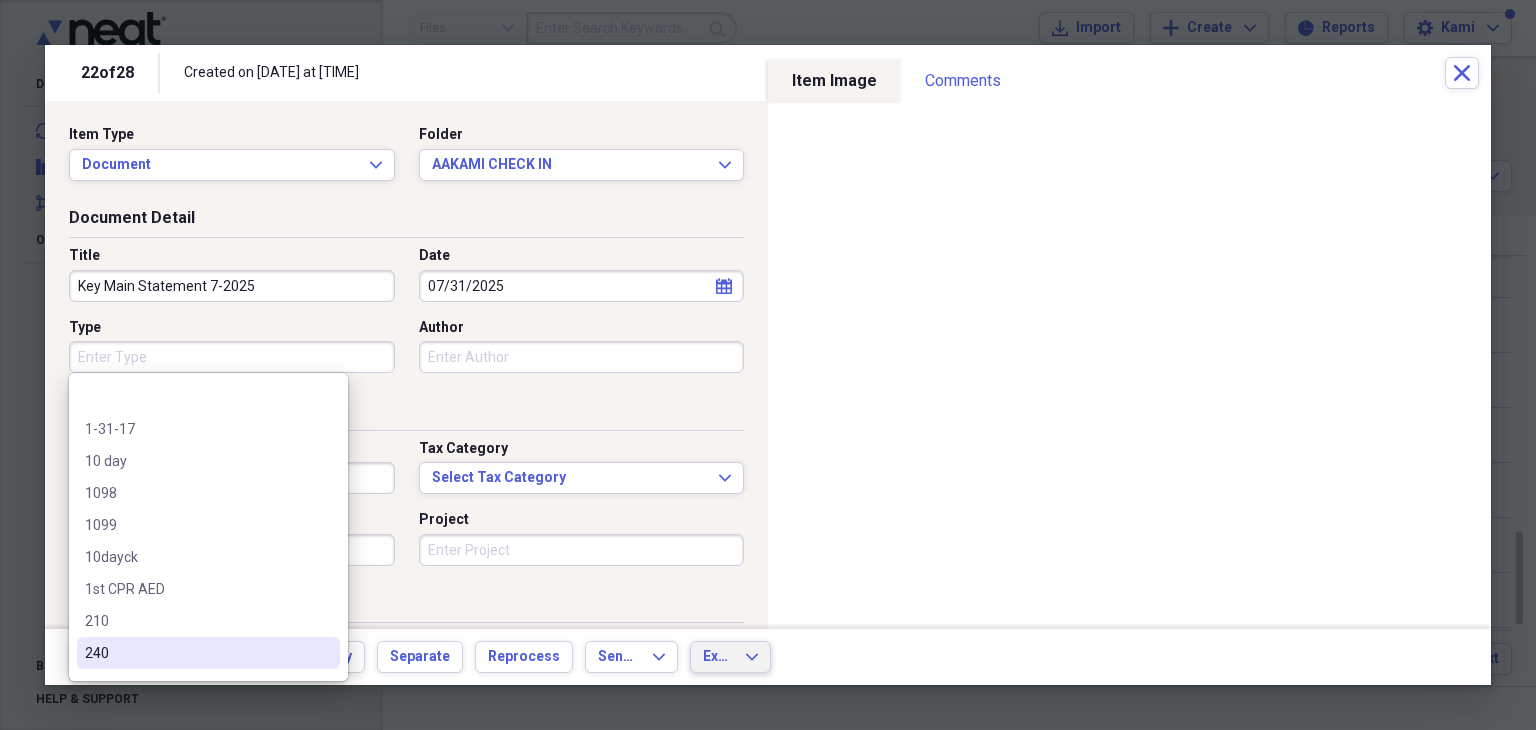 drag, startPoint x: 881, startPoint y: 651, endPoint x: 744, endPoint y: 645, distance: 137.13132 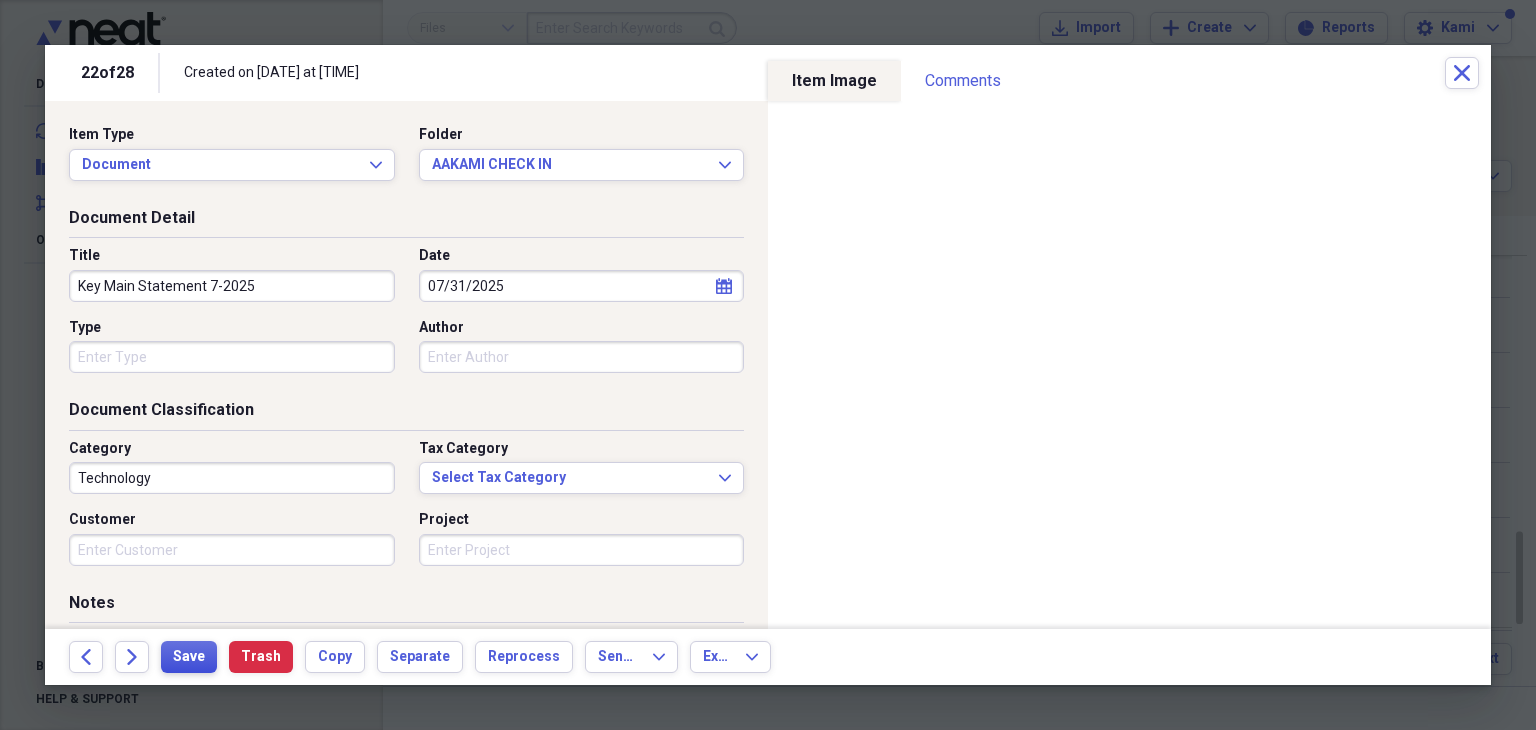click on "Save" at bounding box center (189, 657) 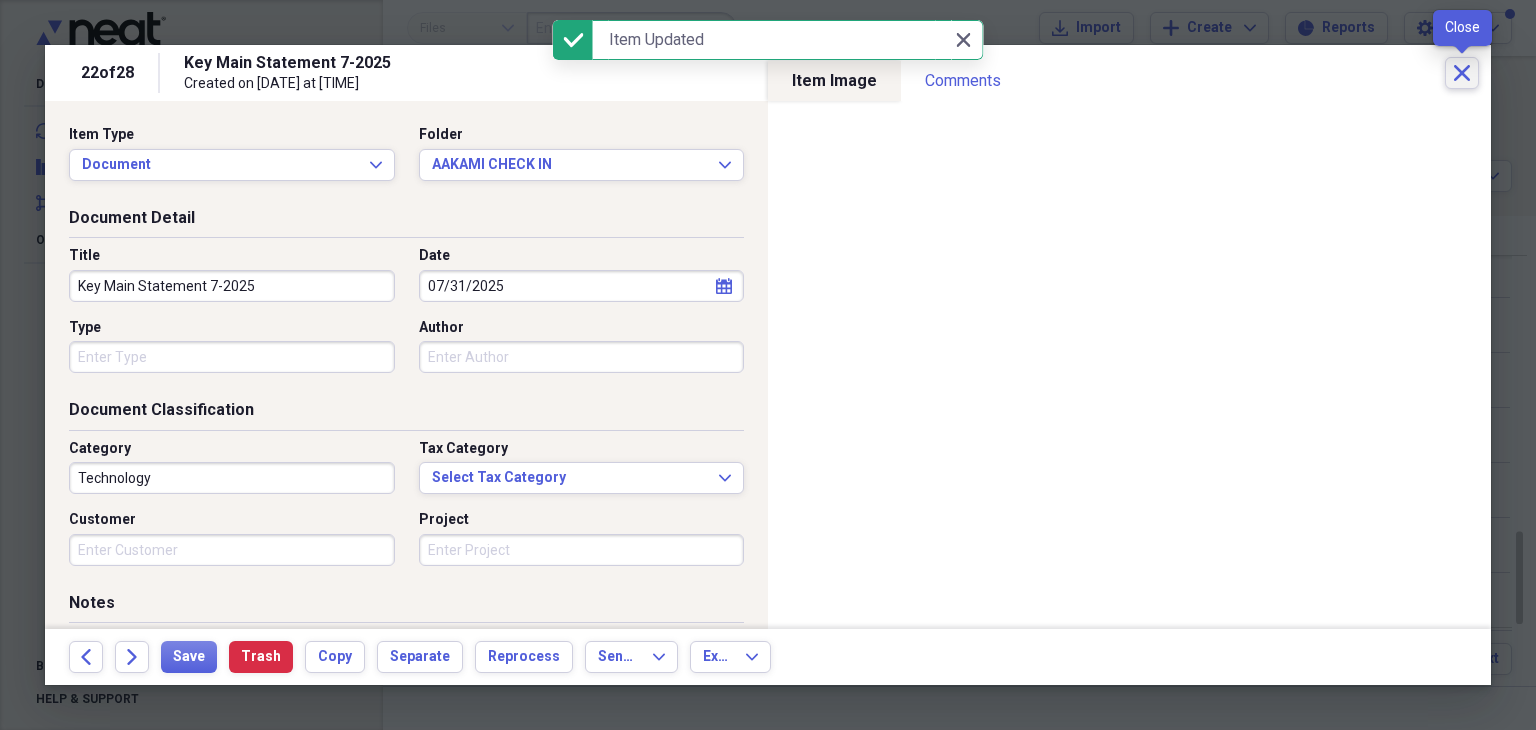 click 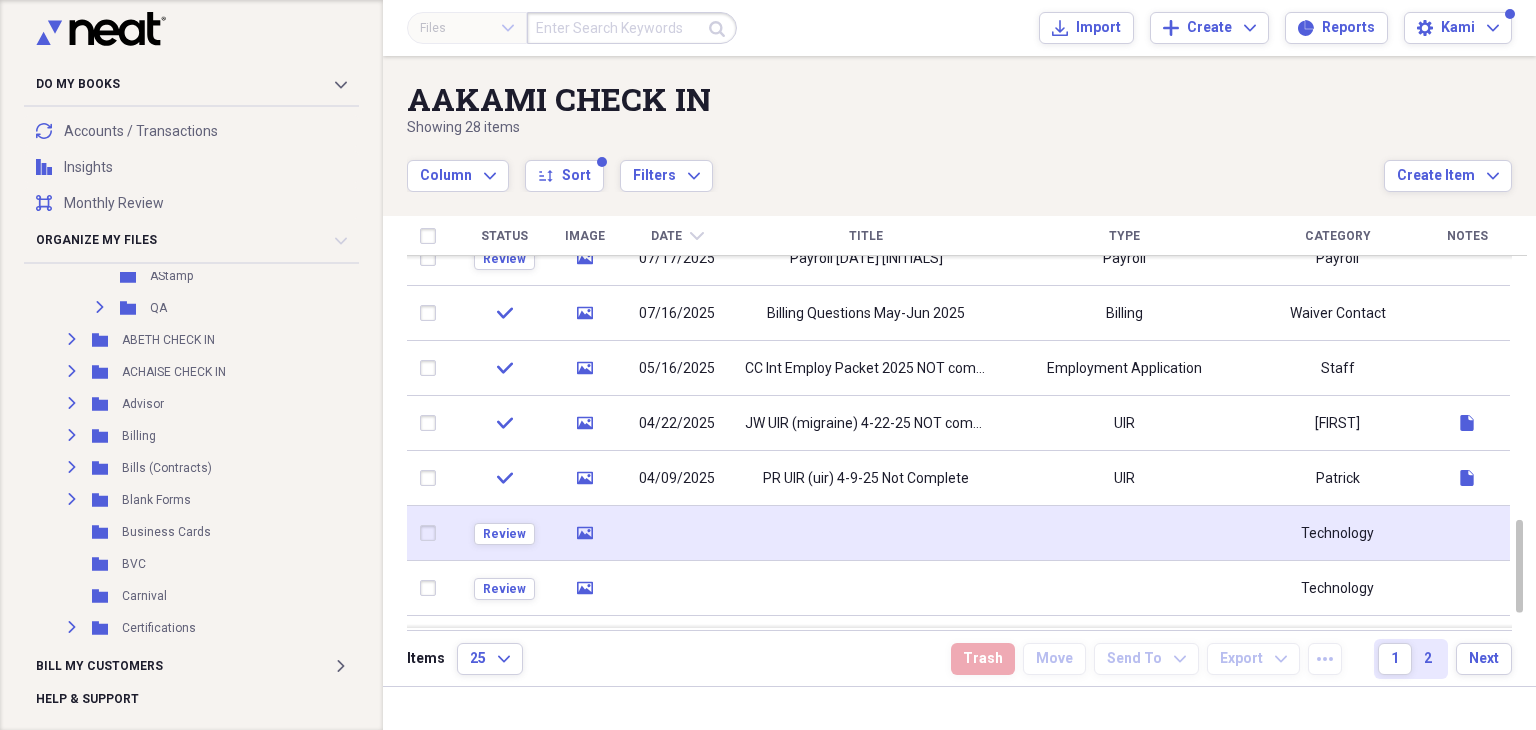 click at bounding box center [866, 533] 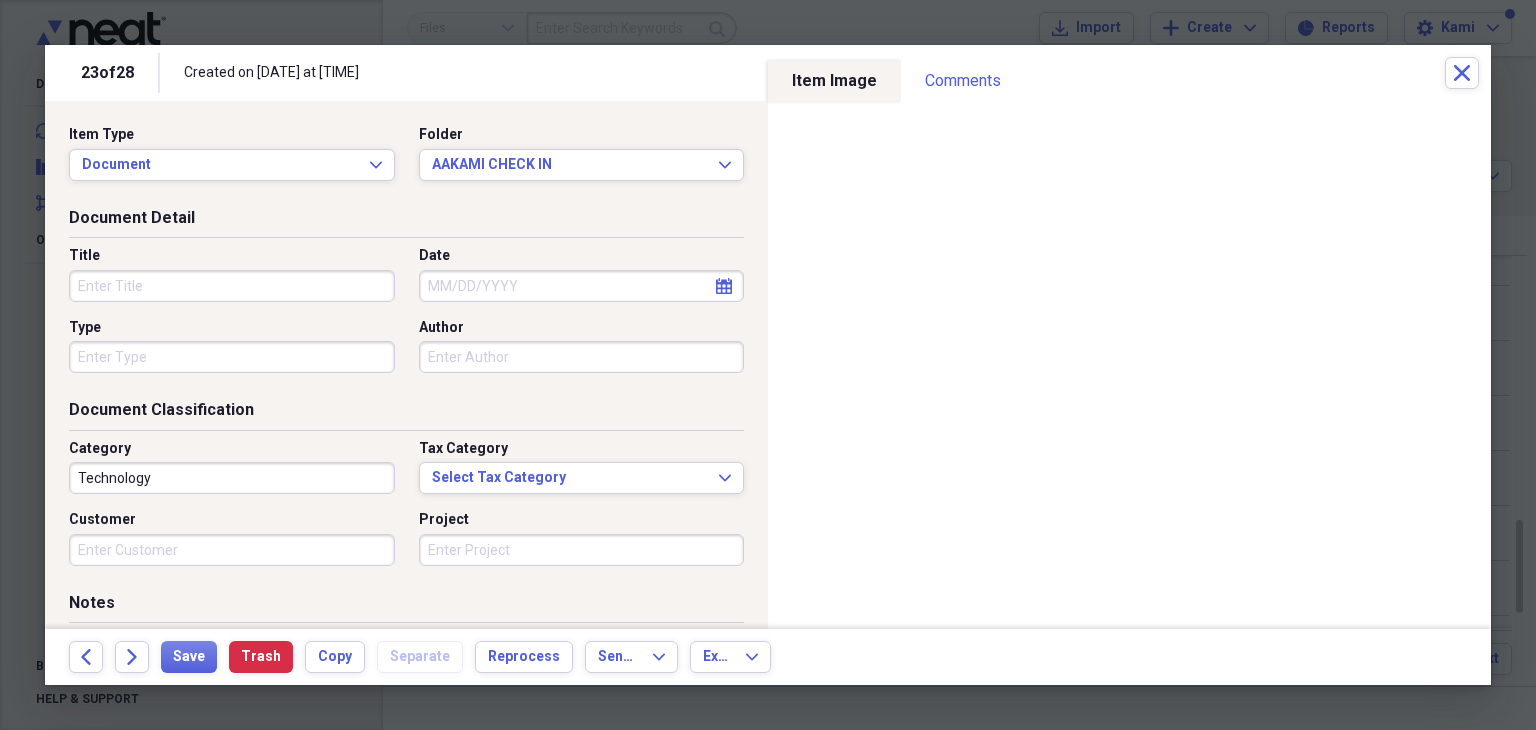 click on "Title" at bounding box center (232, 286) 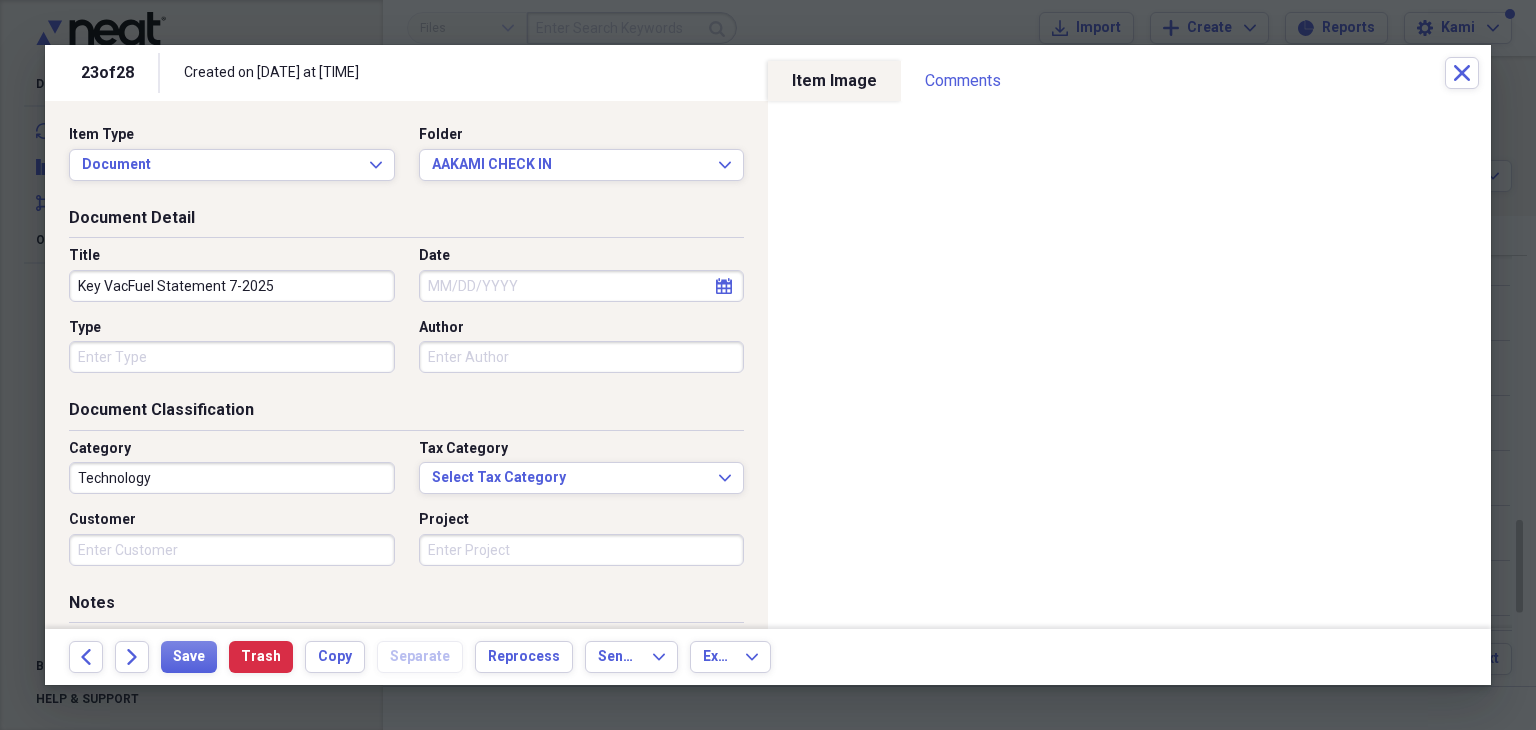 type on "Key VacFuel Statement 7-2025" 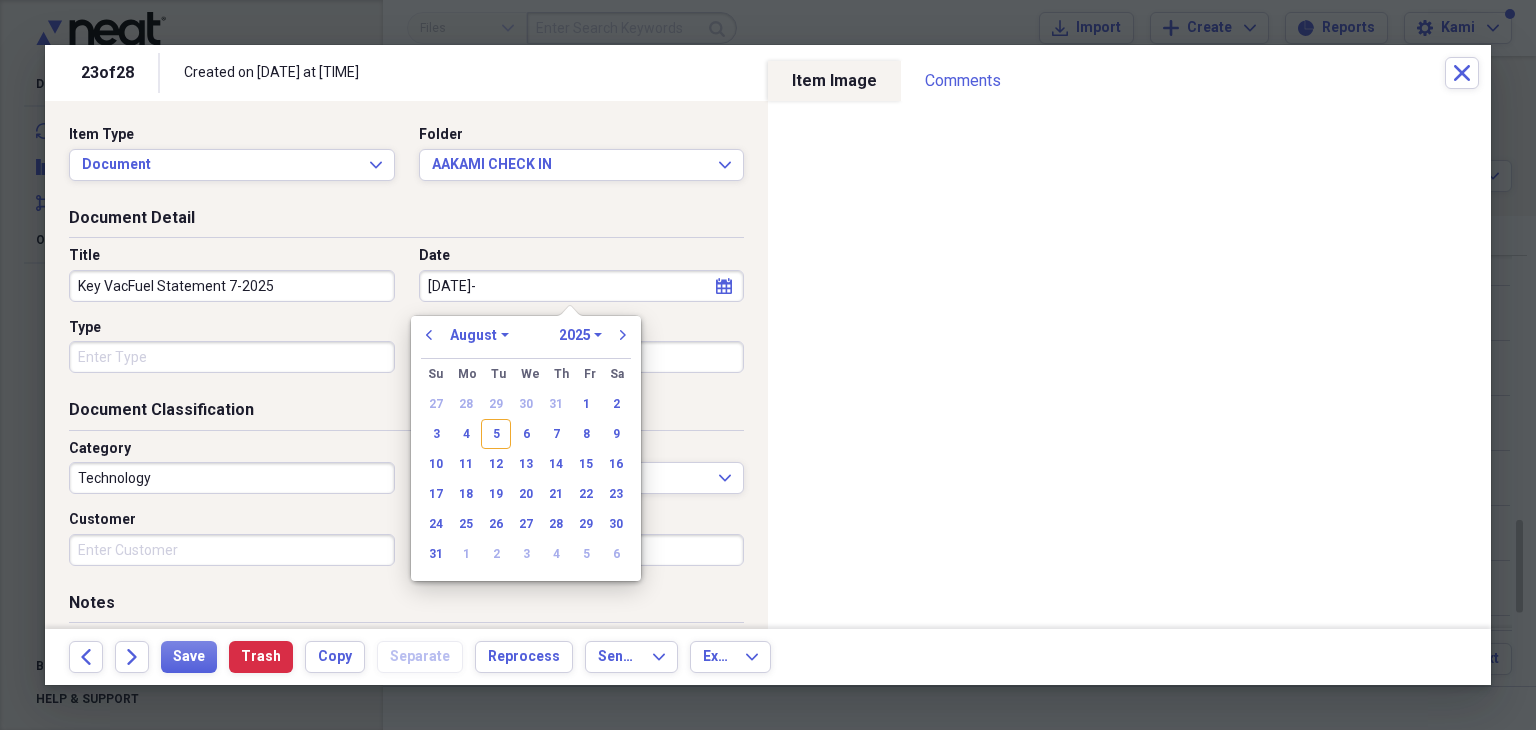 type on "7-31-25" 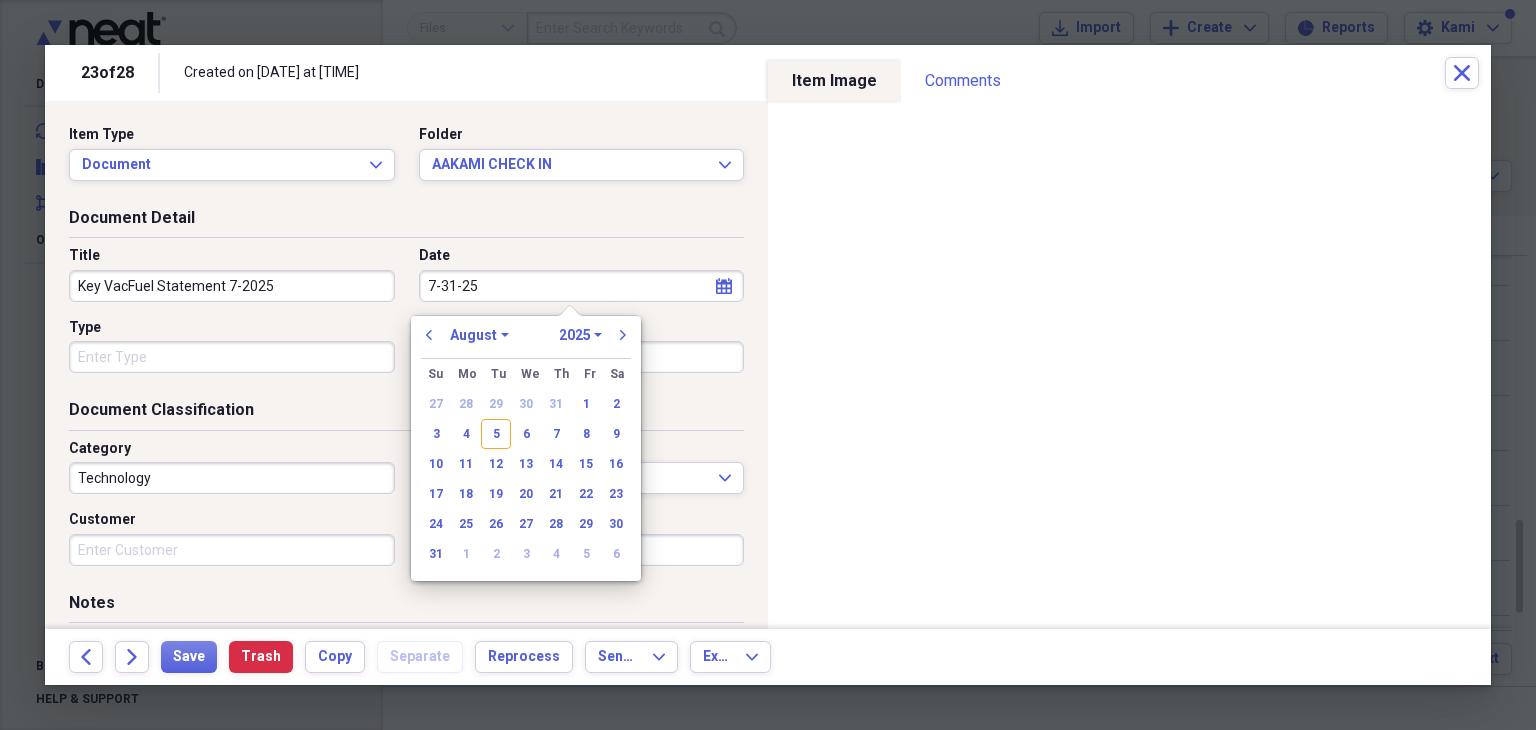 select on "6" 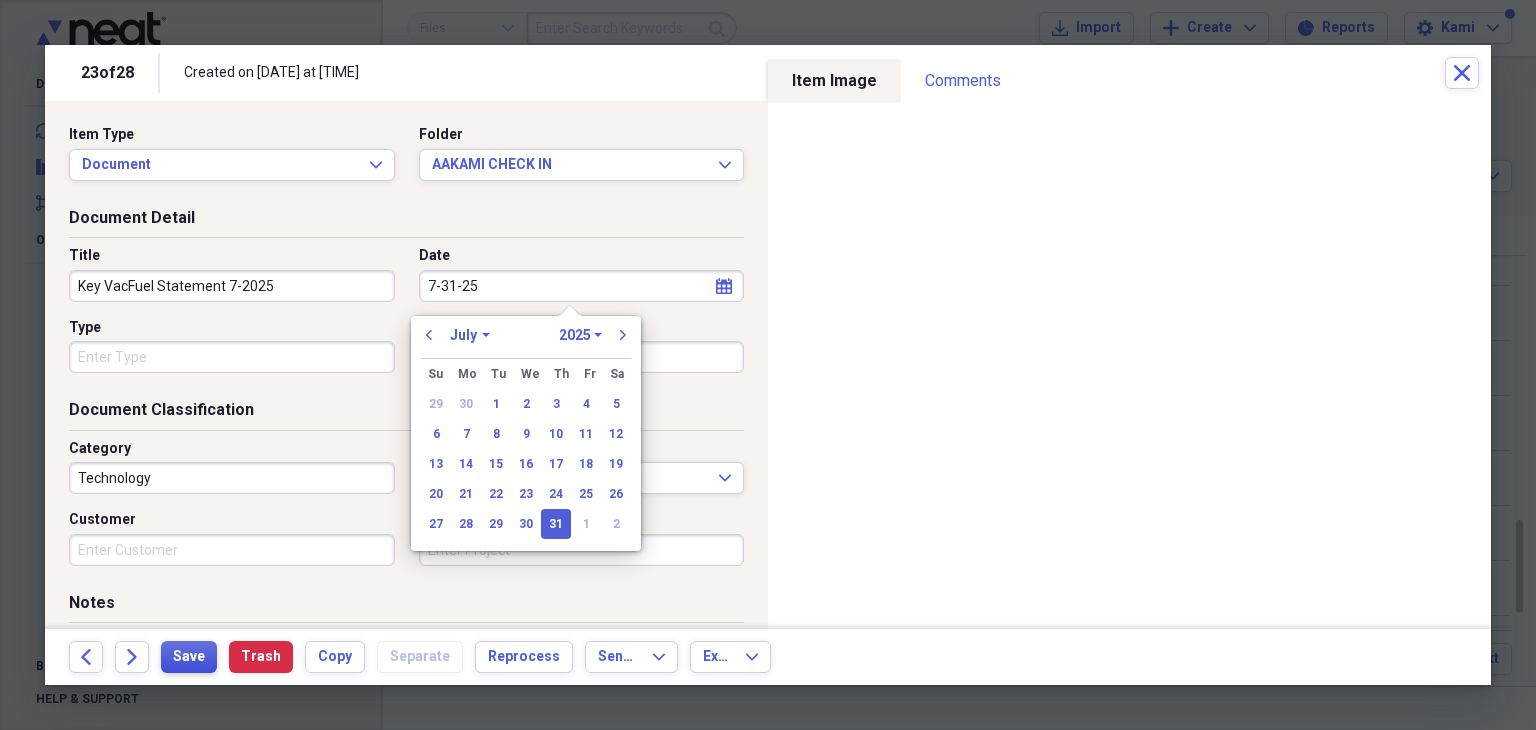 type on "07/31/2025" 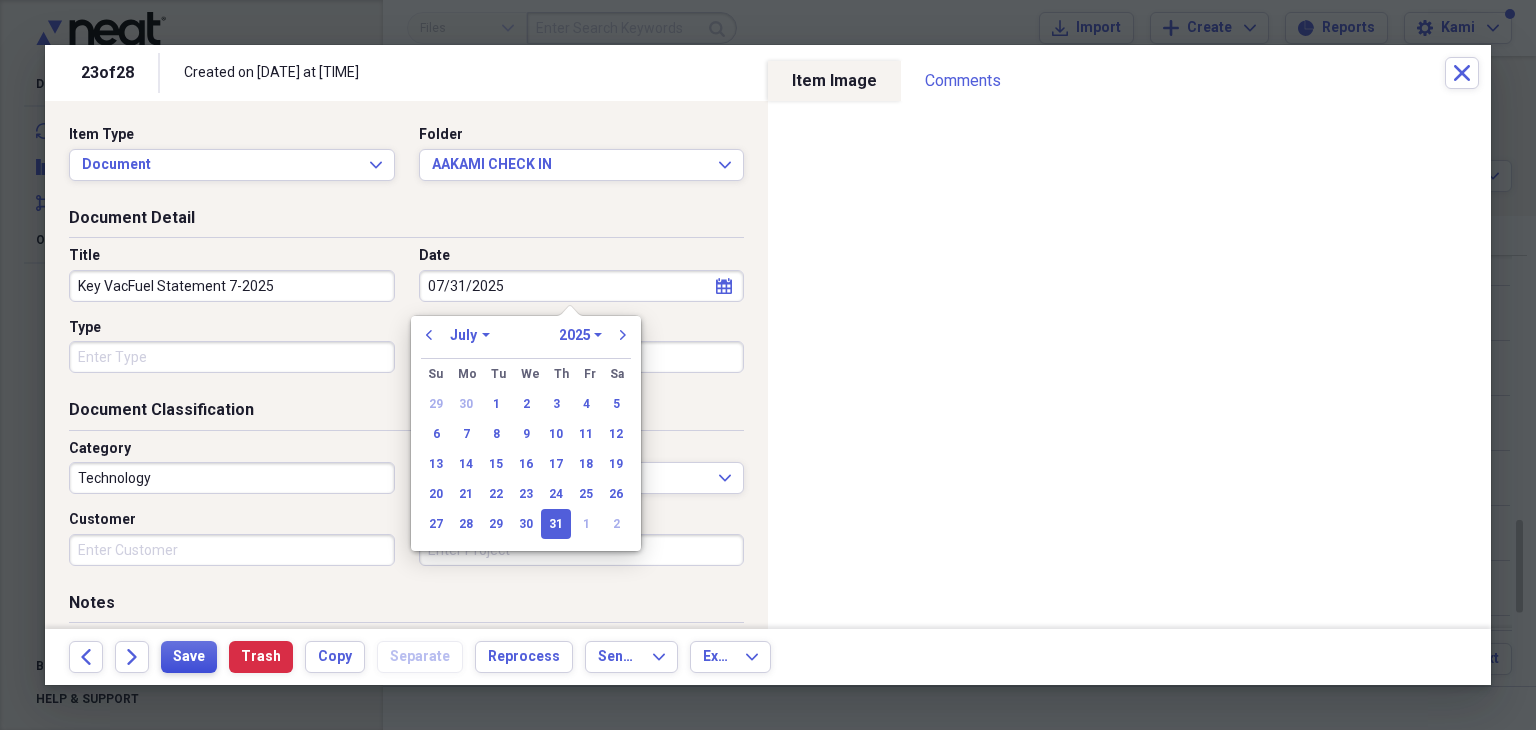 click on "Save" at bounding box center [189, 657] 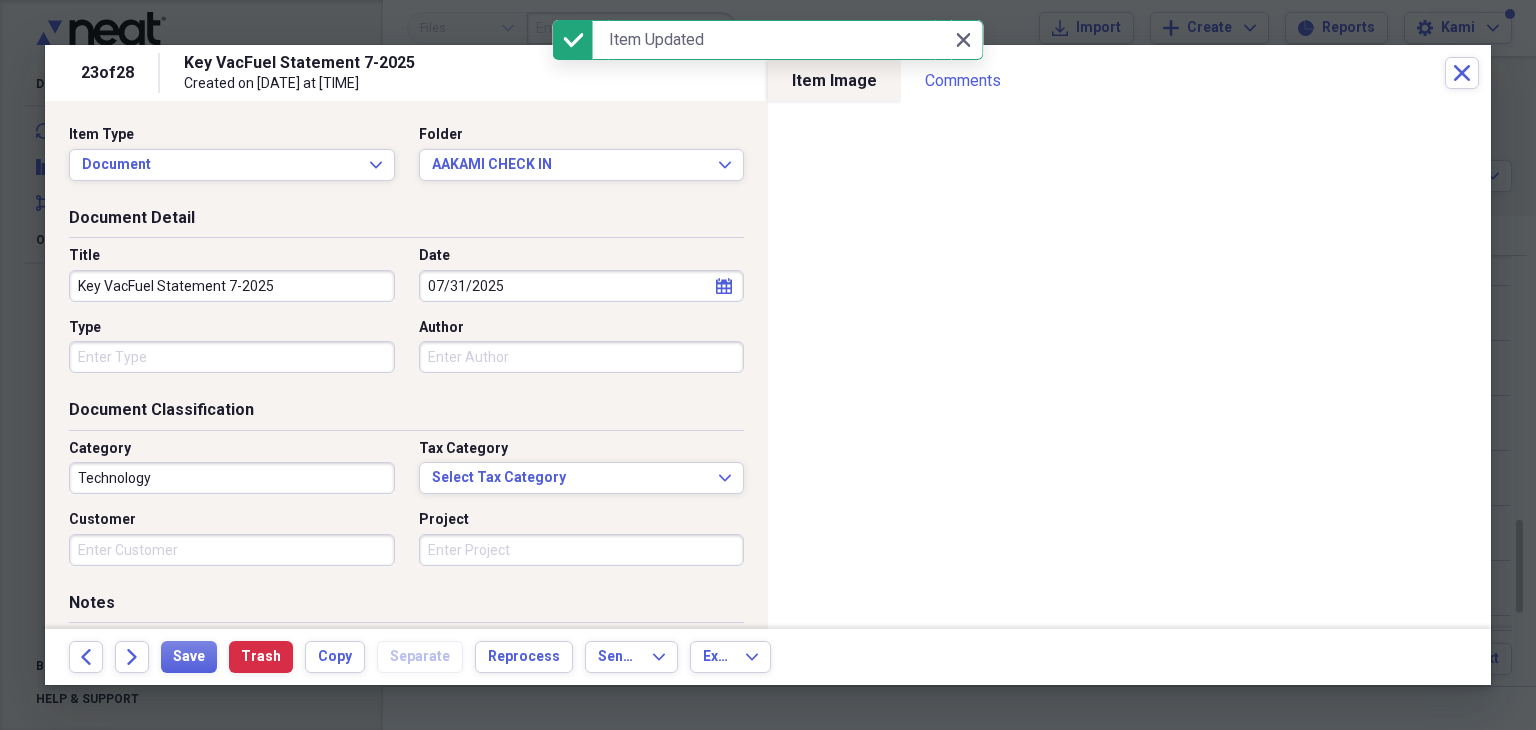 click on "Back Forward Save Trash Copy Separate Reprocess Send To Expand Export Expand" at bounding box center [768, 657] 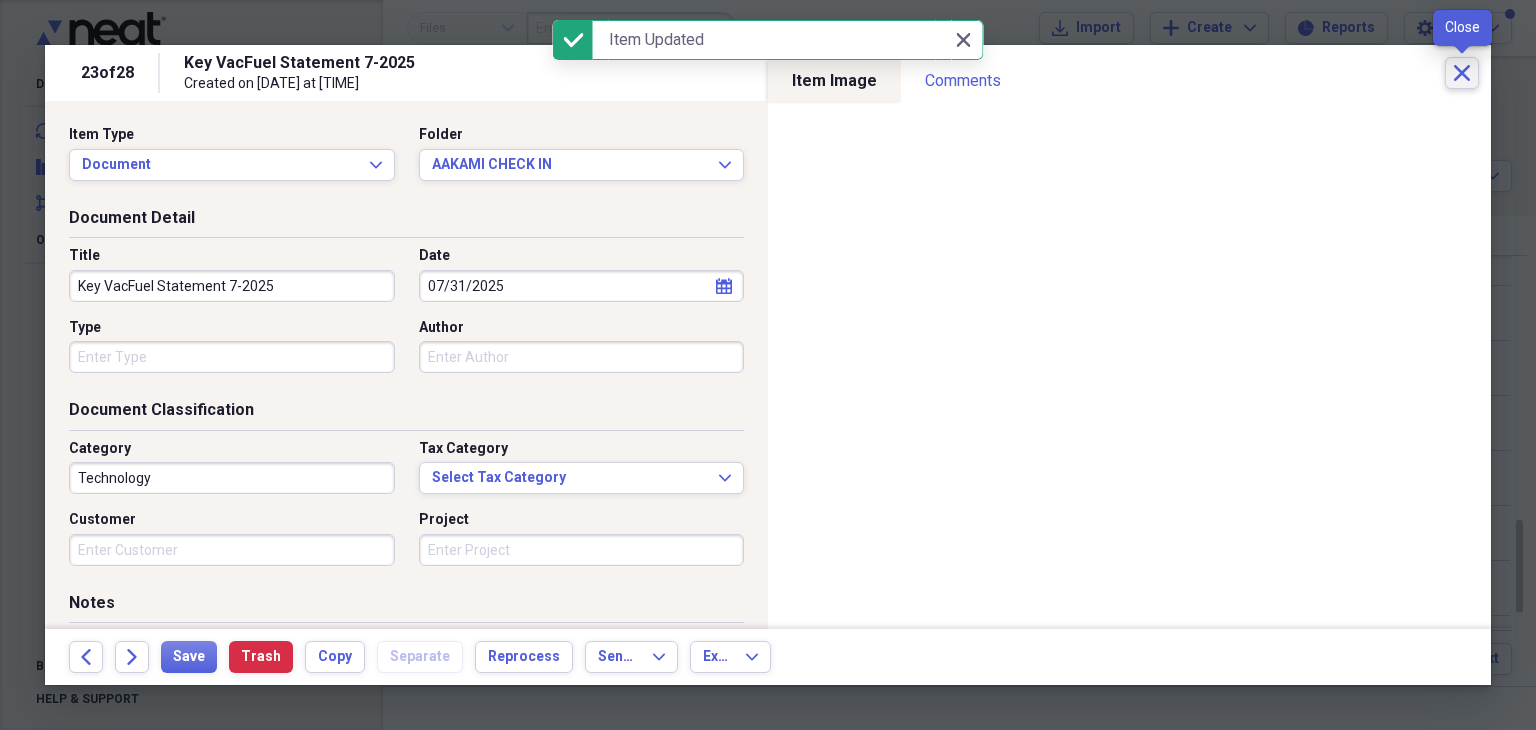 click on "Close" 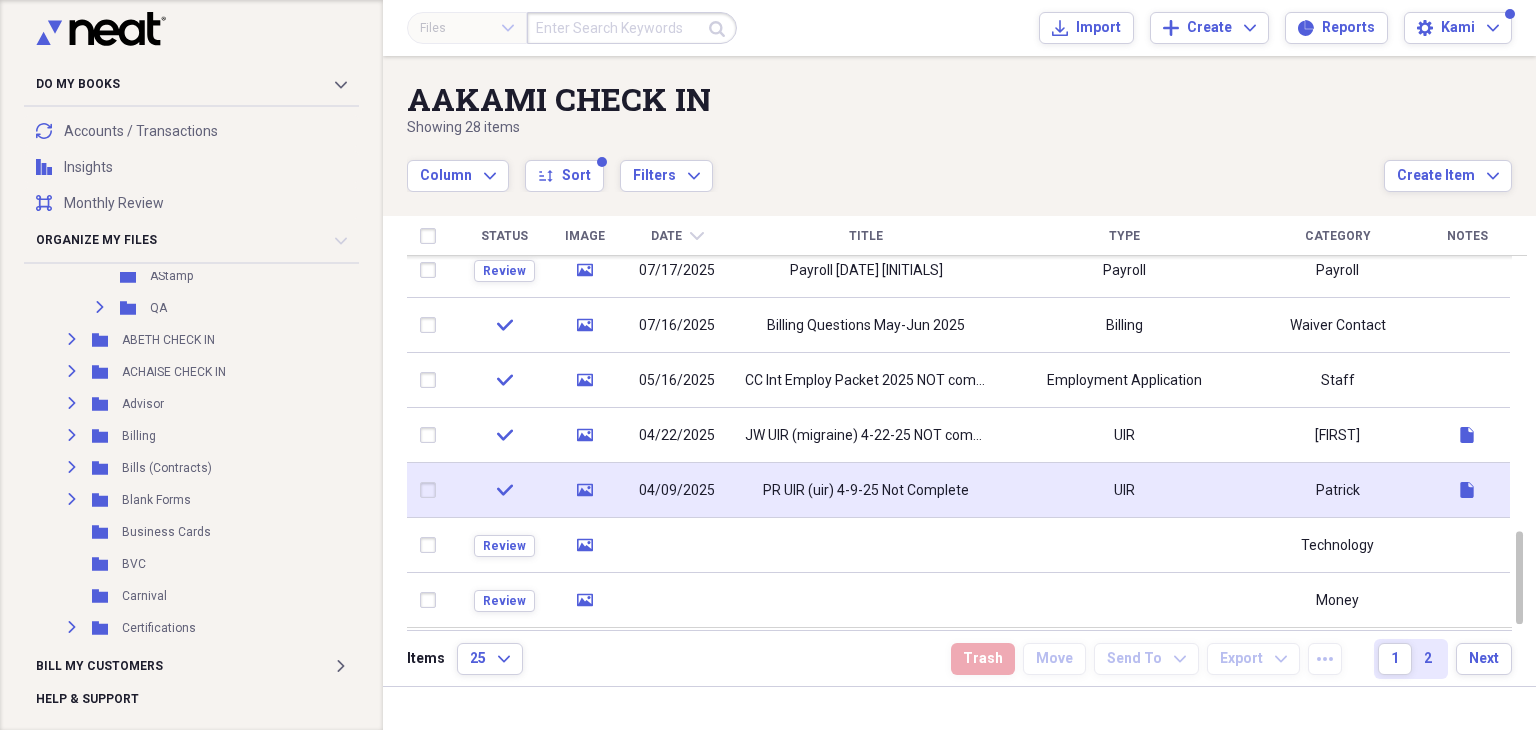 drag, startPoint x: 690, startPoint y: 541, endPoint x: 530, endPoint y: 482, distance: 170.53152 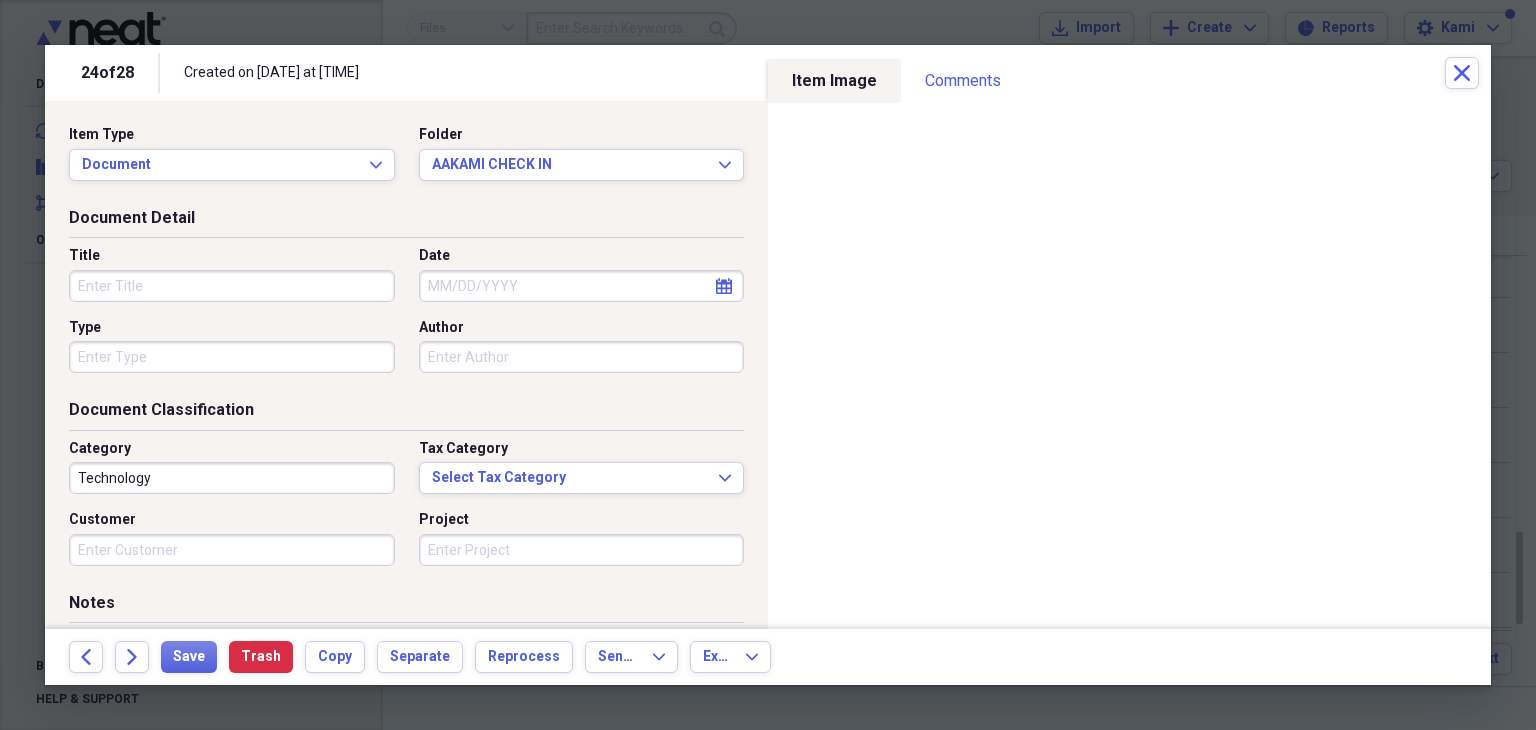 click on "Title" at bounding box center [232, 286] 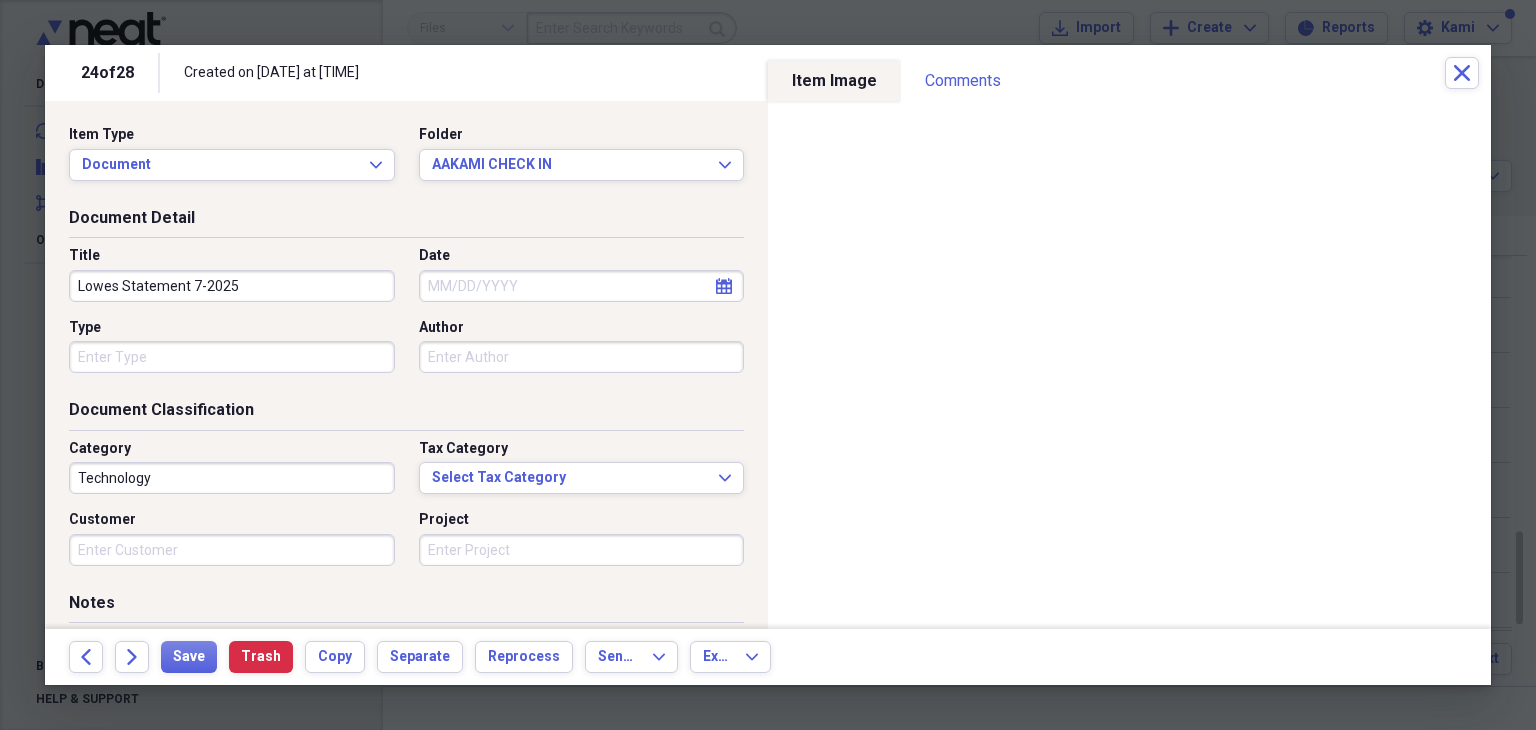 type on "Lowes Statement 7-2025" 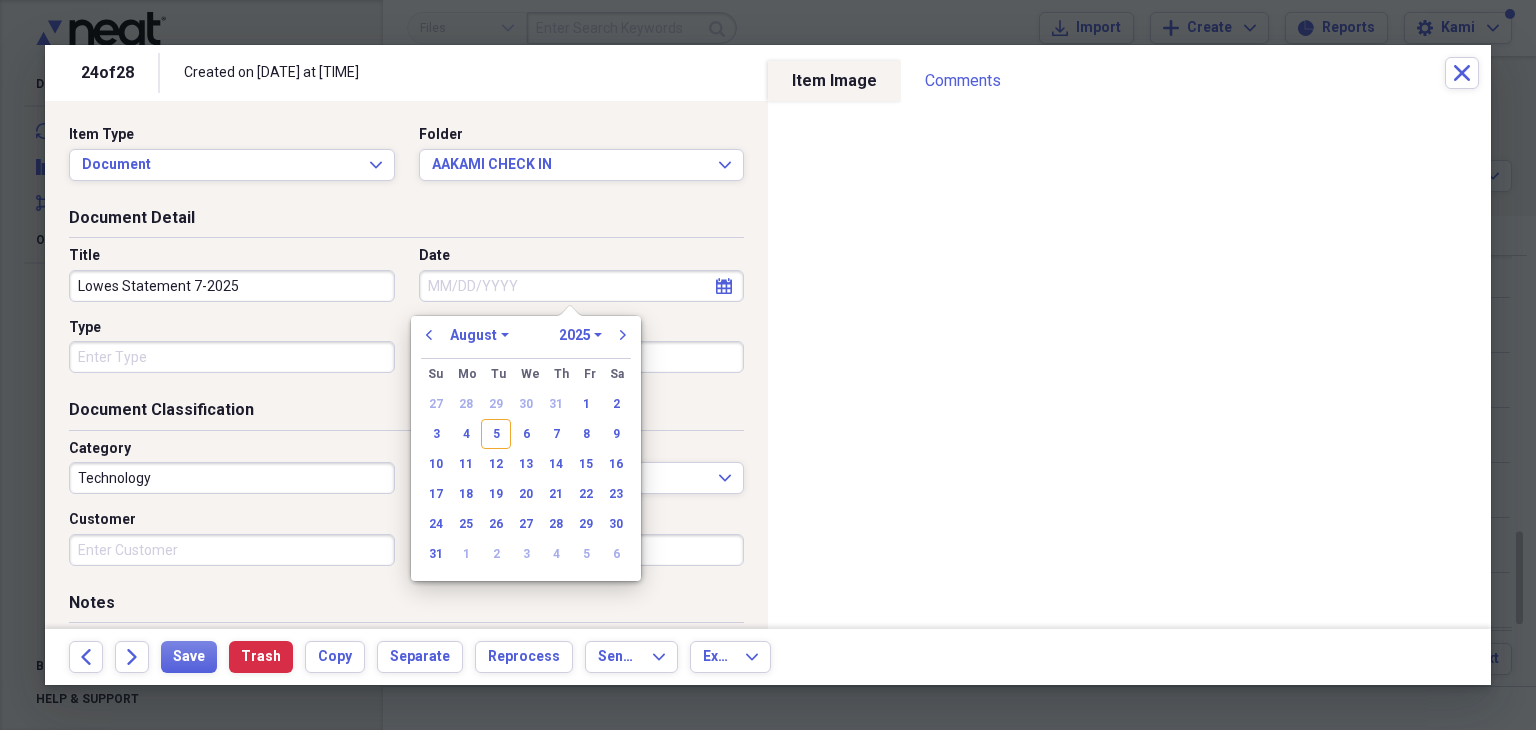 click on "Date" at bounding box center [582, 286] 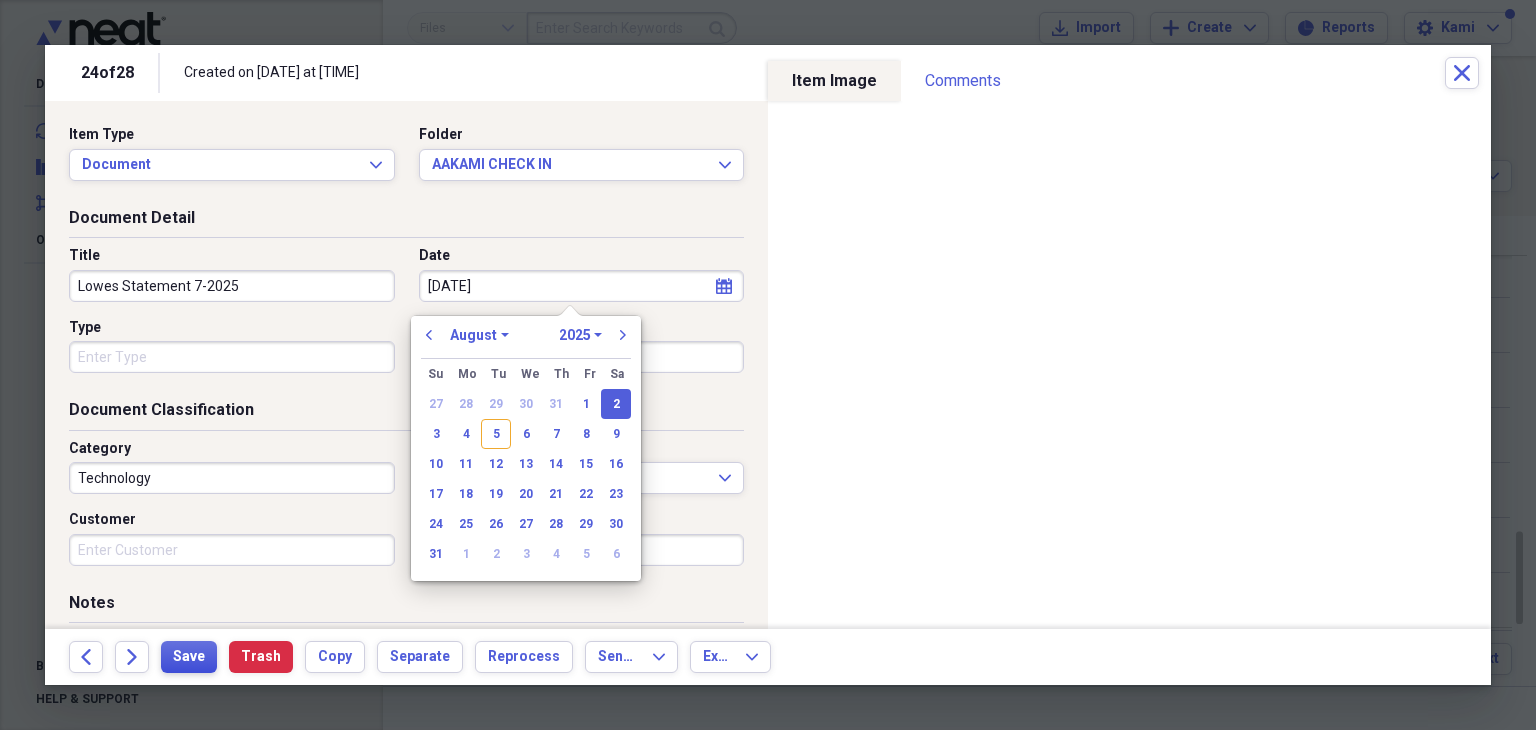 type on "08/02/2025" 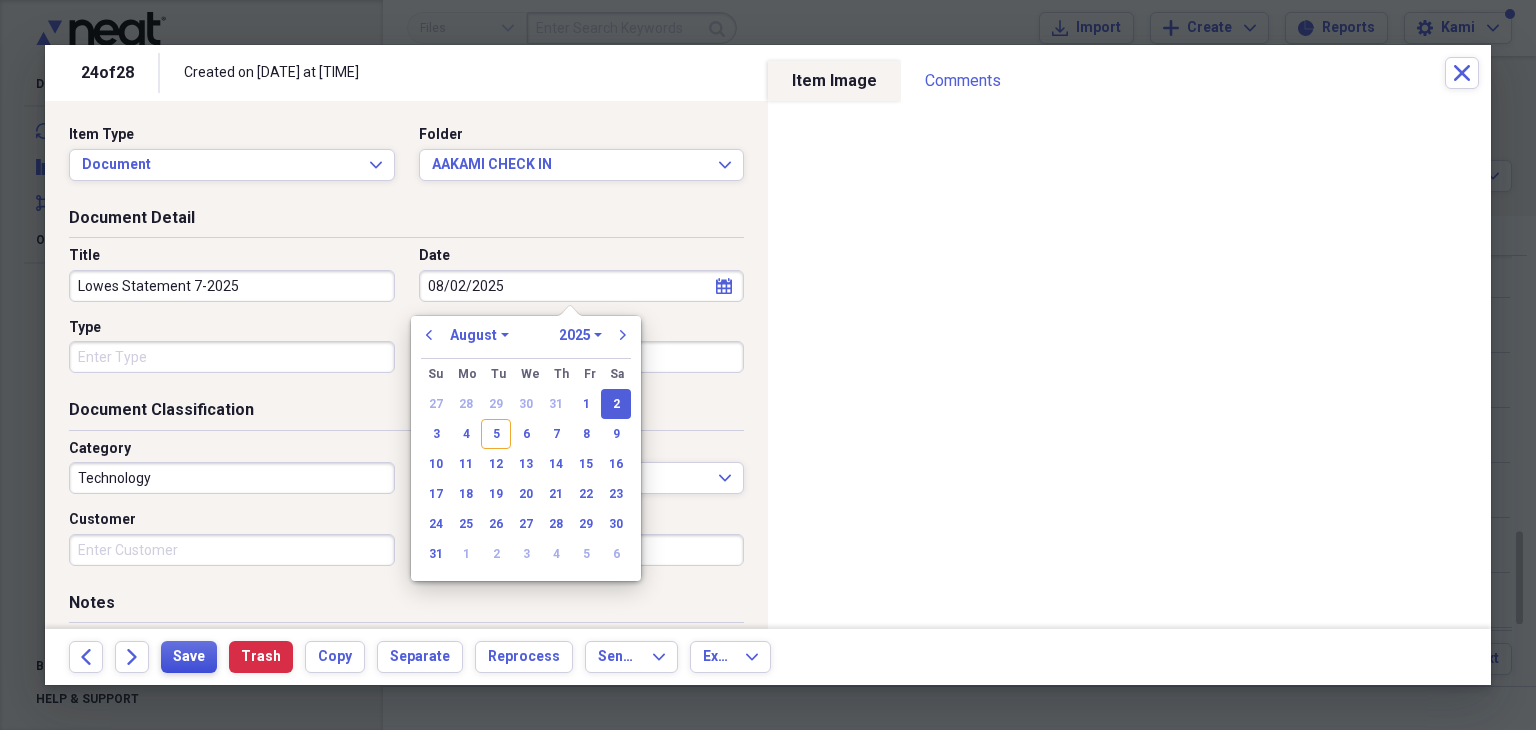 click on "Save" at bounding box center [189, 657] 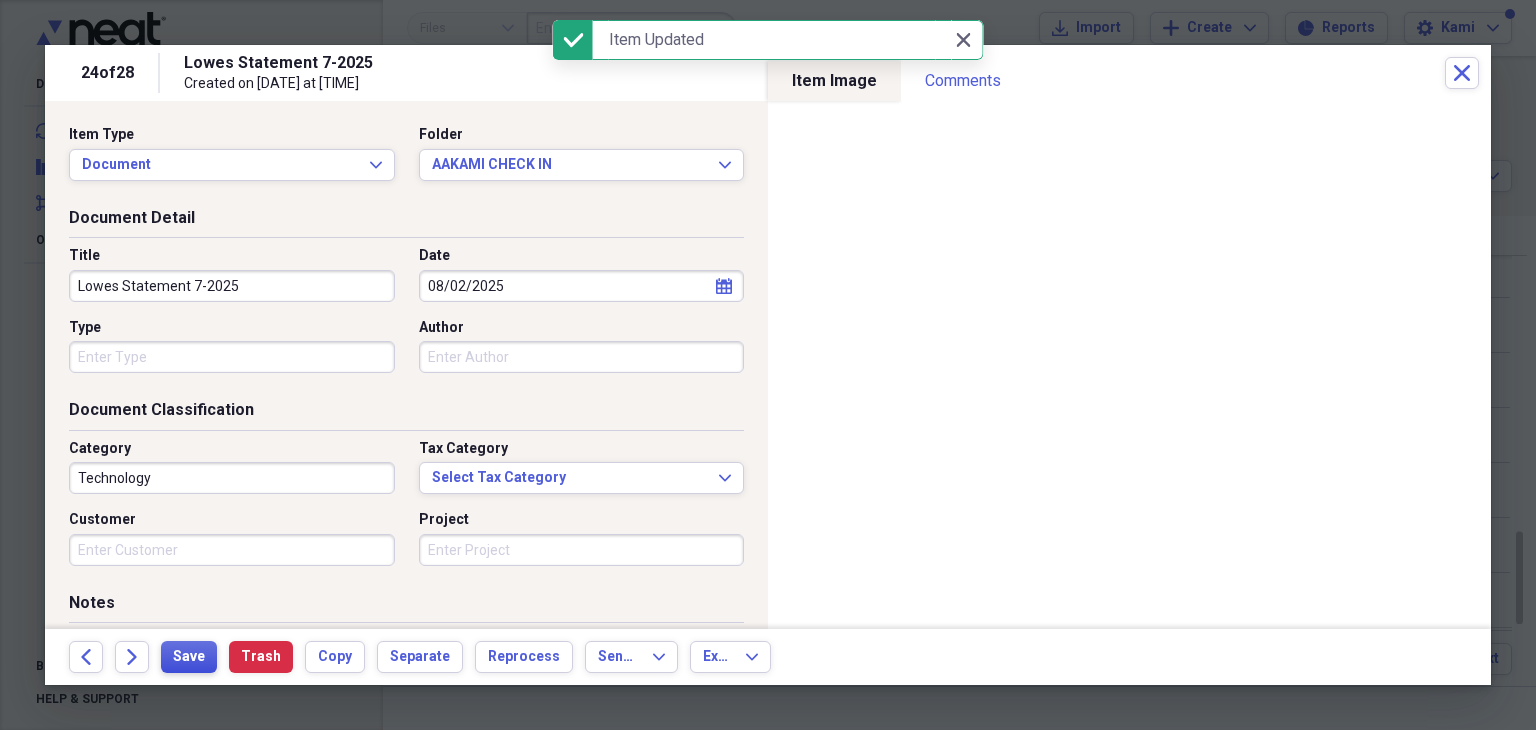 type on "Lowes Statement 7-2025" 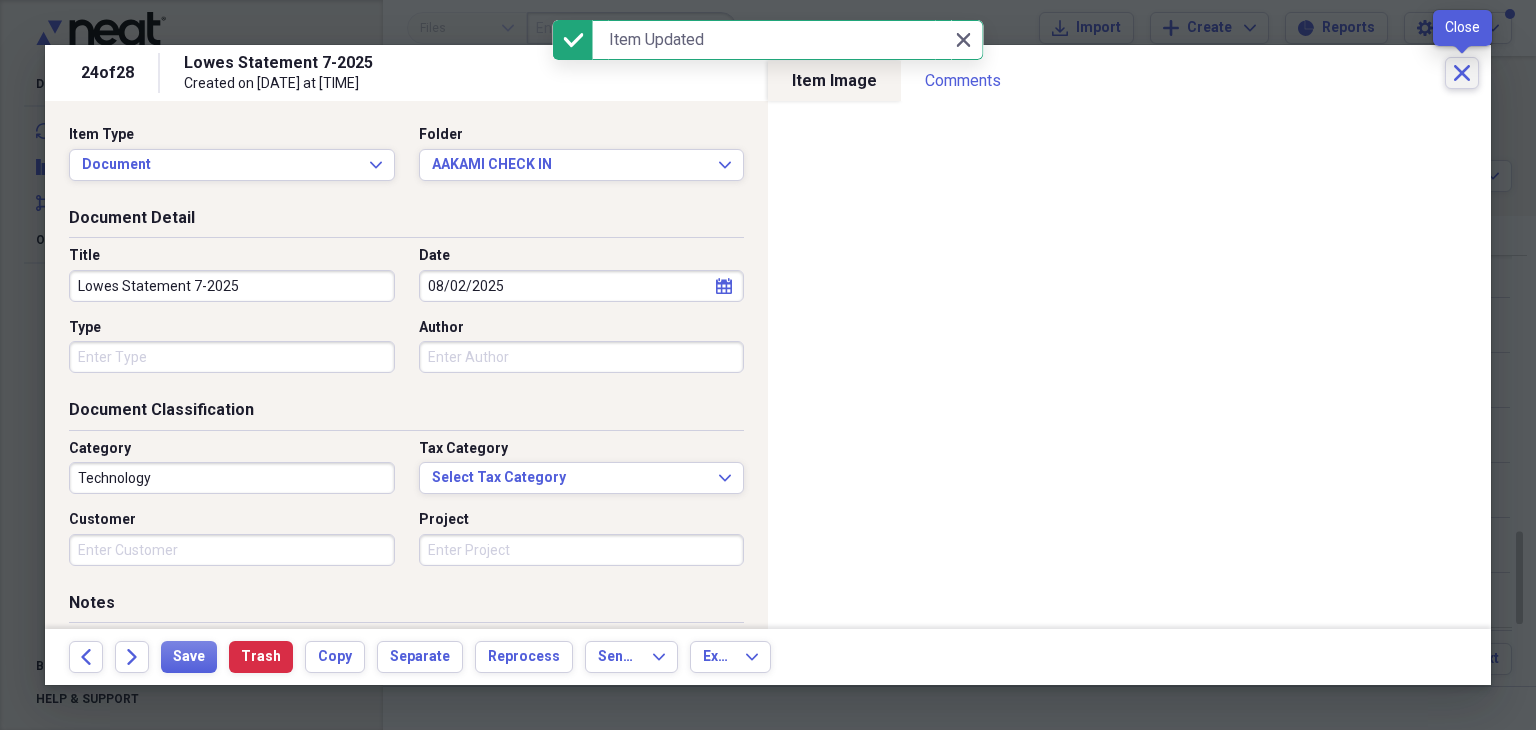 click 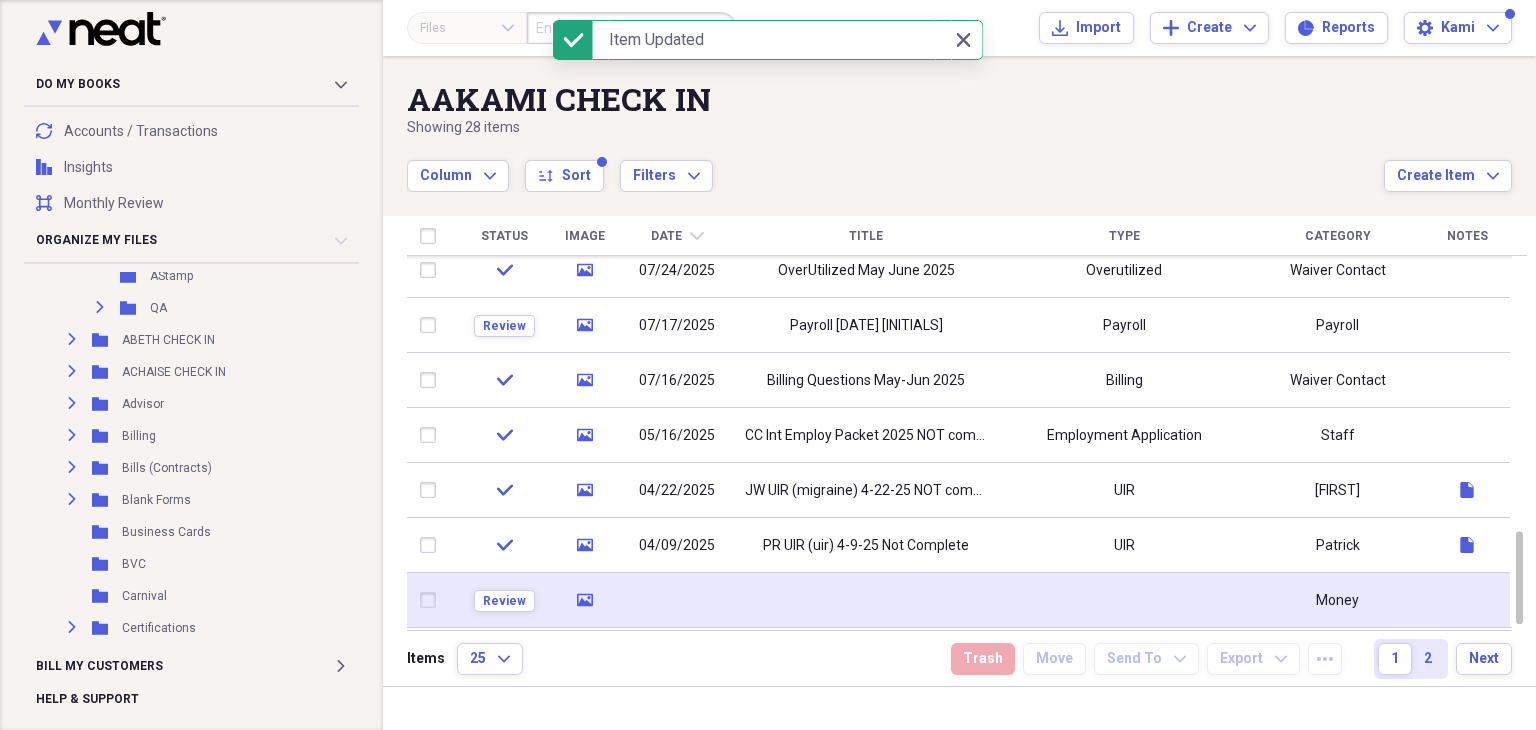 click at bounding box center [866, 600] 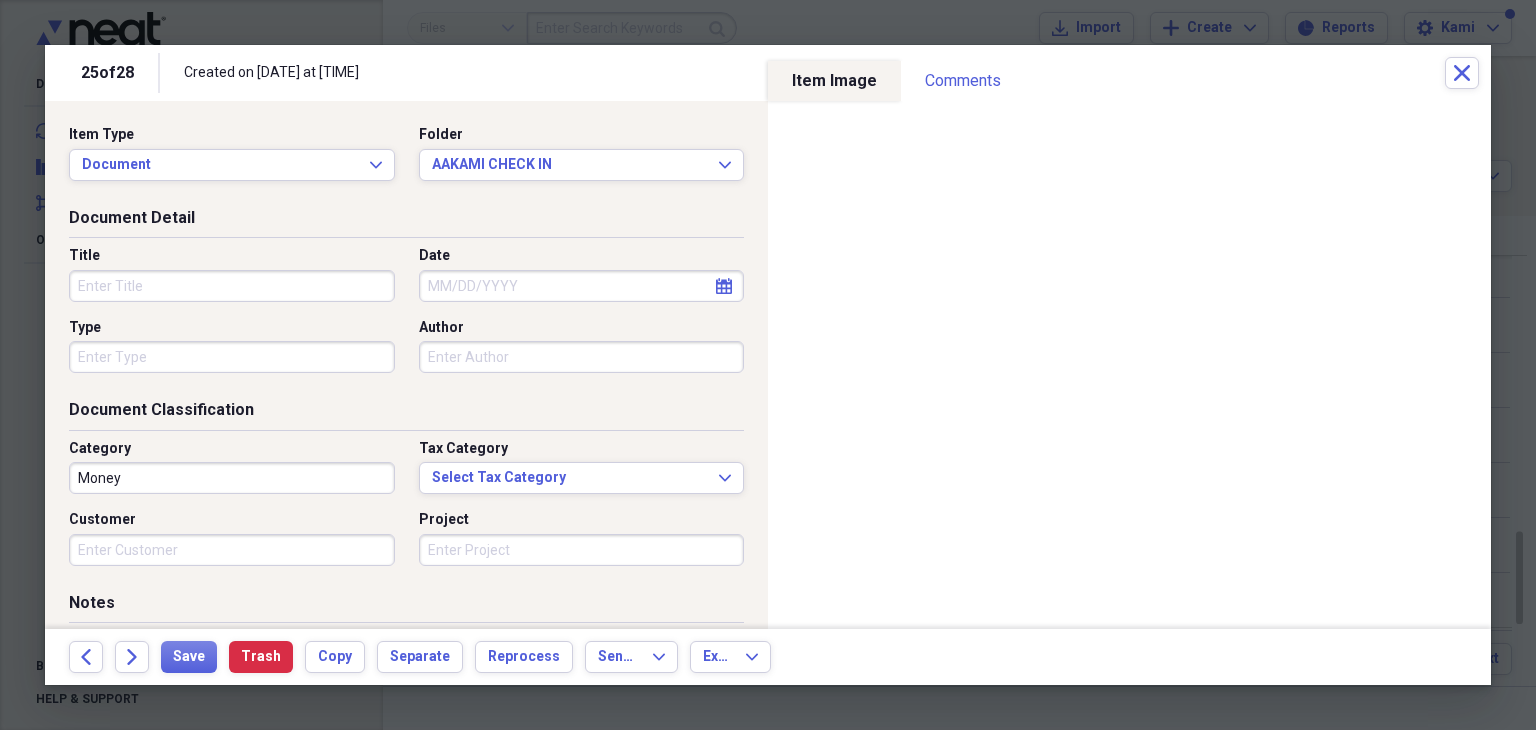 click on "Title" at bounding box center [232, 286] 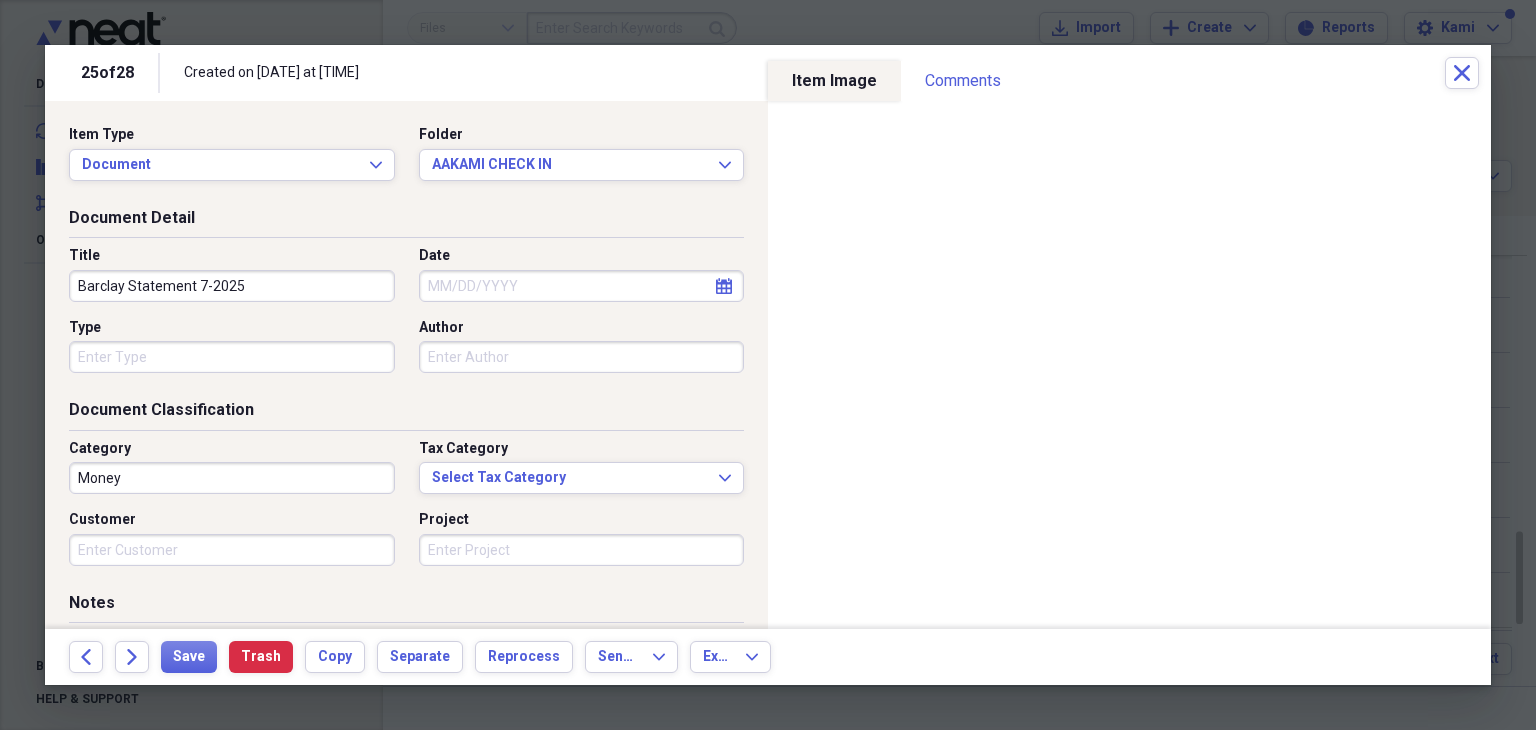 type on "Barclay Statement 7-2025" 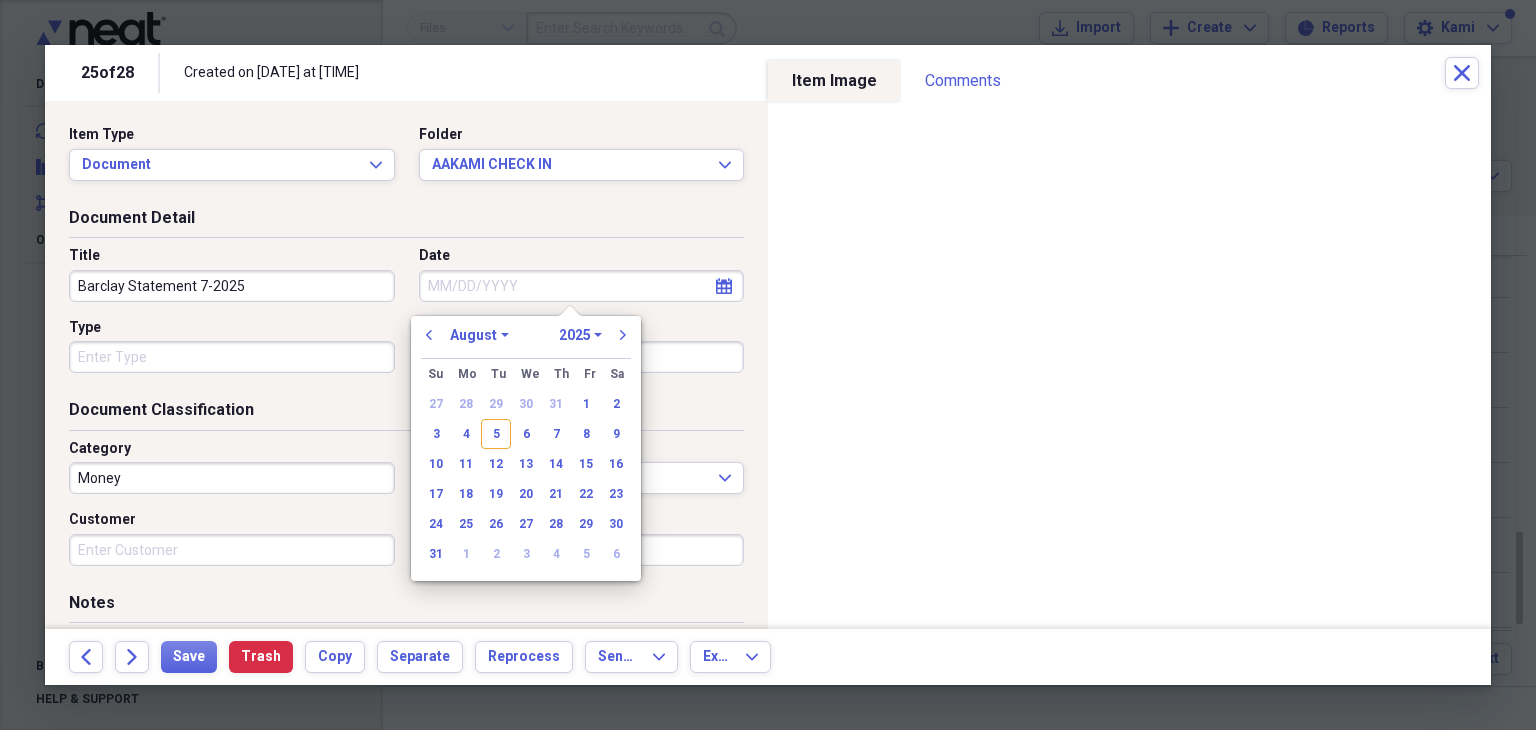 click on "Date" at bounding box center (582, 286) 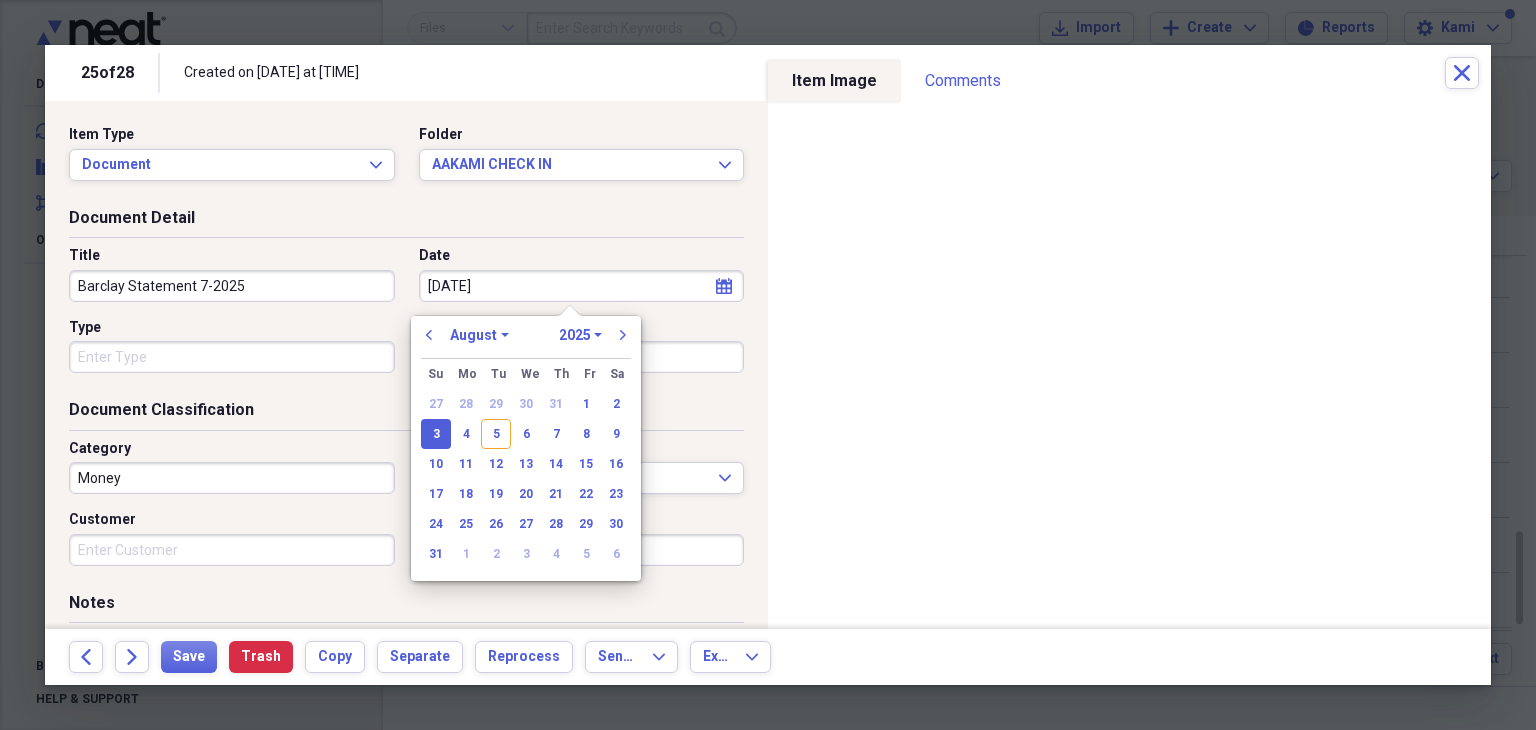 type on "08/03/2025" 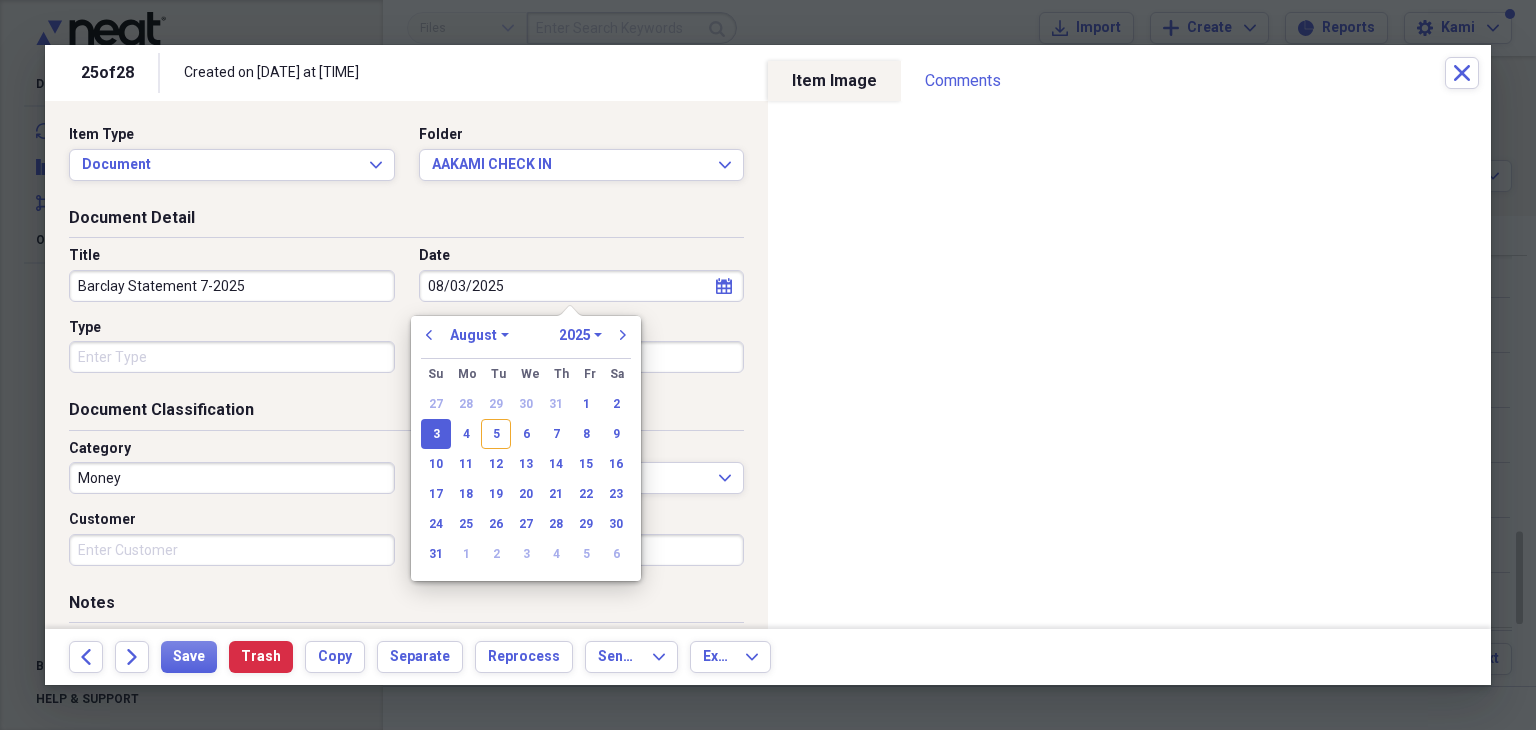 click on "3" at bounding box center (436, 434) 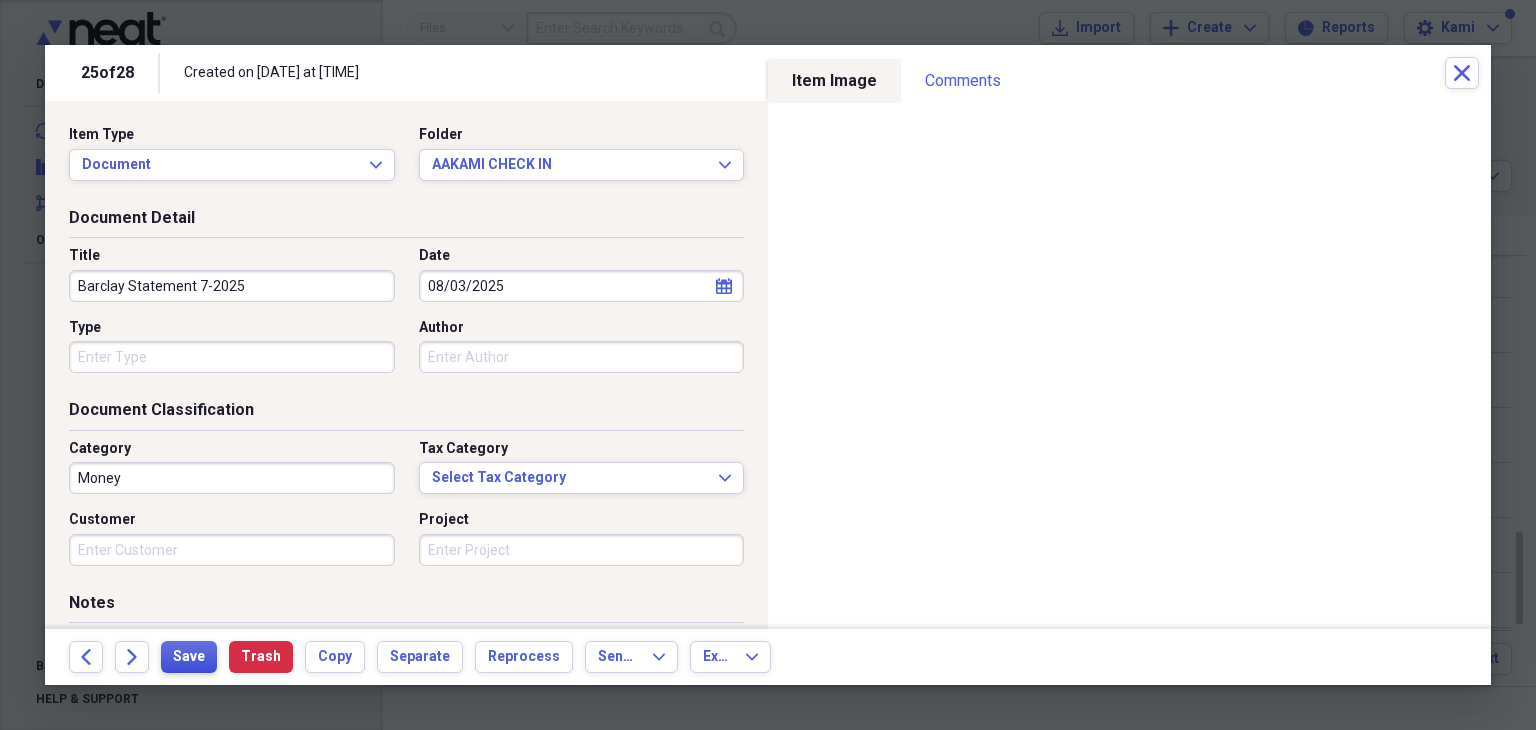 click on "Save" at bounding box center [189, 657] 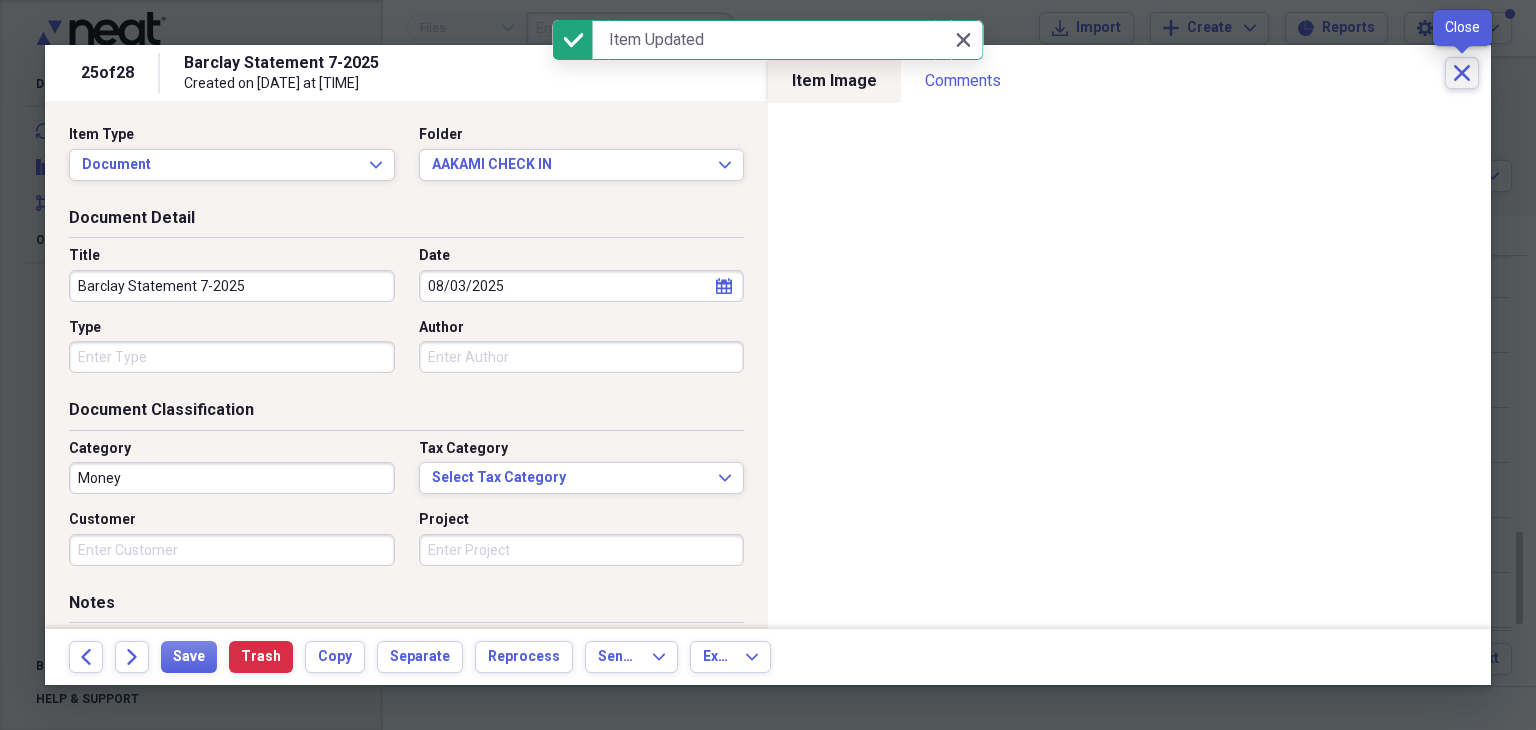 click on "Close" 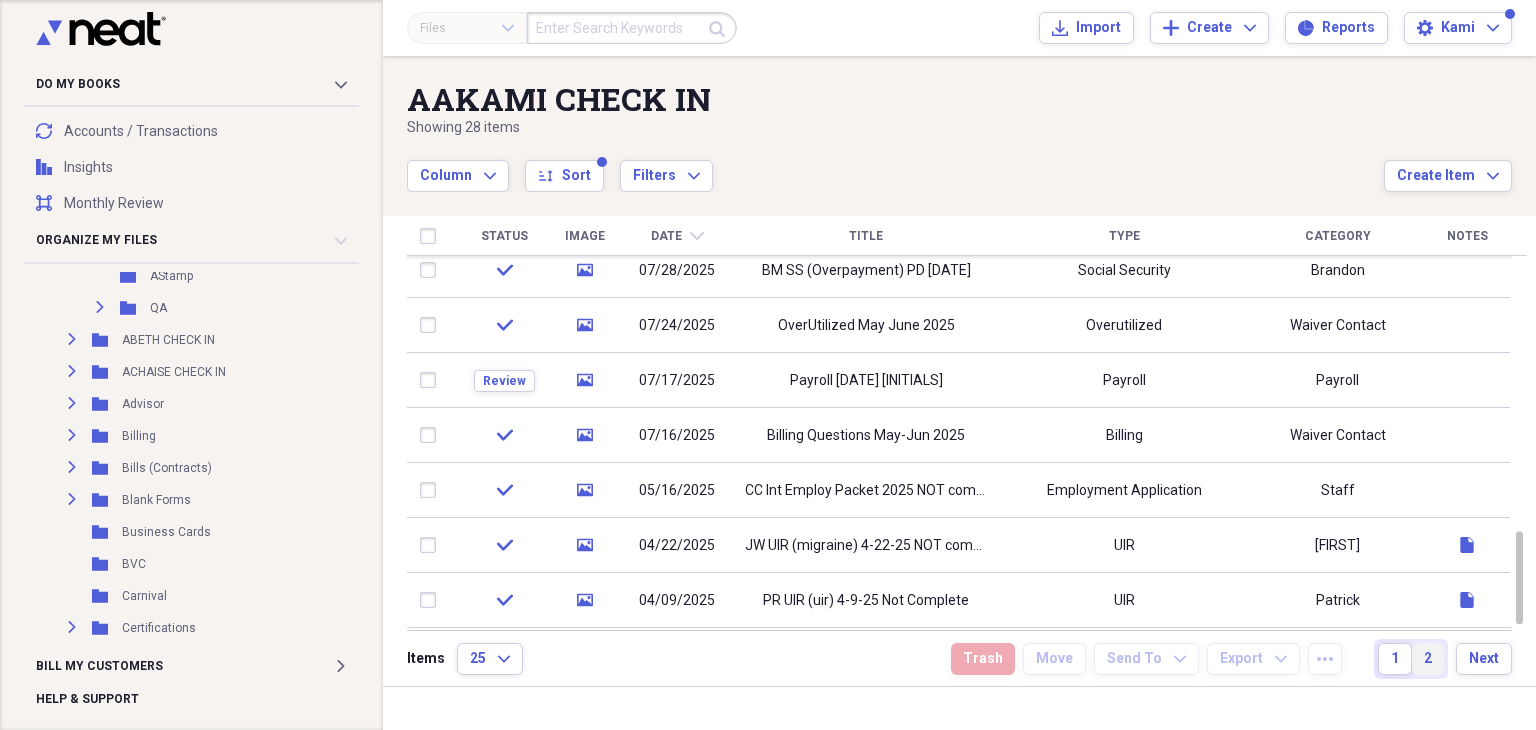 click on "2" at bounding box center (1428, 659) 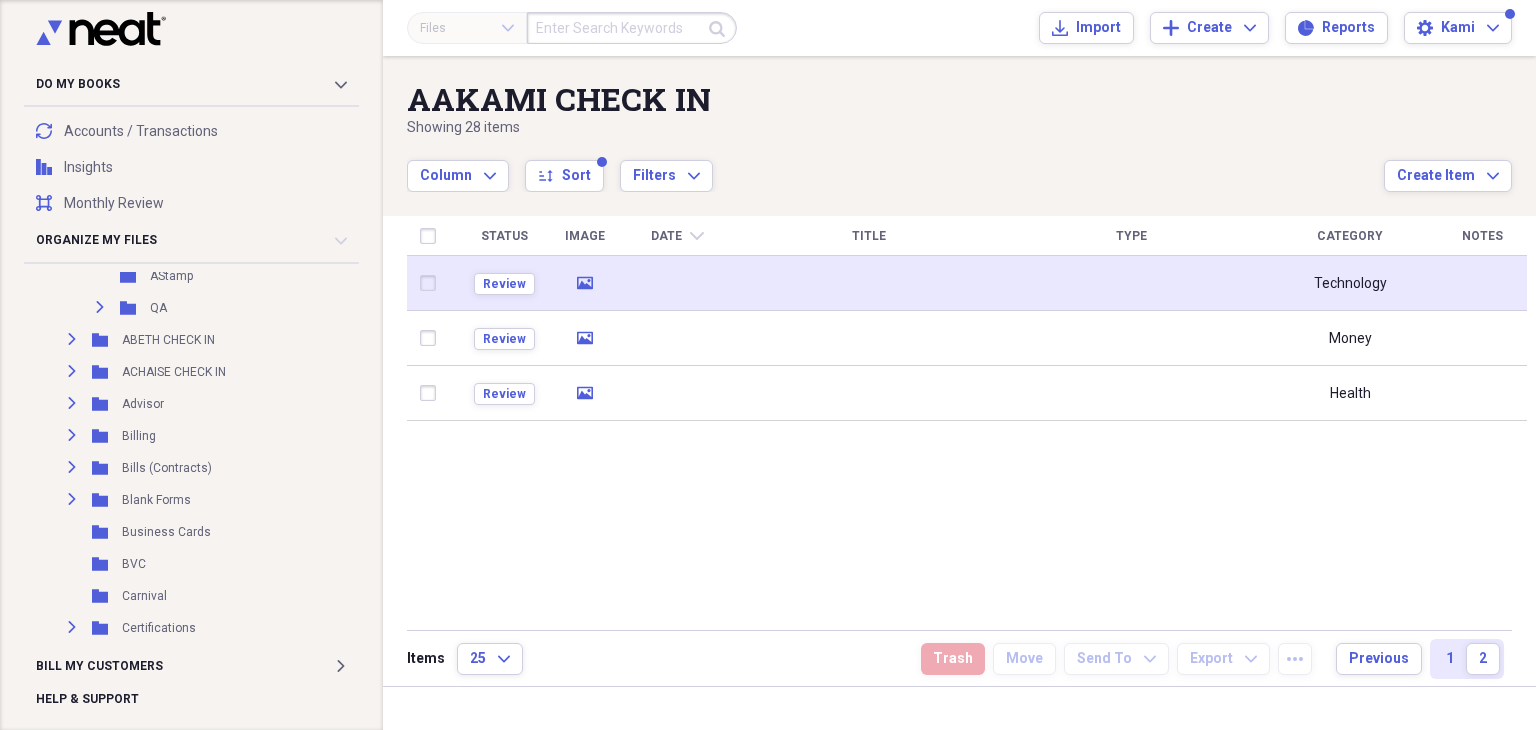 click at bounding box center (677, 283) 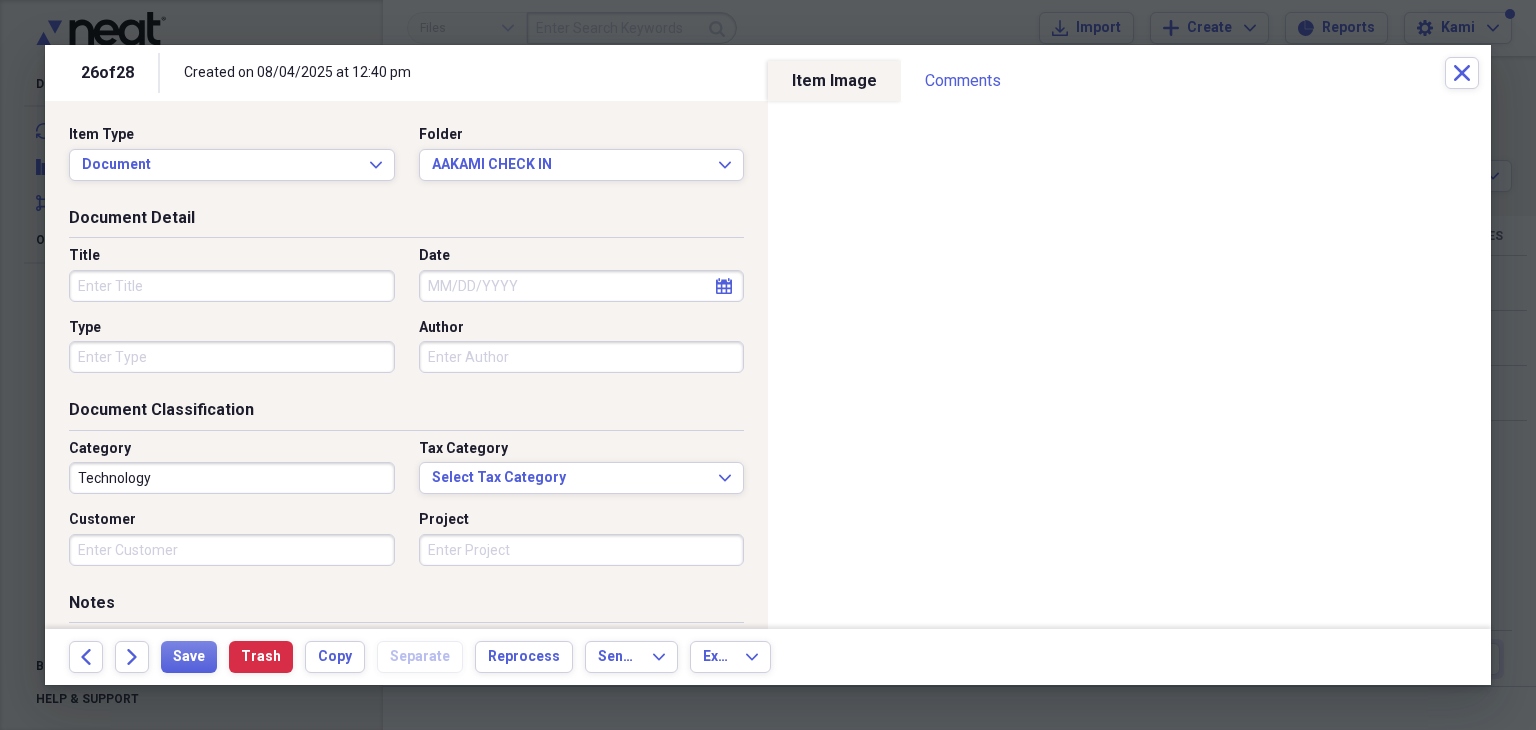 click on "Title" at bounding box center [232, 286] 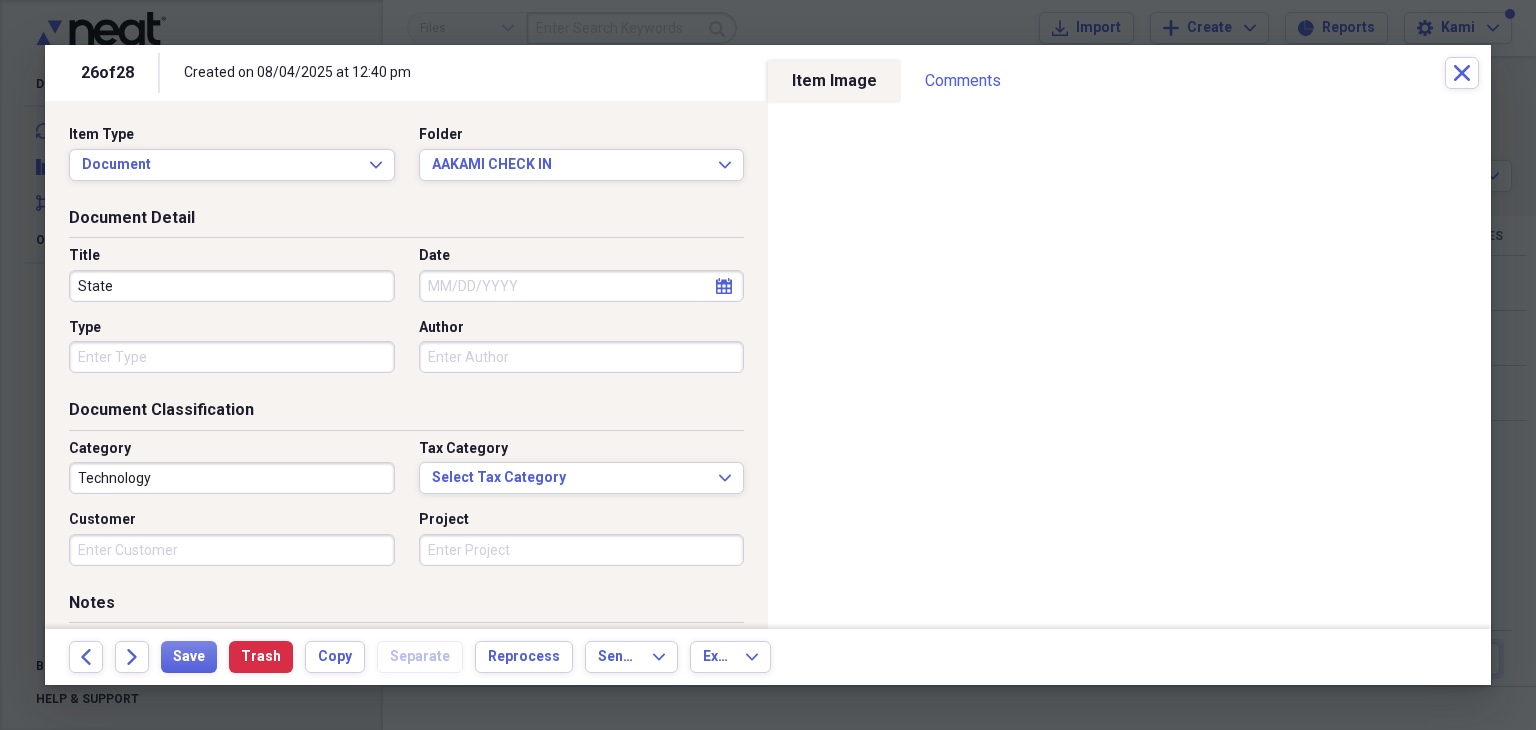 type on "State" 